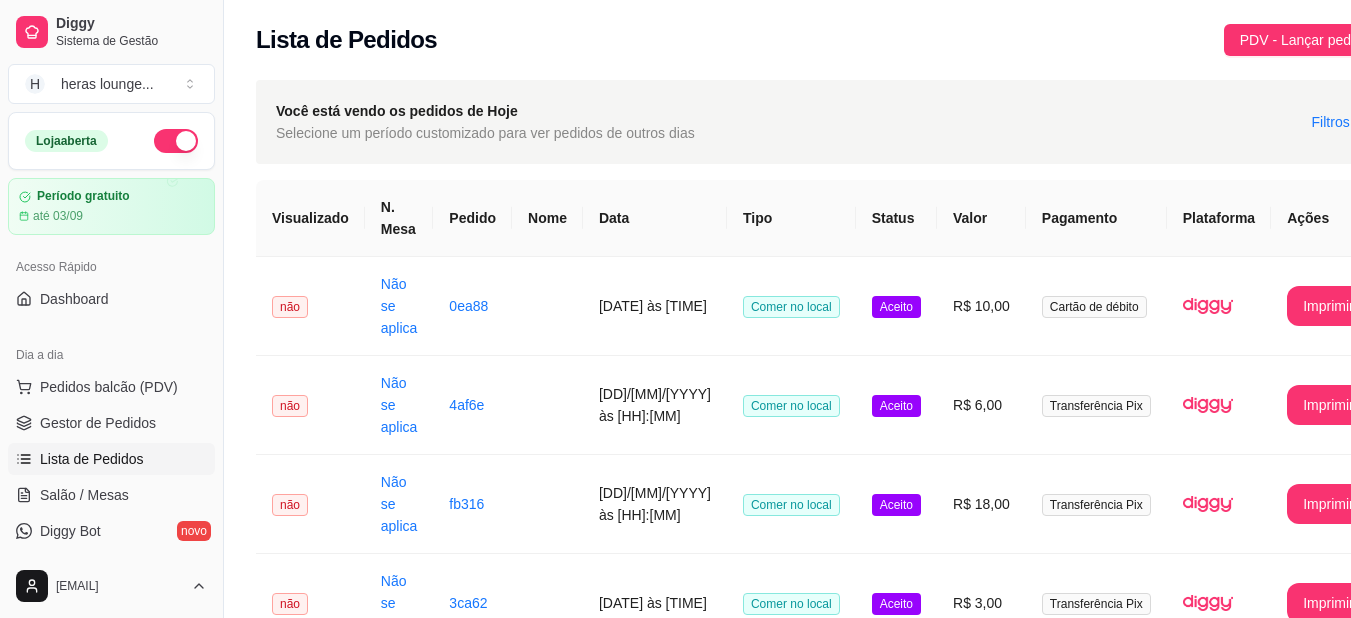 scroll, scrollTop: 0, scrollLeft: 0, axis: both 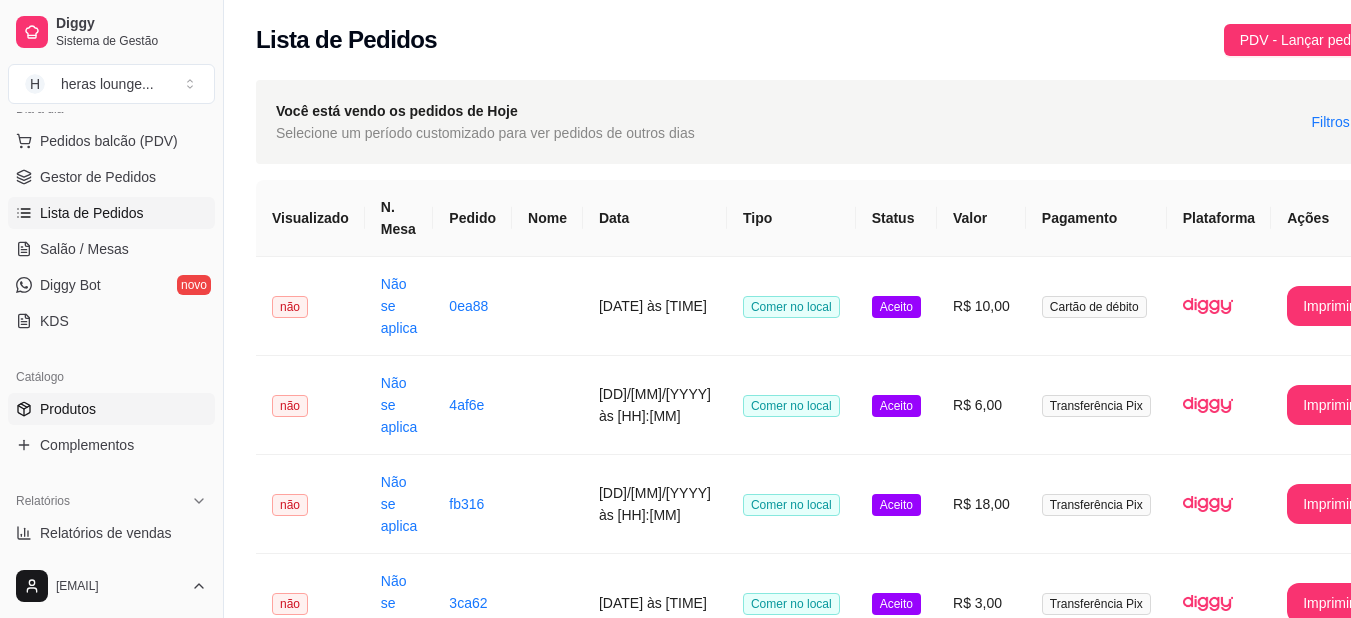 click on "Produtos" at bounding box center (111, 409) 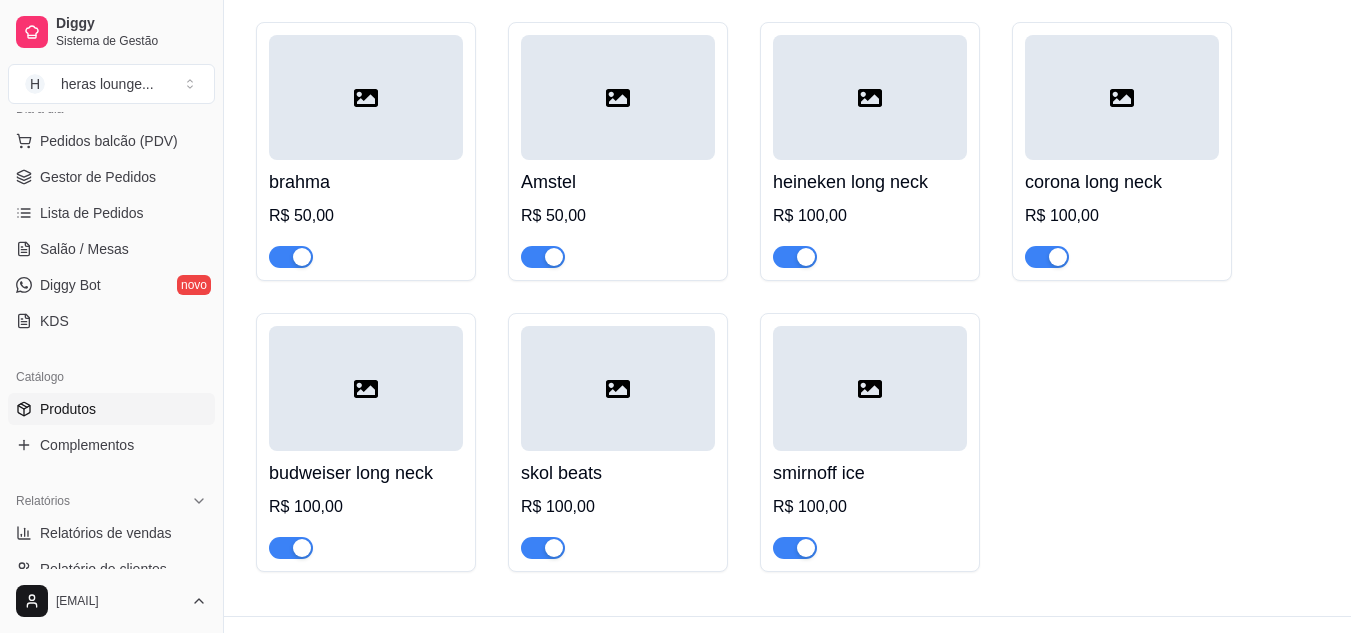 scroll, scrollTop: 7500, scrollLeft: 0, axis: vertical 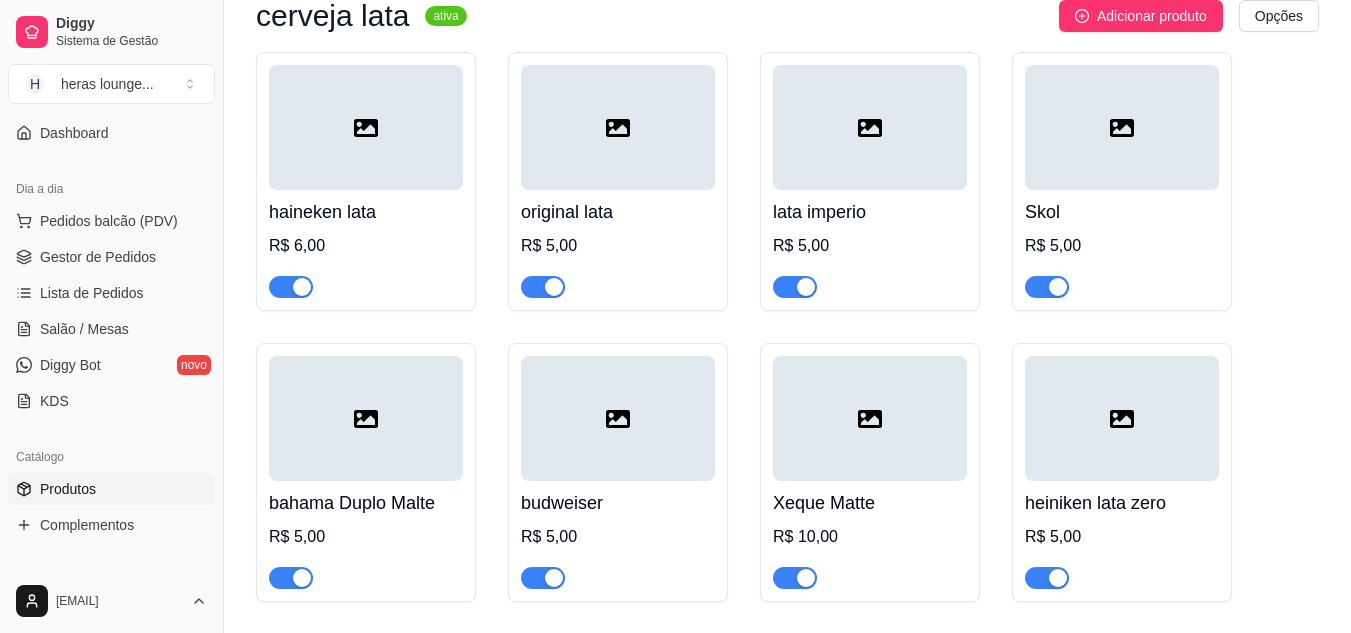 click at bounding box center (1122, 418) 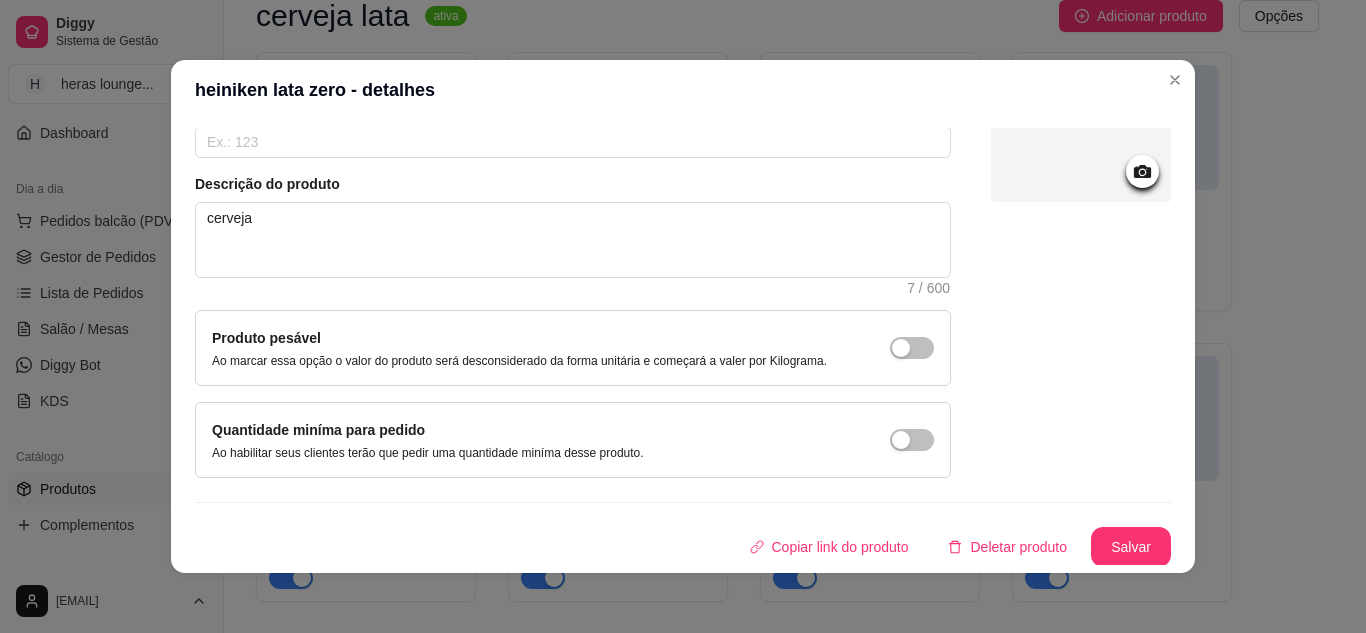 scroll, scrollTop: 181, scrollLeft: 0, axis: vertical 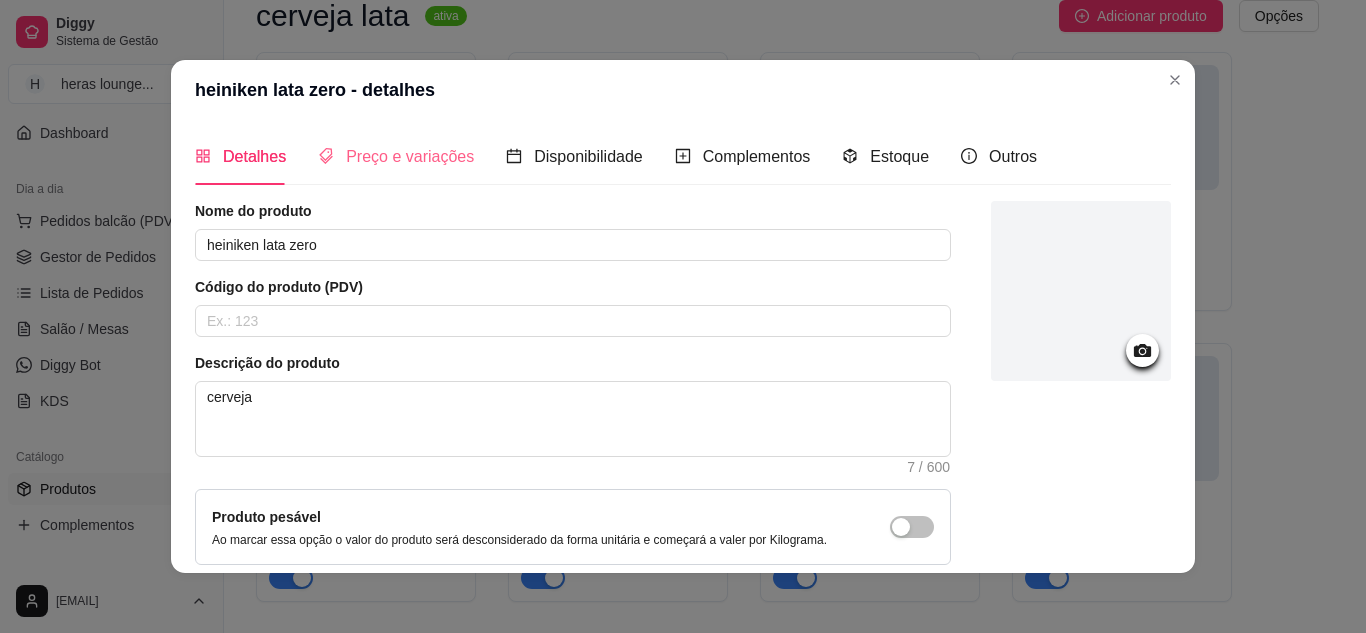 click on "Preço e variações" at bounding box center [396, 156] 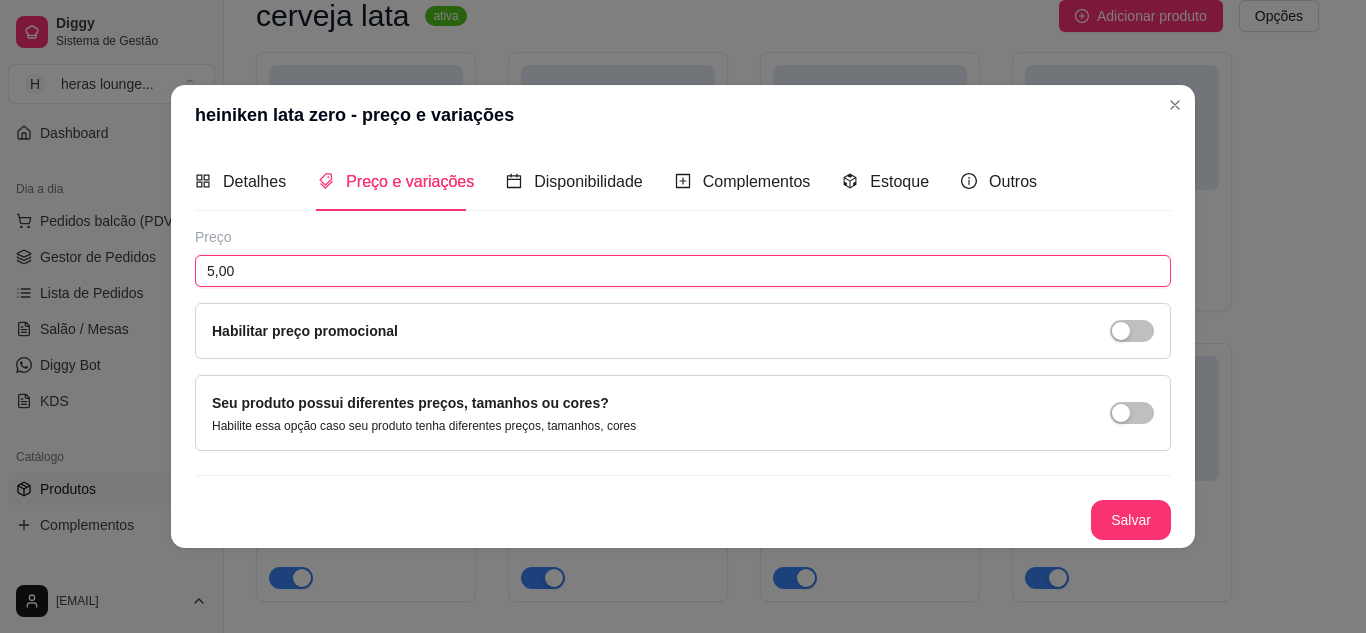 click on "5,00" at bounding box center [683, 271] 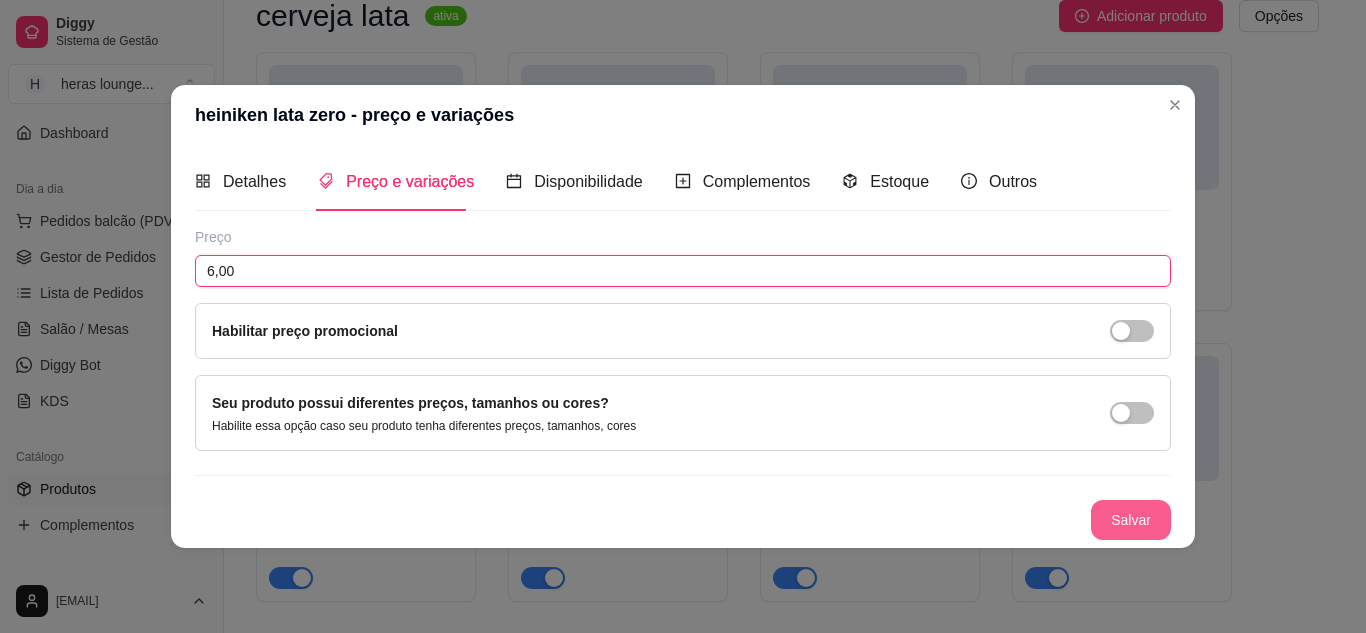 type on "6,00" 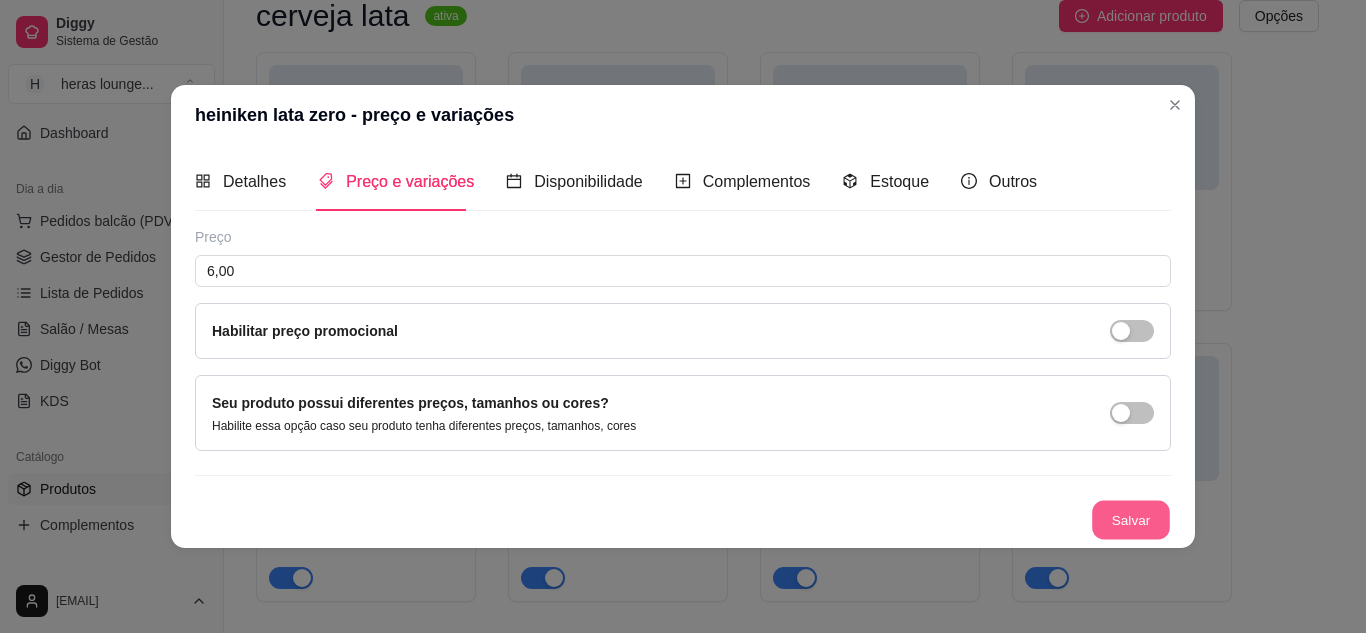 click on "Salvar" at bounding box center [1131, 519] 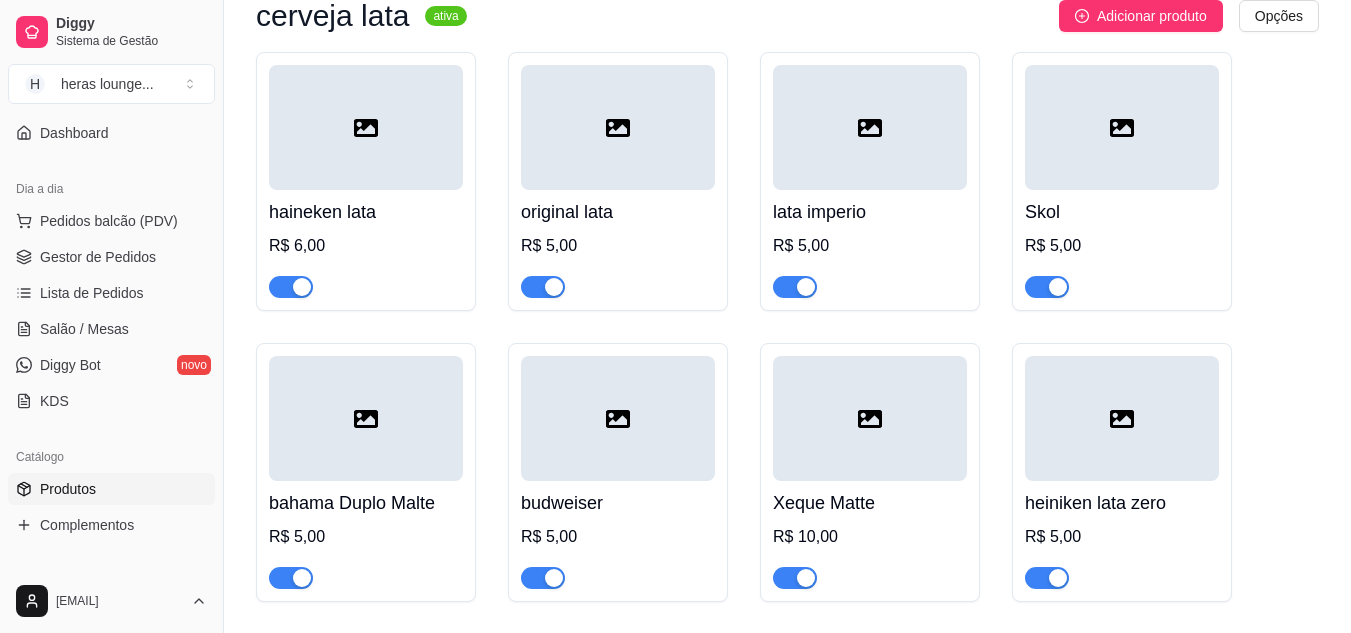 click at bounding box center (1122, 418) 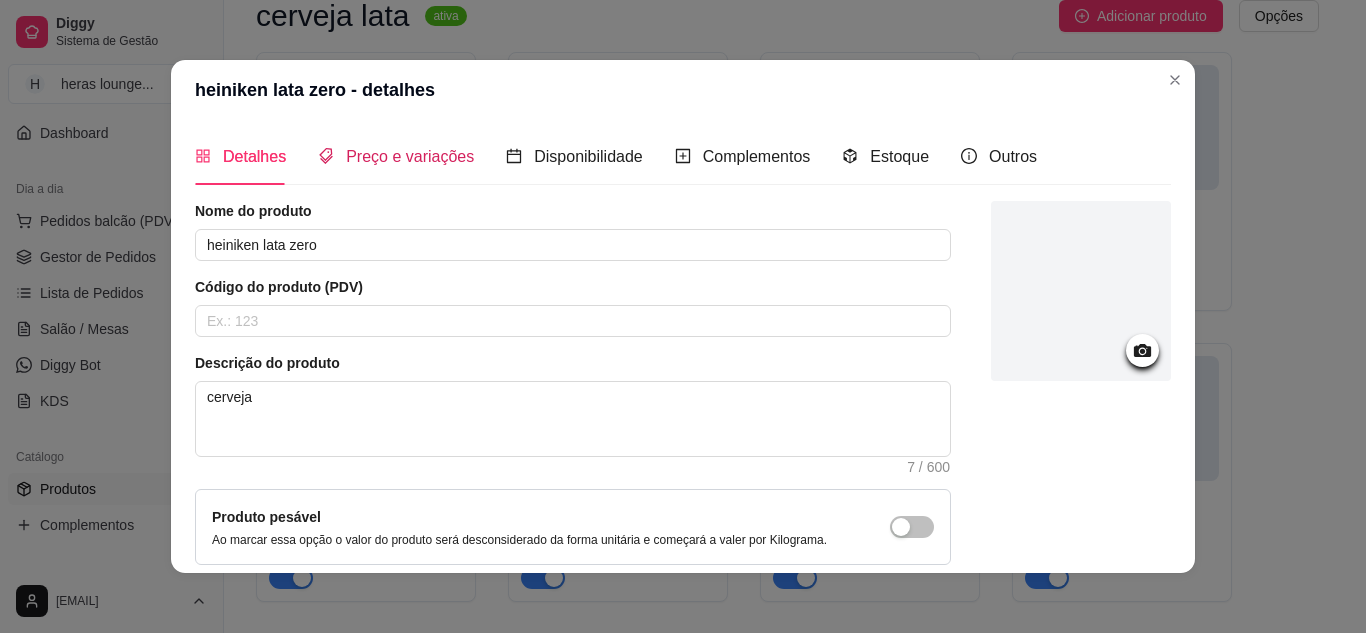 click on "Preço e variações" at bounding box center (410, 156) 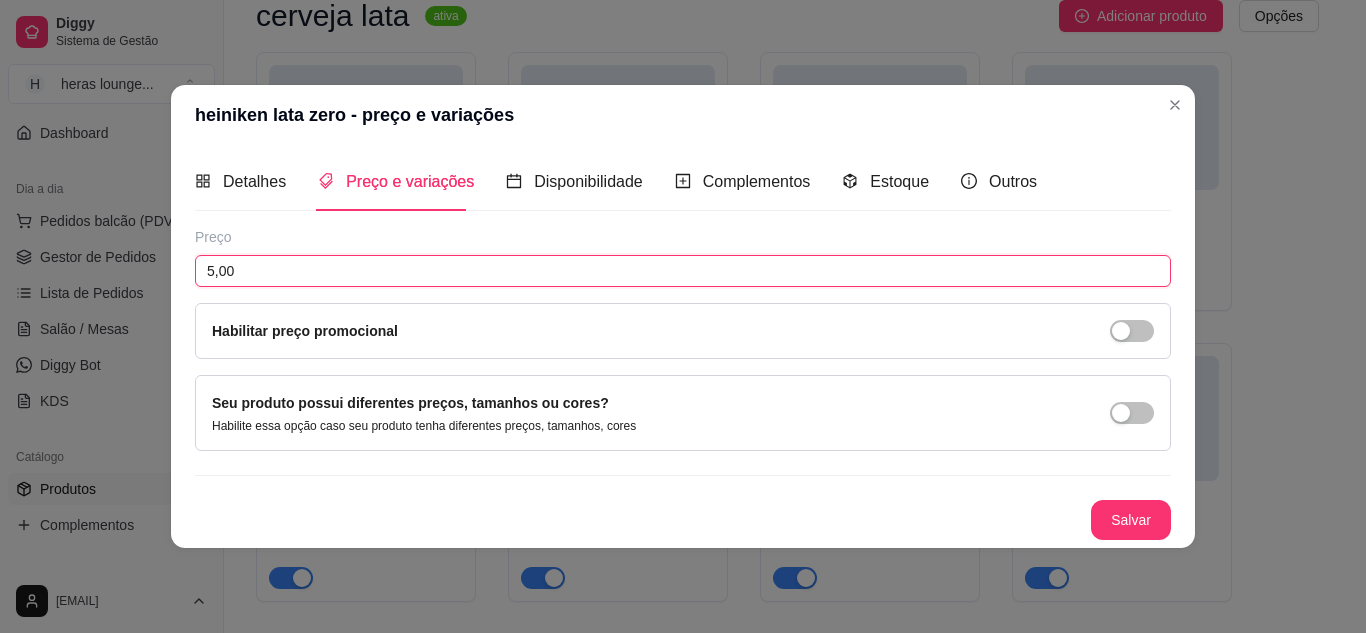 click on "5,00" at bounding box center (683, 271) 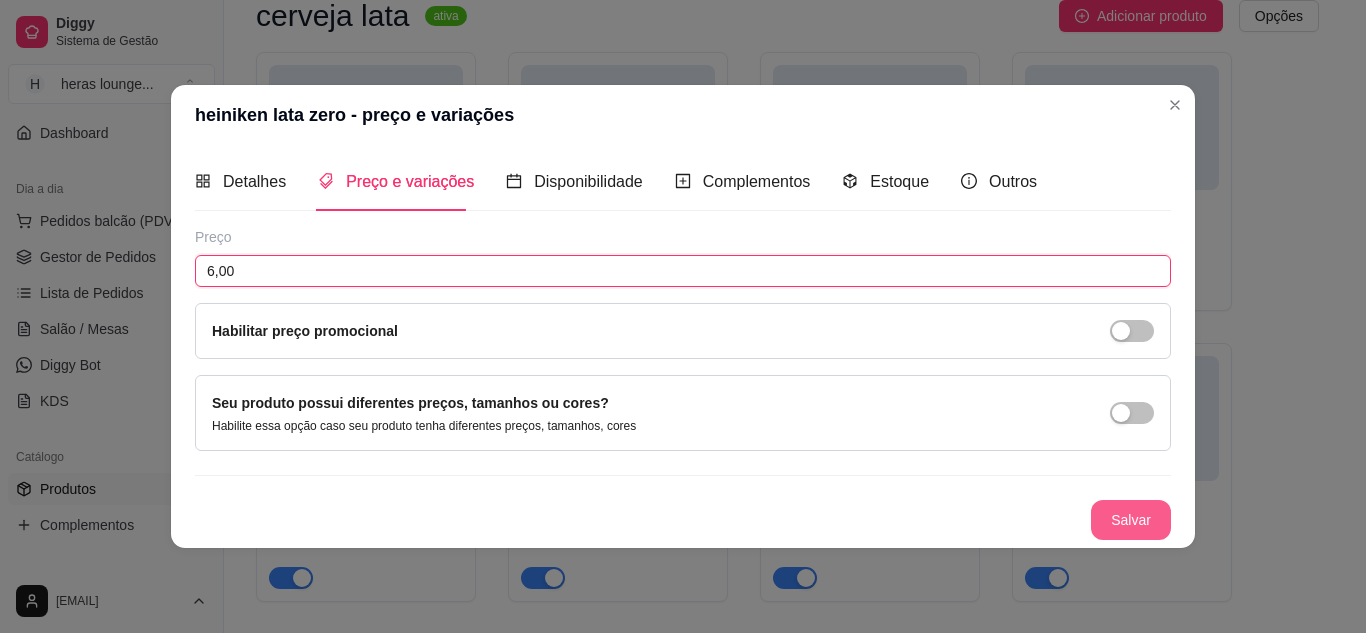 type on "6,00" 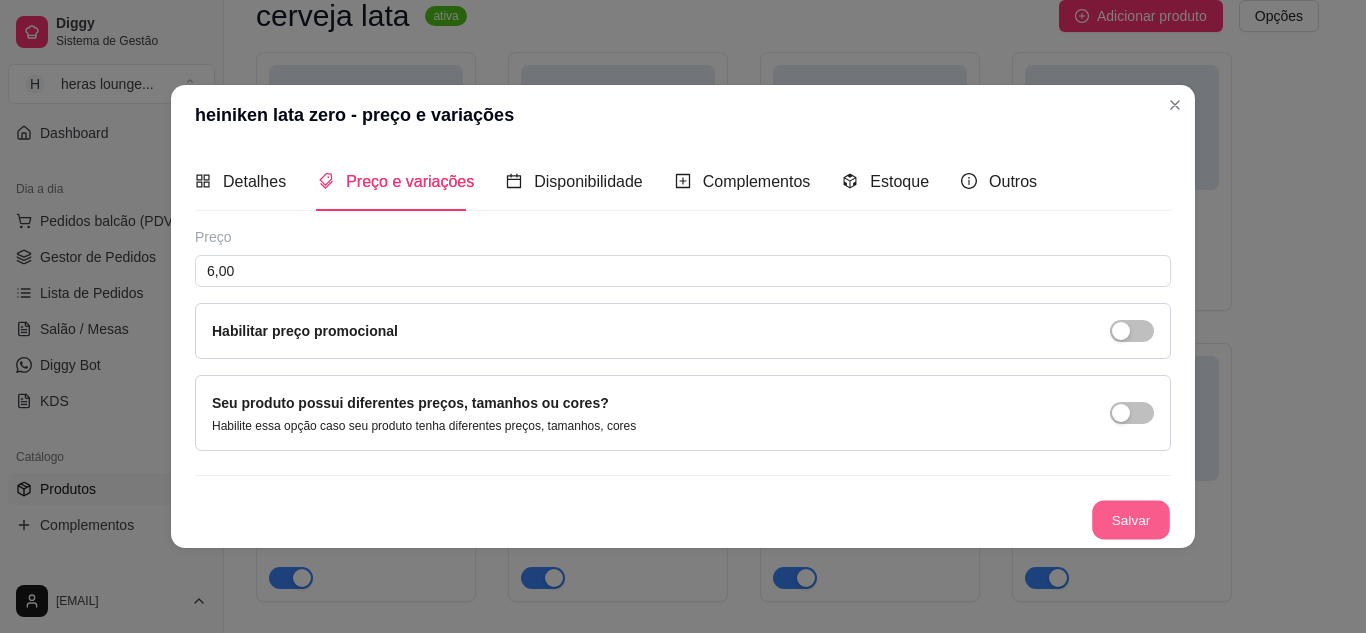 click on "Salvar" at bounding box center [1131, 519] 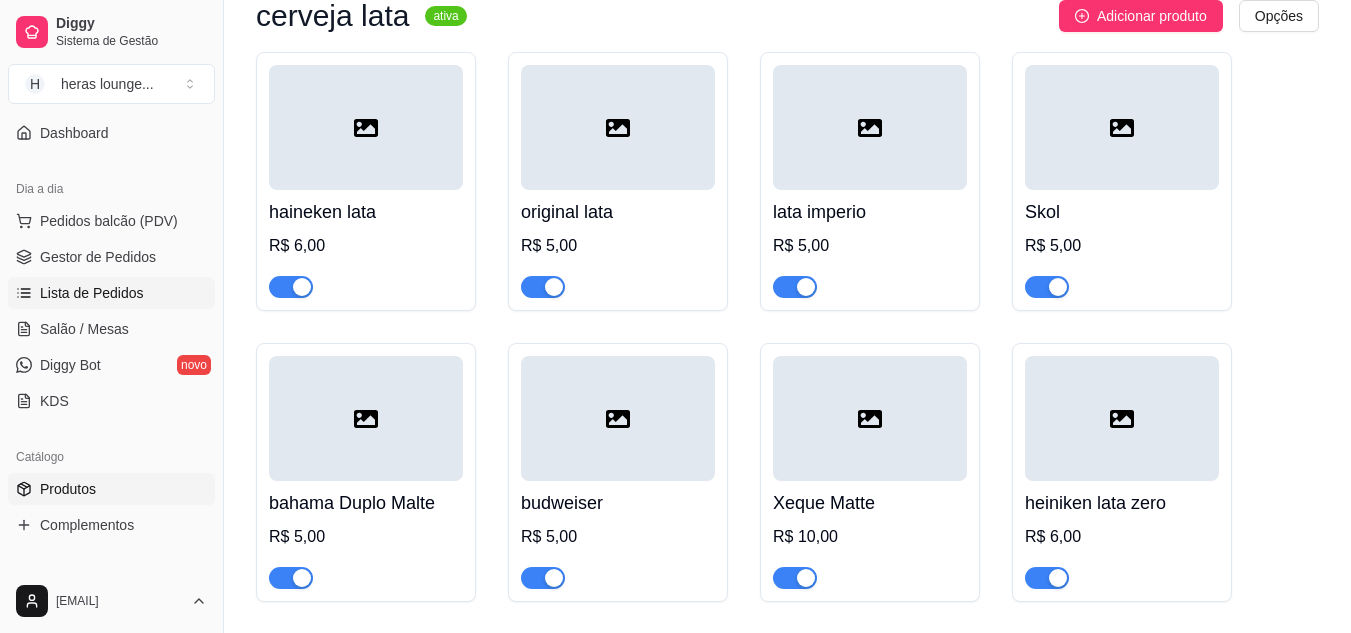 click on "Lista de Pedidos" at bounding box center [92, 293] 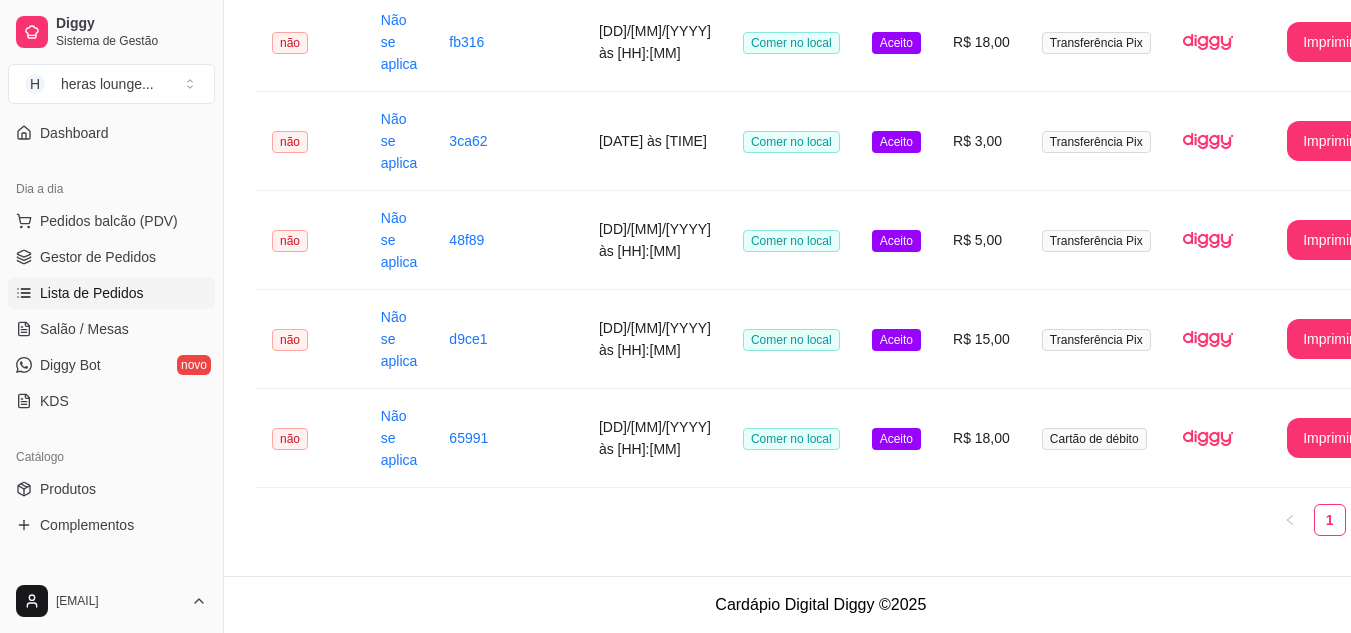 scroll, scrollTop: 0, scrollLeft: 0, axis: both 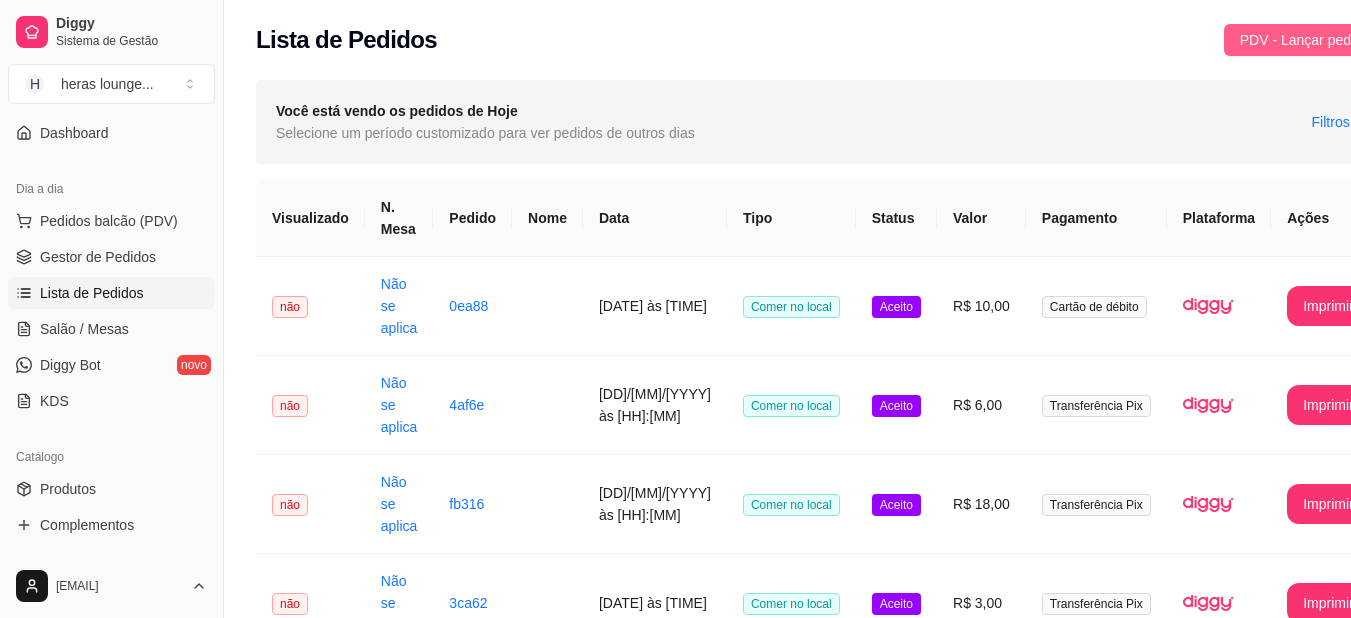click on "PDV - Lançar pedido" at bounding box center [1305, 40] 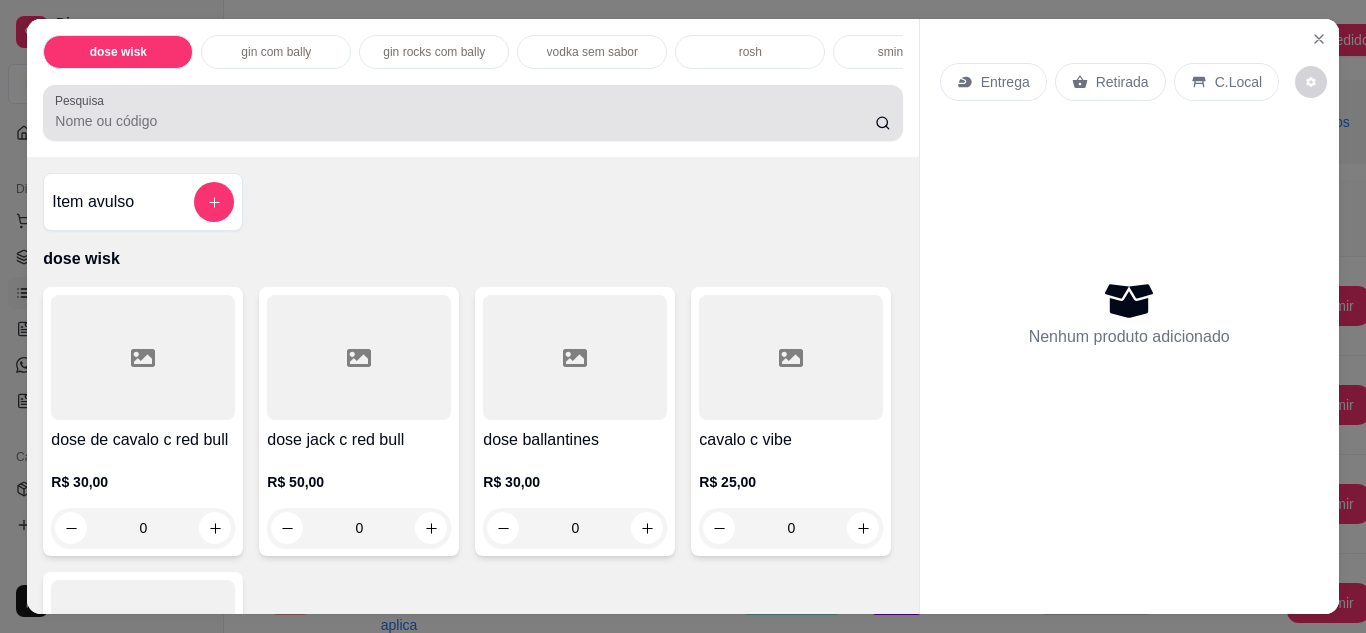 click at bounding box center (472, 113) 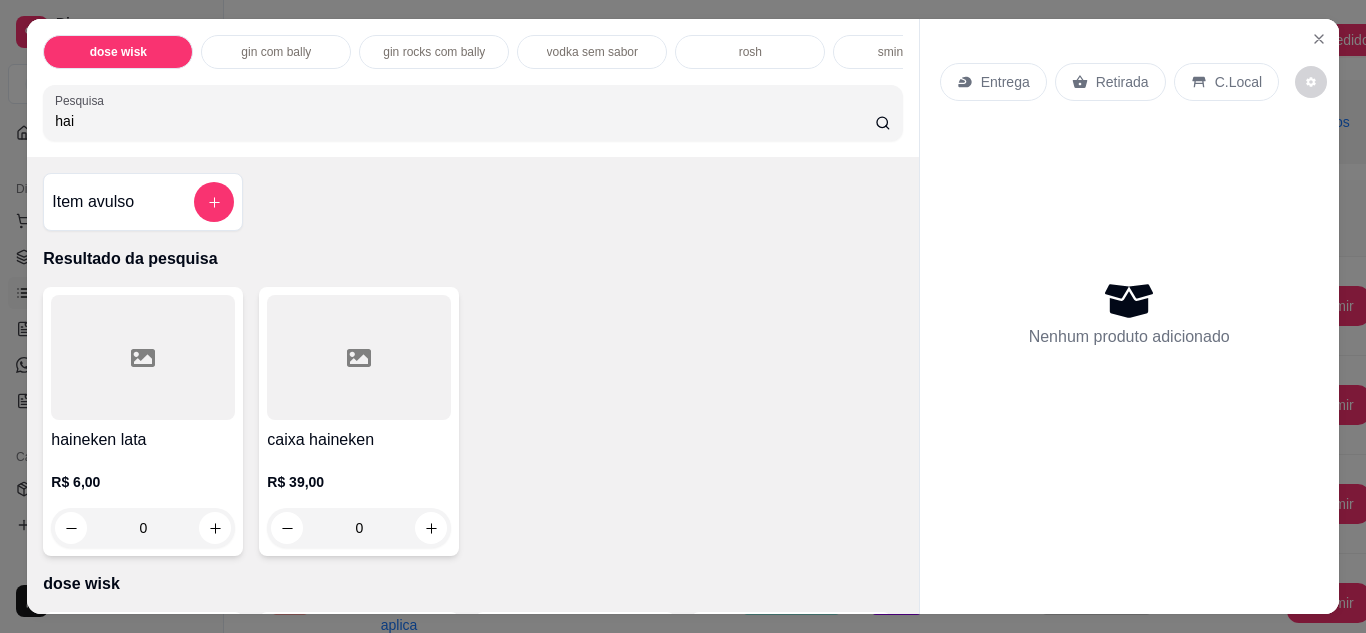 type on "hai" 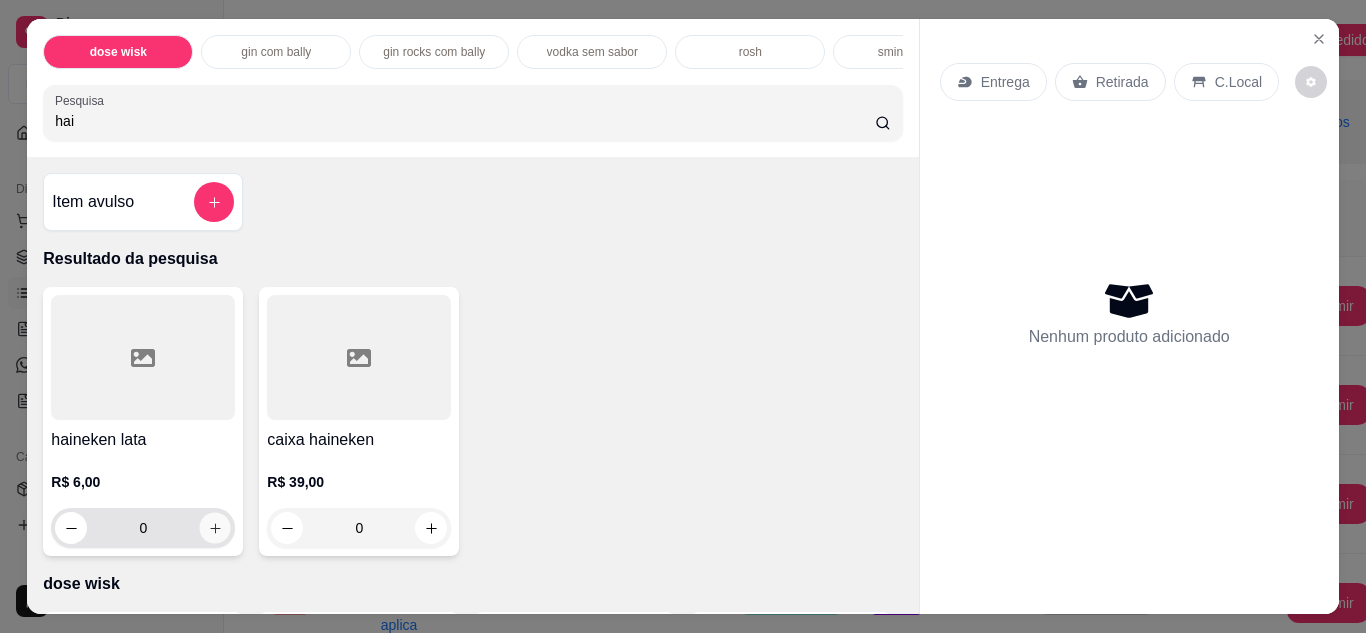 click 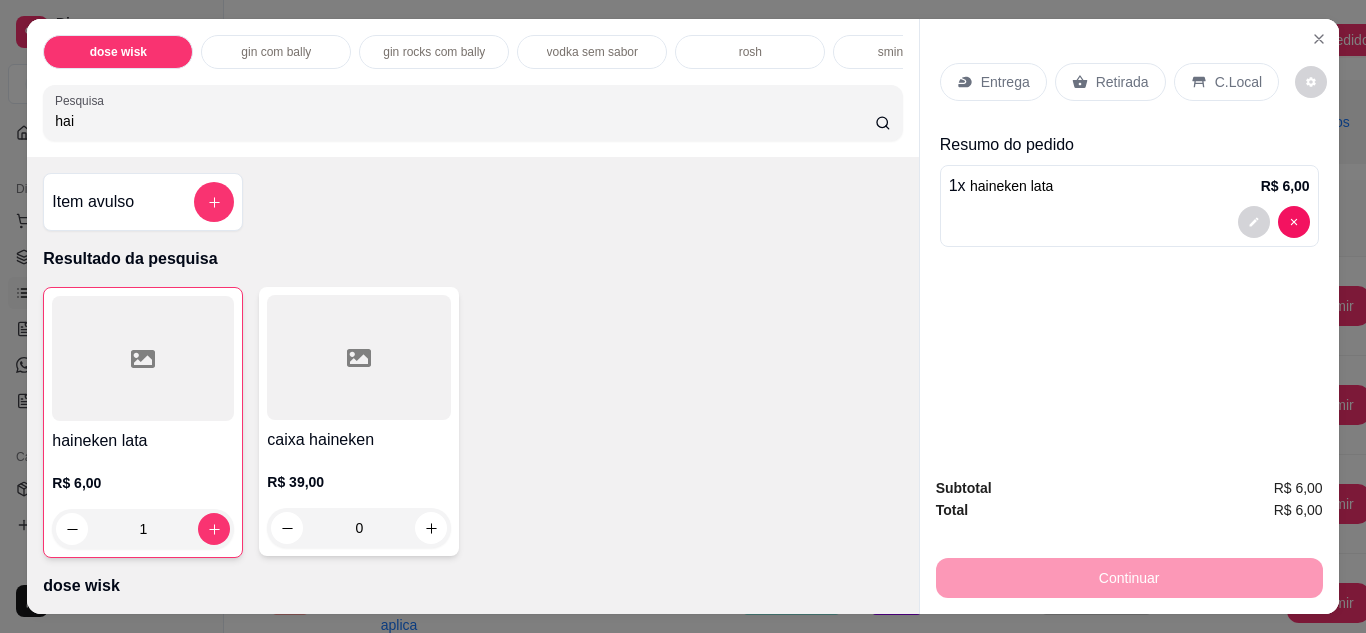click 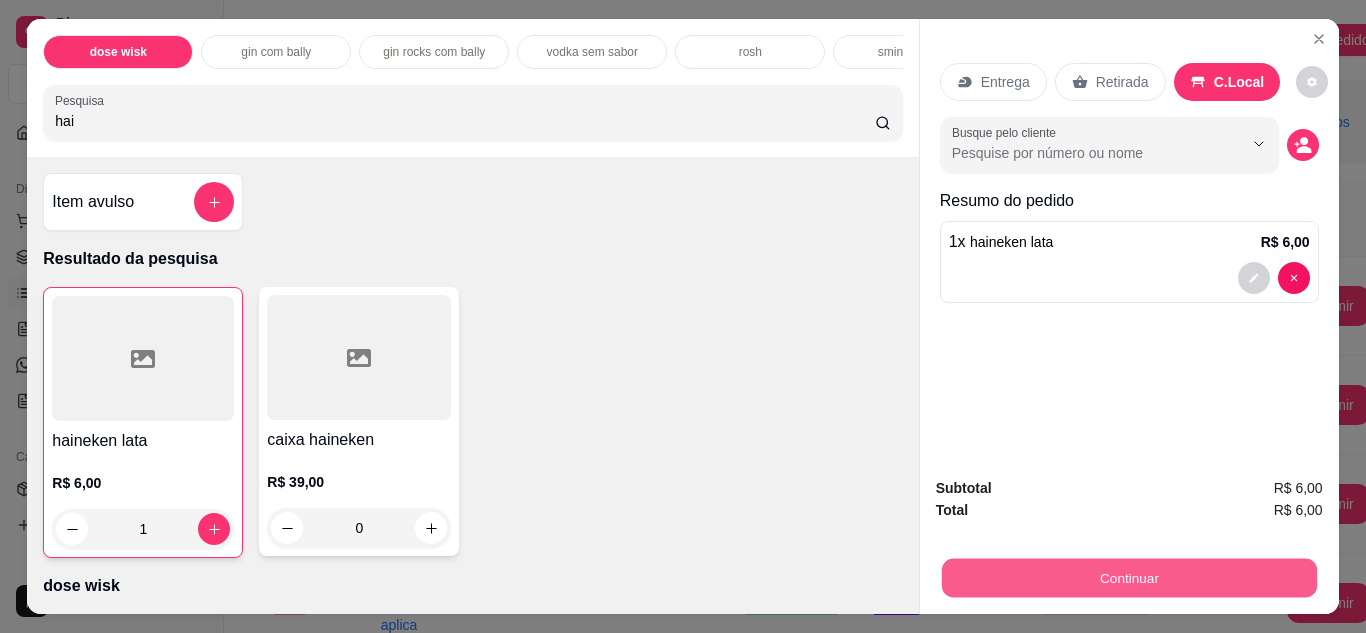 click on "Continuar" at bounding box center (1128, 578) 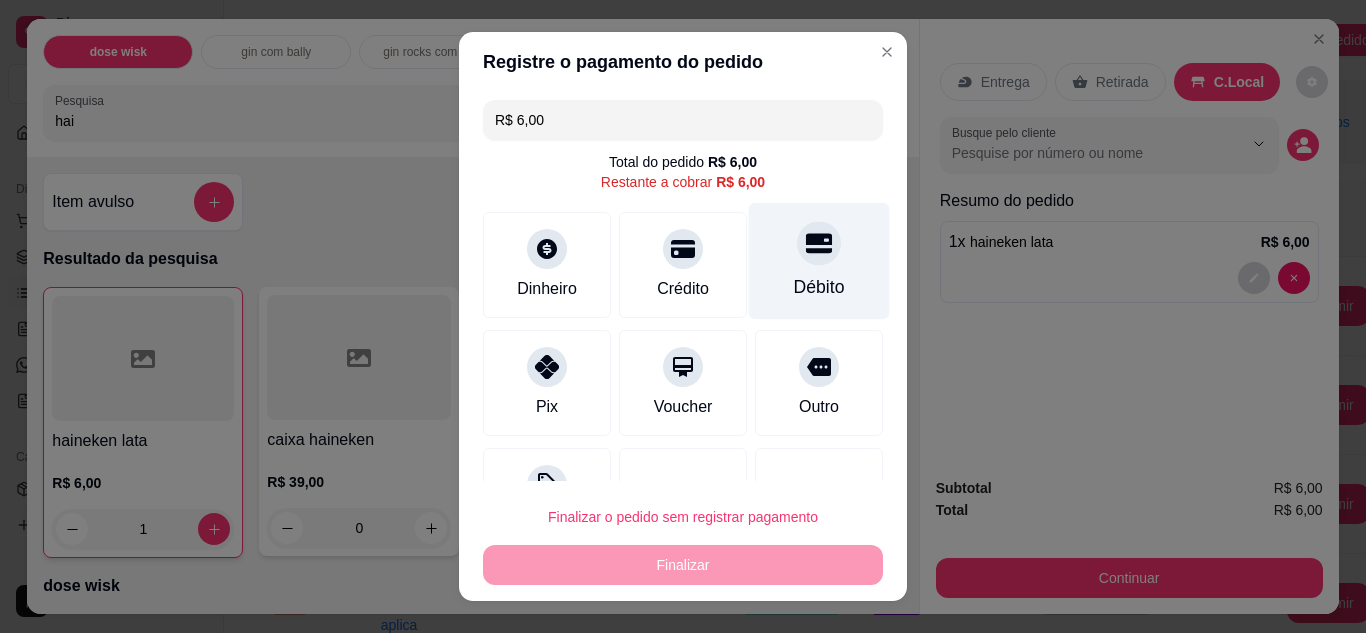 click 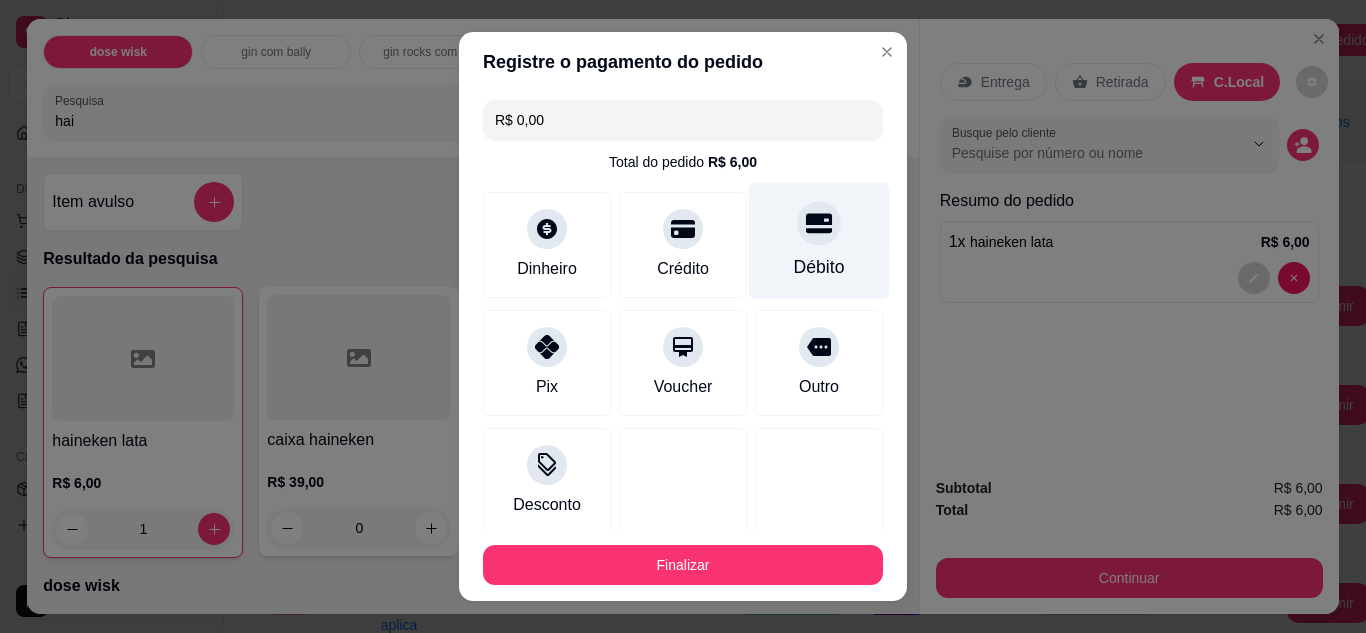 type on "R$ 0,00" 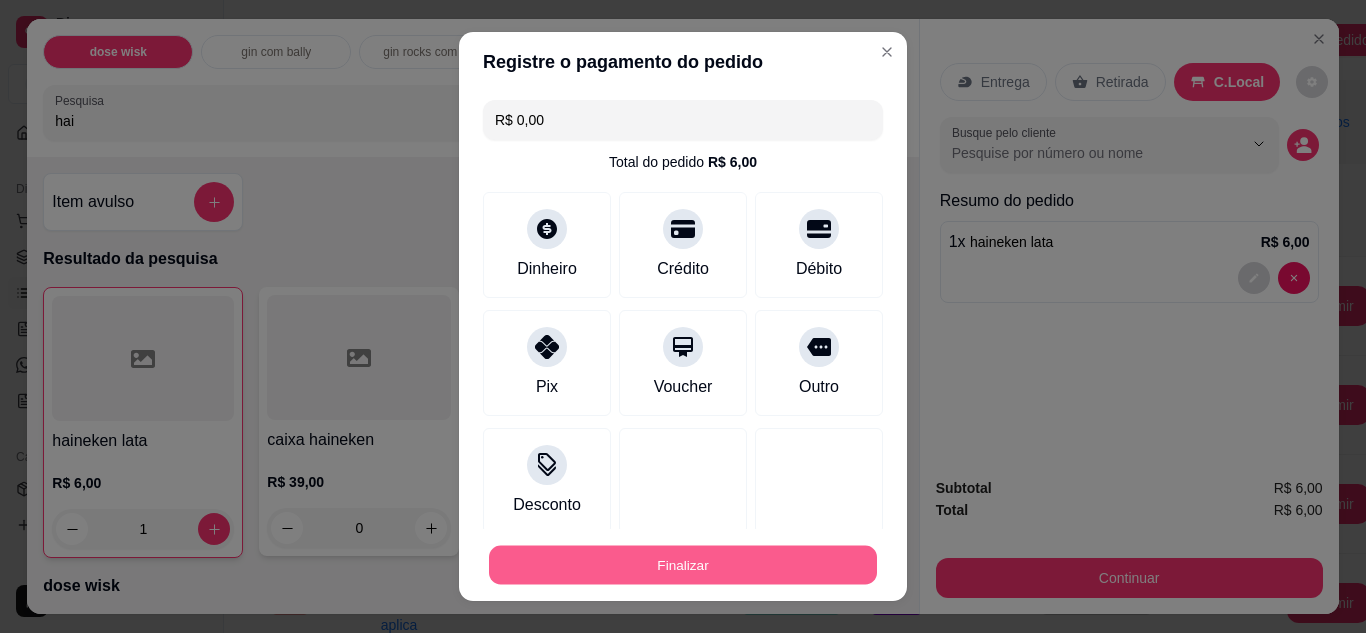 click on "Finalizar" at bounding box center [683, 565] 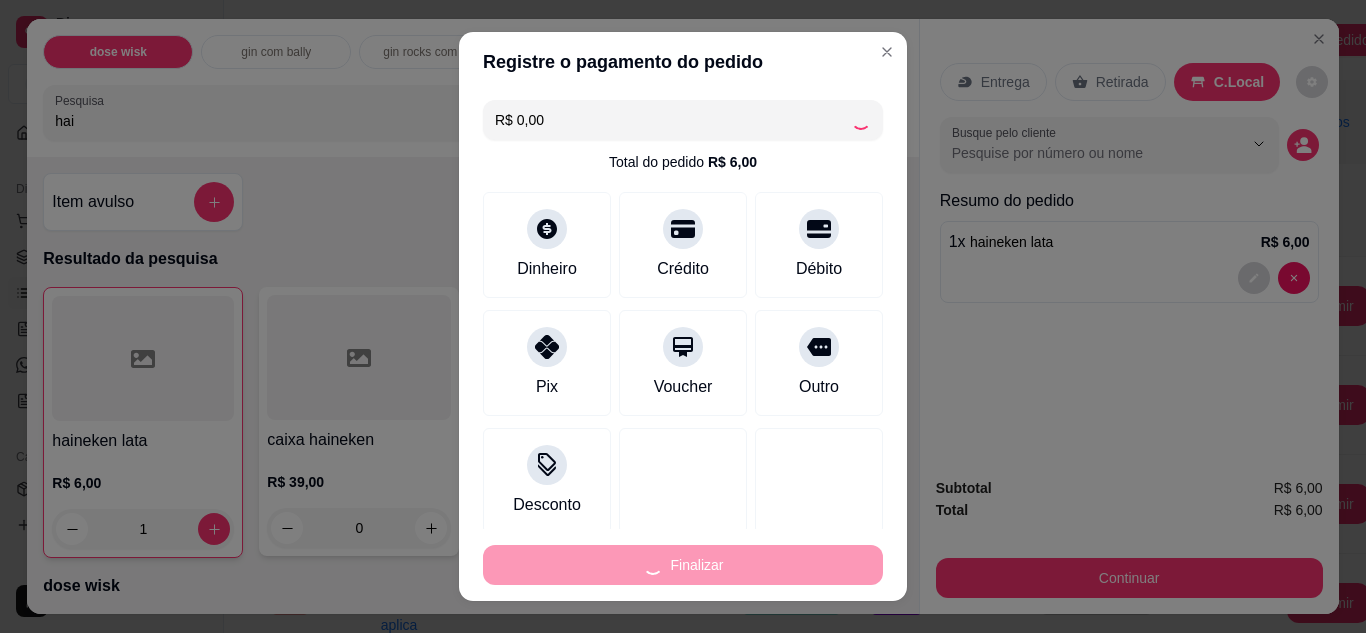 type on "0" 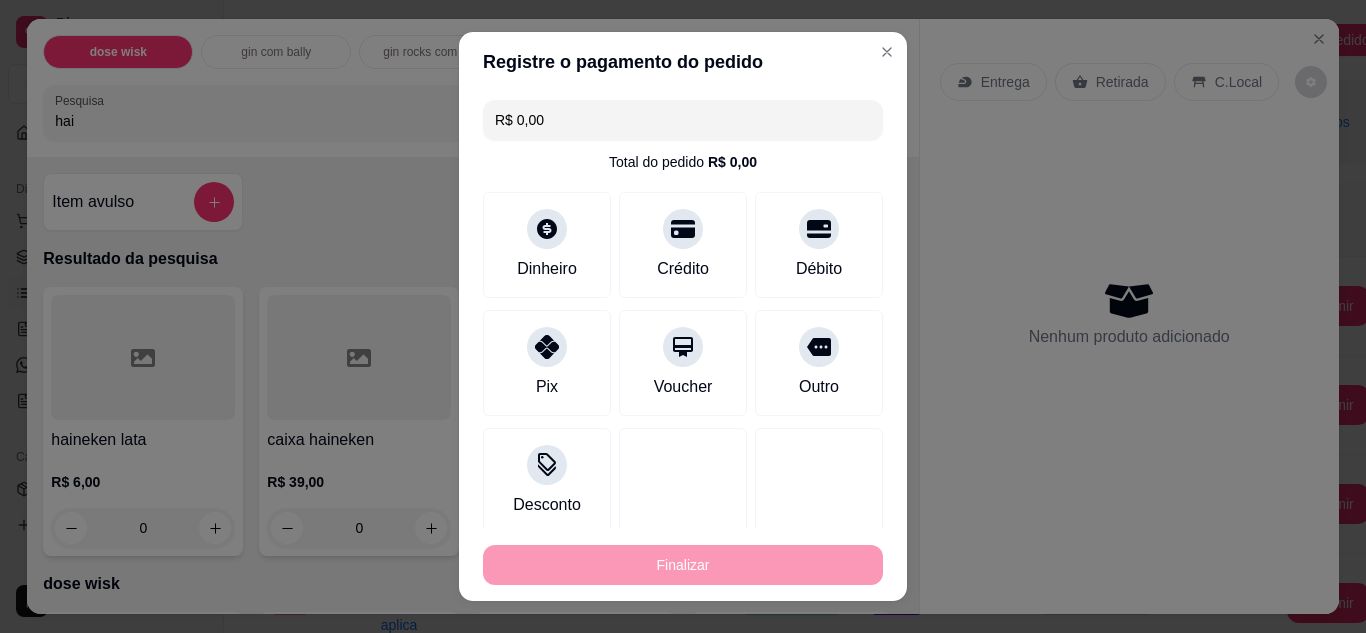 type on "-R$ 6,00" 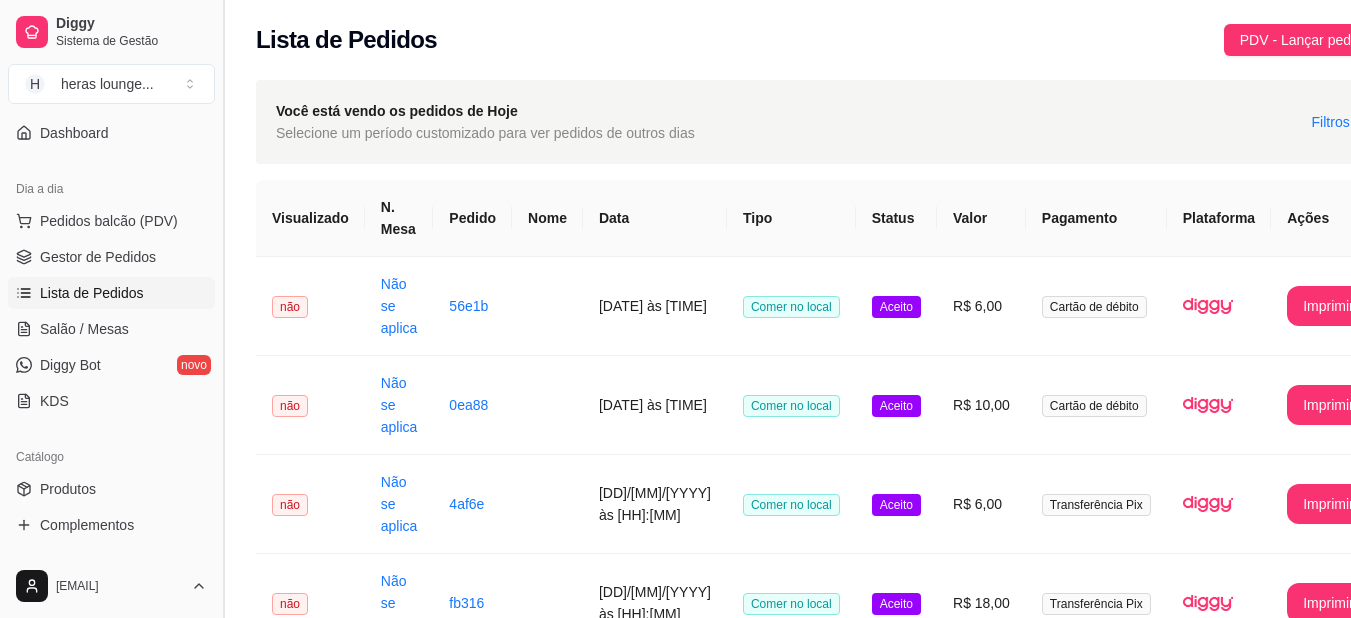 click at bounding box center [223, 309] 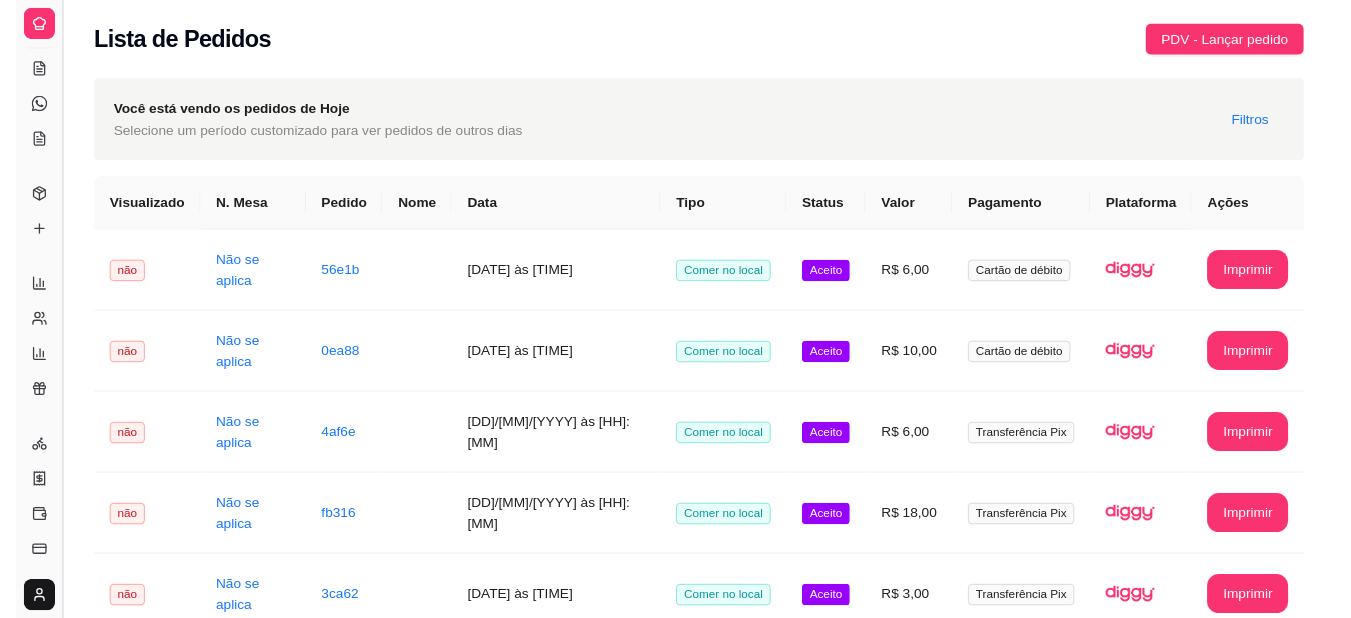 scroll, scrollTop: 35, scrollLeft: 0, axis: vertical 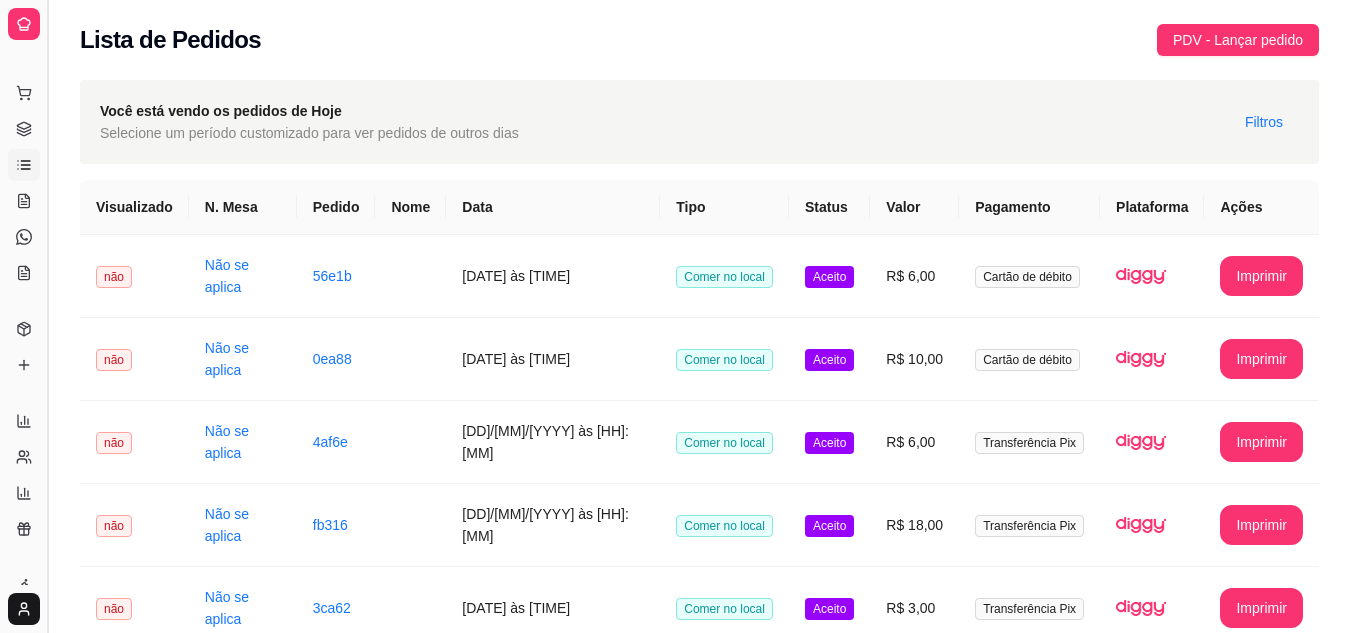 click at bounding box center [47, 316] 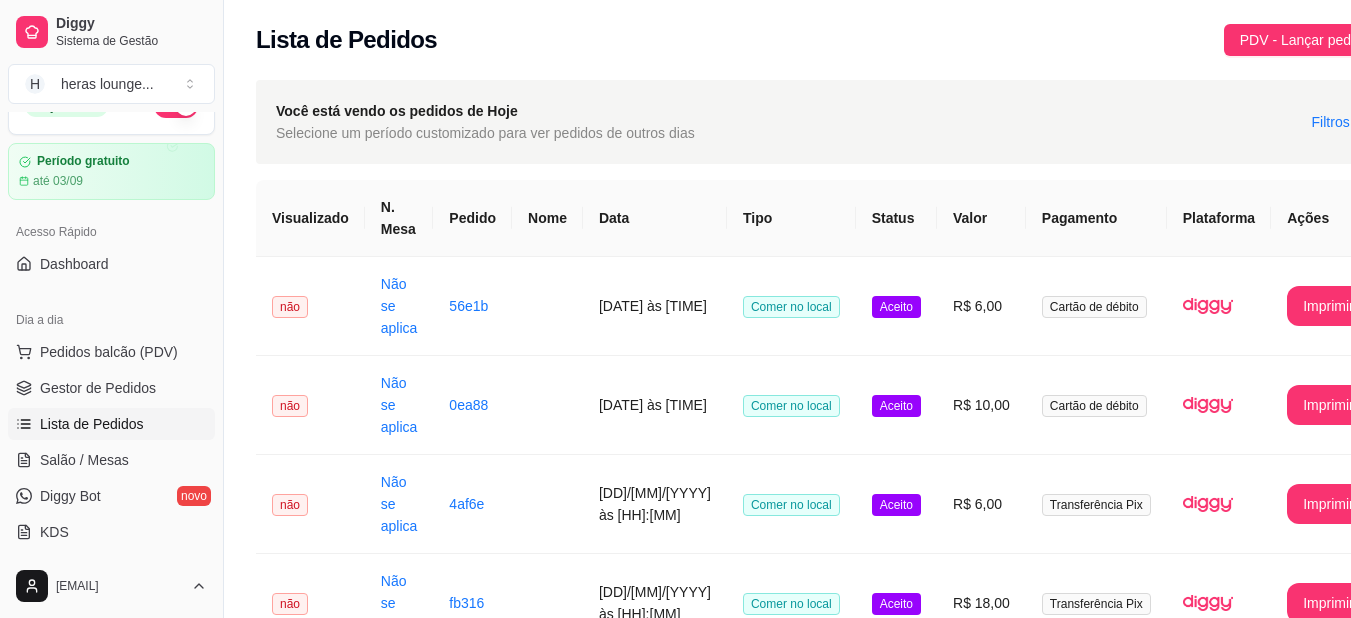 scroll, scrollTop: 0, scrollLeft: 0, axis: both 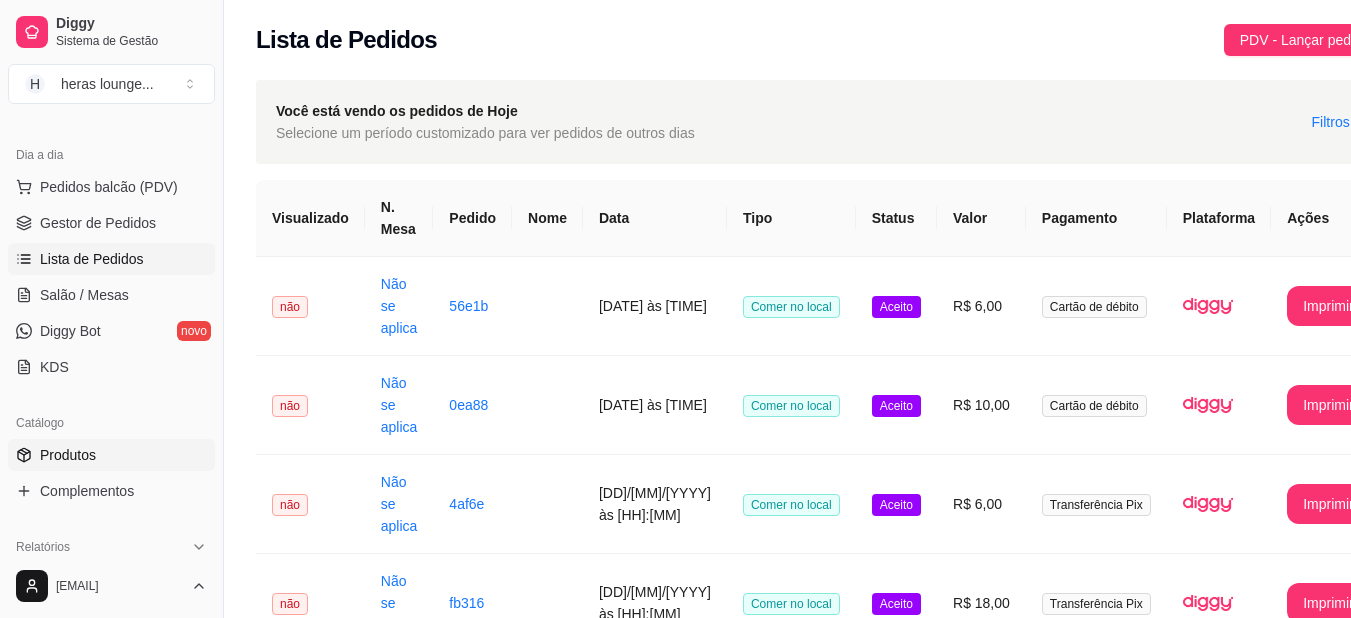 click on "Produtos" at bounding box center (68, 455) 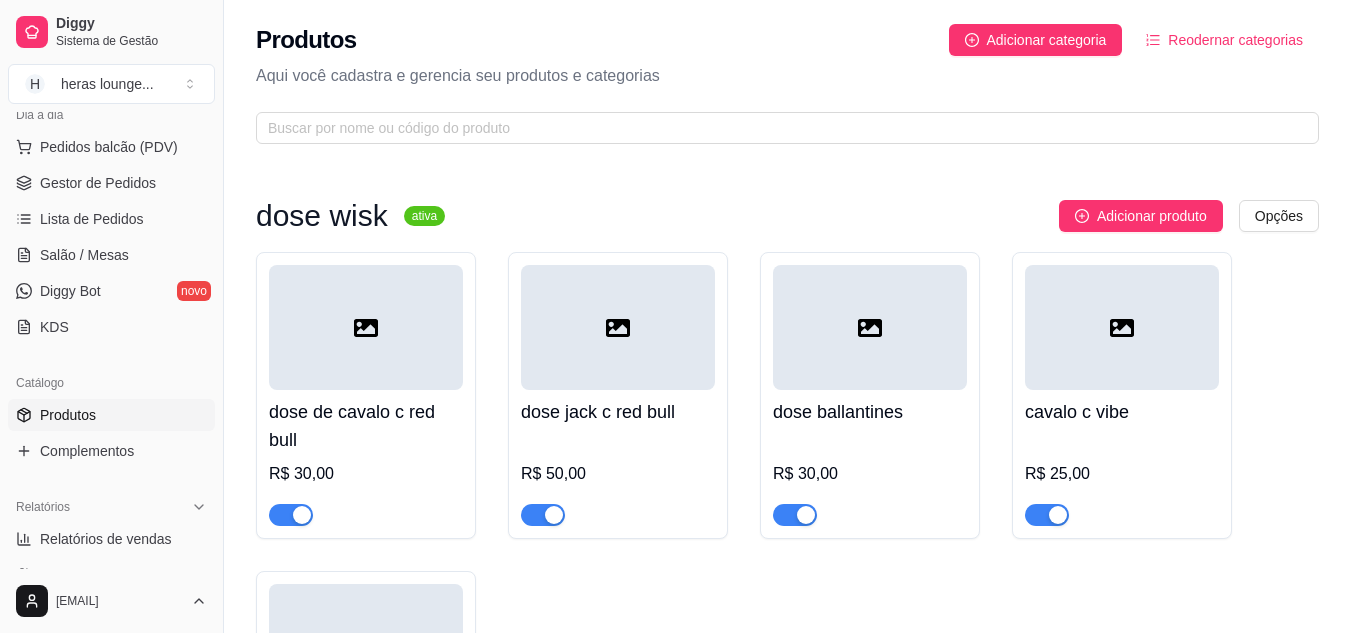 scroll, scrollTop: 280, scrollLeft: 0, axis: vertical 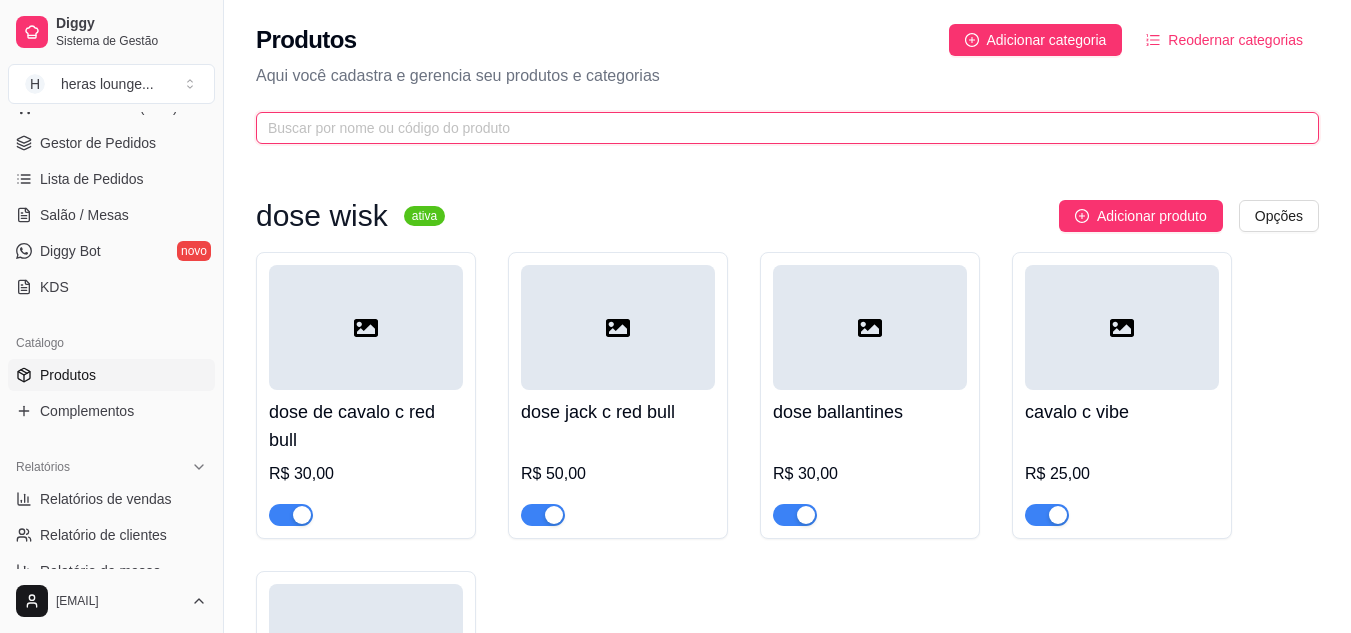 click at bounding box center (779, 128) 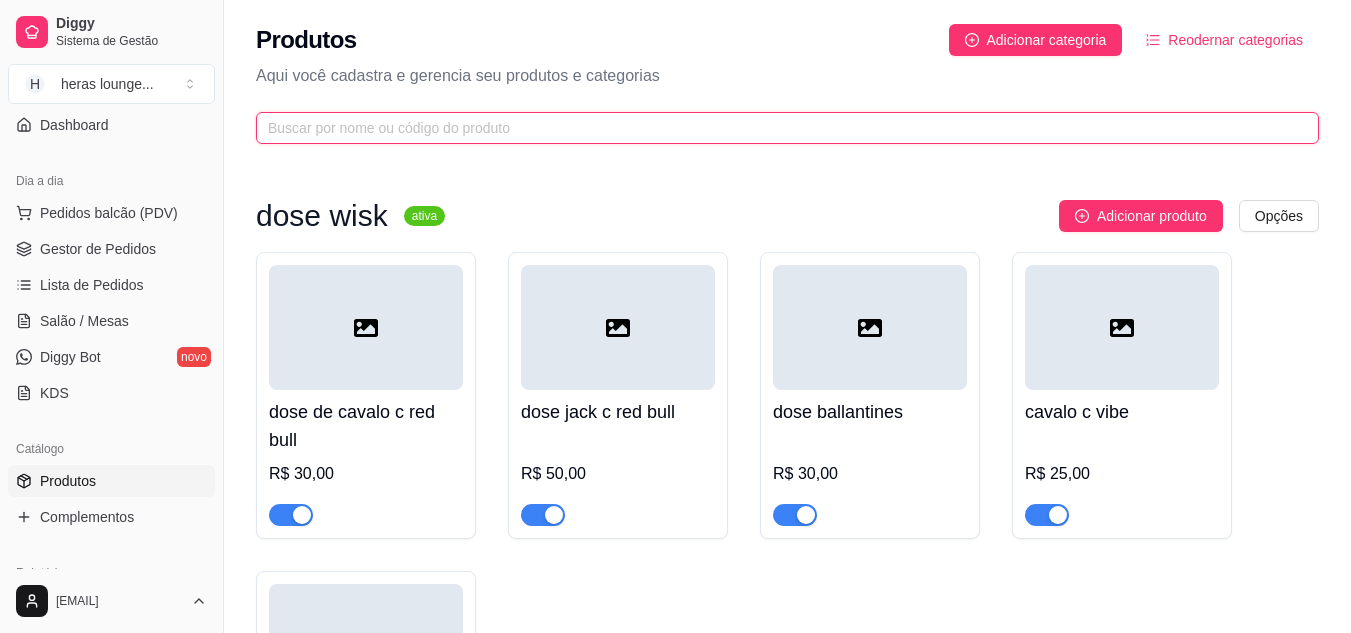 scroll, scrollTop: 160, scrollLeft: 0, axis: vertical 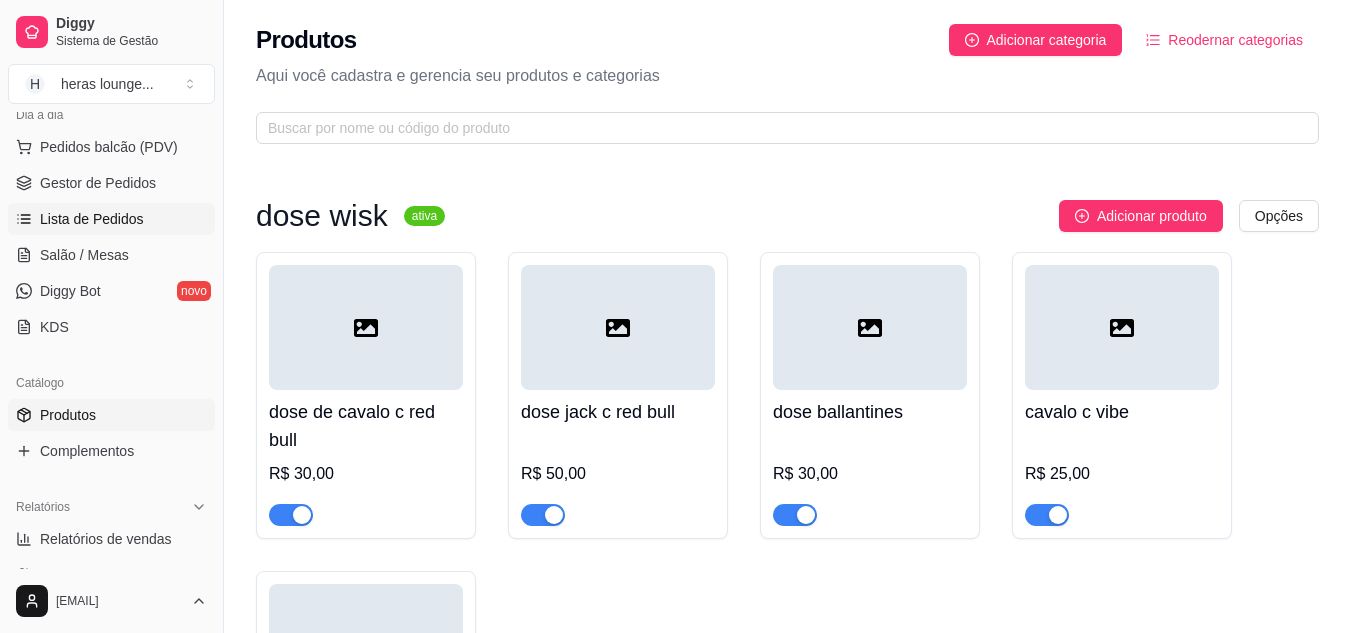 click on "Lista de Pedidos" at bounding box center (111, 219) 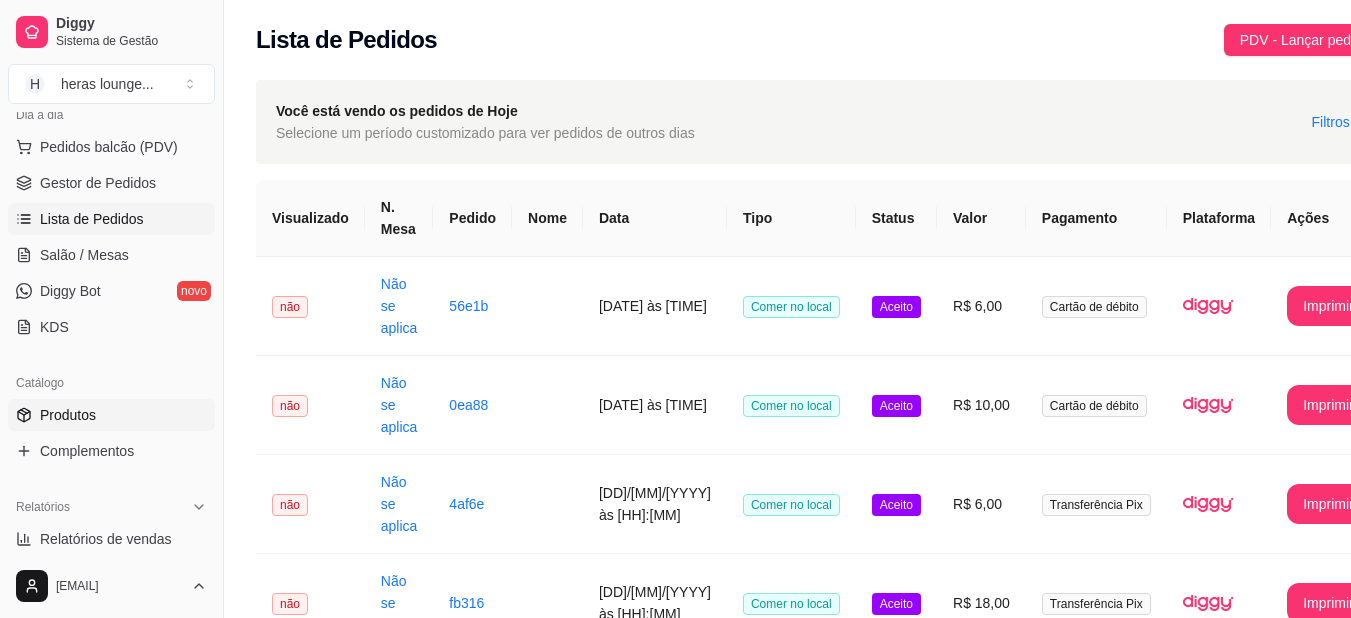 click on "Produtos" at bounding box center [111, 415] 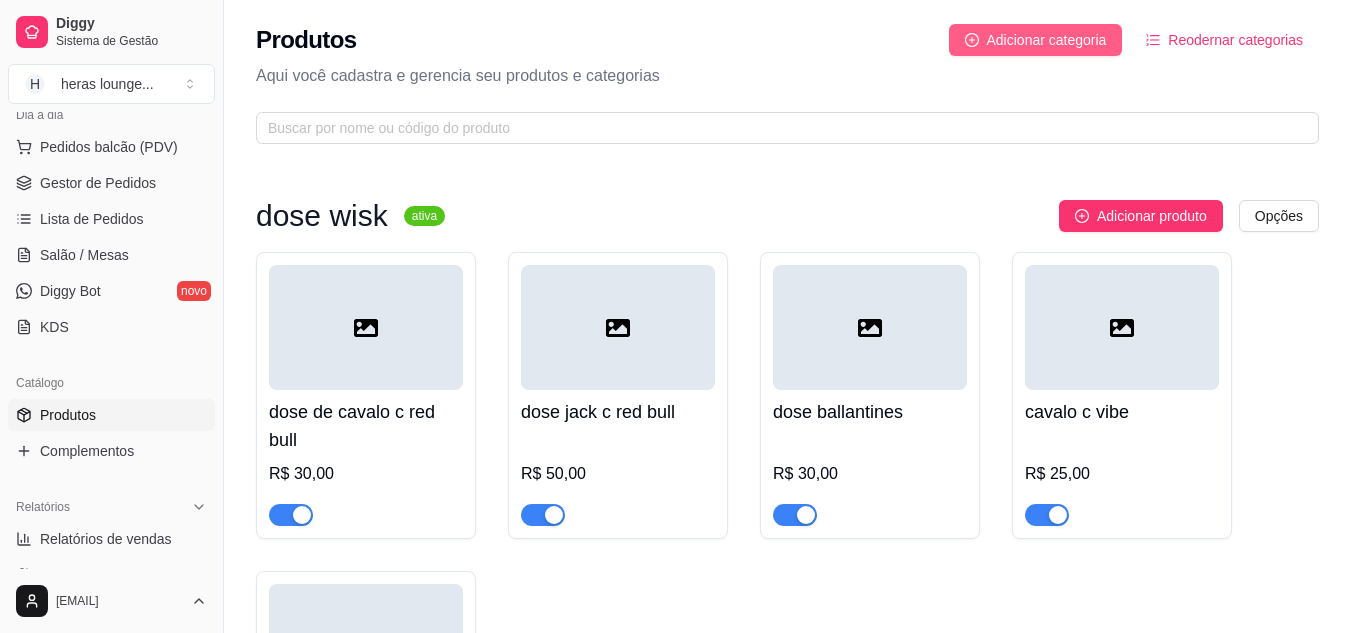click on "Adicionar categoria" at bounding box center [1047, 40] 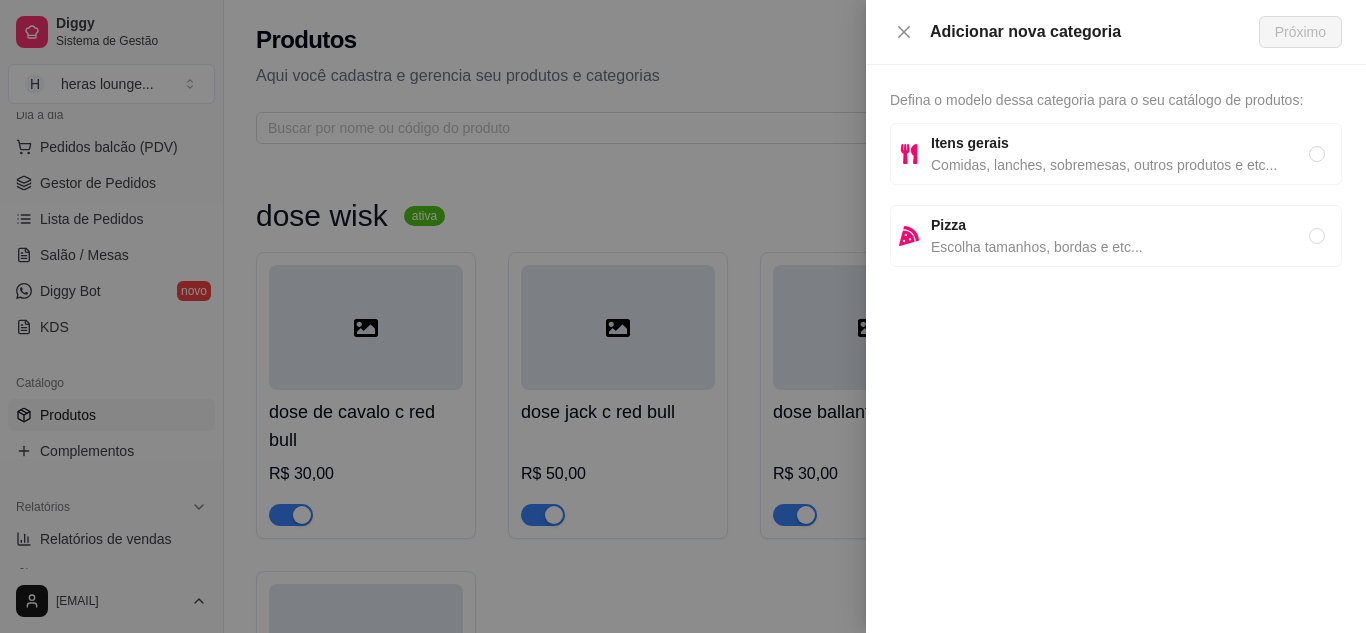 click on "Comidas, lanches, sobremesas, outros produtos e etc..." at bounding box center [1120, 165] 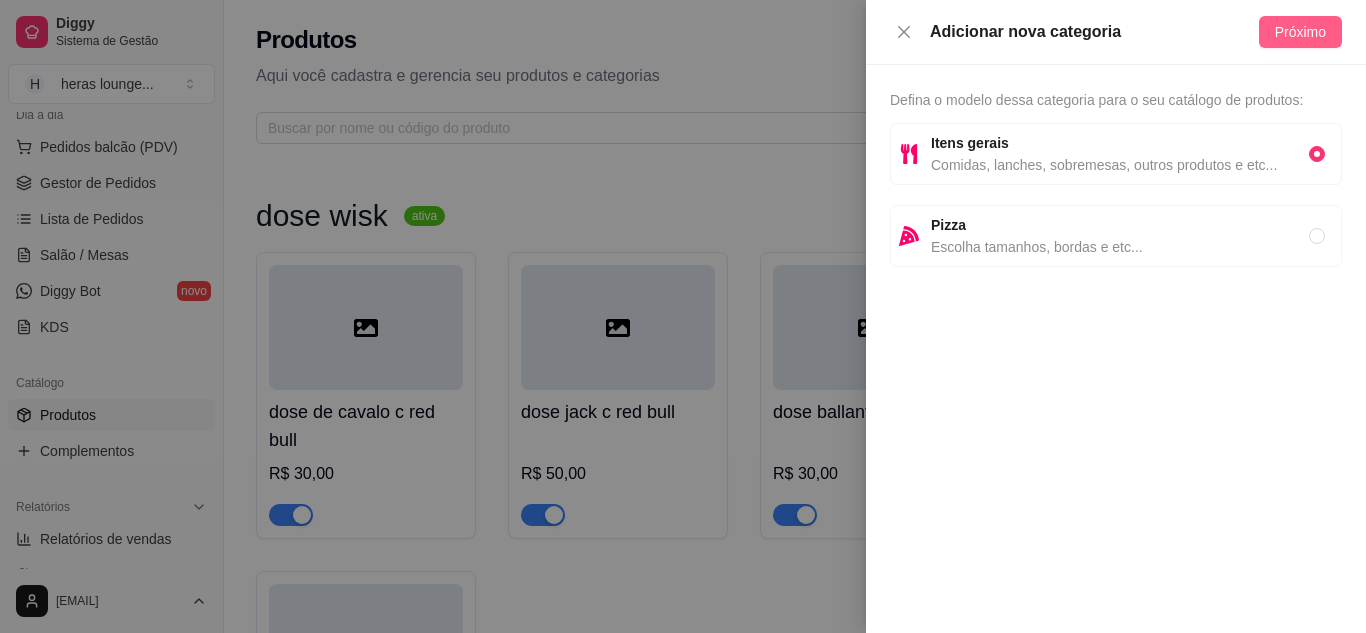 click on "Próximo" at bounding box center (1300, 32) 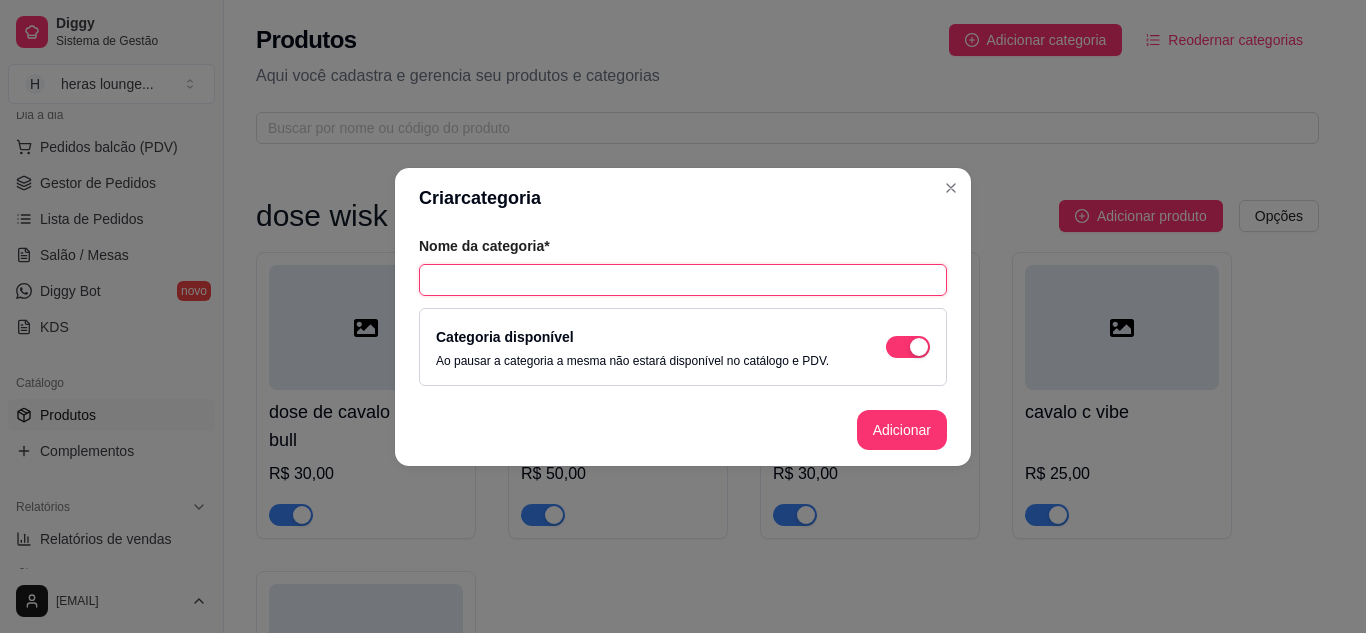 click at bounding box center [683, 280] 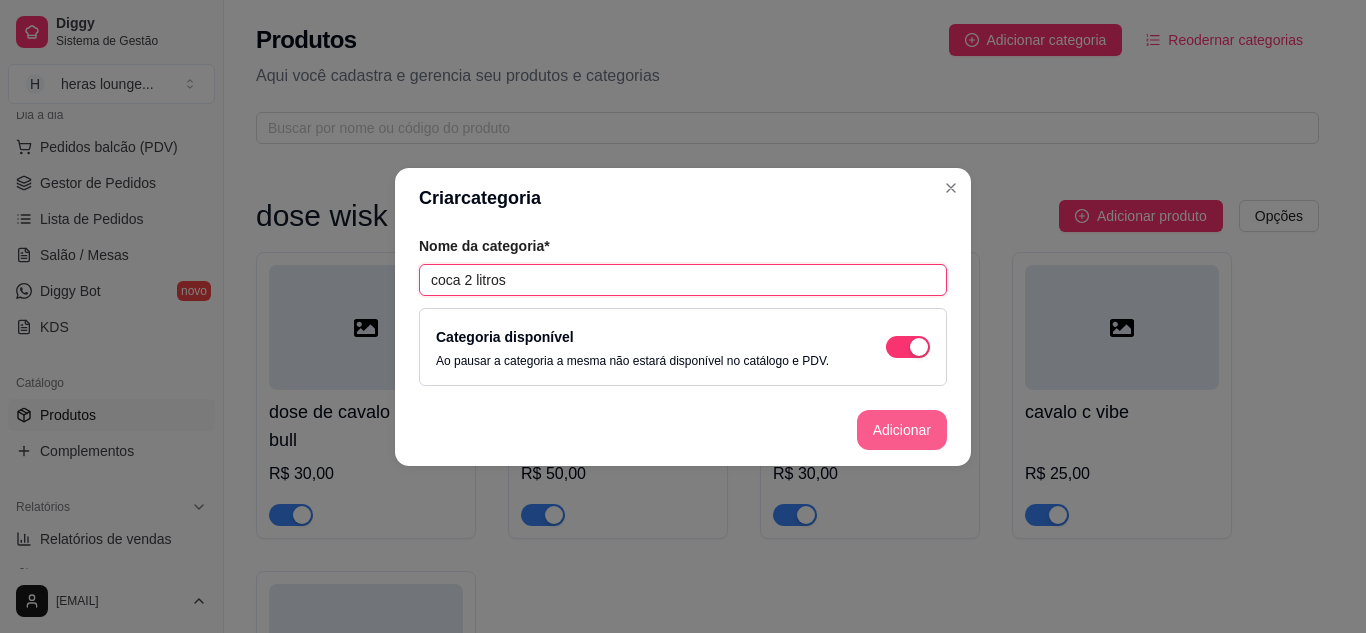 type on "coca 2 litros" 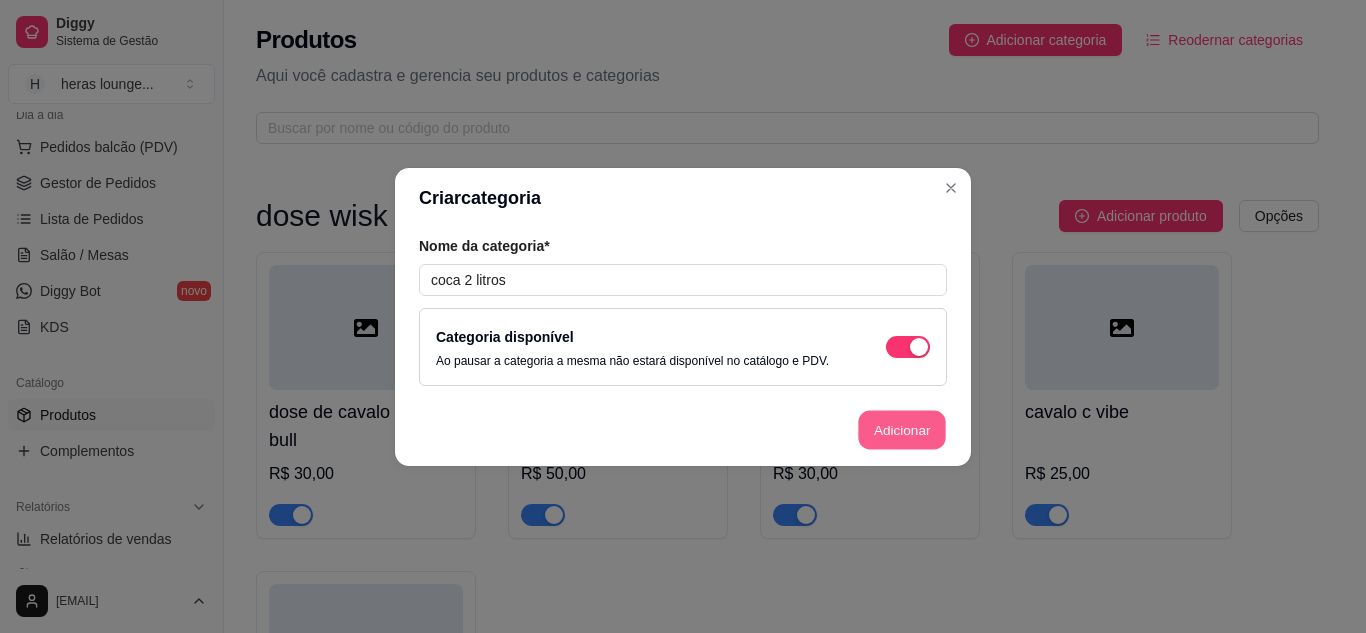 click on "Adicionar" at bounding box center (902, 429) 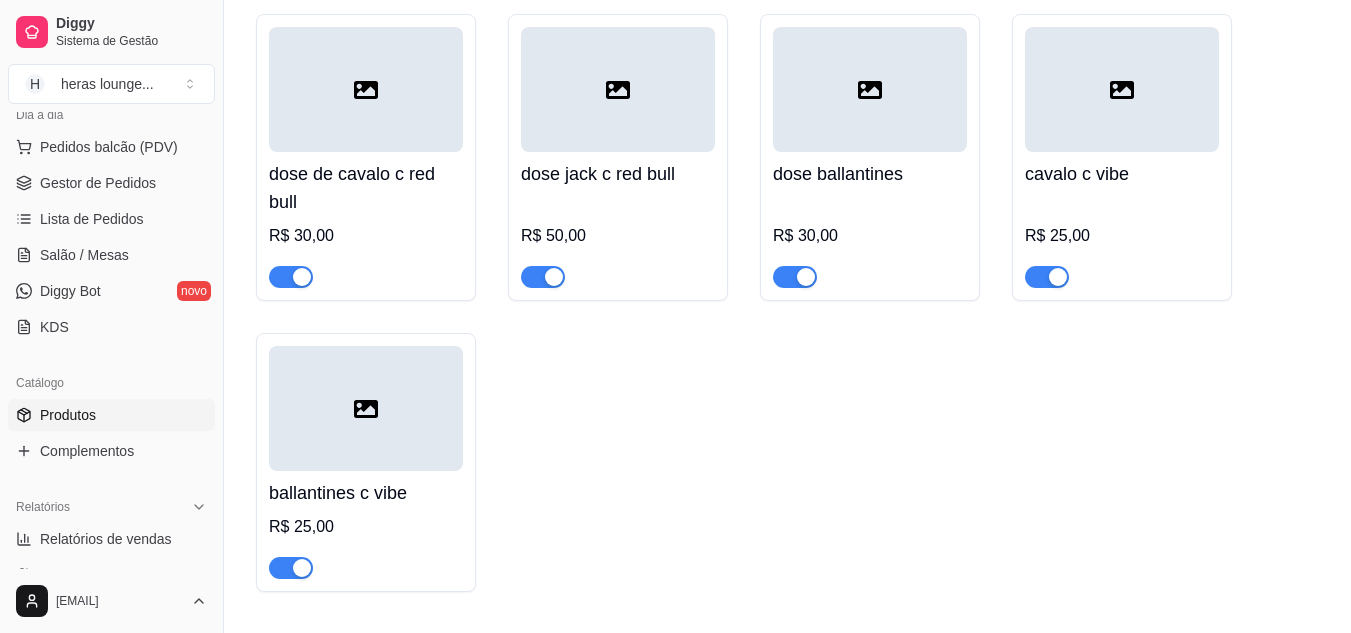 scroll, scrollTop: 240, scrollLeft: 0, axis: vertical 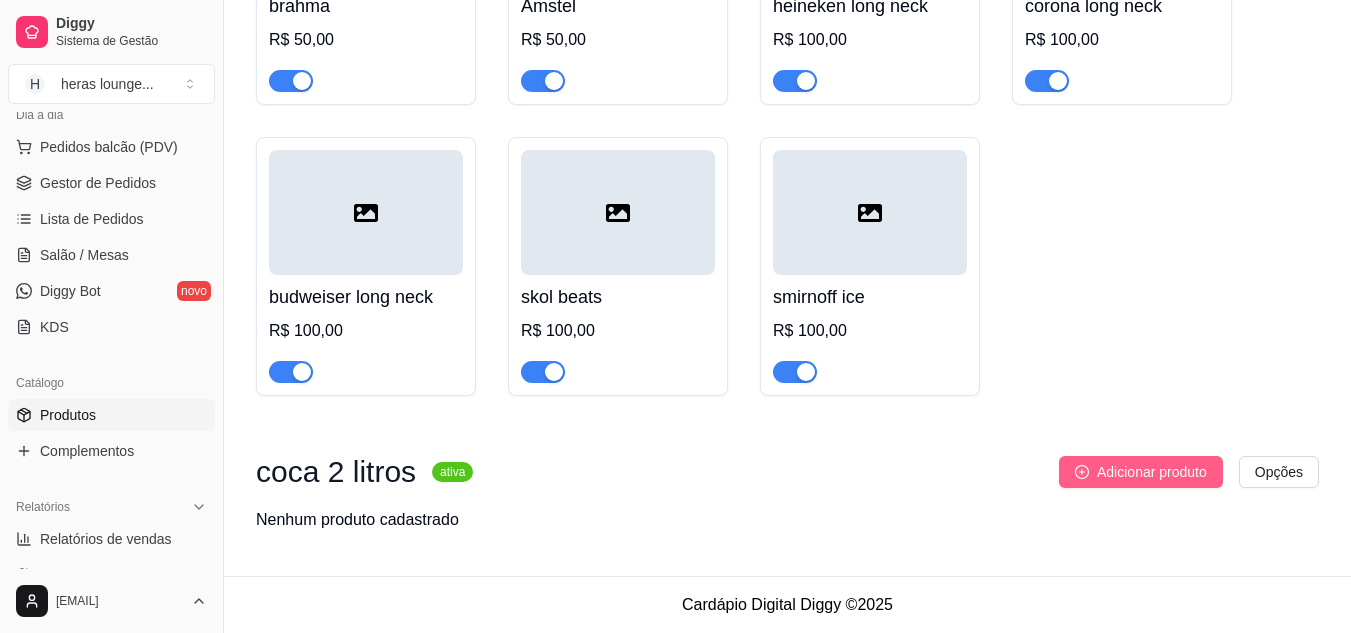 click on "Adicionar produto" at bounding box center [1152, 472] 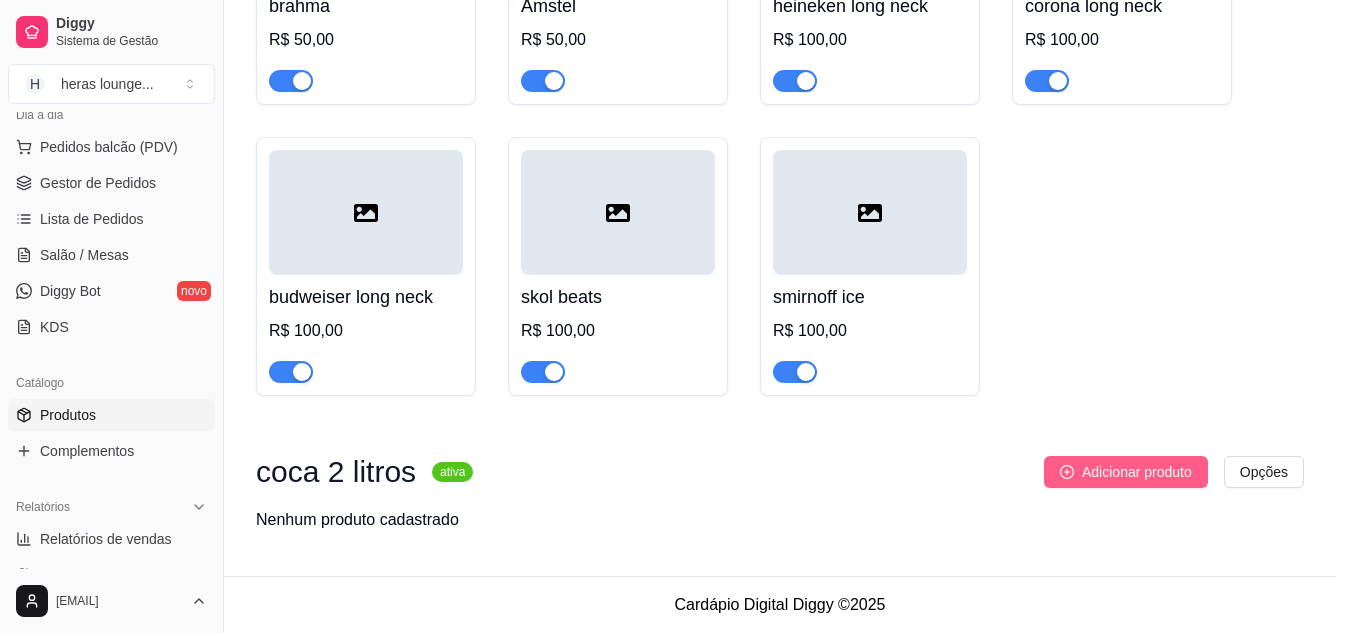 type 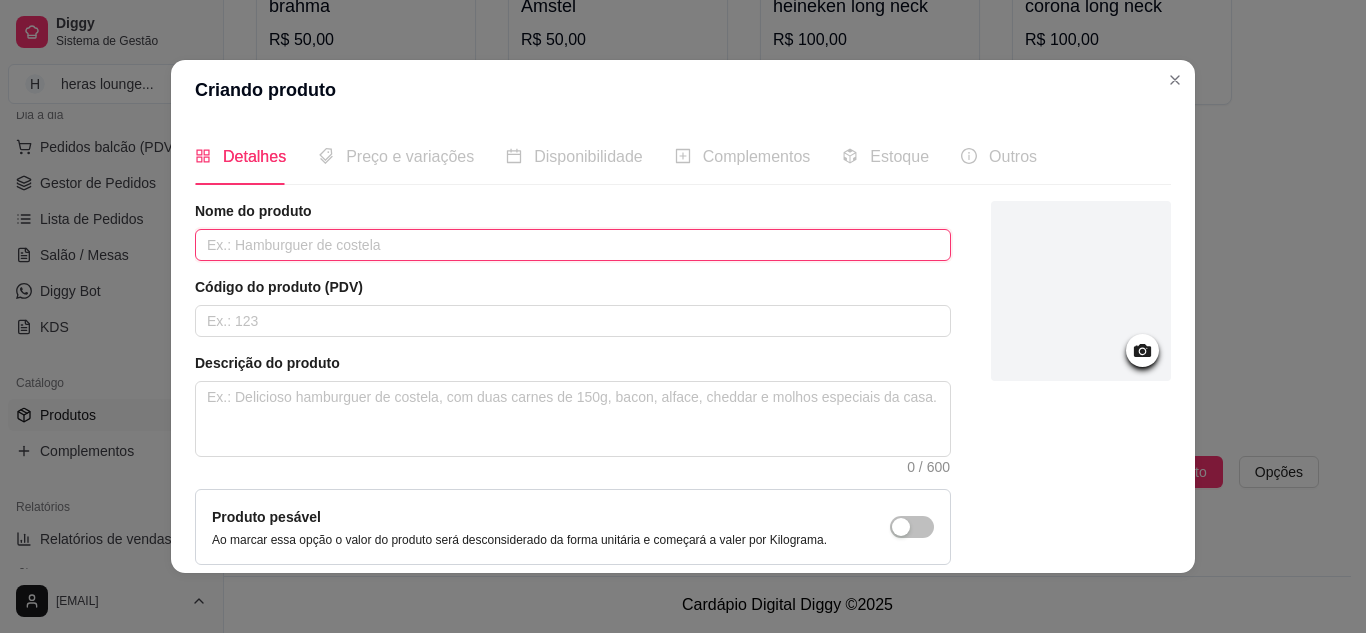 click at bounding box center [573, 245] 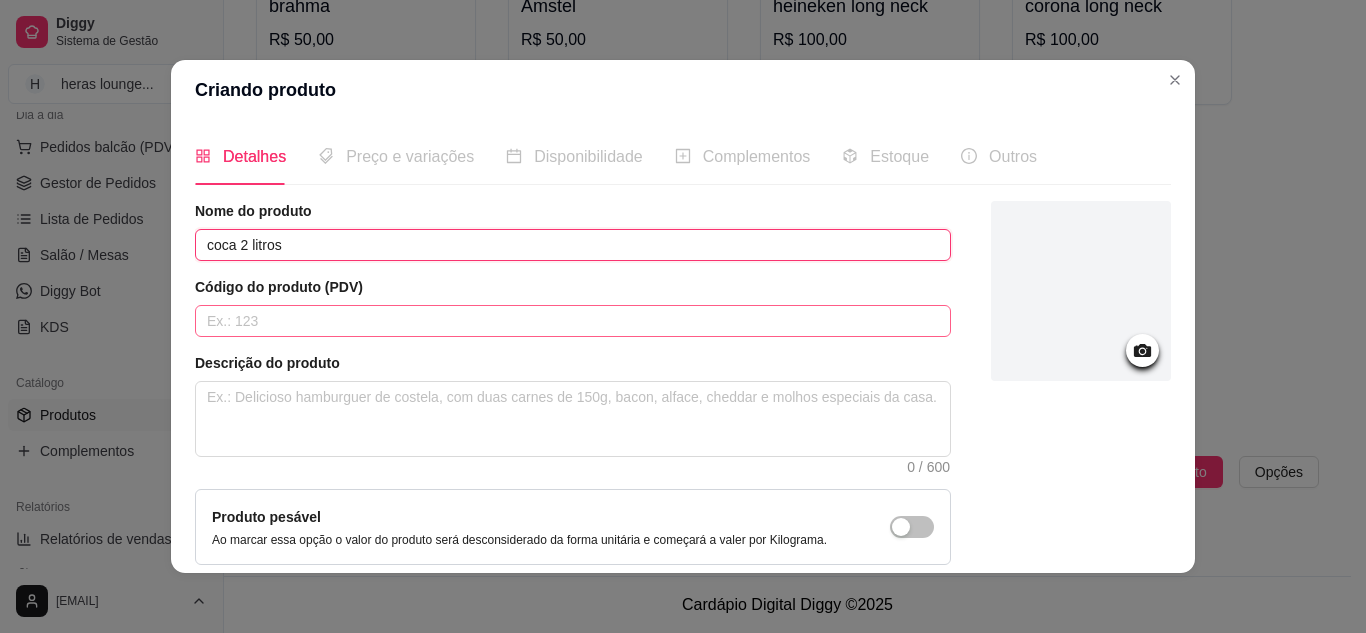 type on "coca 2 litros" 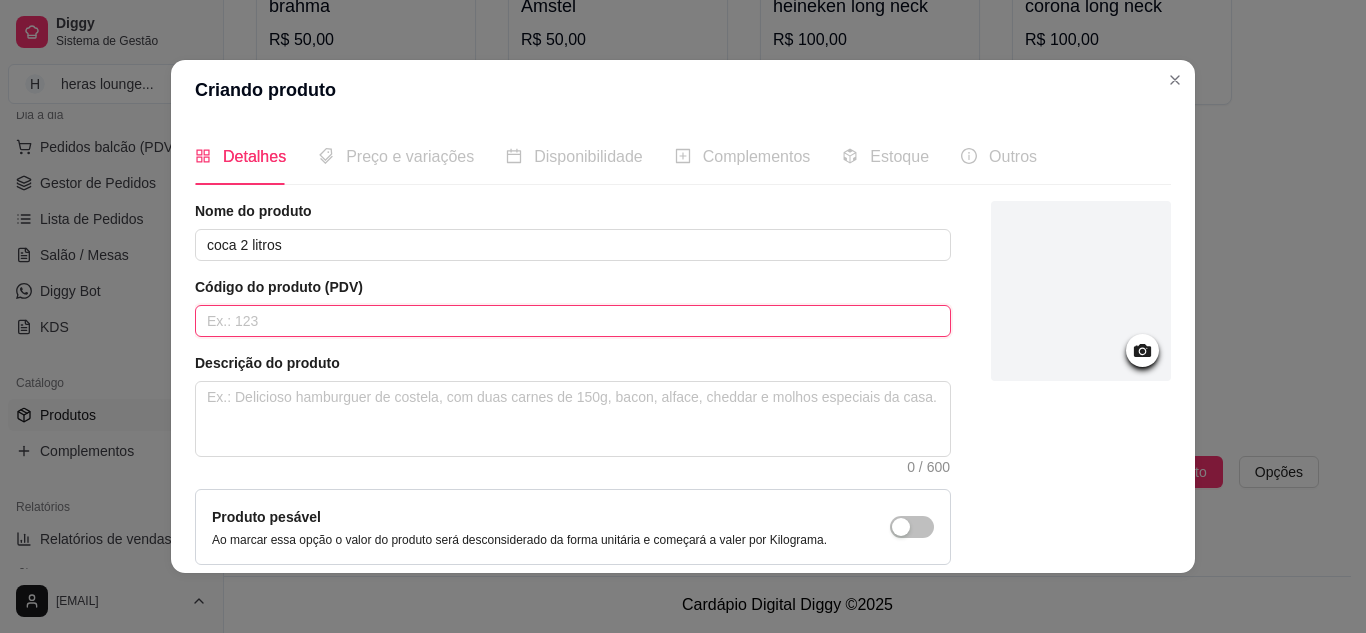 click at bounding box center (573, 321) 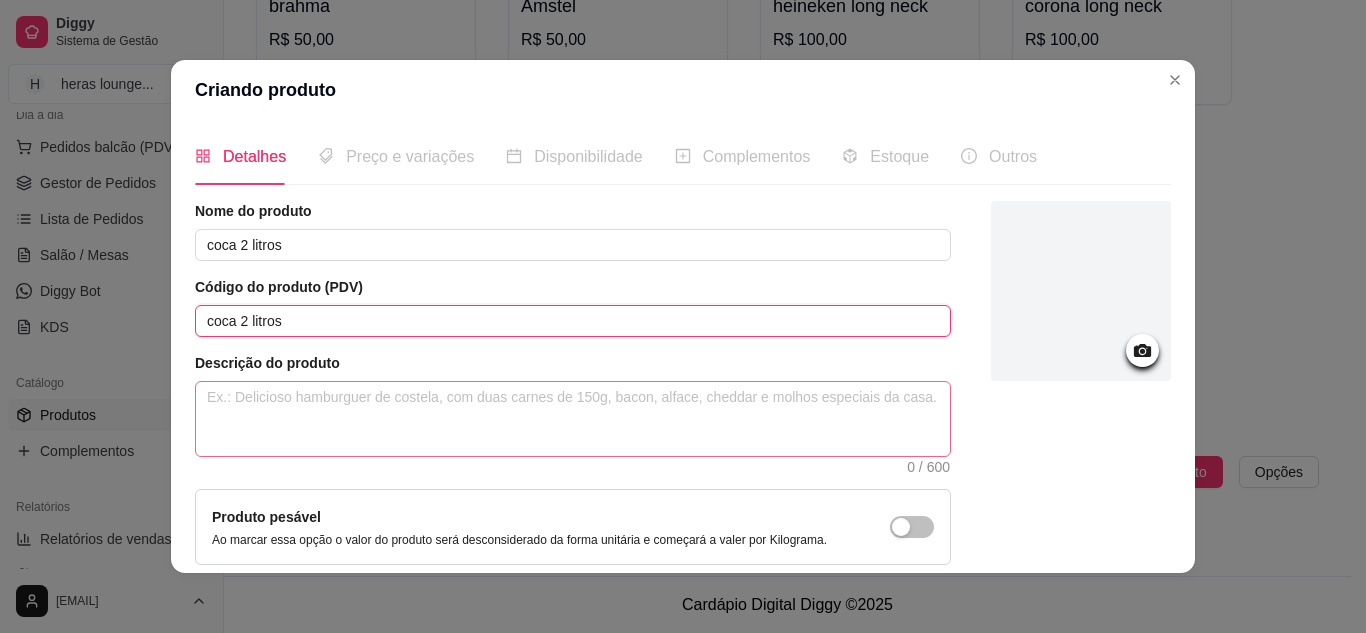 type on "coca 2 litros" 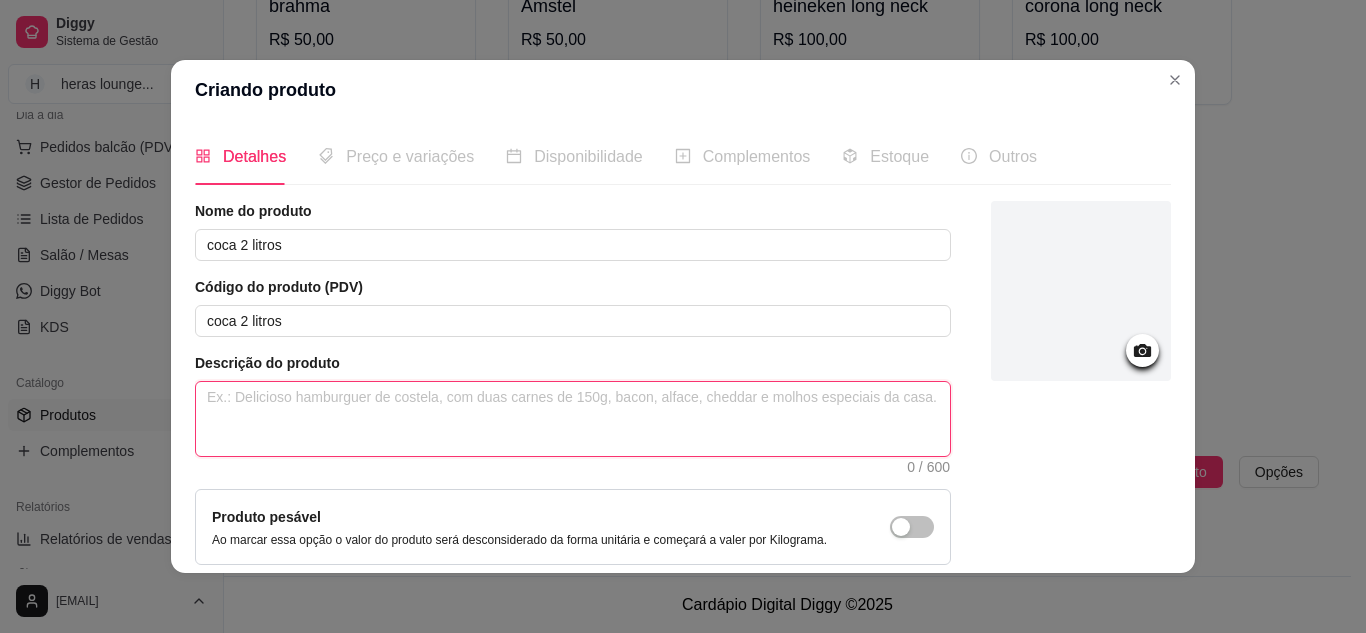 click at bounding box center (573, 419) 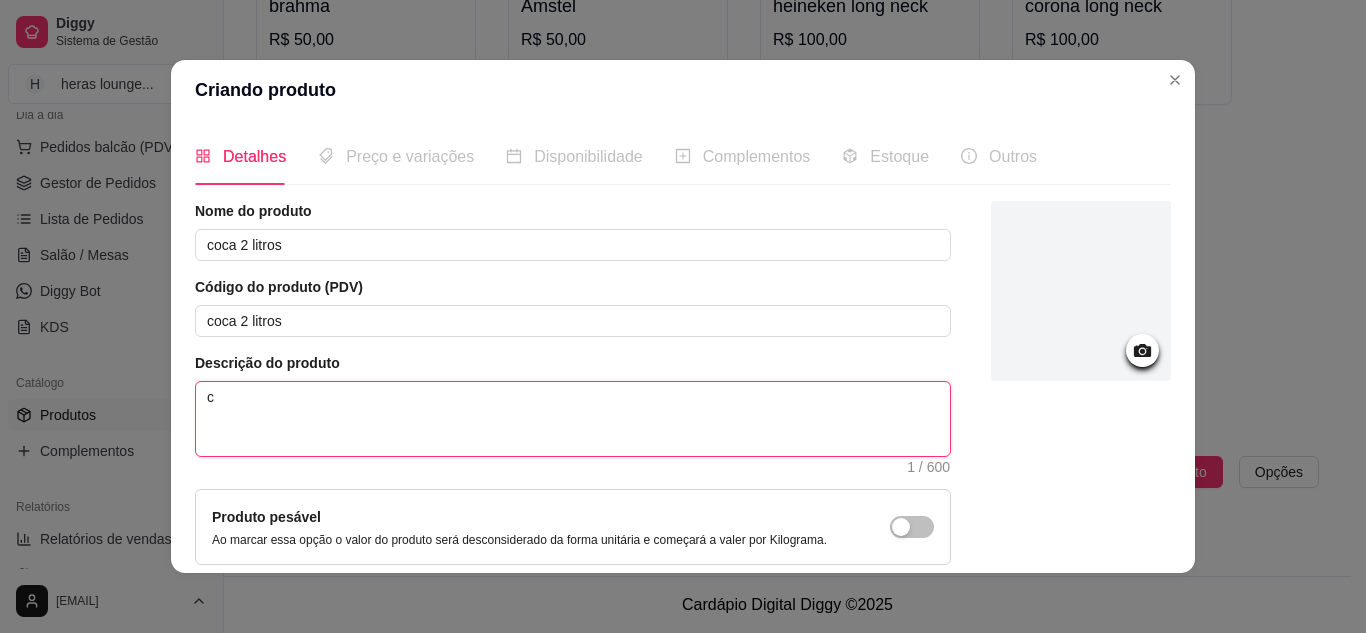 type 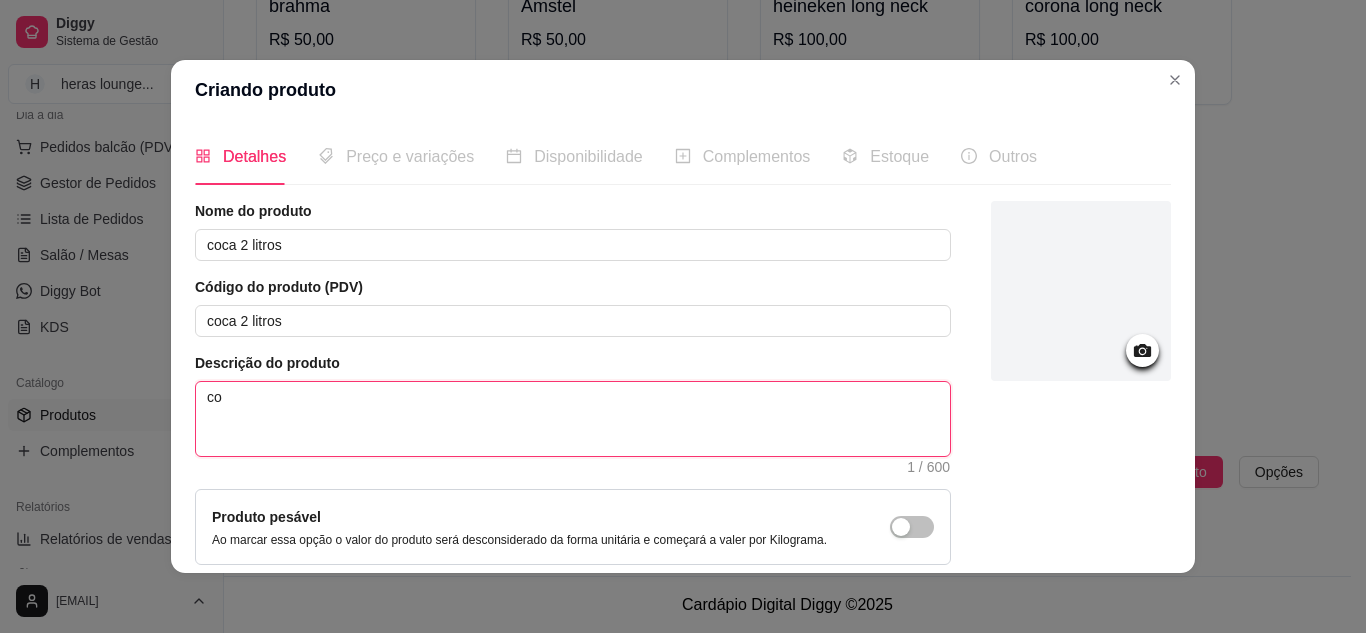 type 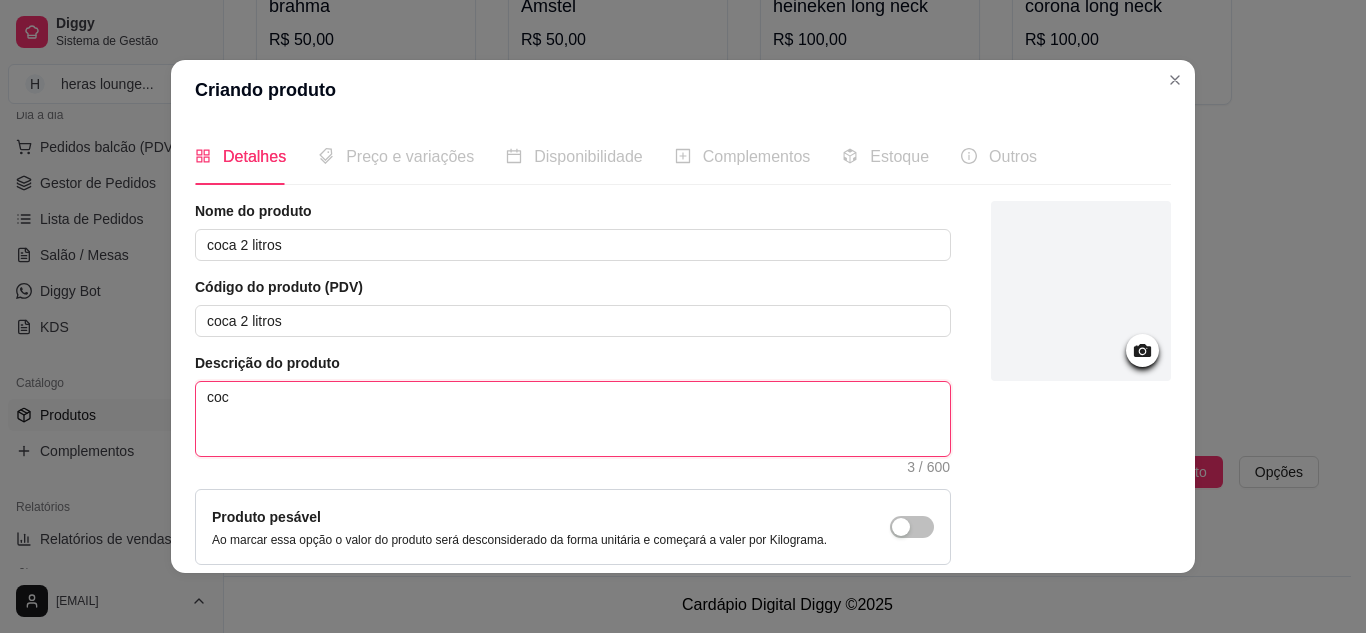 type 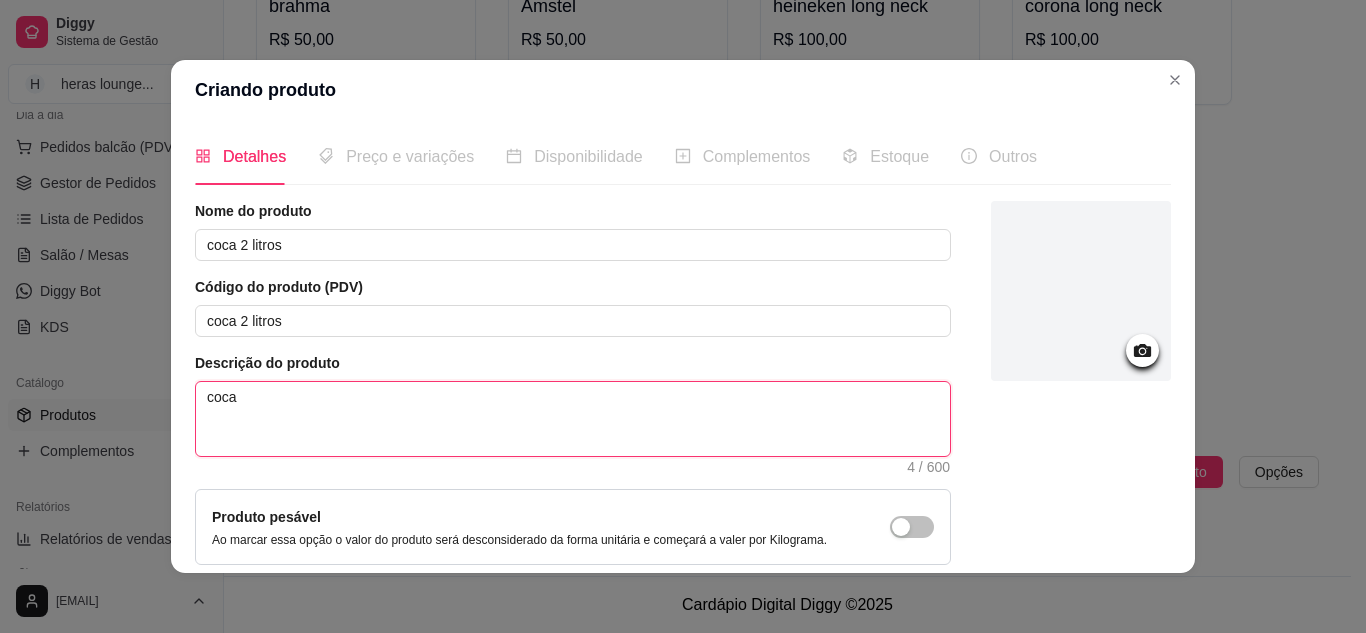 type 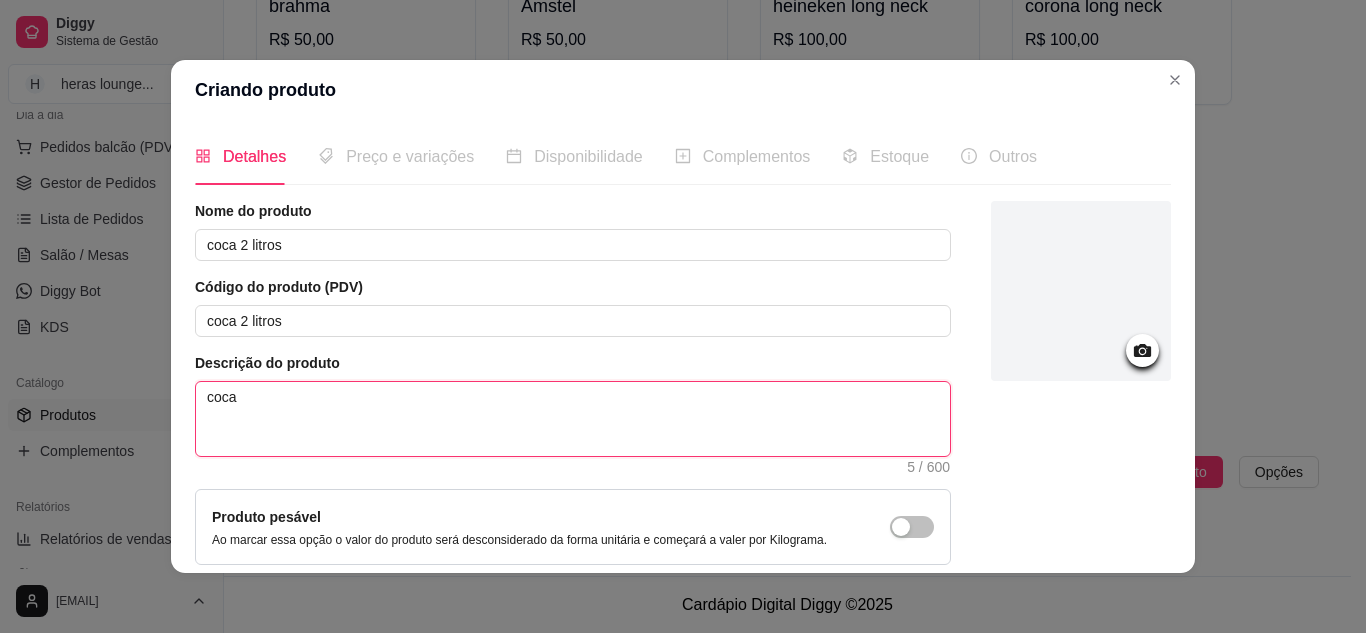 type 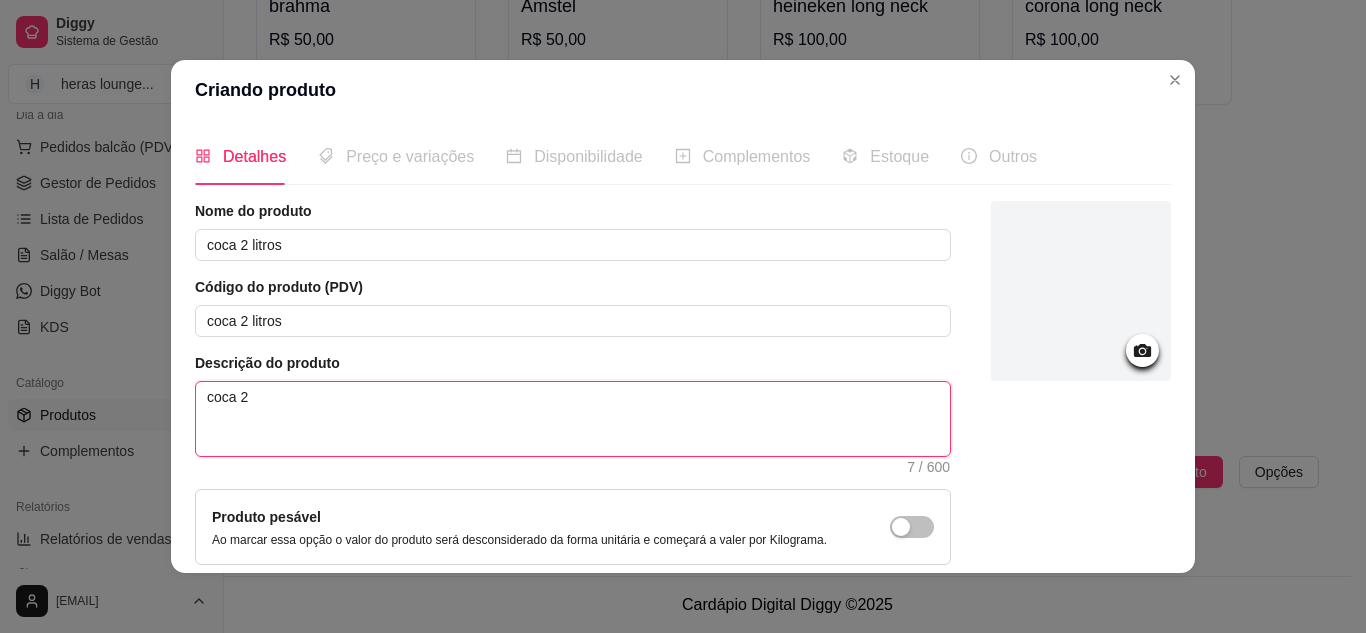 type 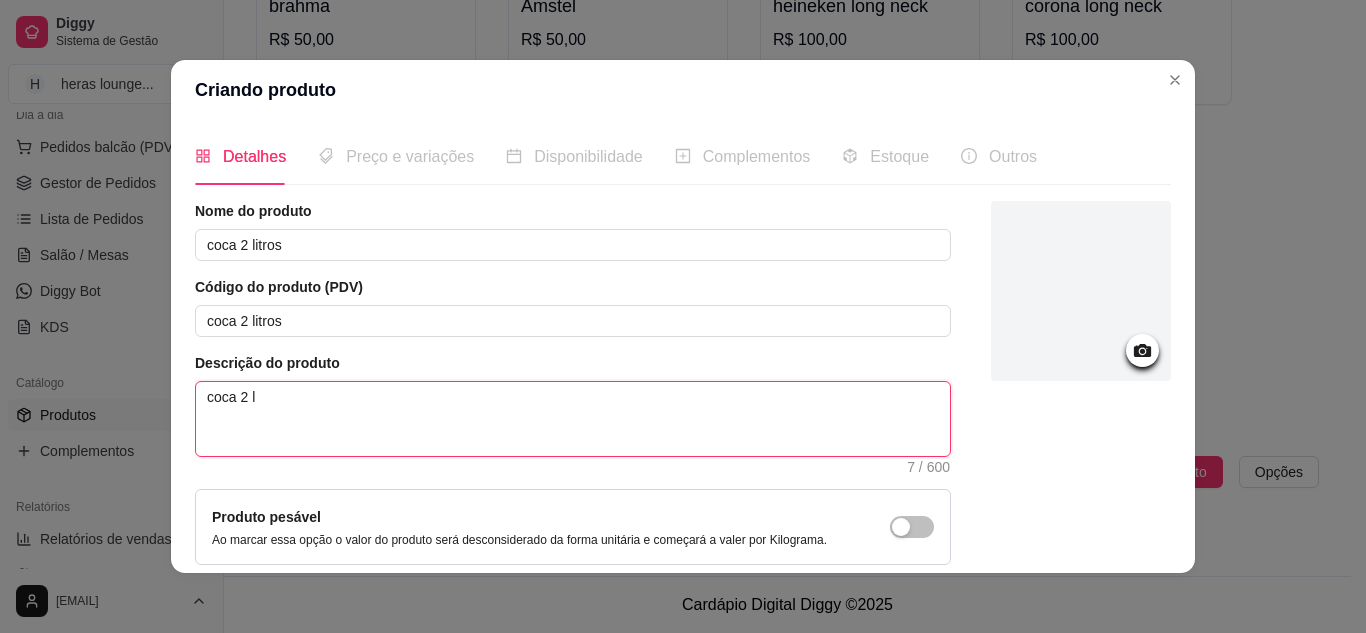type 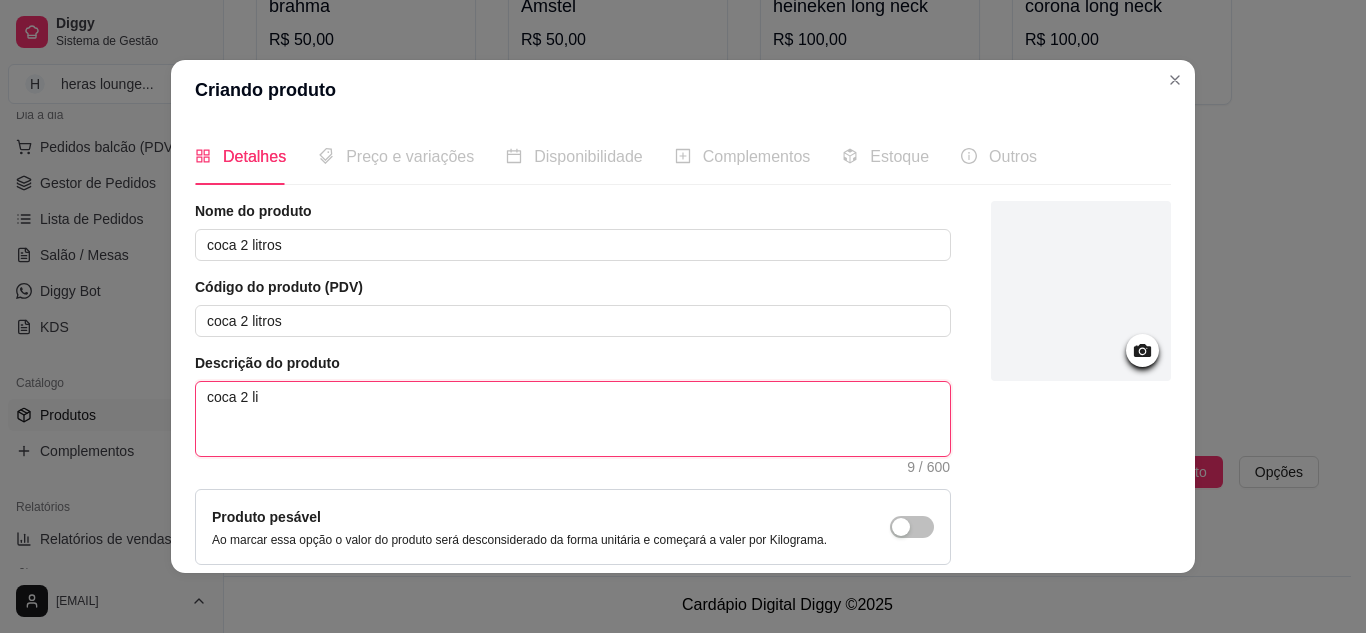 type 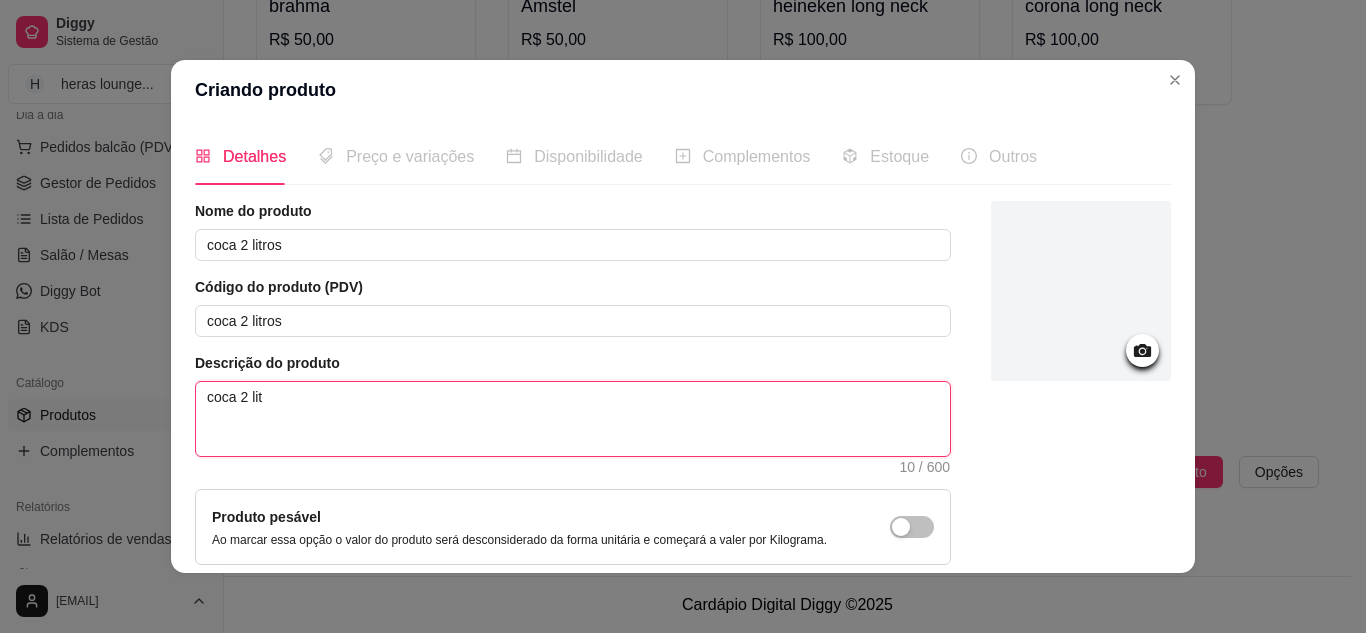 type 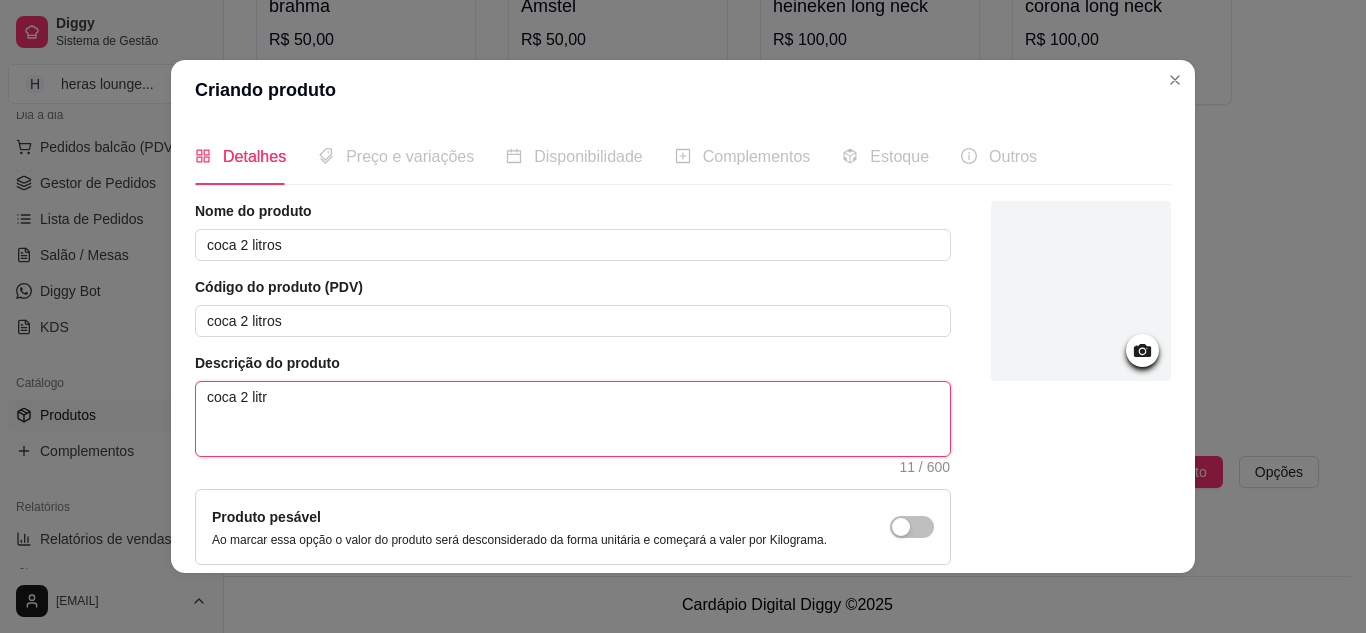 type 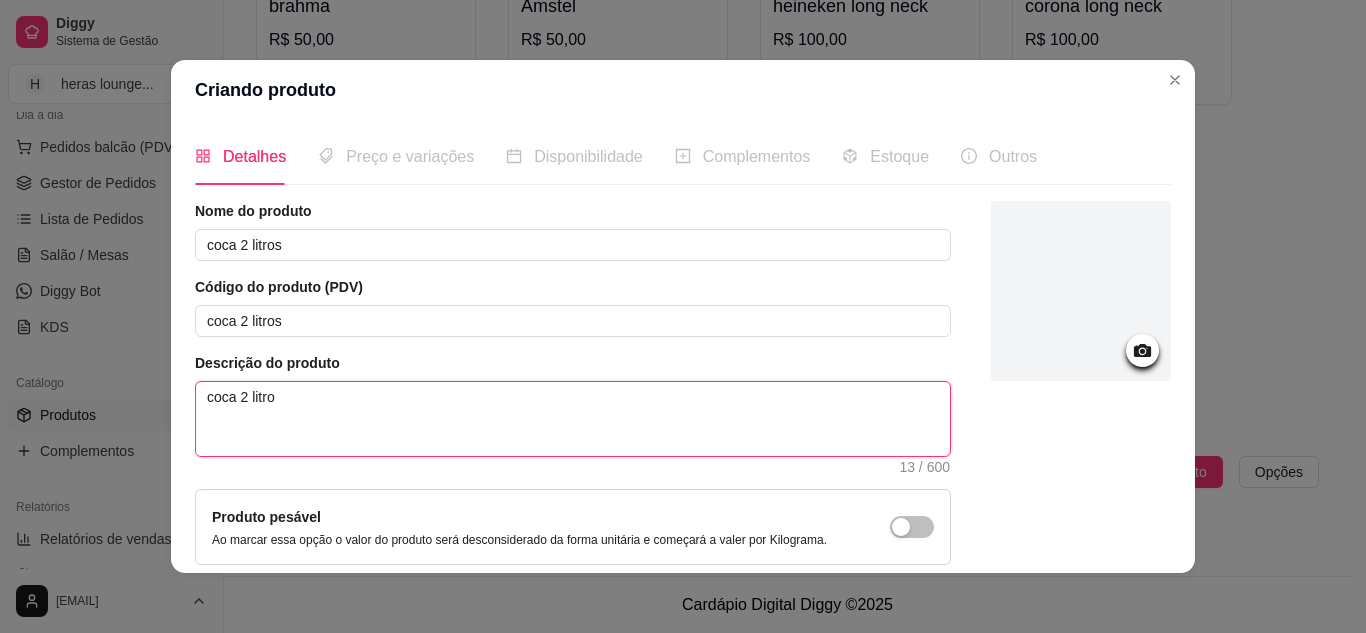 type 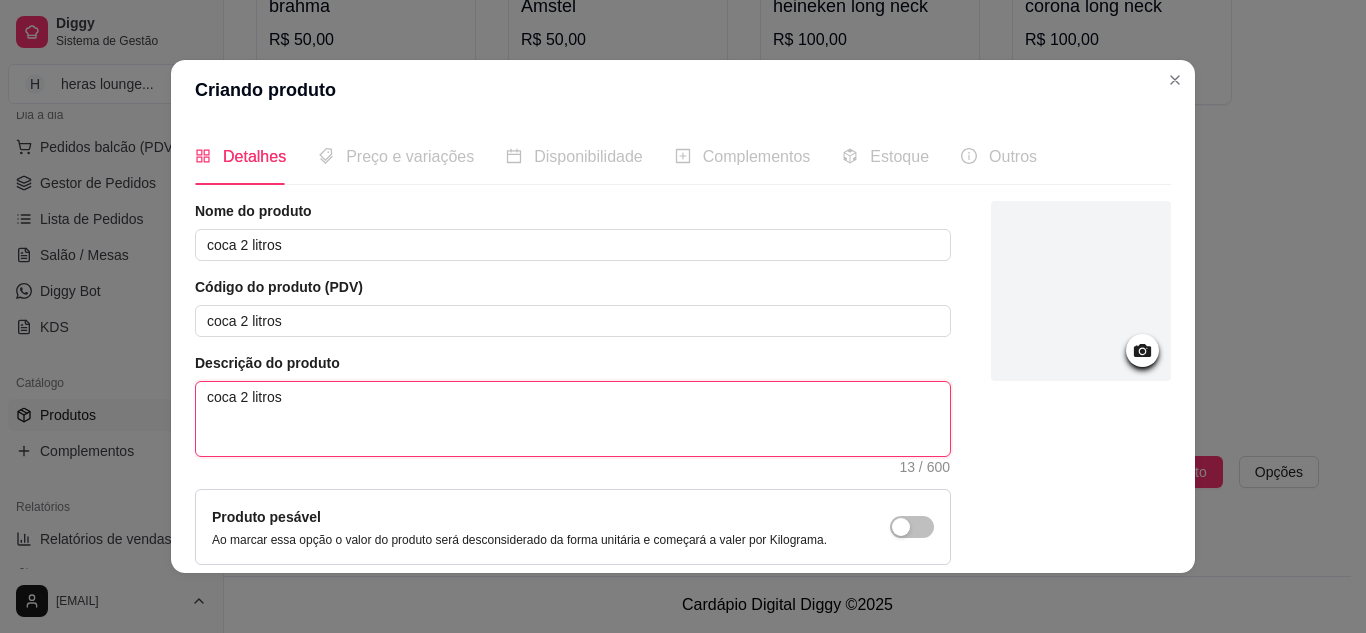 type on "coca 2 litros" 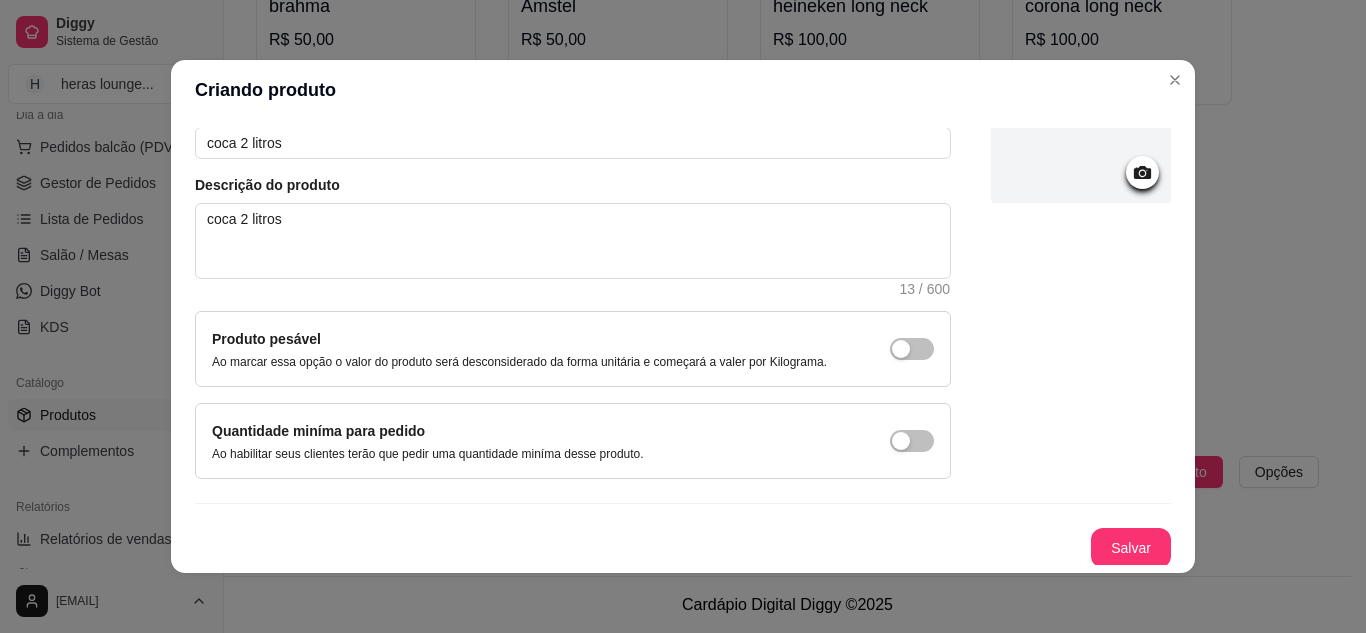 scroll, scrollTop: 181, scrollLeft: 0, axis: vertical 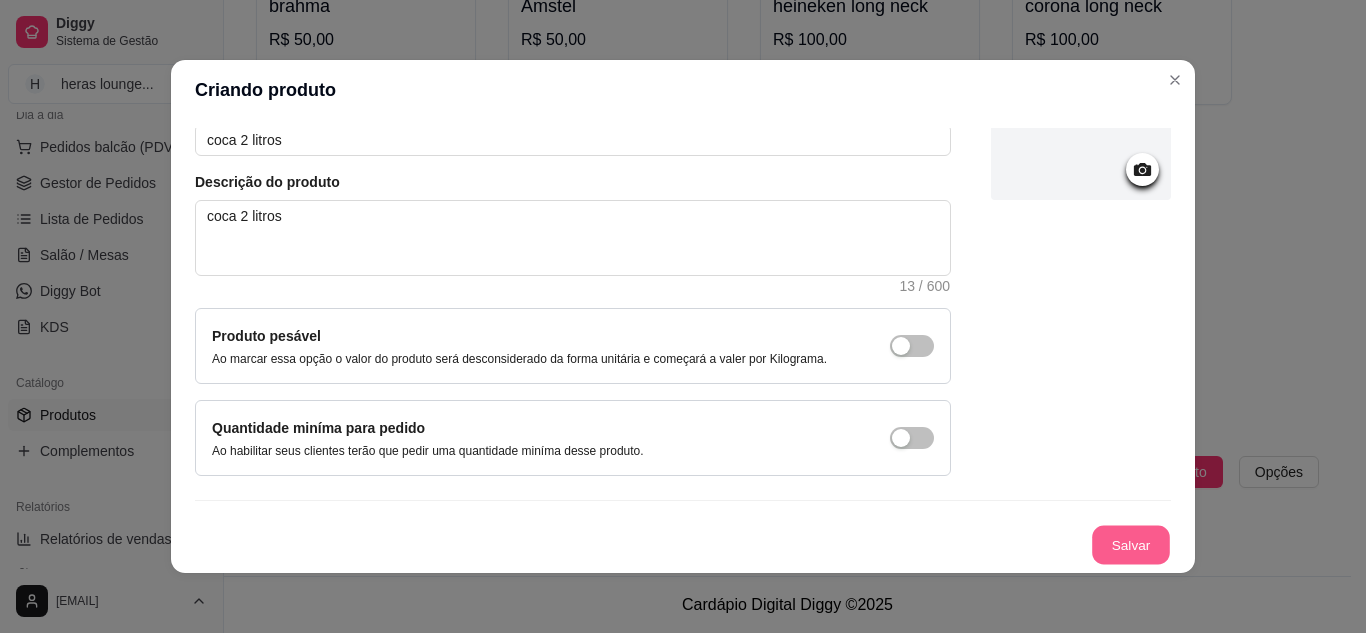 click on "Salvar" at bounding box center [1131, 545] 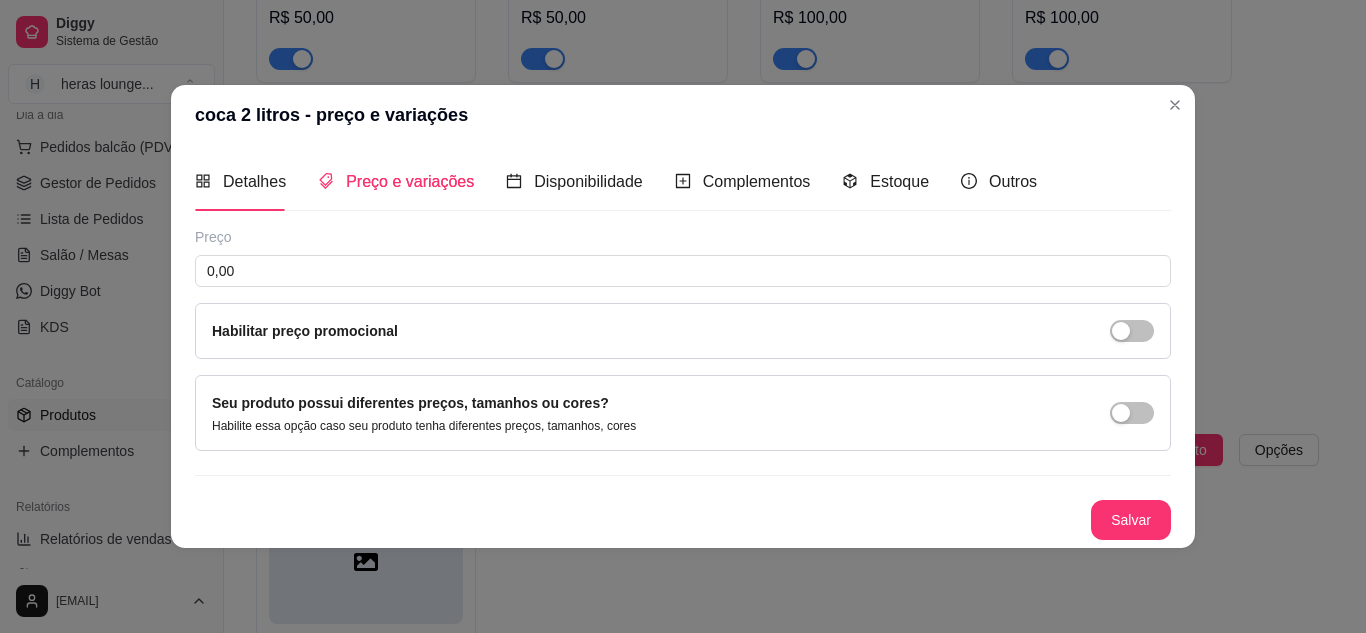 type 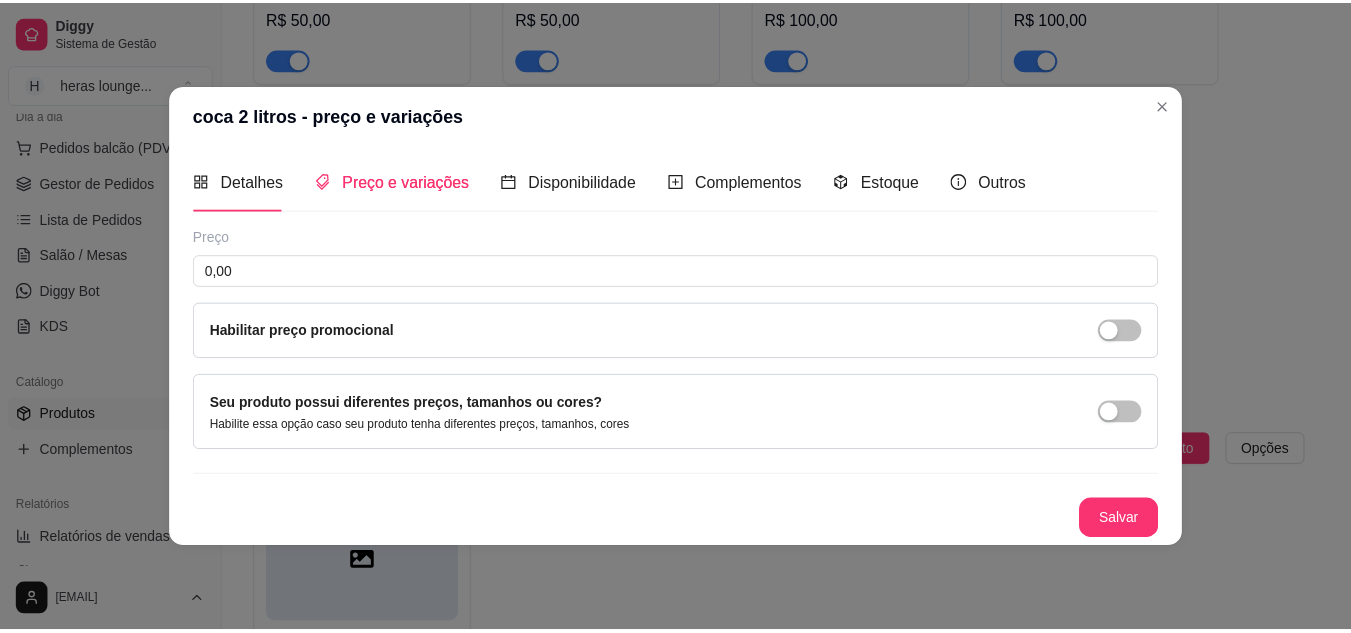 scroll, scrollTop: 0, scrollLeft: 0, axis: both 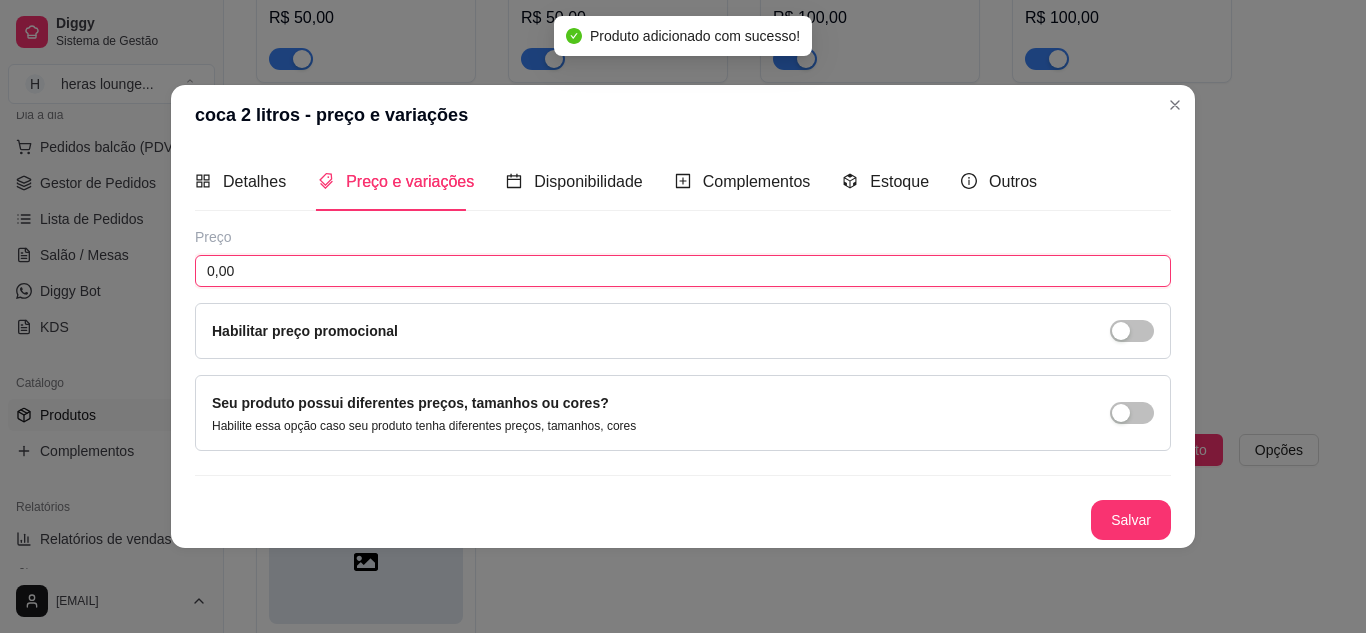 click on "0,00" at bounding box center (683, 271) 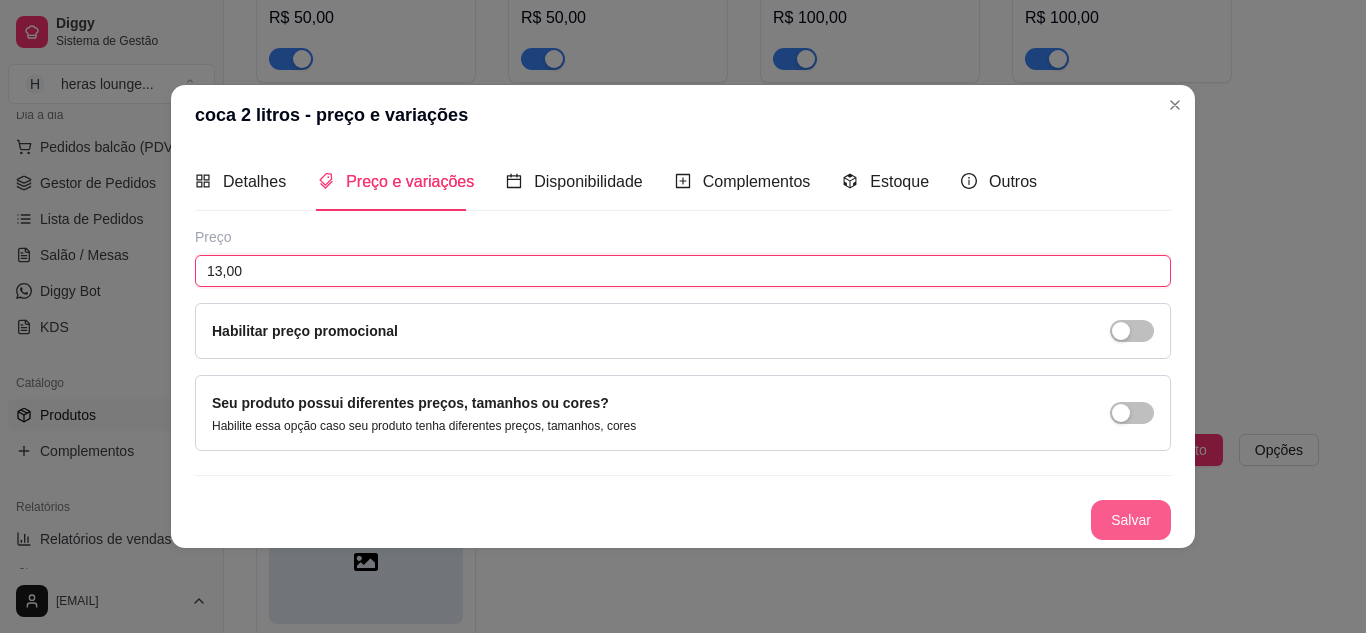 type on "13,00" 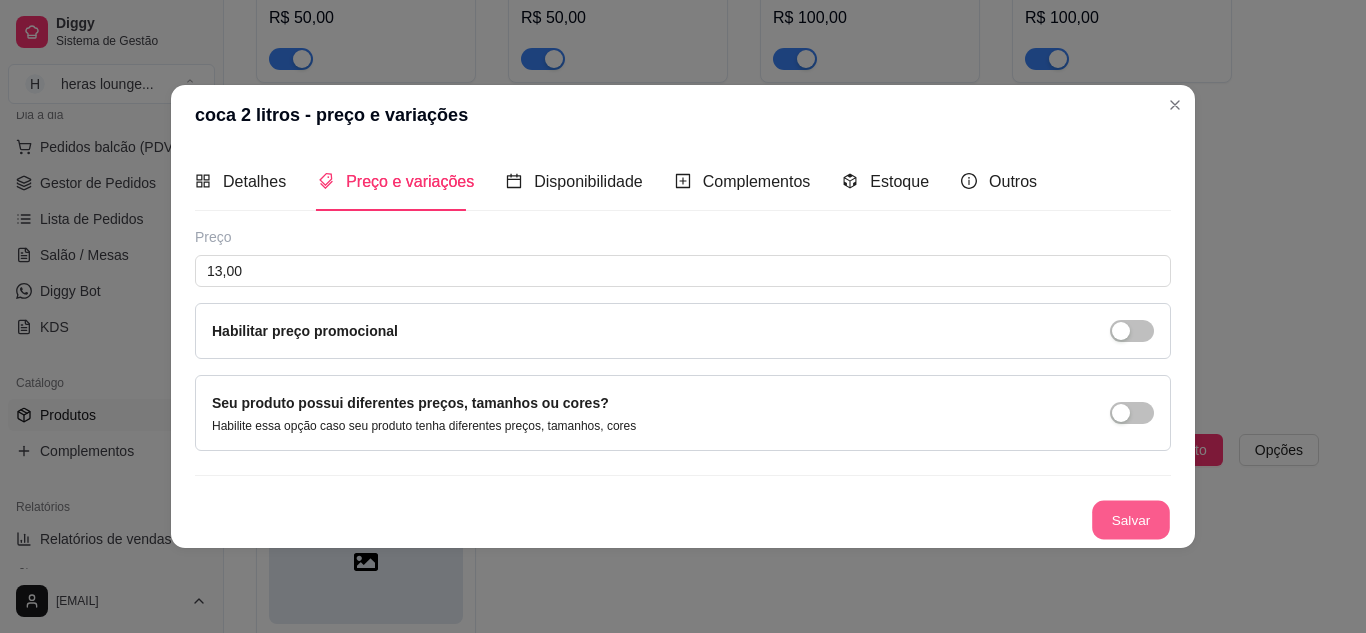 click on "Salvar" at bounding box center [1131, 519] 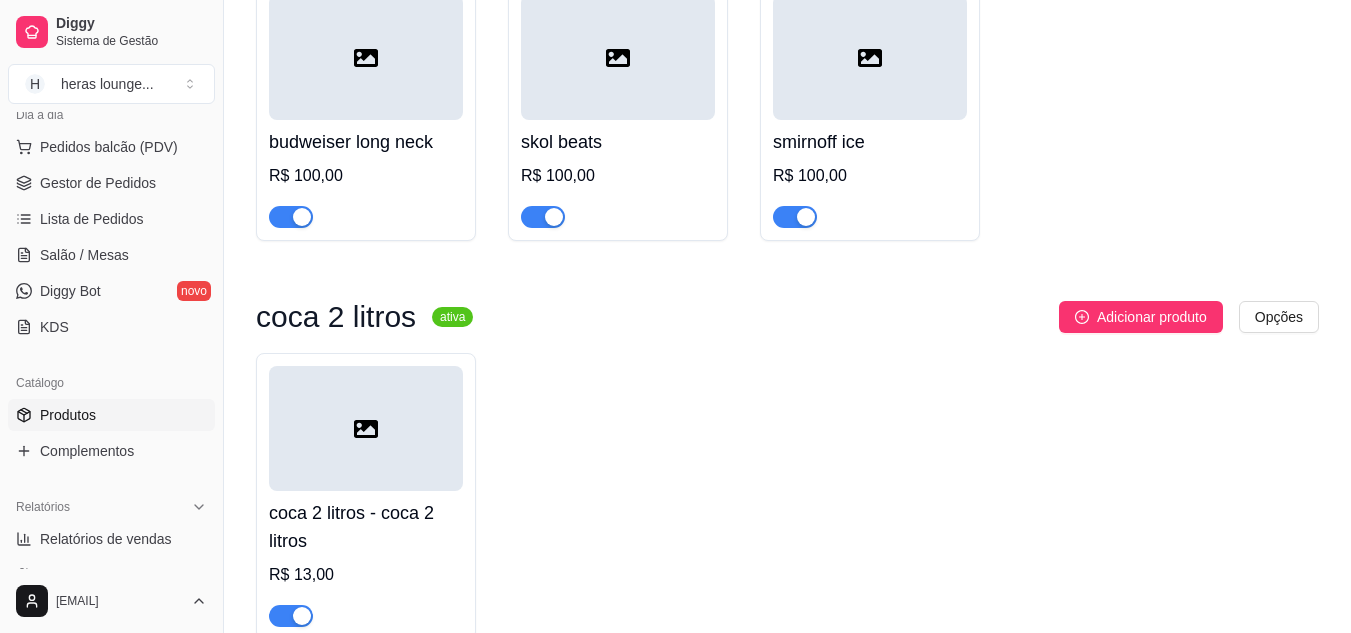 scroll, scrollTop: 7796, scrollLeft: 0, axis: vertical 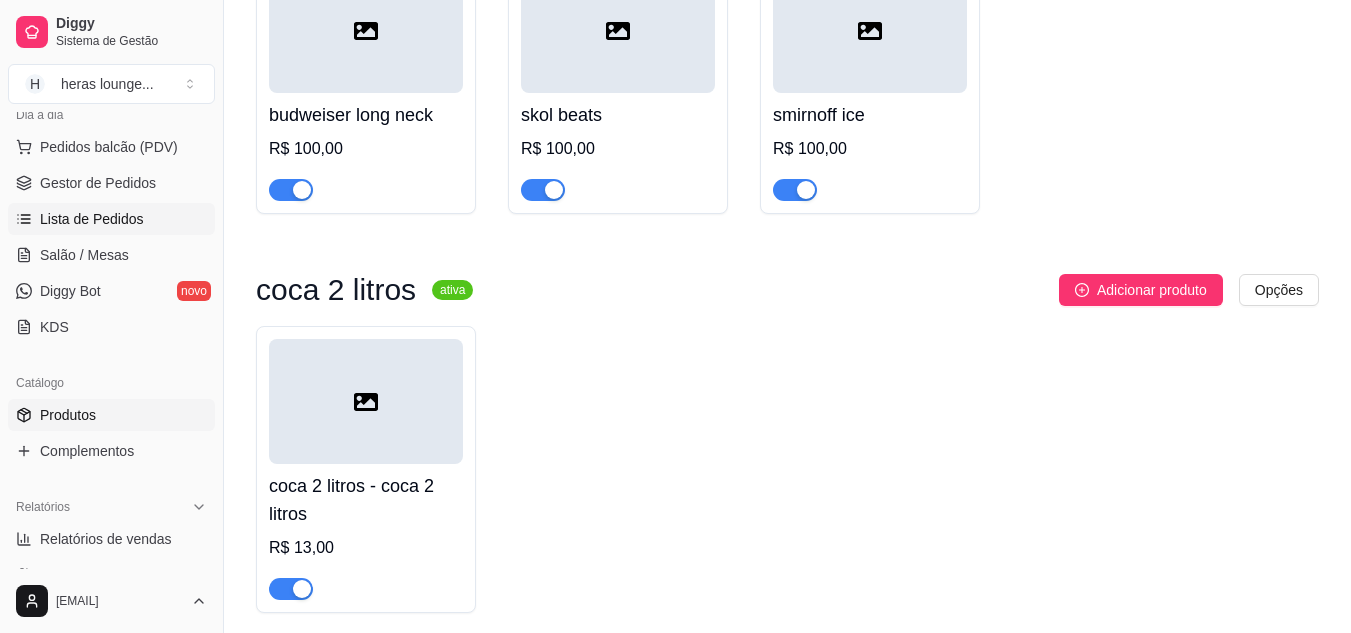 click on "Lista de Pedidos" at bounding box center (92, 219) 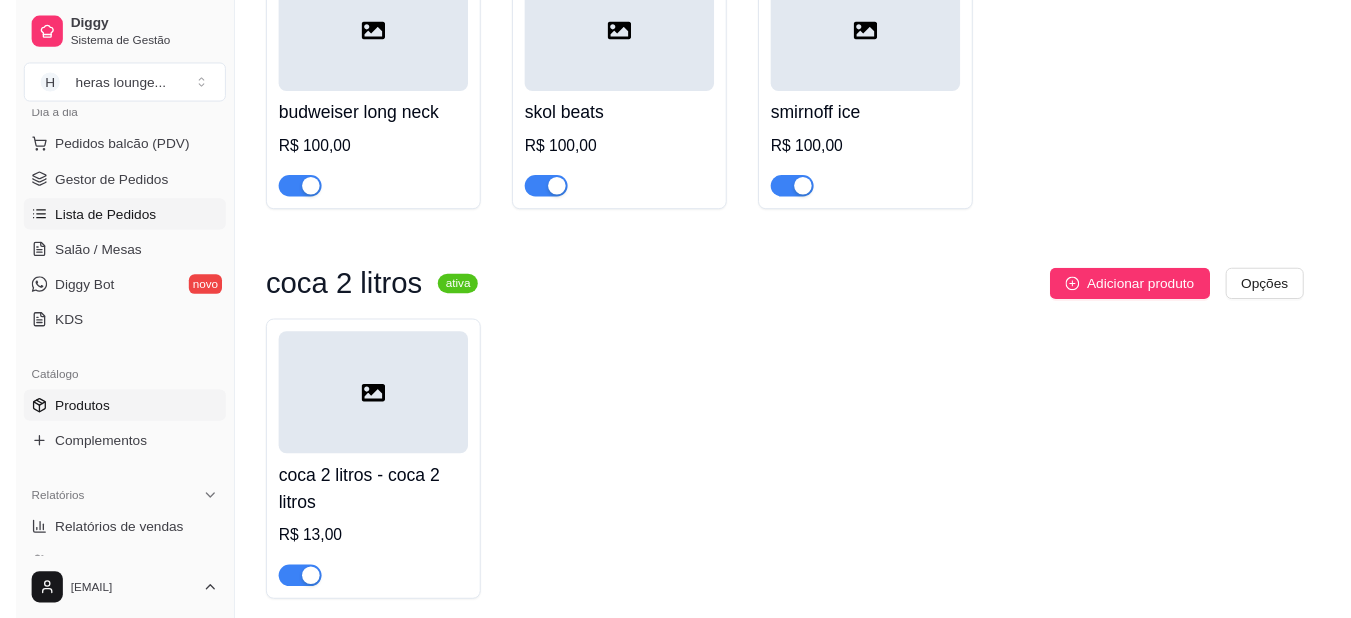 scroll, scrollTop: 0, scrollLeft: 0, axis: both 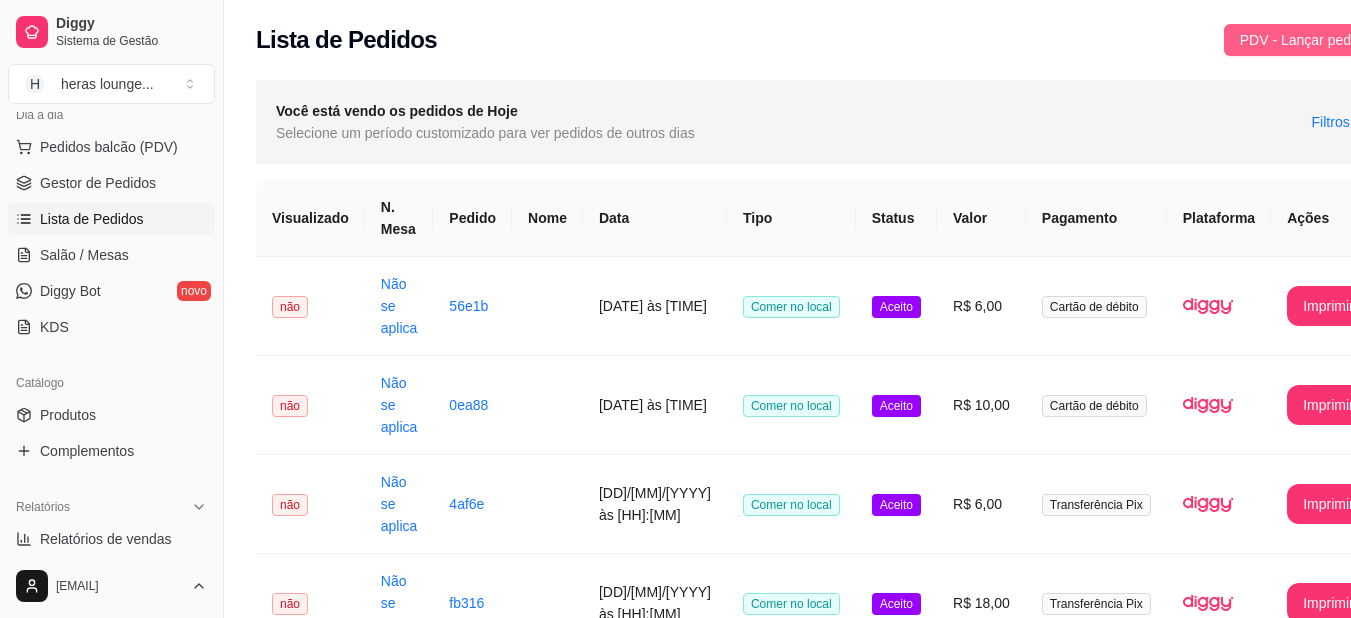 click on "PDV - Lançar pedido" at bounding box center [1305, 40] 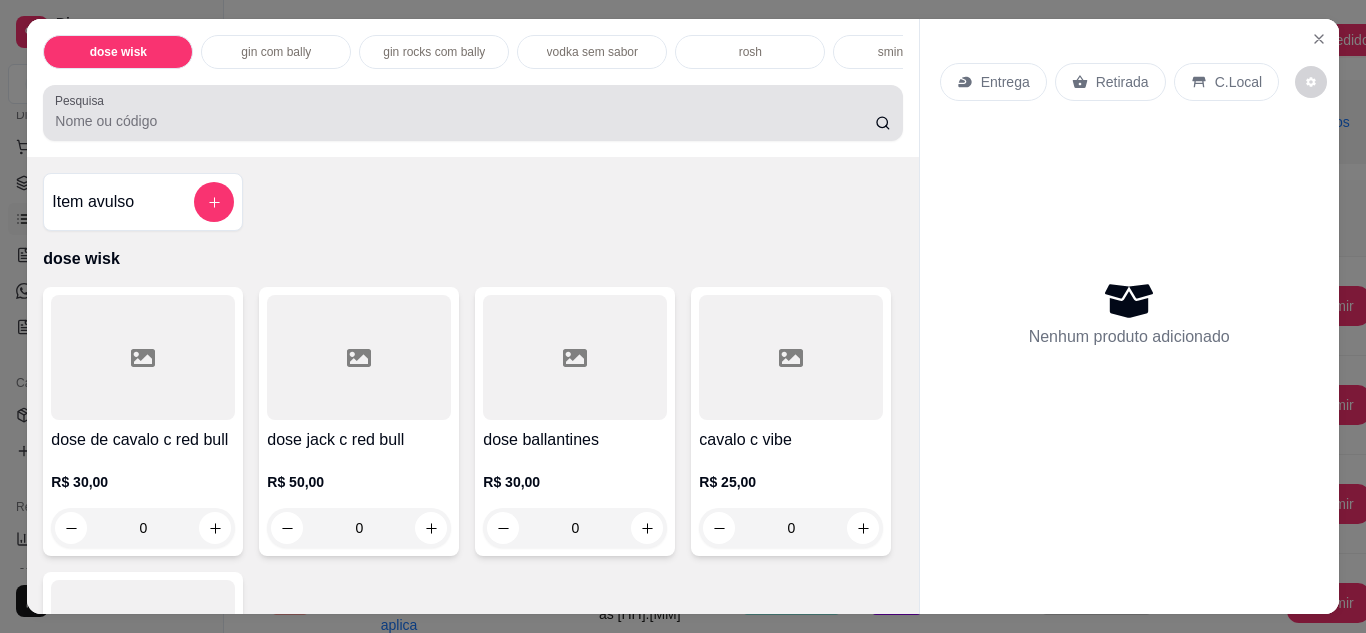 click at bounding box center [472, 113] 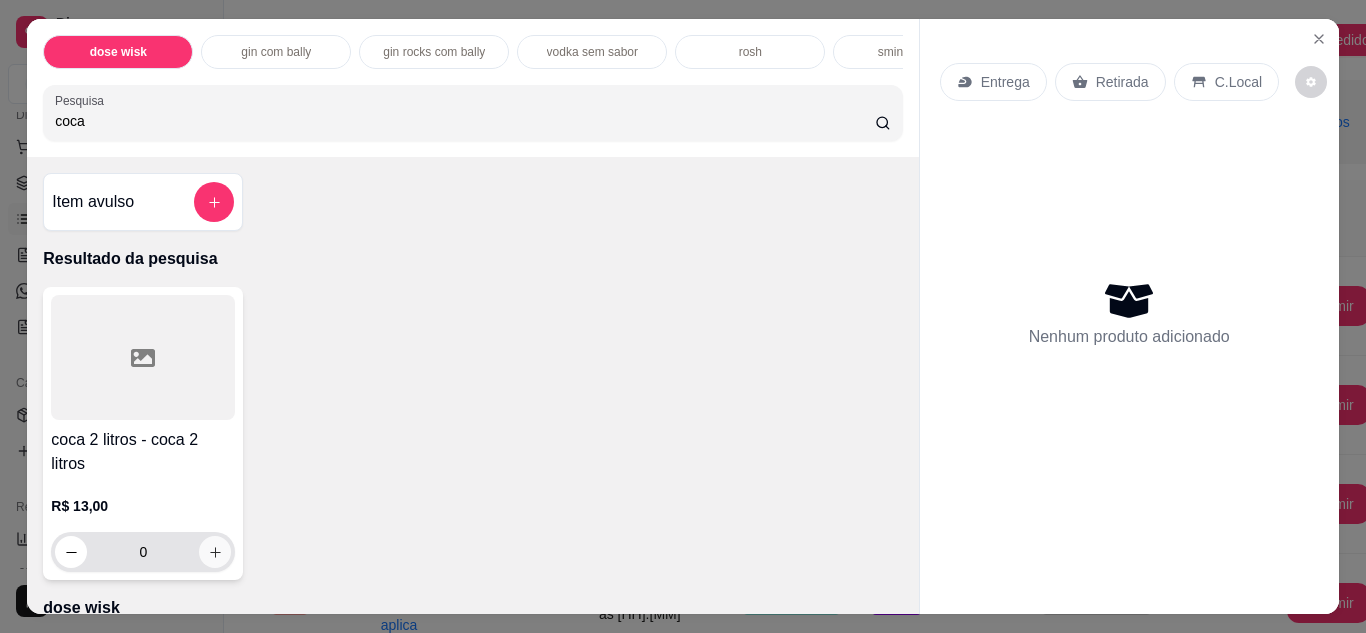 type on "coca" 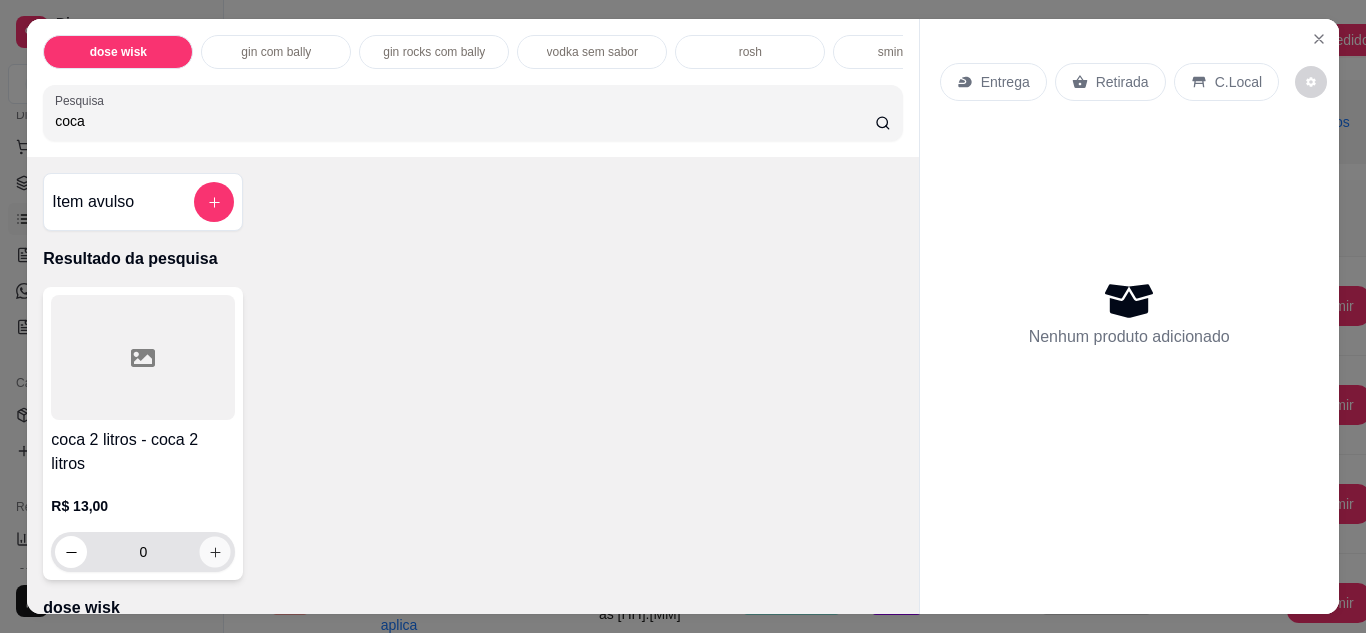 click at bounding box center [215, 551] 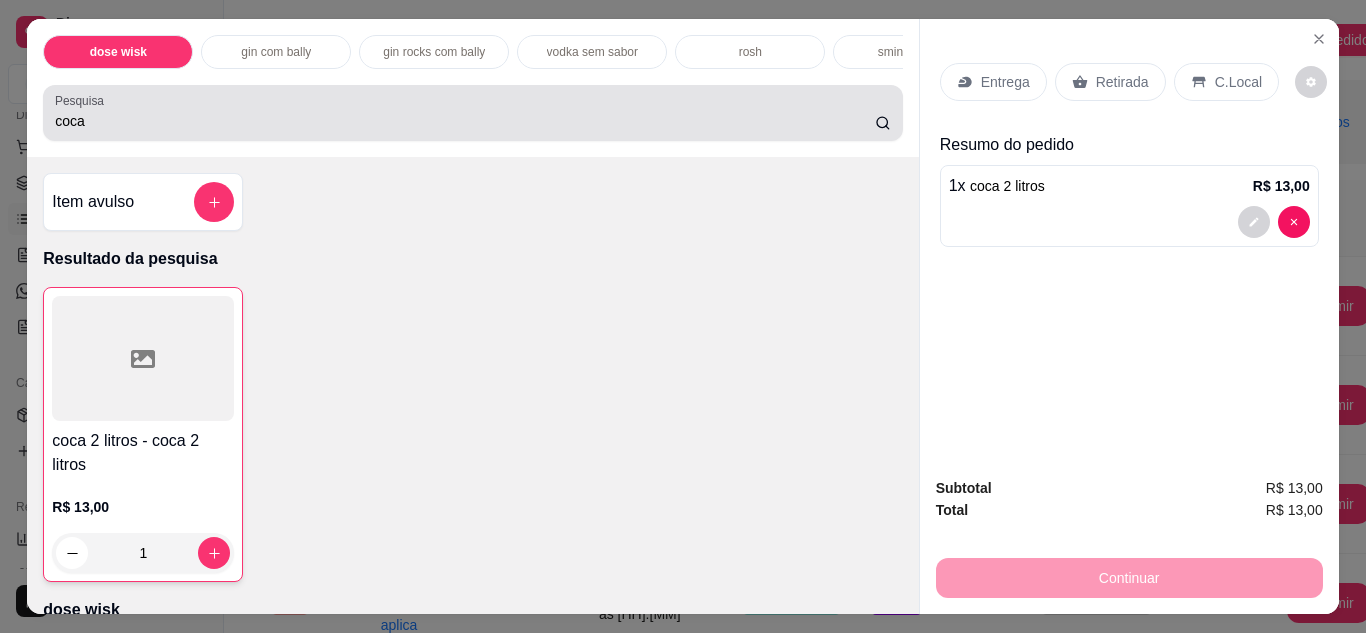 click on "Pesquisa coca" at bounding box center (472, 113) 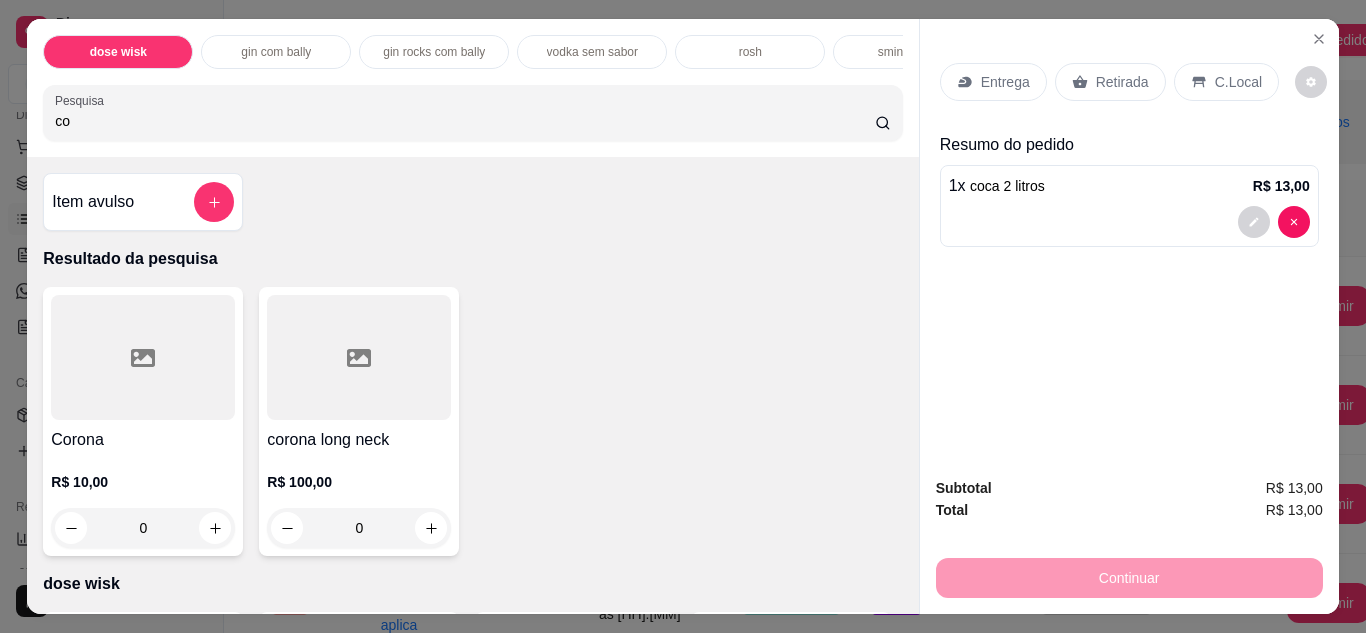 type on "c" 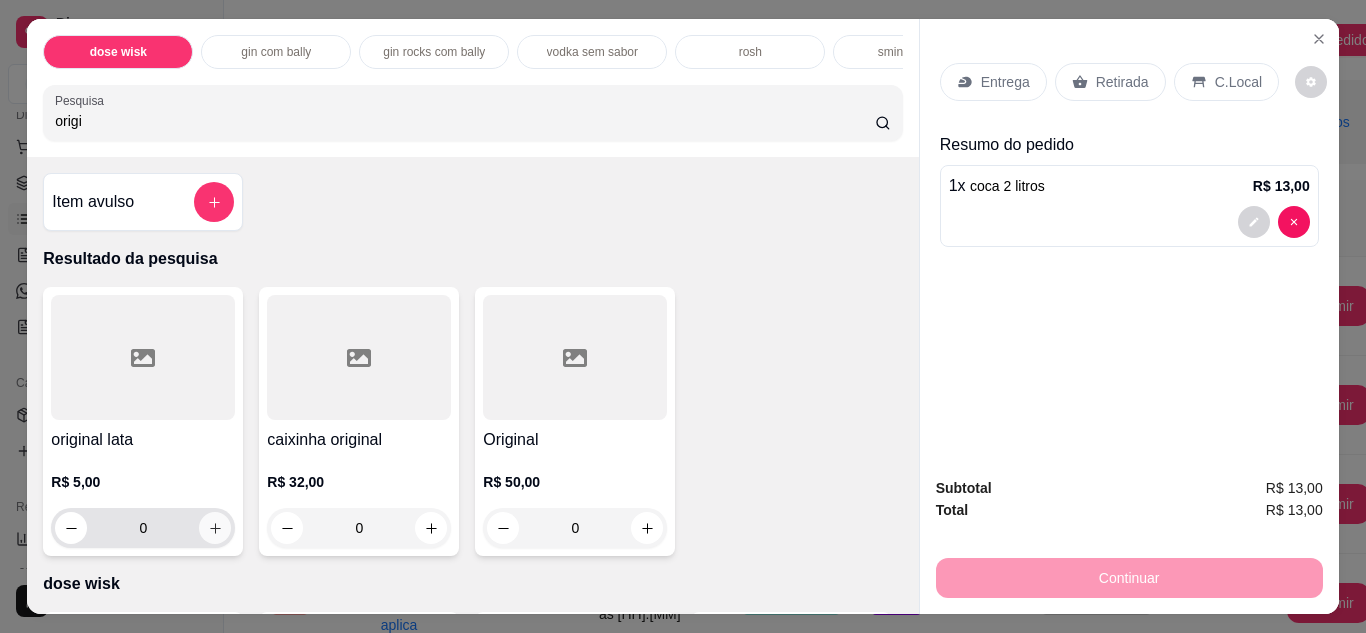 type on "origi" 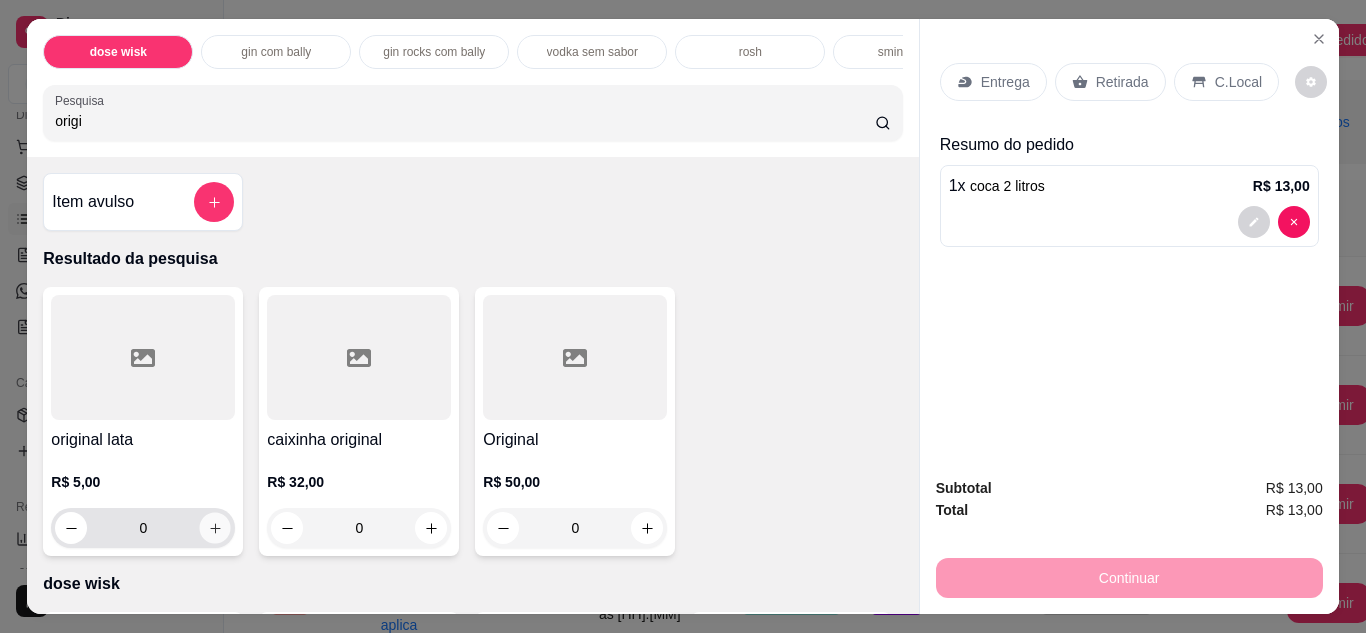 click 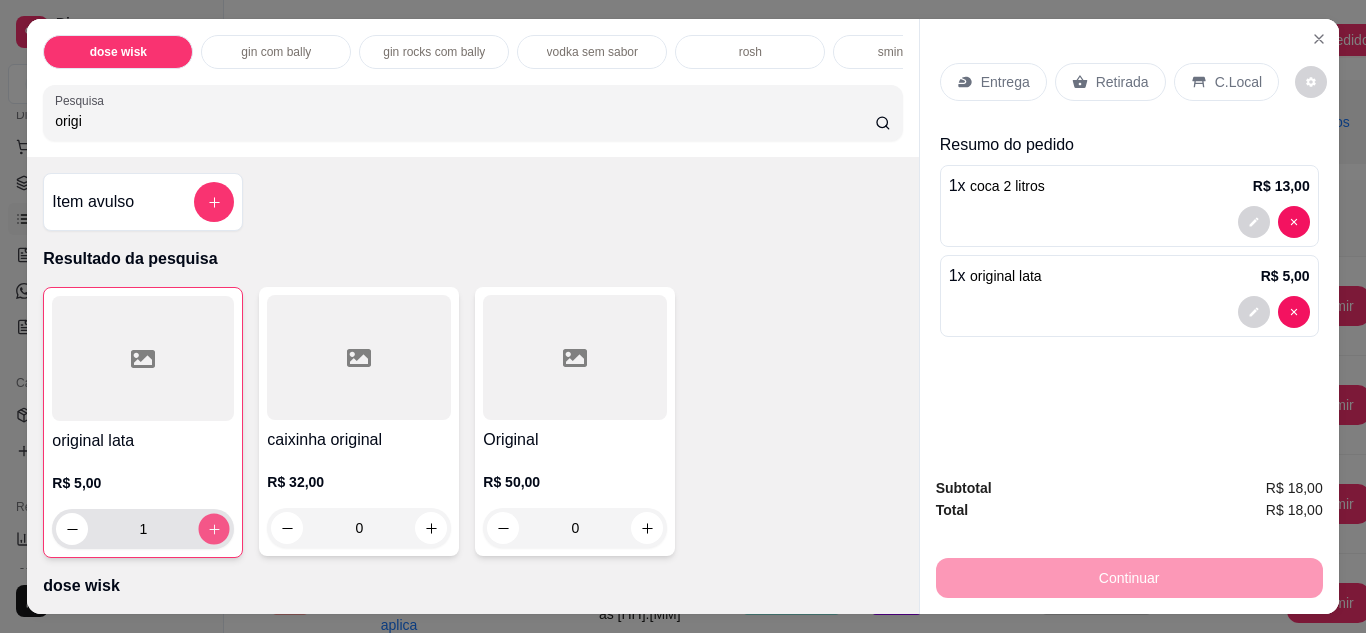 click 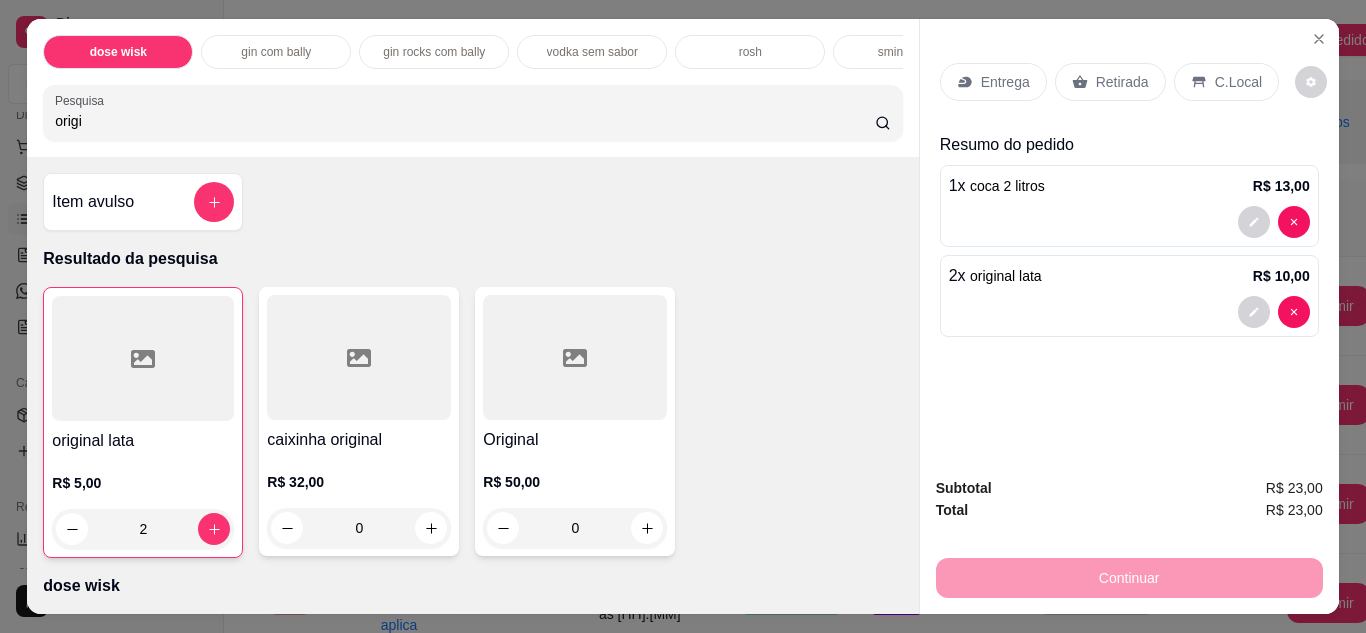 click on "C.Local" at bounding box center [1226, 82] 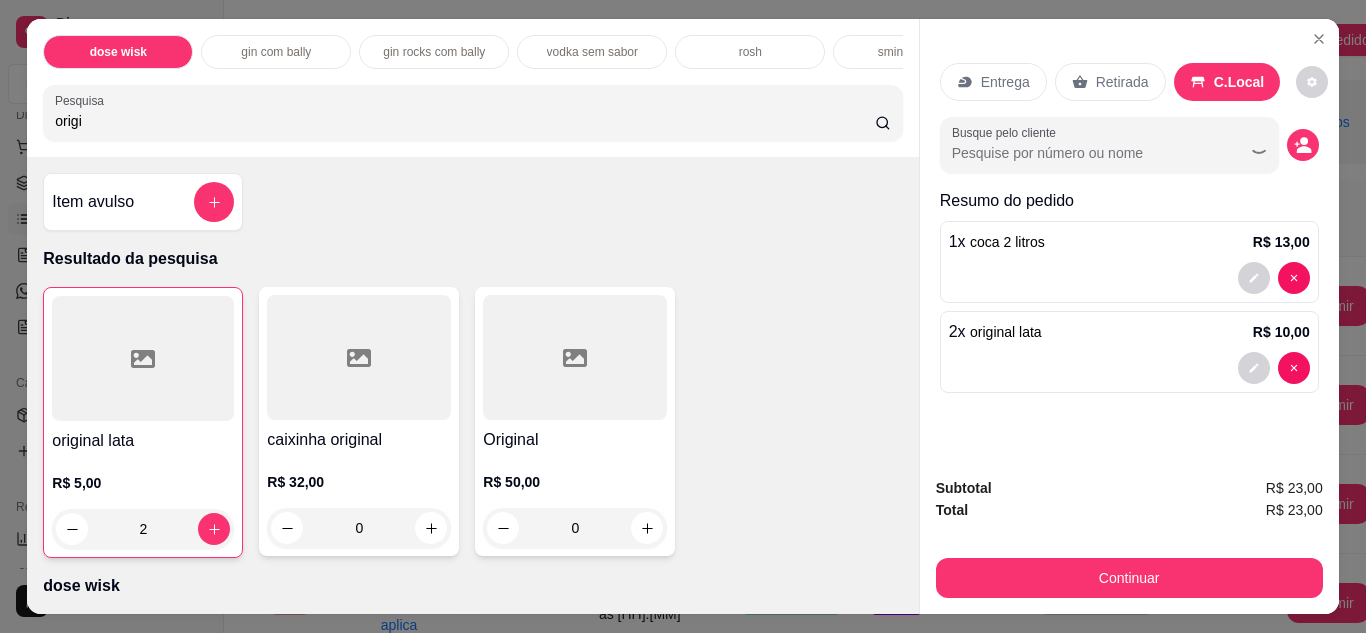 click on "C.Local" at bounding box center (1227, 82) 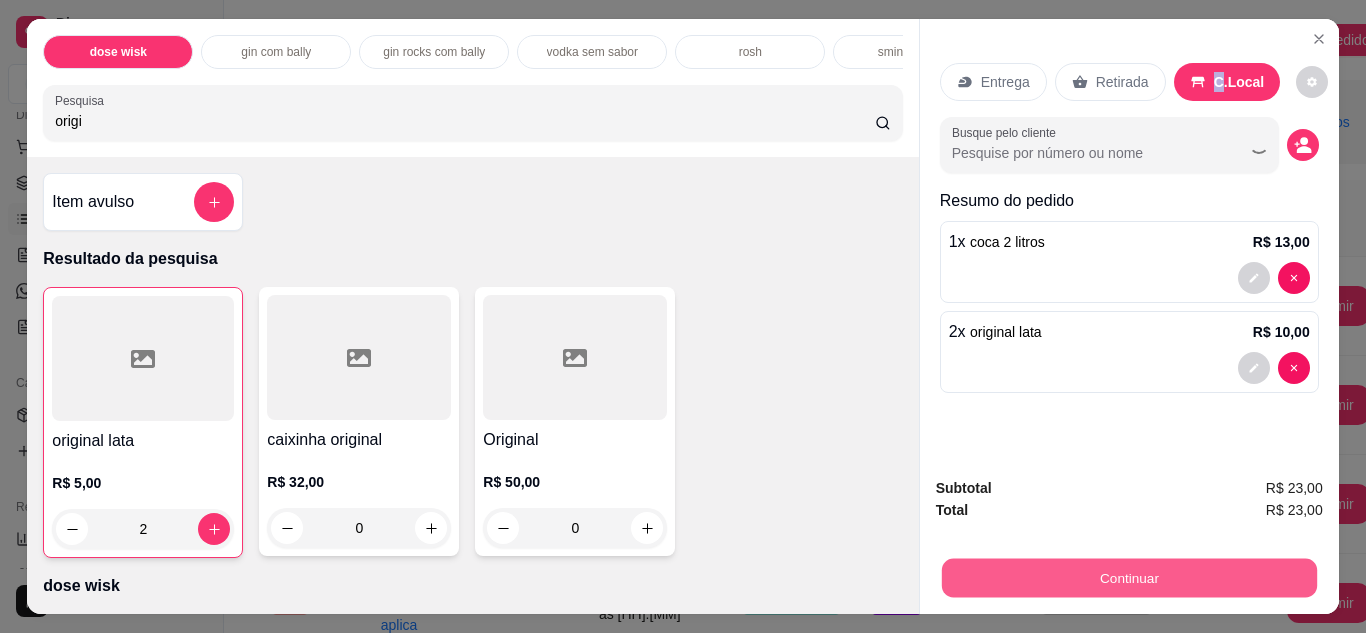 click on "Continuar" at bounding box center (1128, 578) 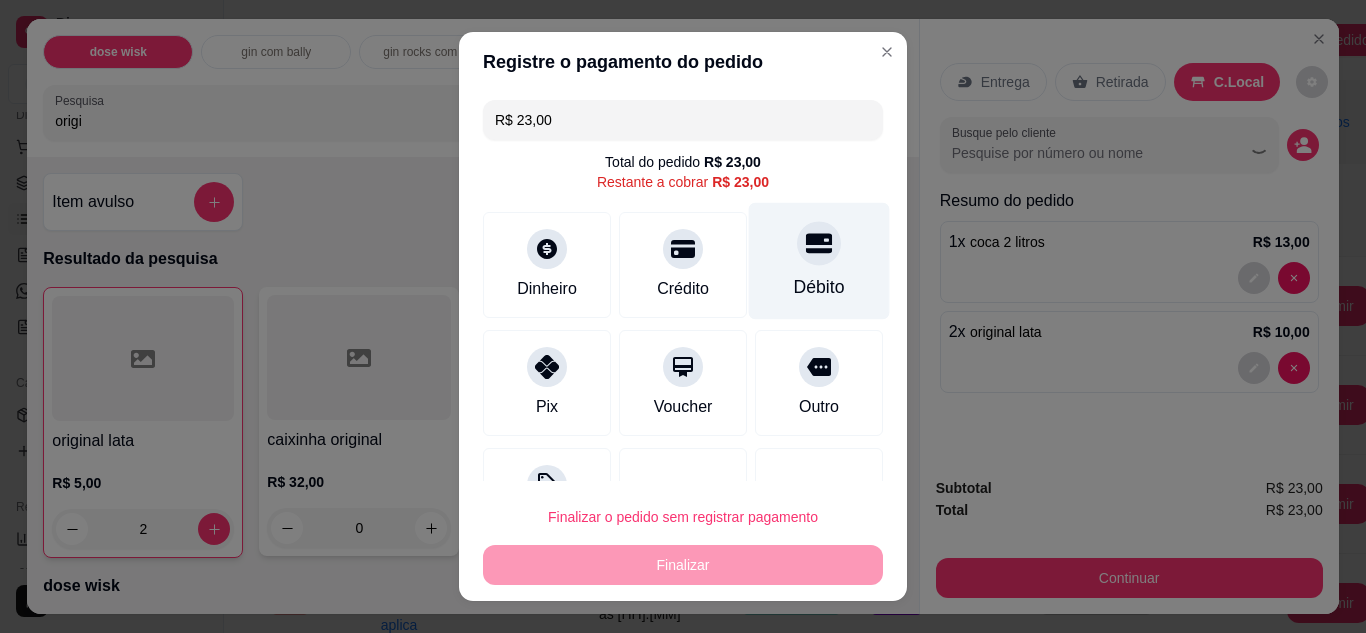 click on "Débito" at bounding box center (819, 287) 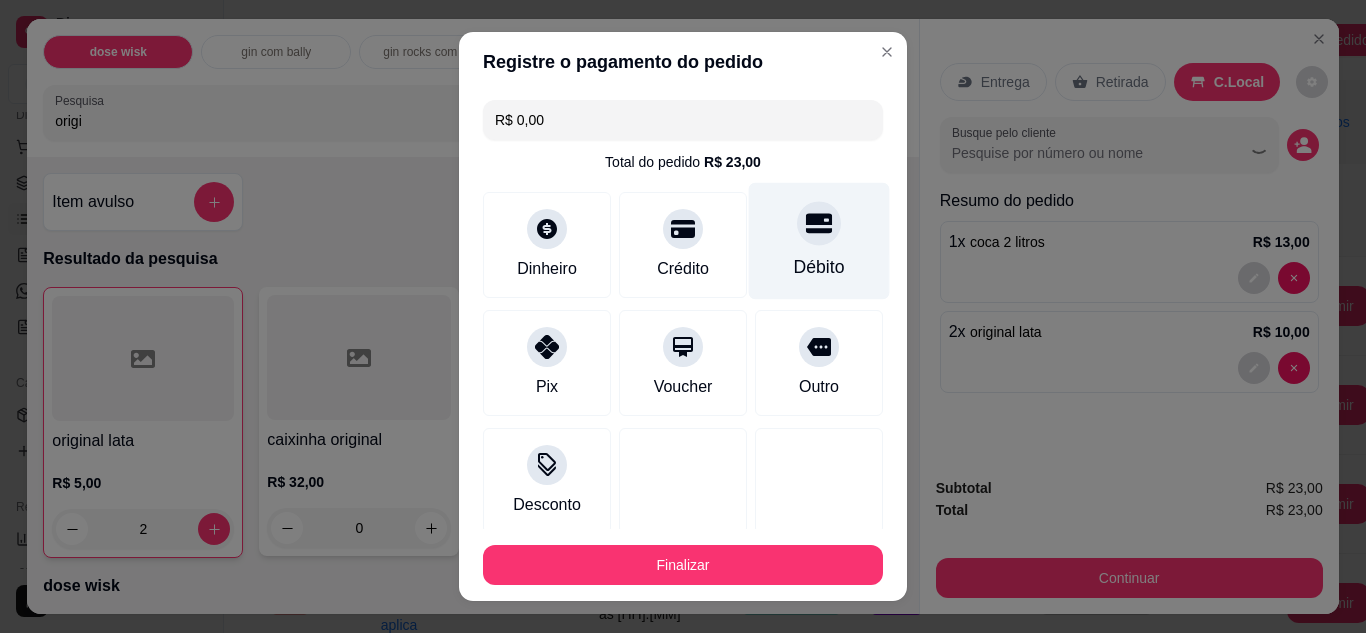 type on "R$ 0,00" 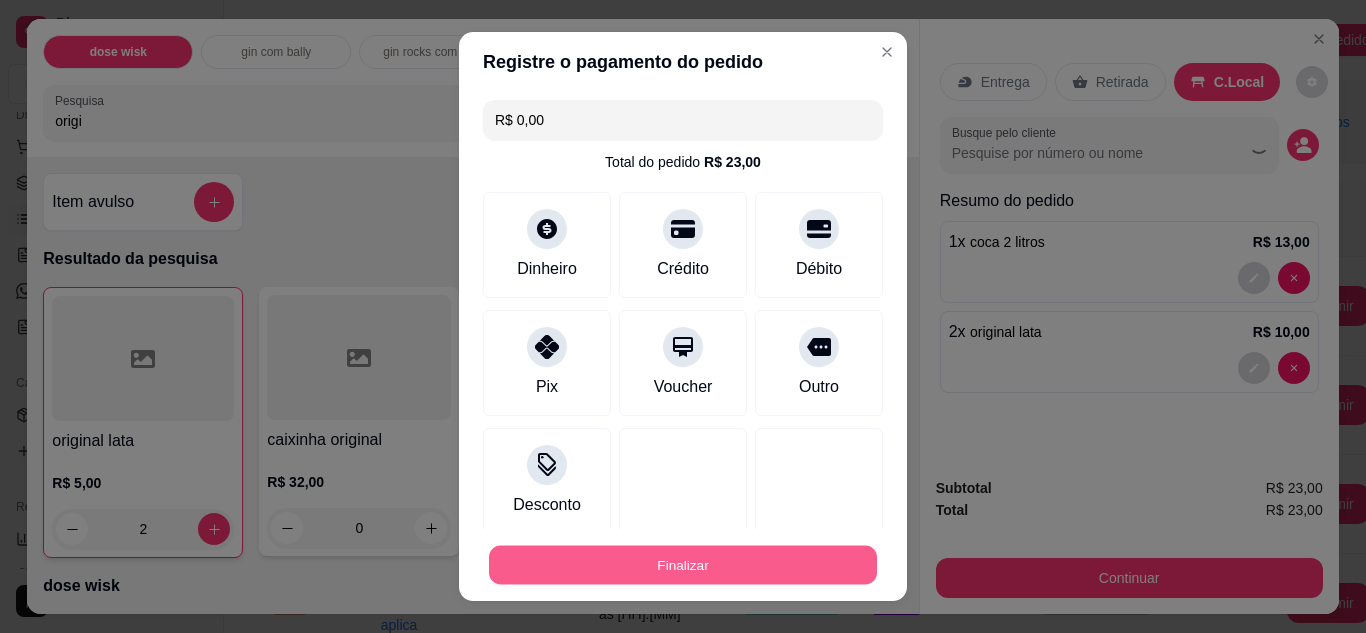 click on "Finalizar" at bounding box center [683, 565] 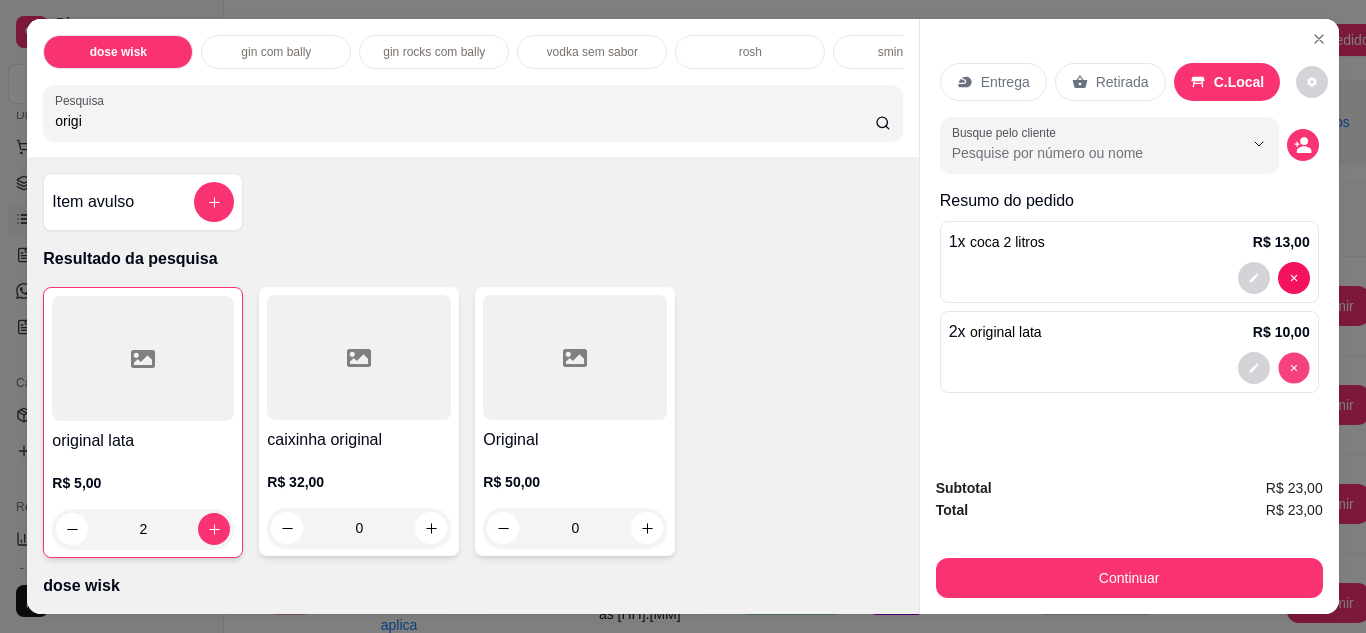 type on "0" 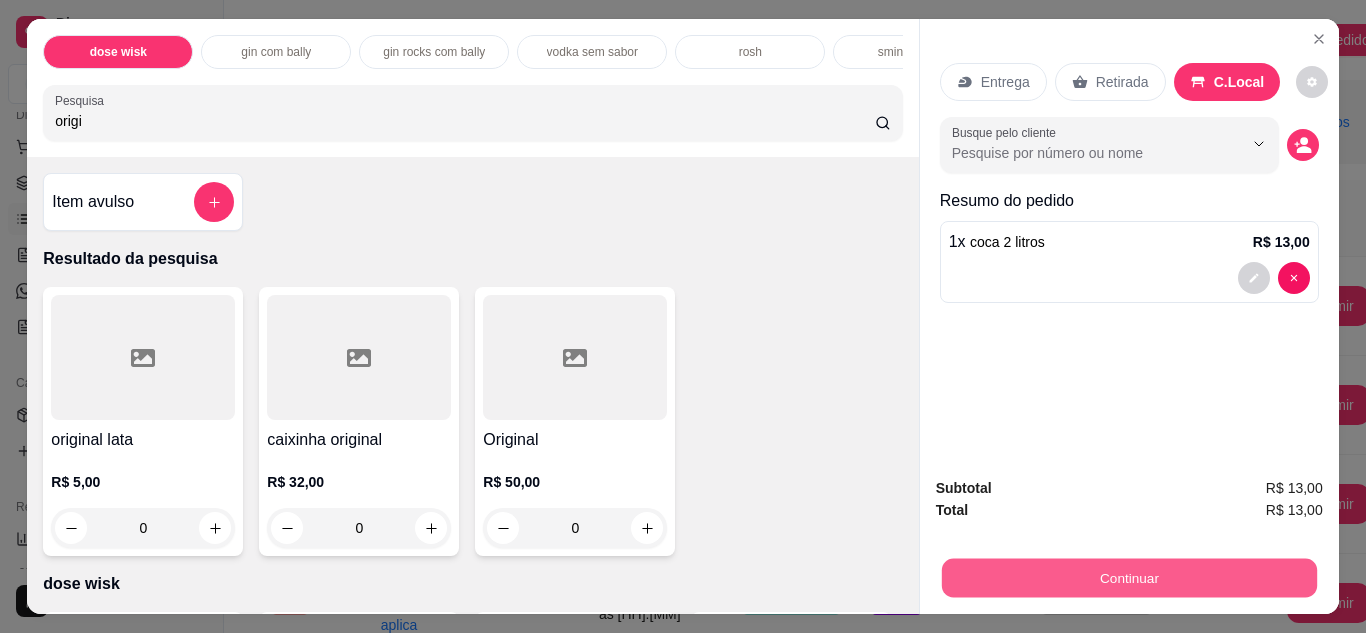 click on "Continuar" at bounding box center [1128, 578] 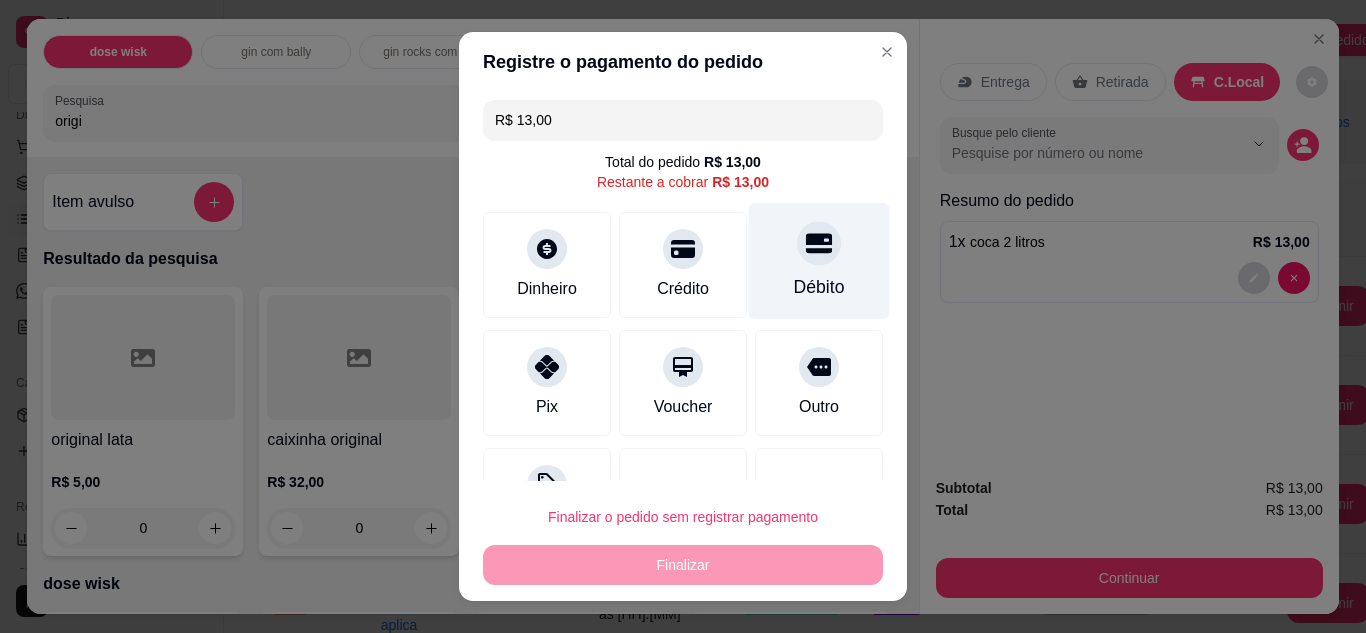click 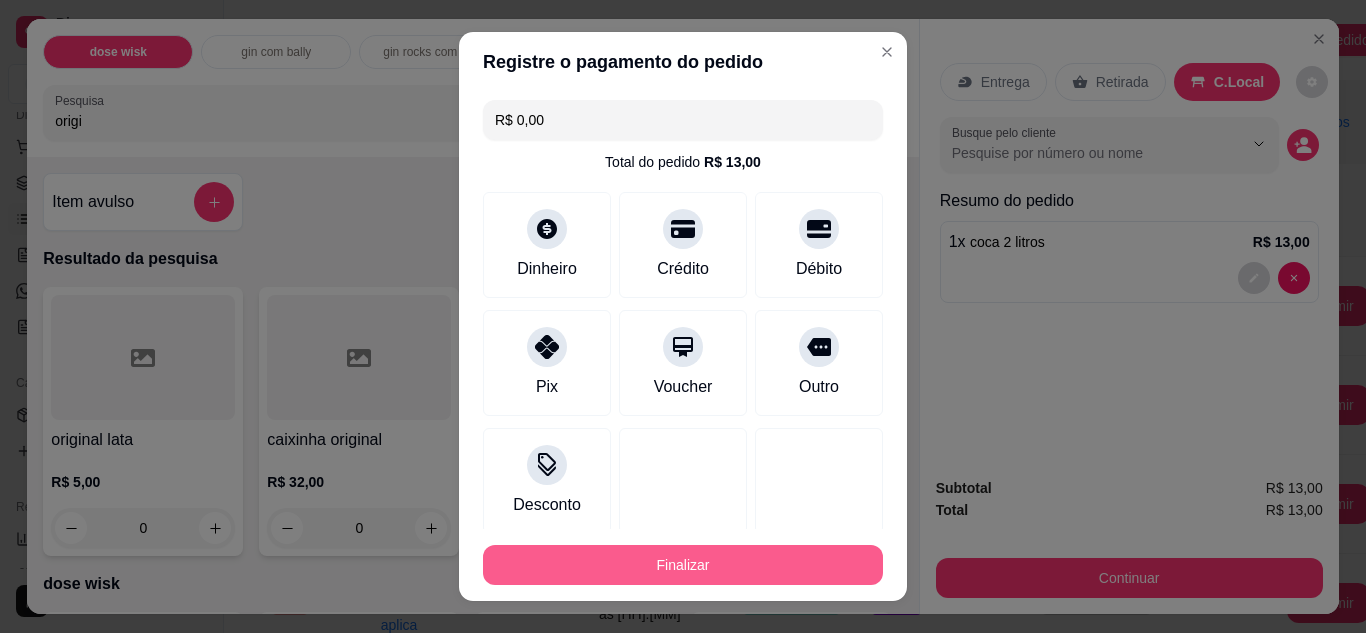 click on "Finalizar" at bounding box center (683, 565) 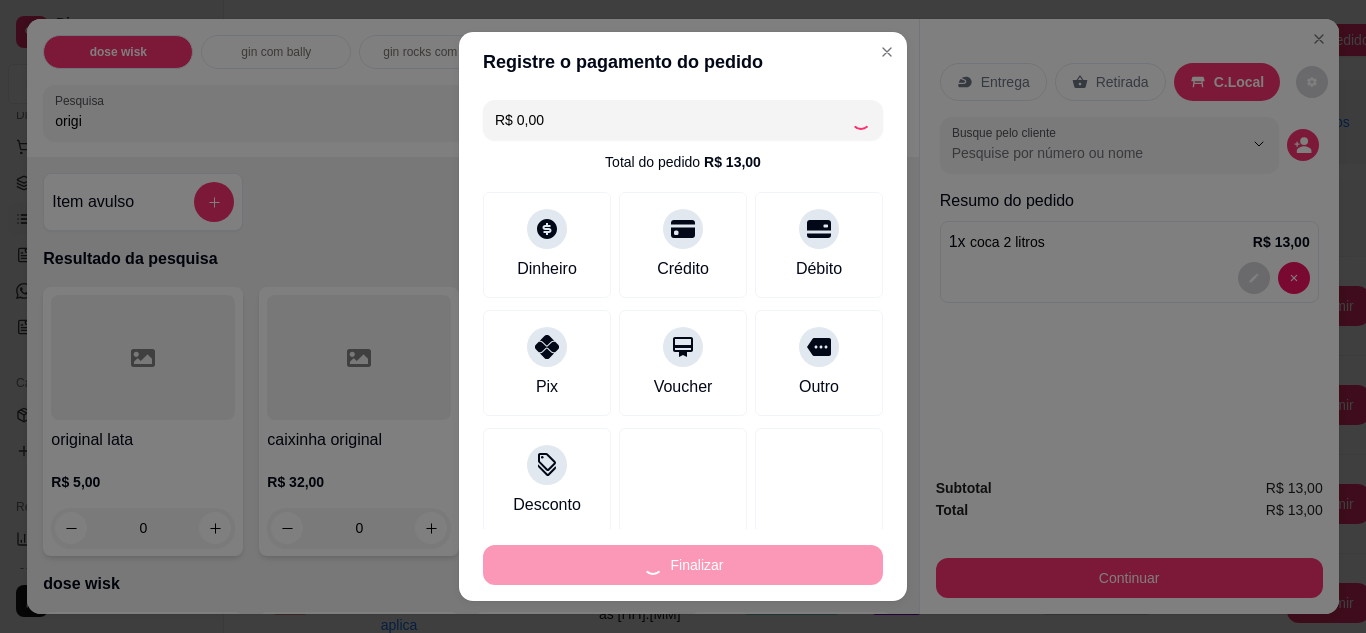 type on "0" 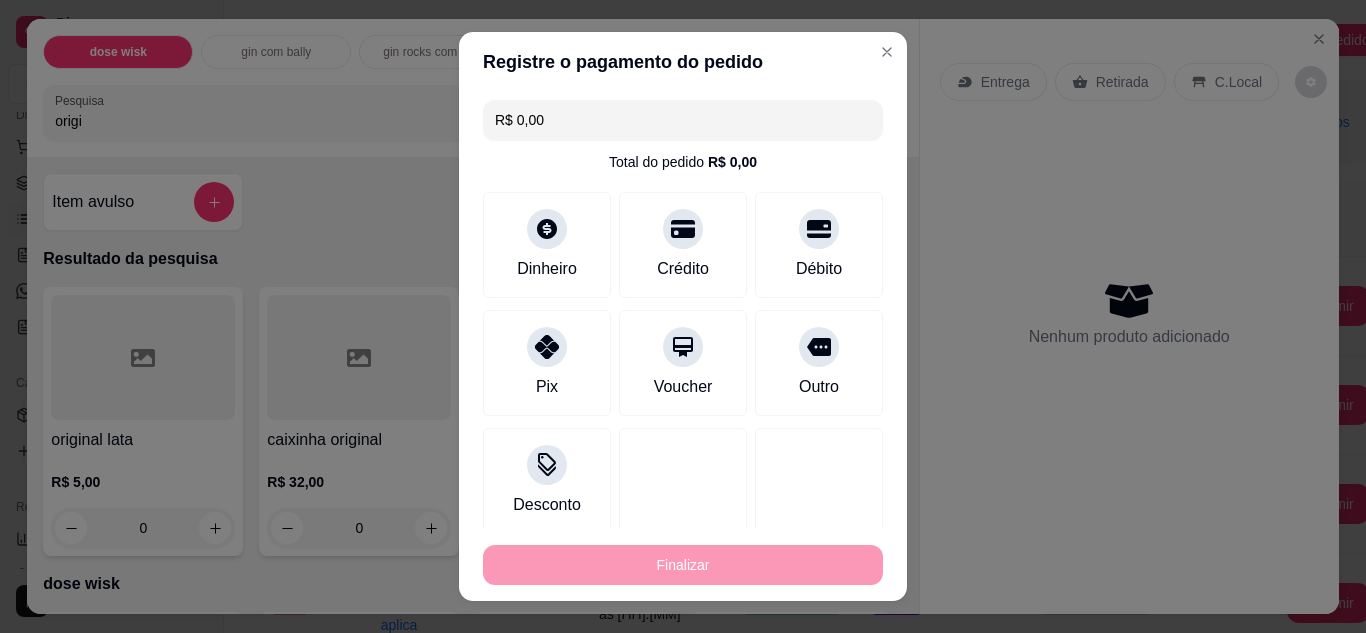 type on "-[PRICE]" 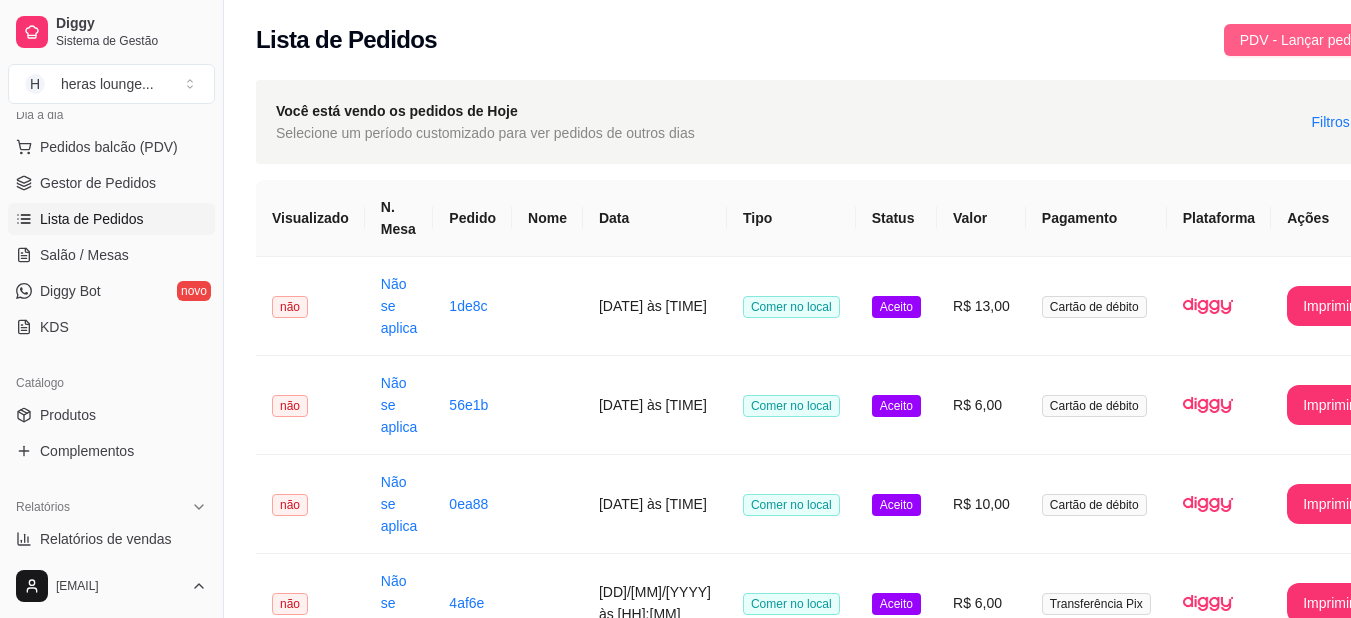 click on "PDV - Lançar pedido" at bounding box center (1305, 40) 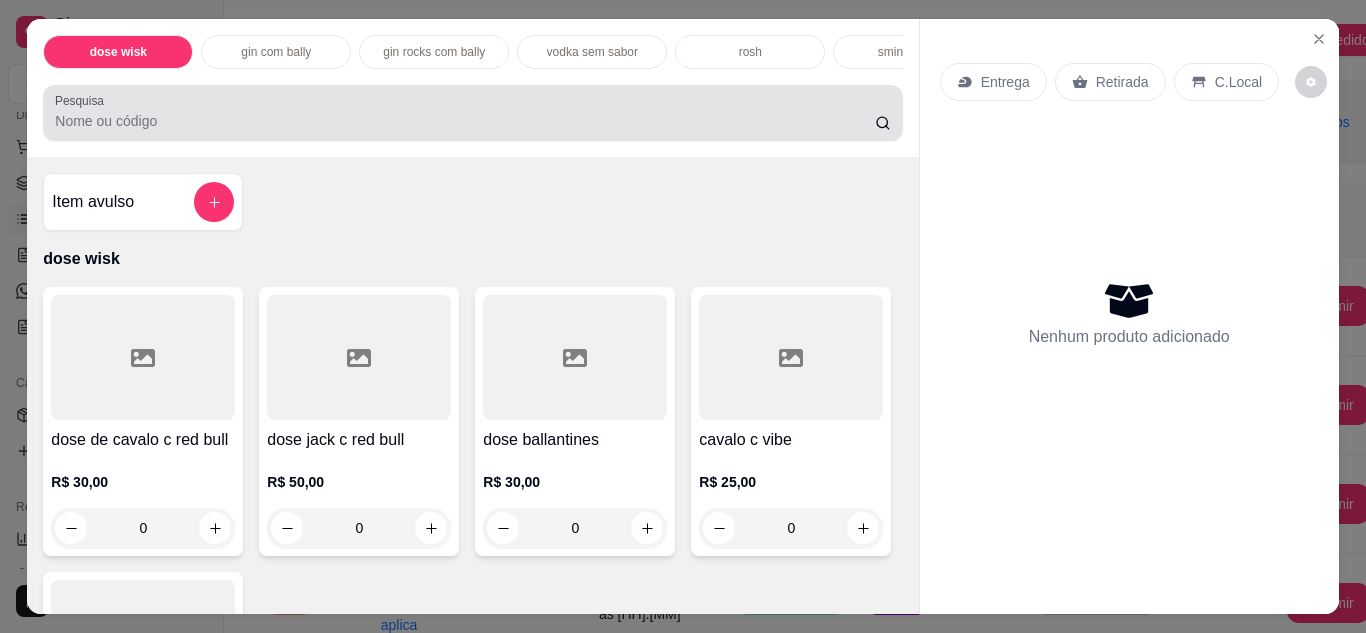 click on "Pesquisa" at bounding box center [472, 113] 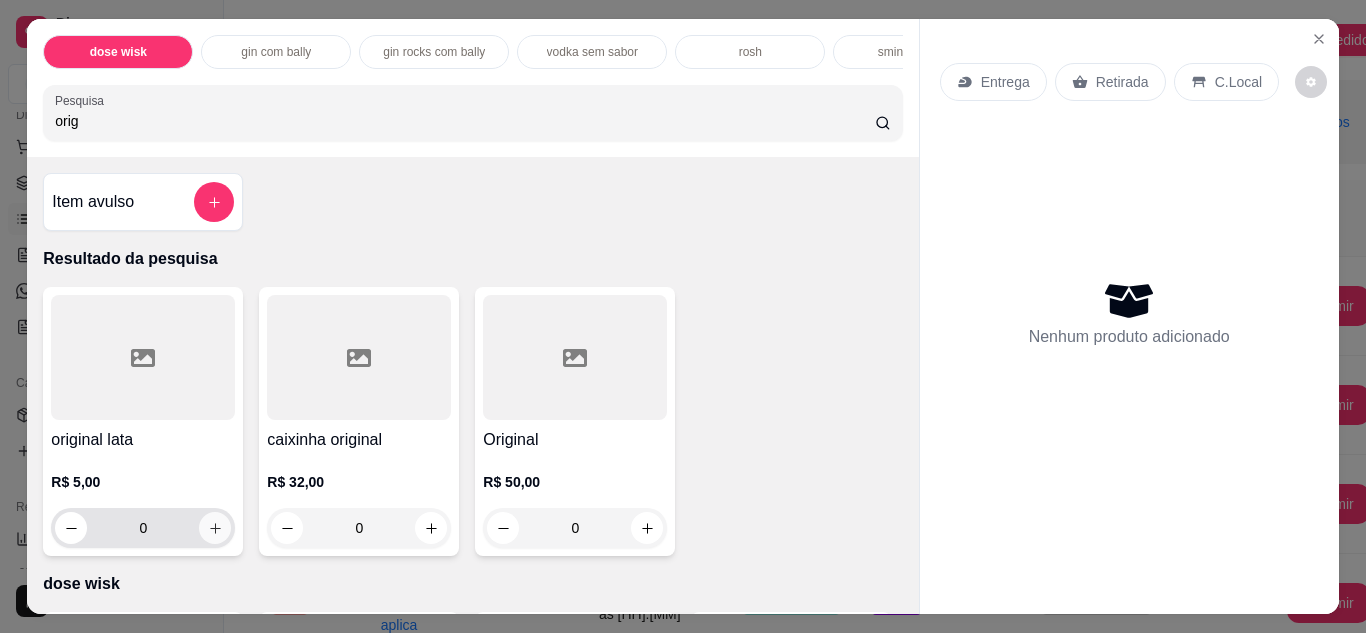 type on "orig" 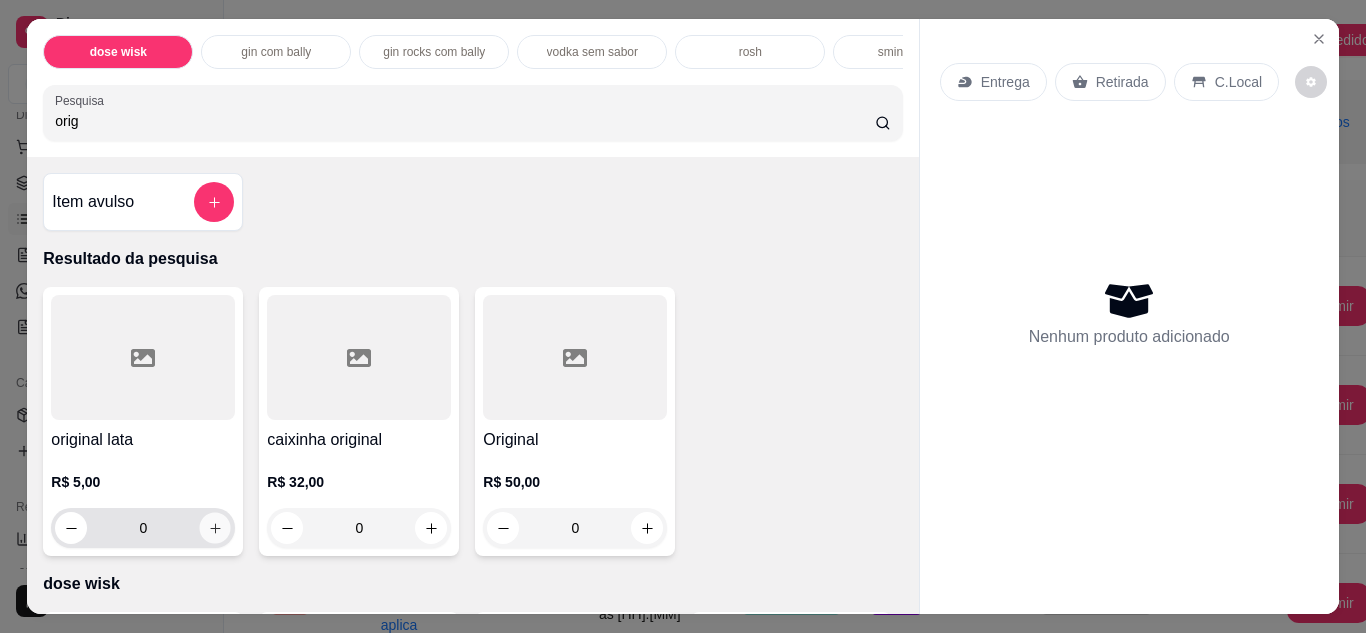 click at bounding box center [215, 527] 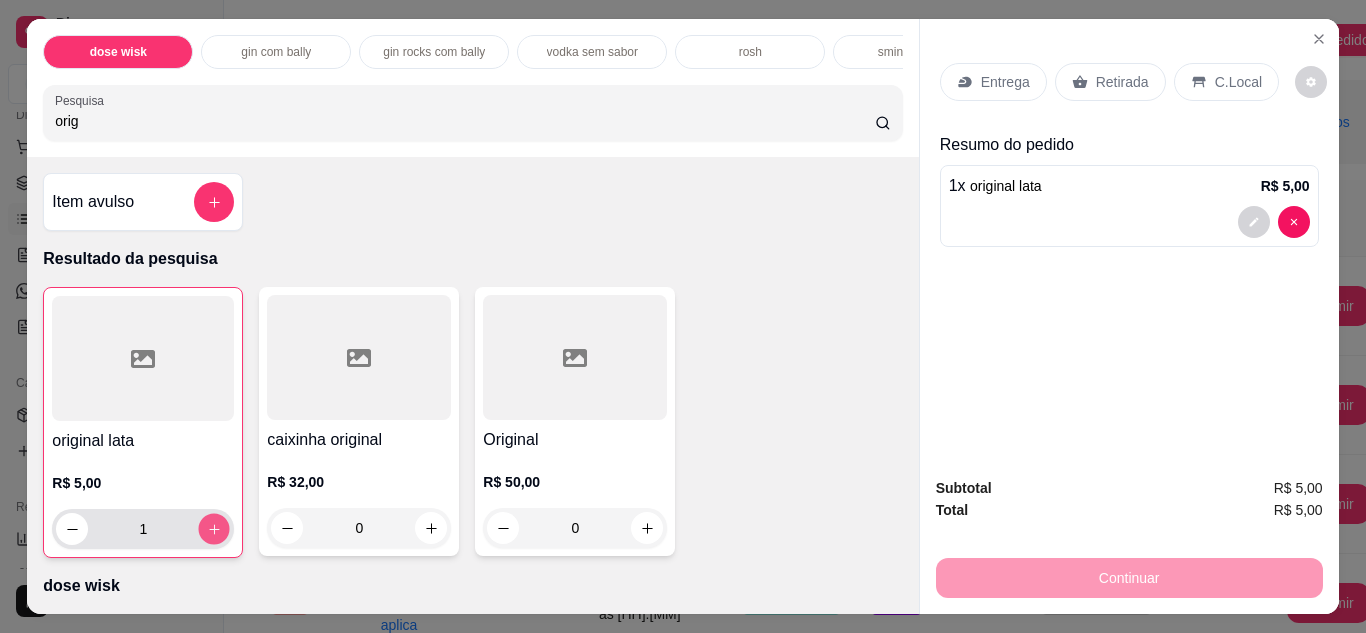 click at bounding box center [214, 528] 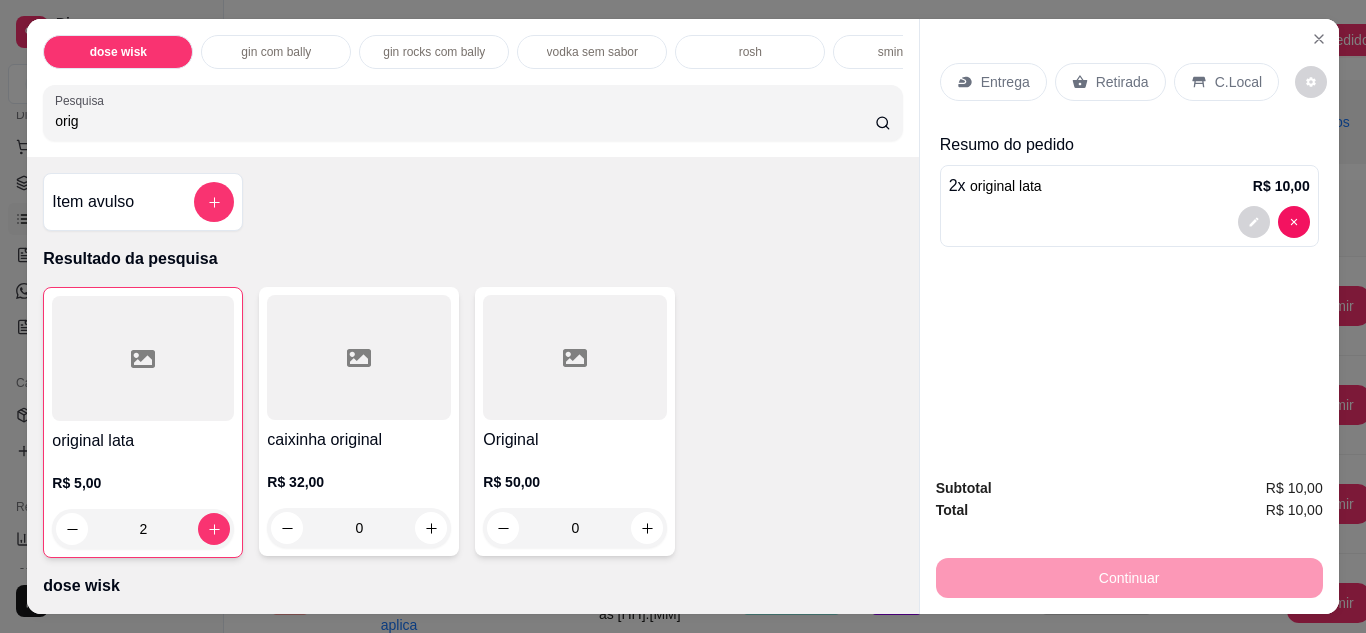 click on "C.Local" at bounding box center [1226, 82] 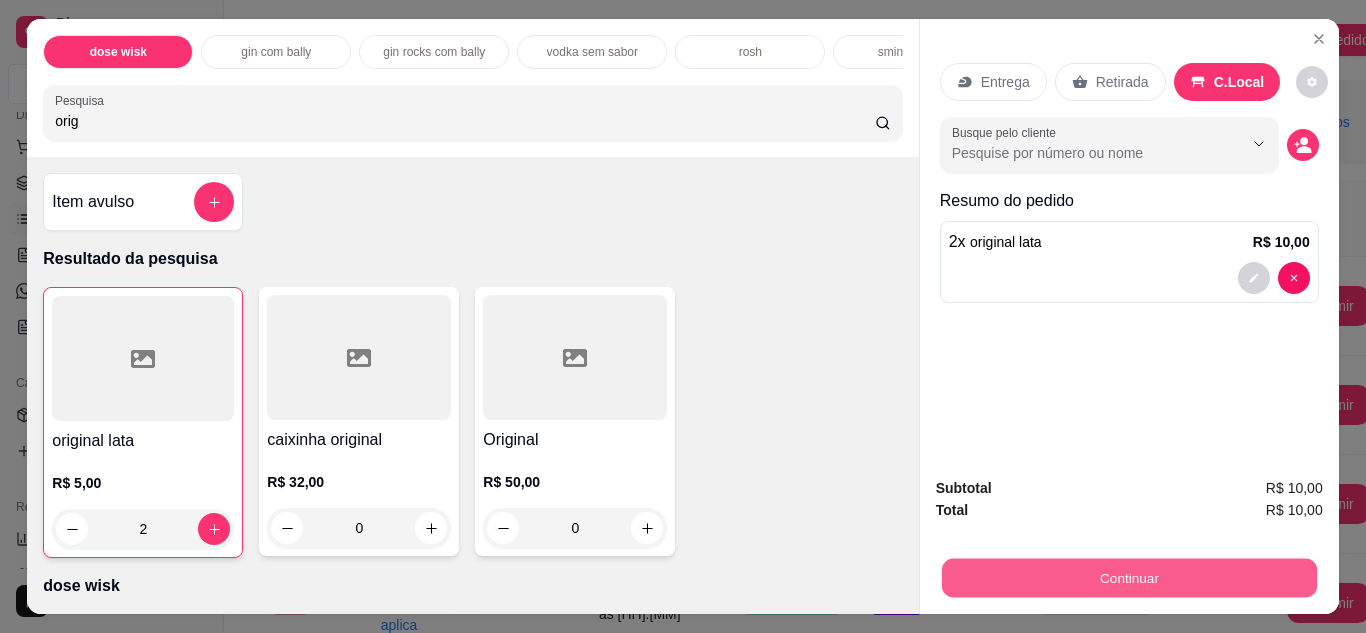 click on "Continuar" at bounding box center (1128, 578) 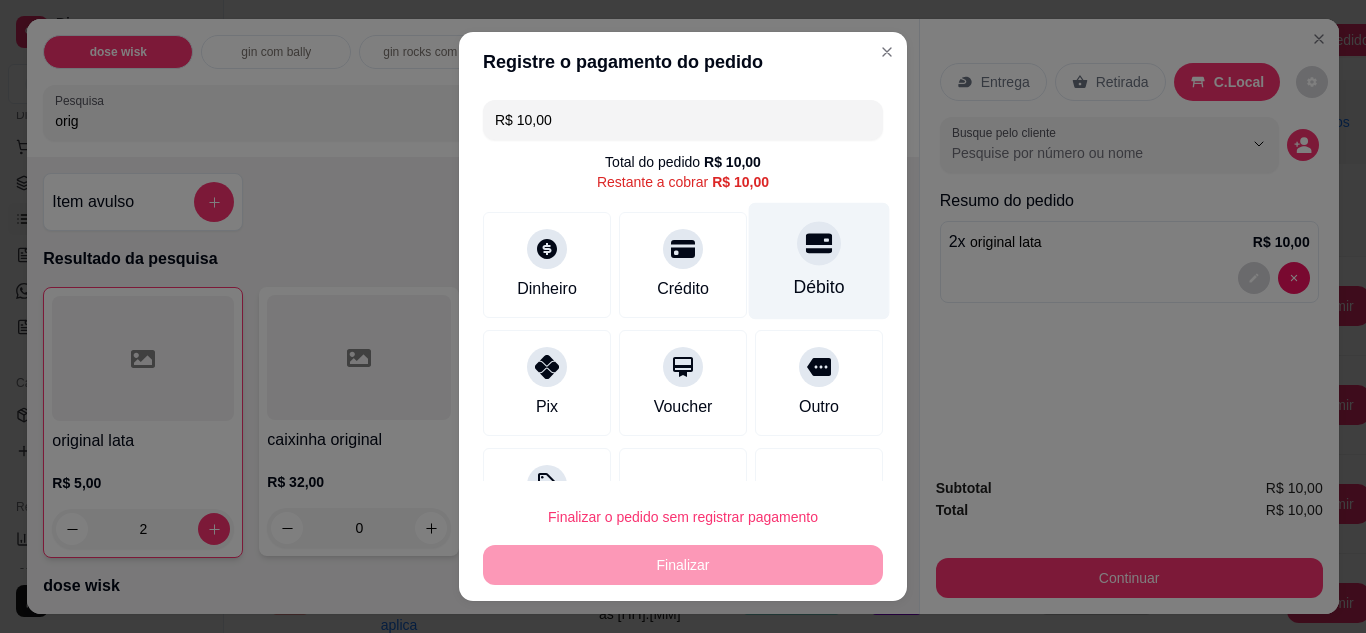 click on "Débito" at bounding box center (819, 287) 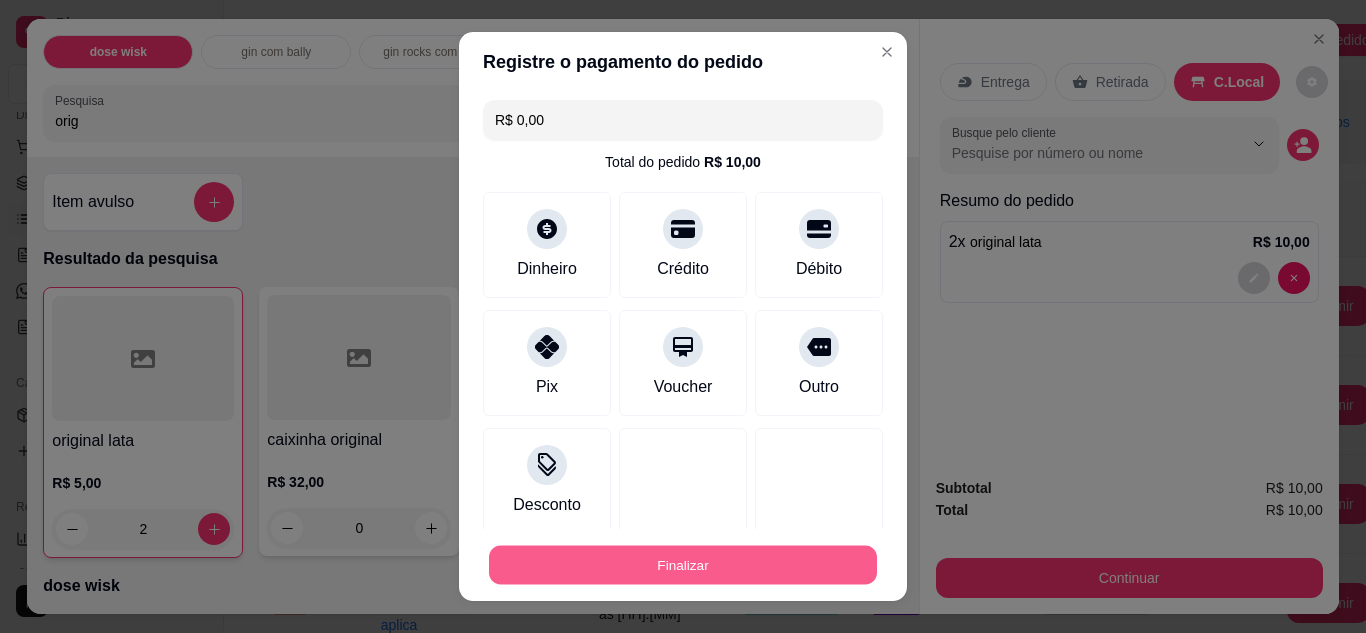 click on "Finalizar" at bounding box center (683, 565) 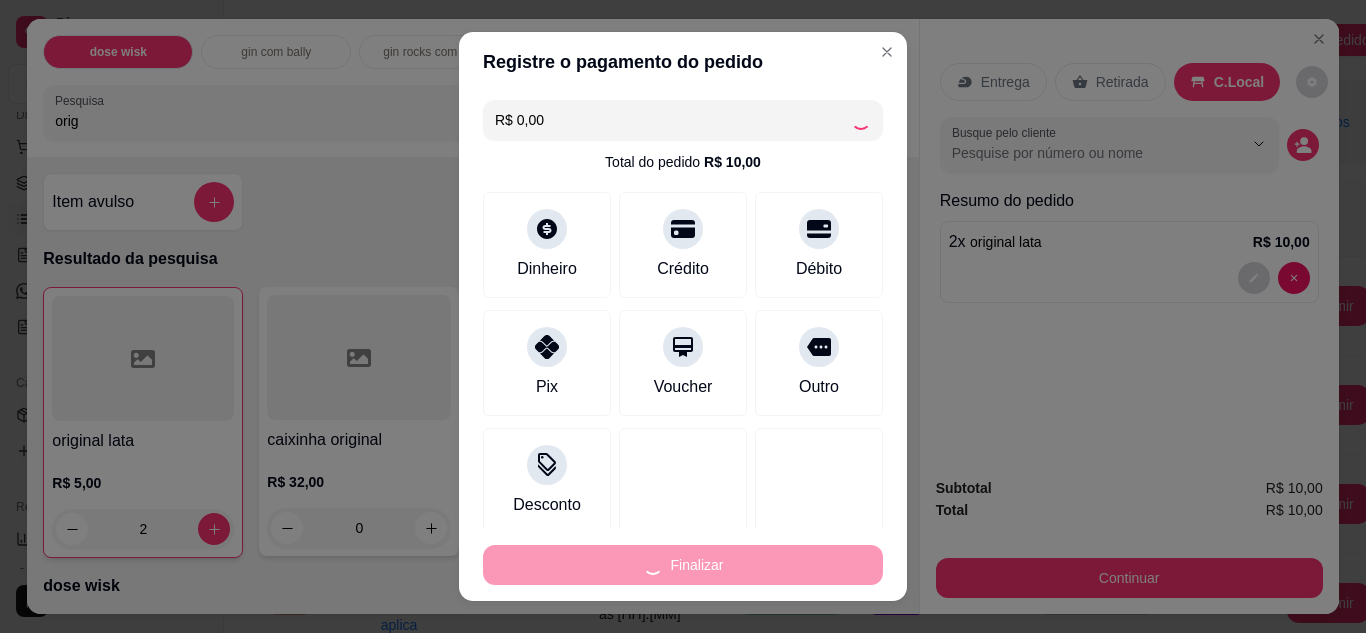 type on "0" 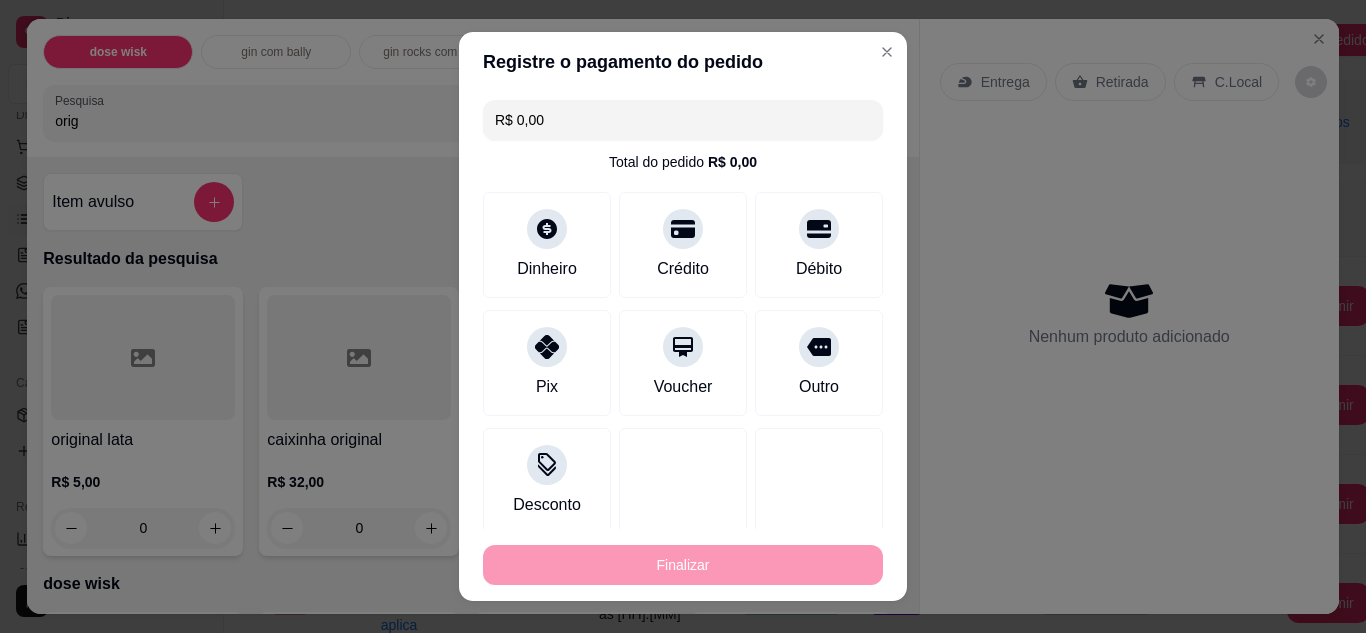 type on "-R$ 10,00" 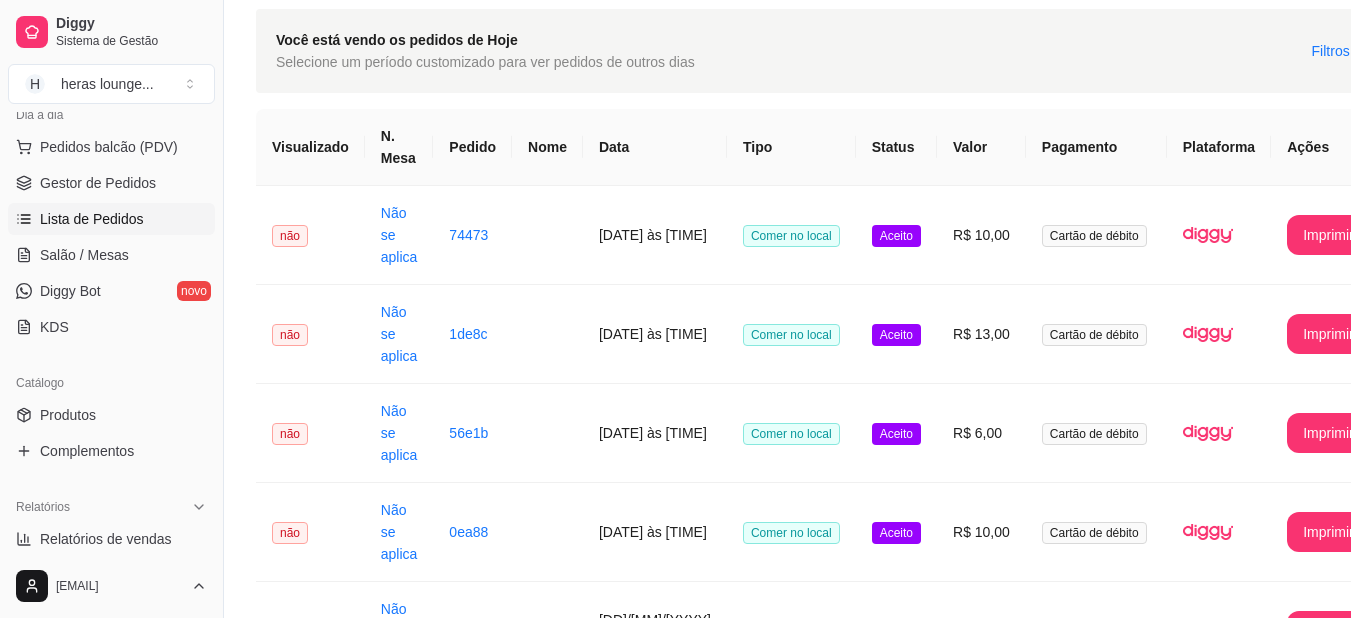 scroll, scrollTop: 54, scrollLeft: 0, axis: vertical 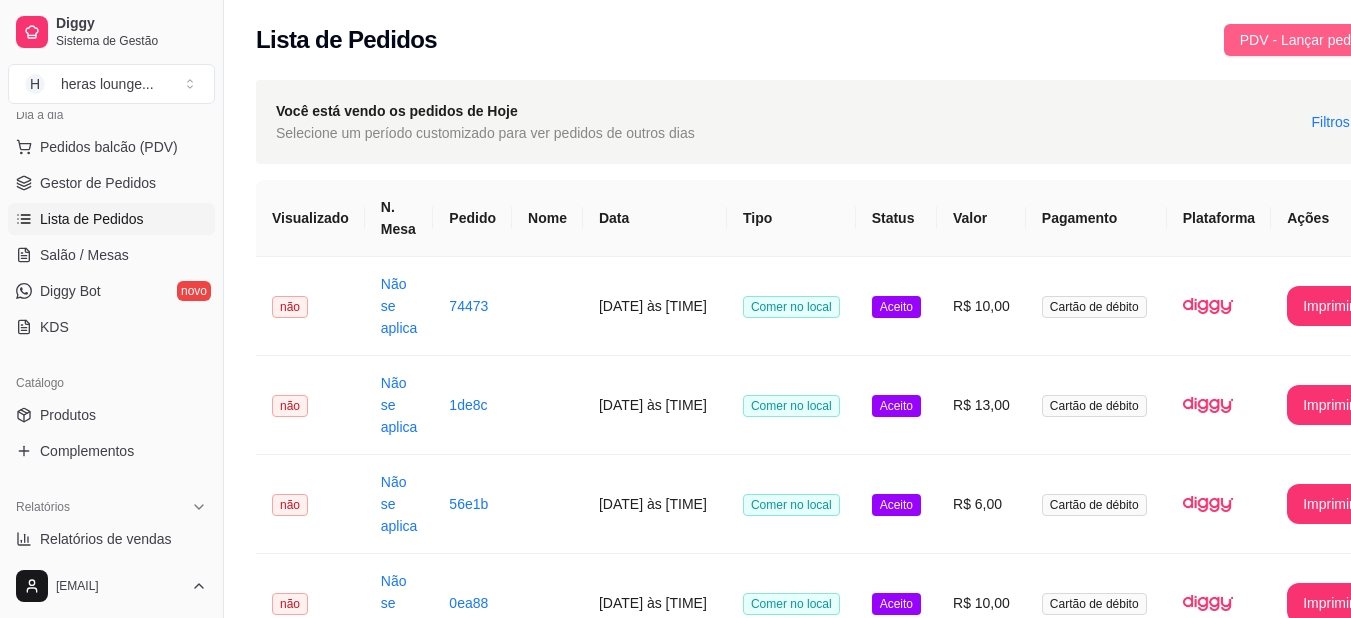 click on "PDV - Lançar pedido" at bounding box center (1305, 40) 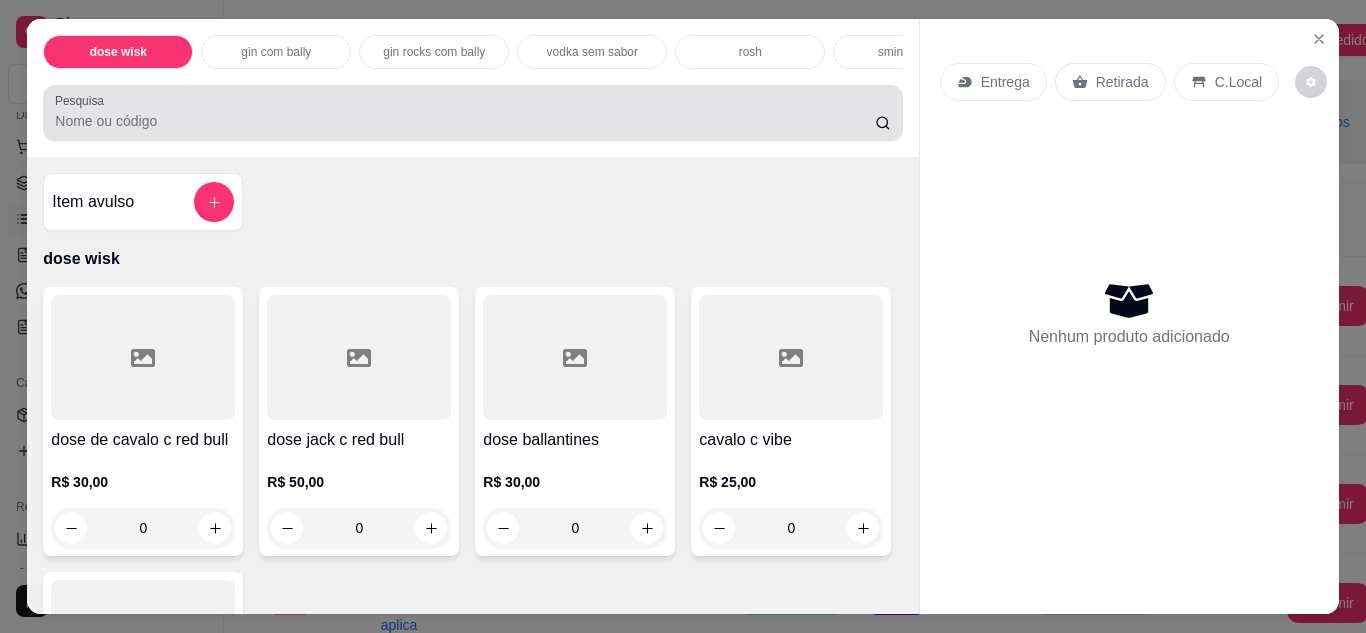 click at bounding box center (472, 113) 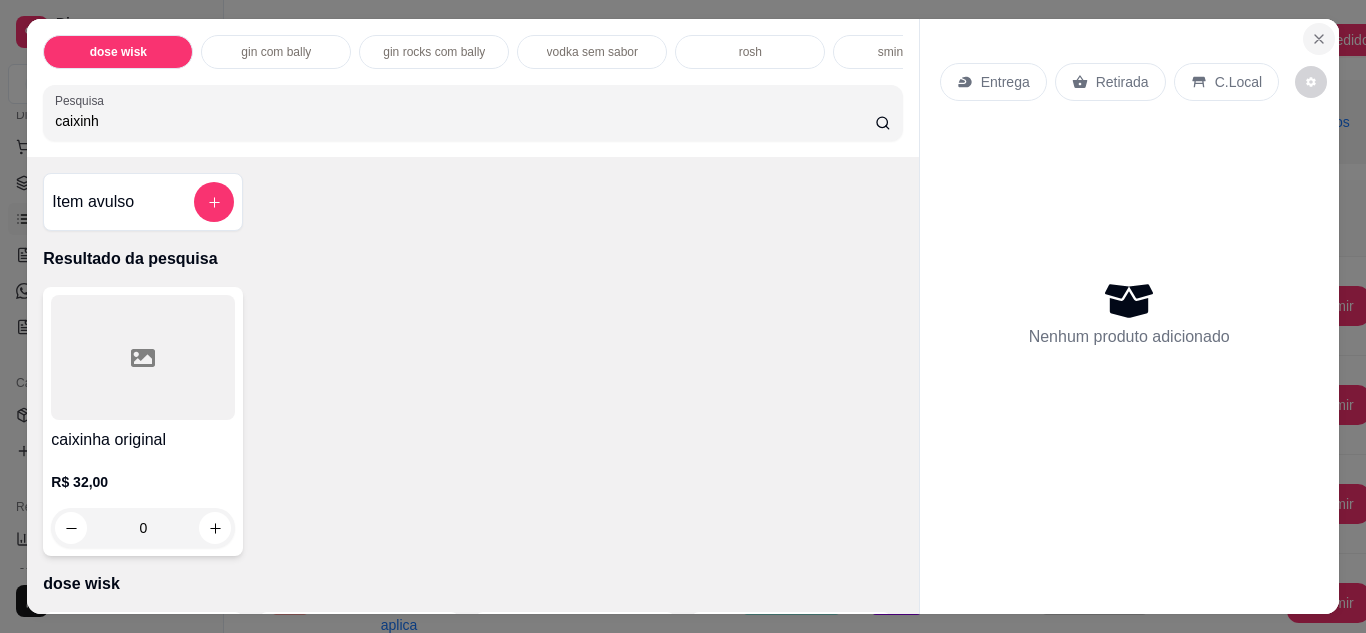 type on "caixinh" 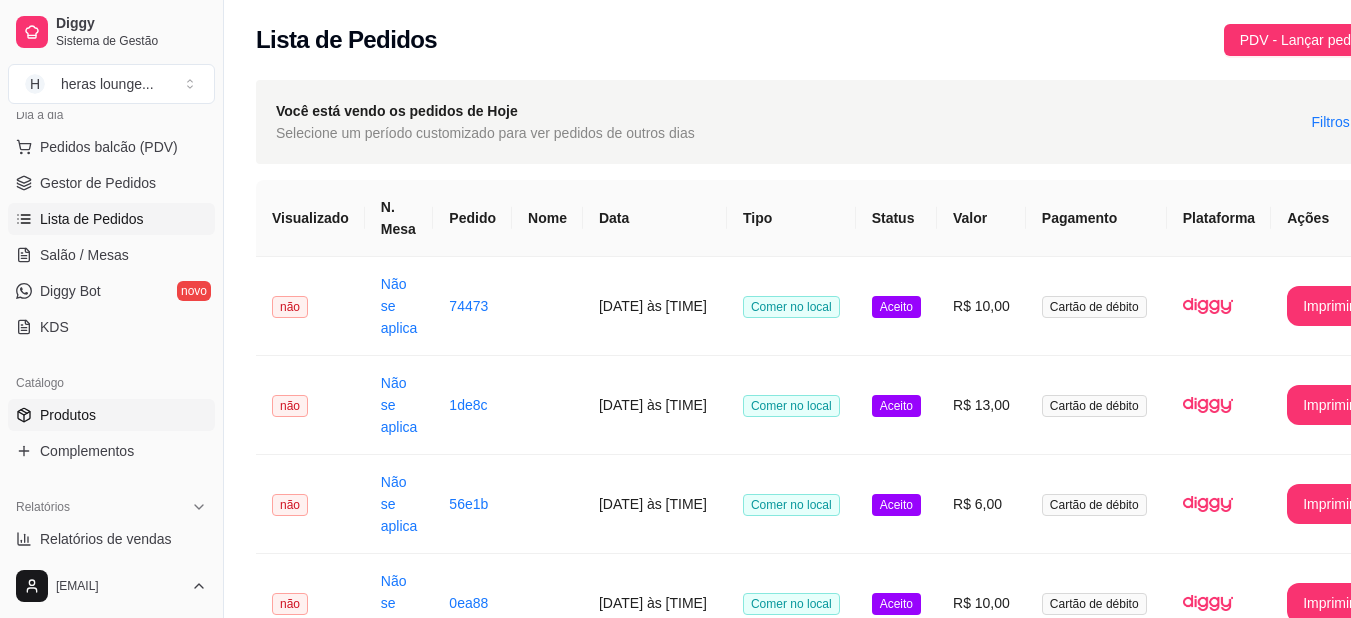 click on "Produtos" at bounding box center [111, 415] 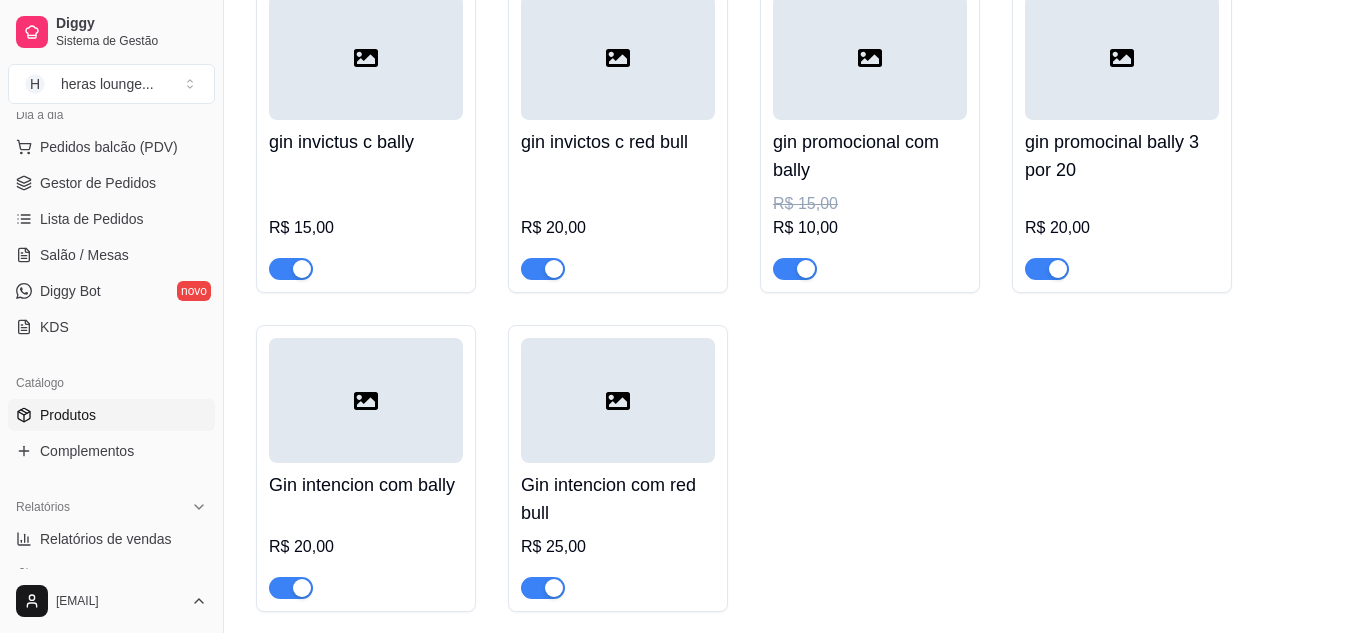 scroll, scrollTop: 987, scrollLeft: 0, axis: vertical 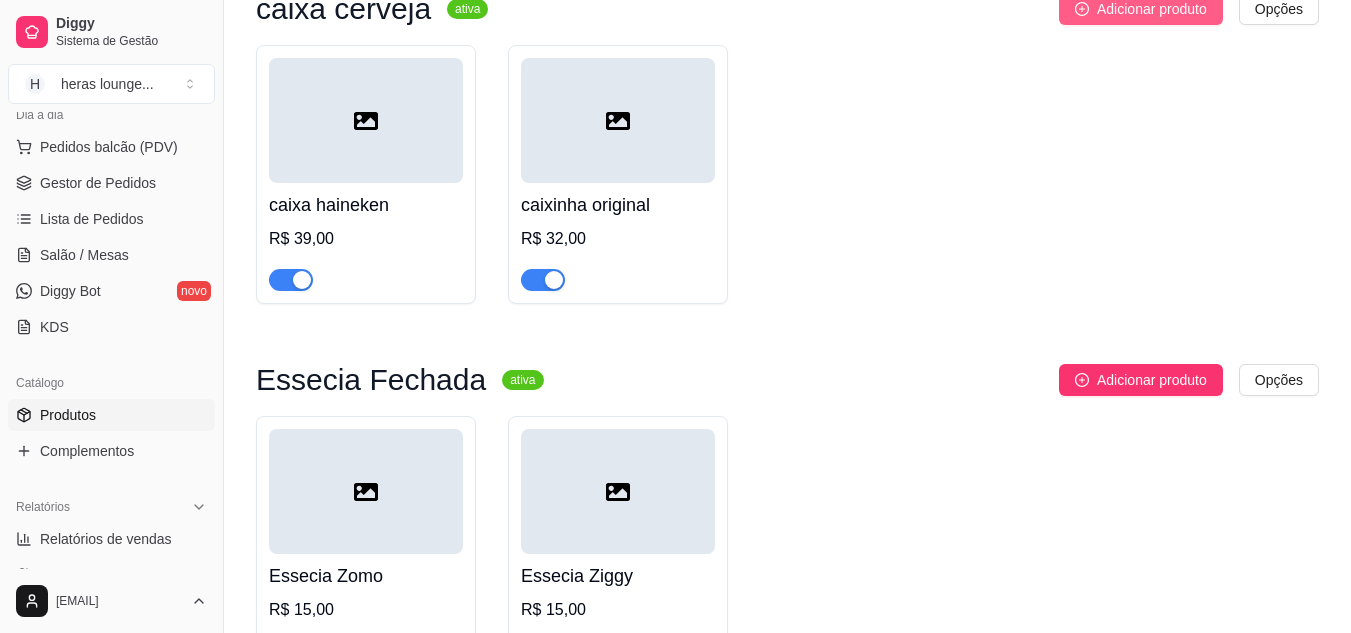 click on "Adicionar produto" at bounding box center (1152, 9) 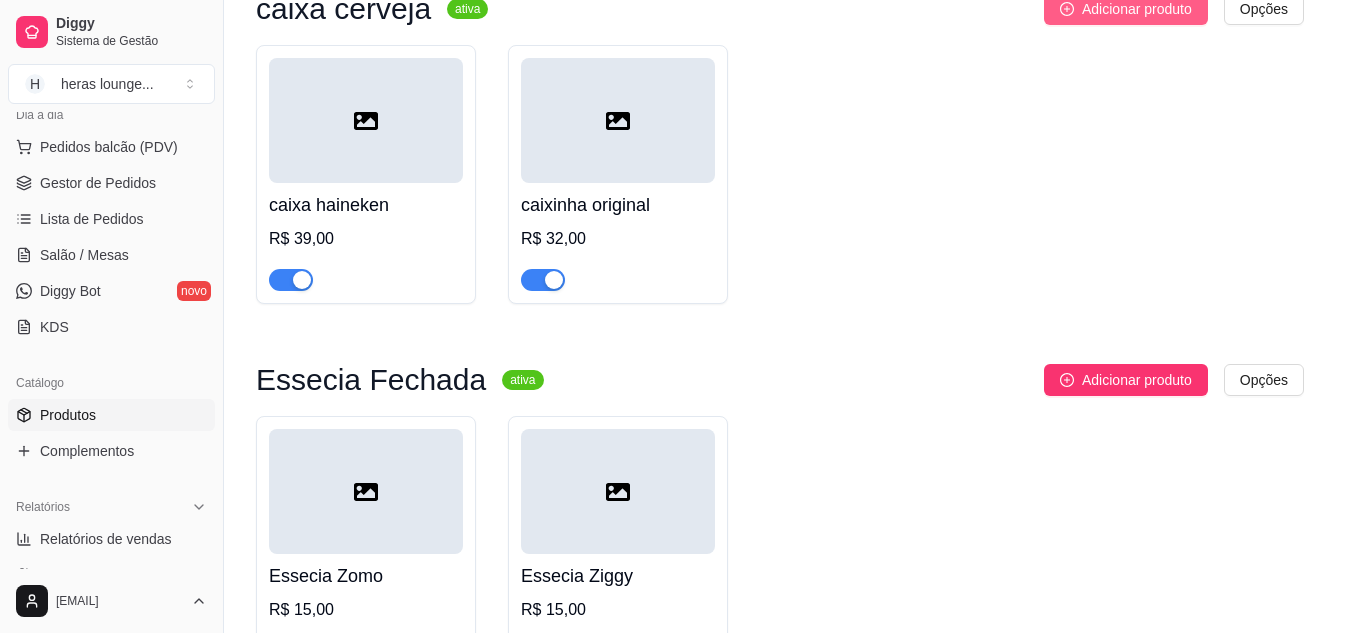 type 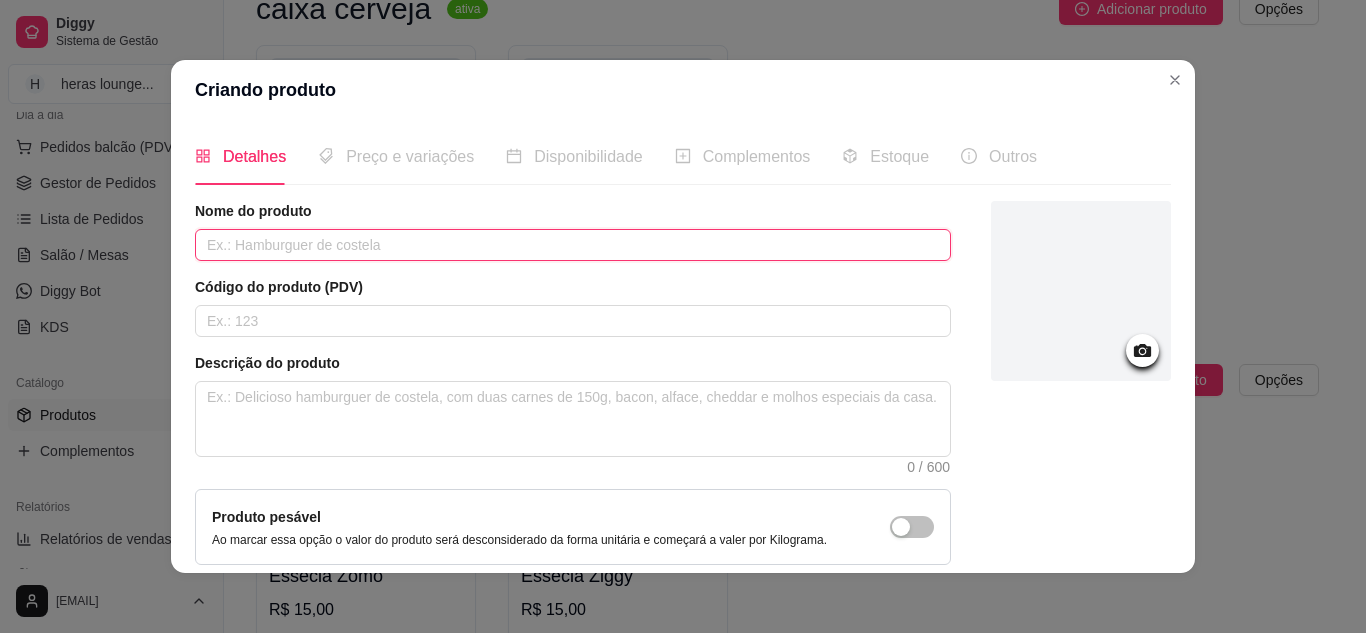 click at bounding box center (573, 245) 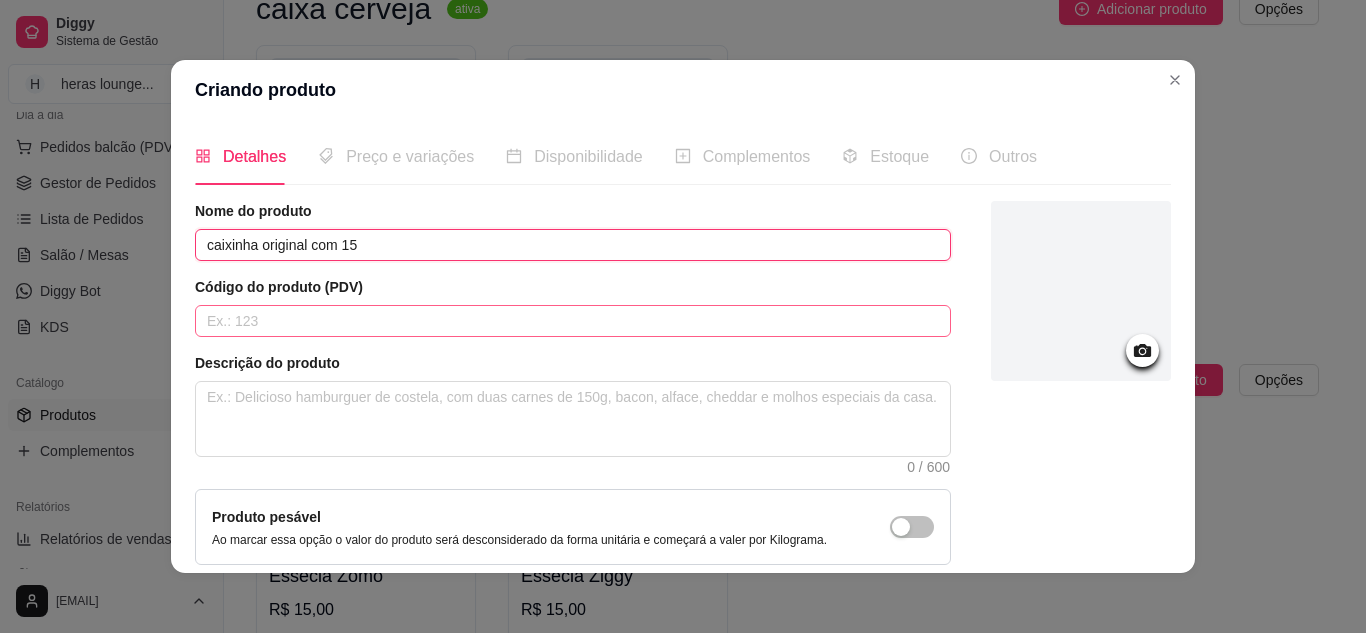 type on "caixinha original com 15" 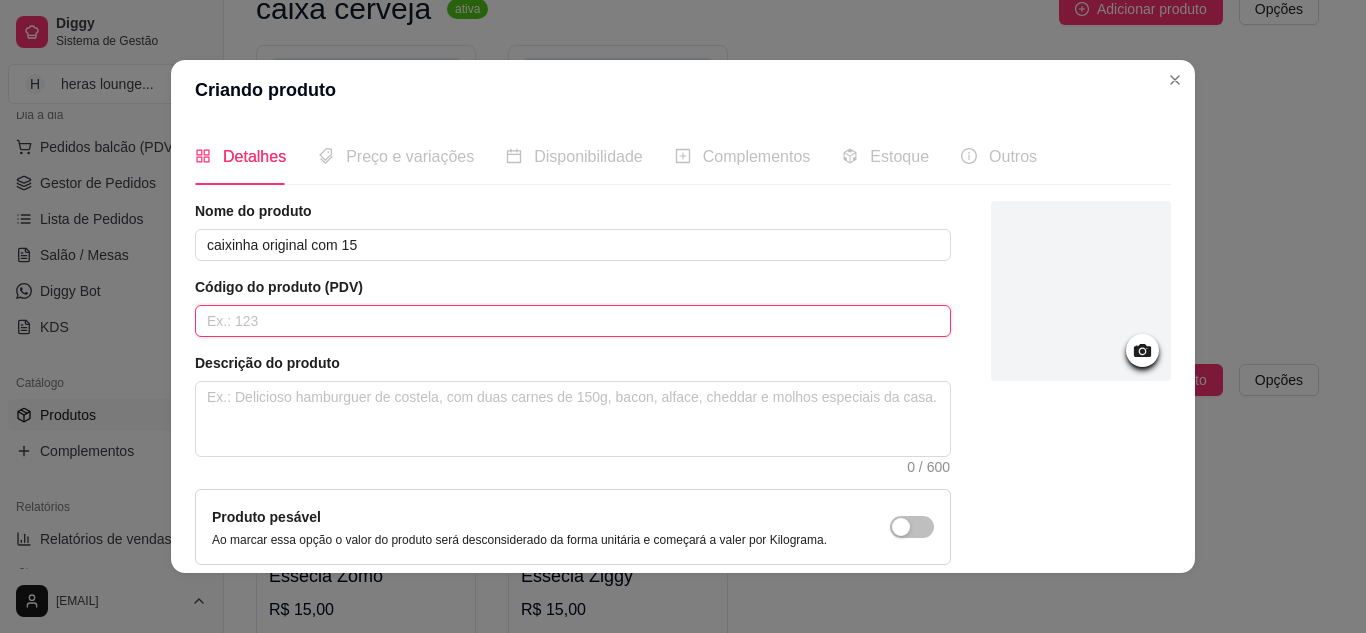 click at bounding box center [573, 321] 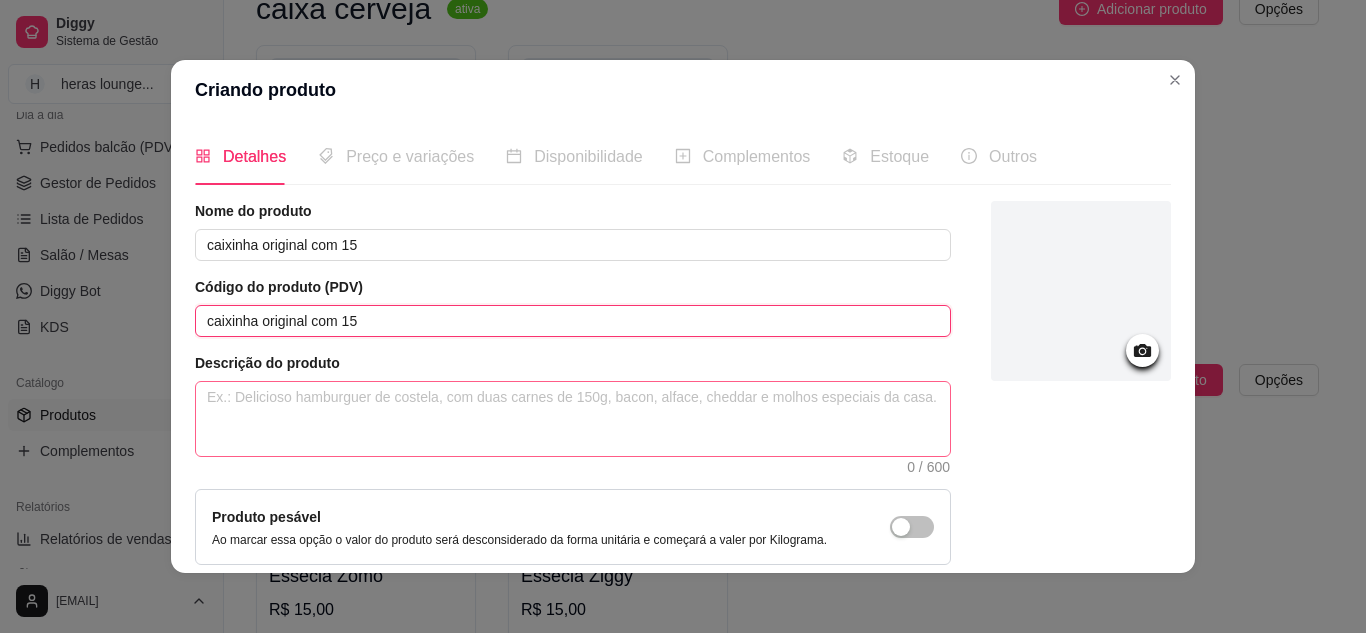 type on "caixinha original com 15" 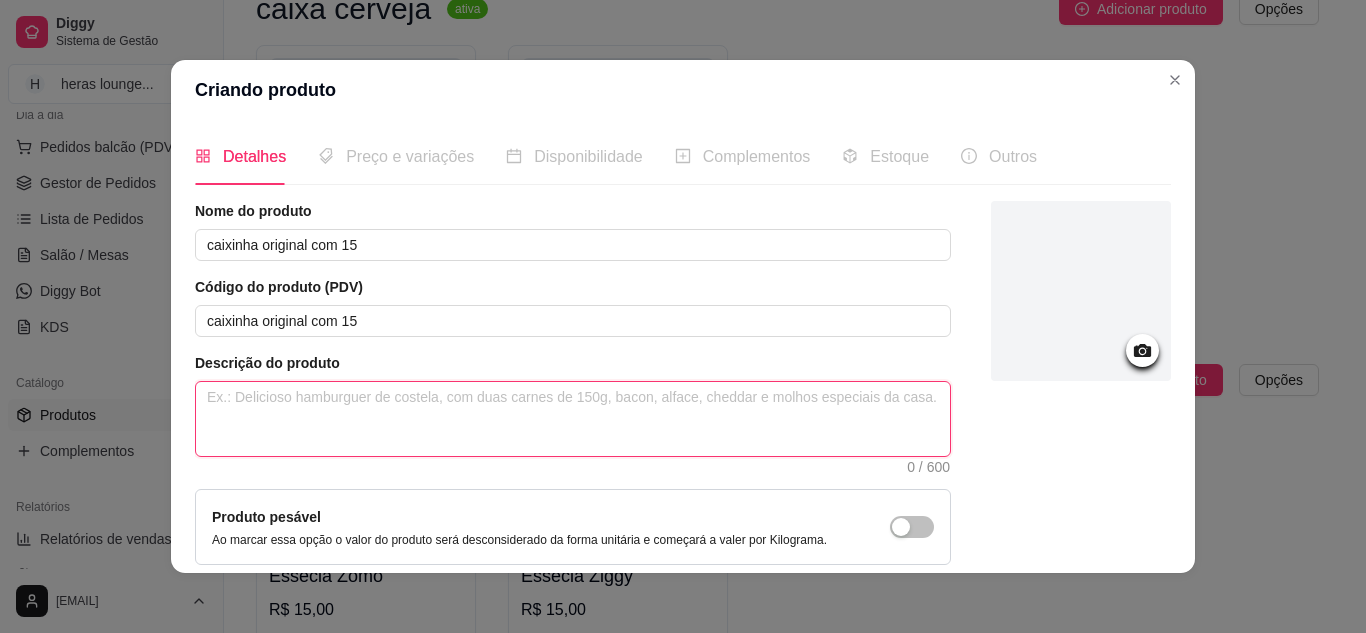 click at bounding box center (573, 419) 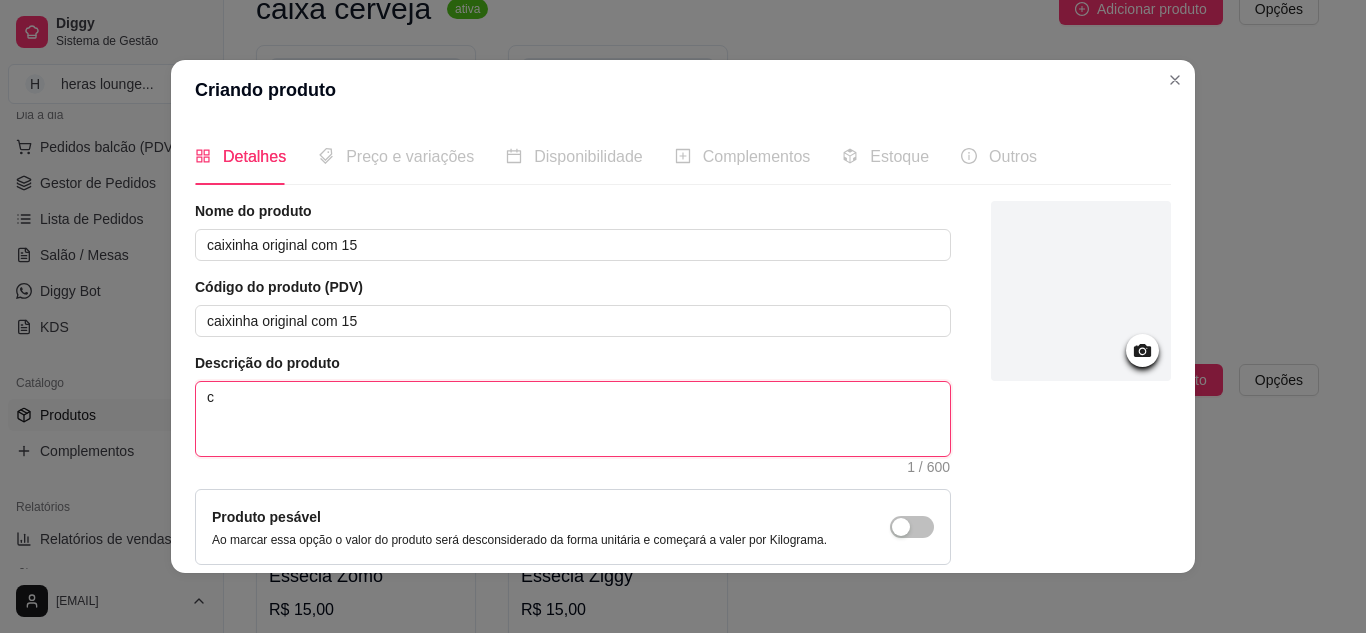 type 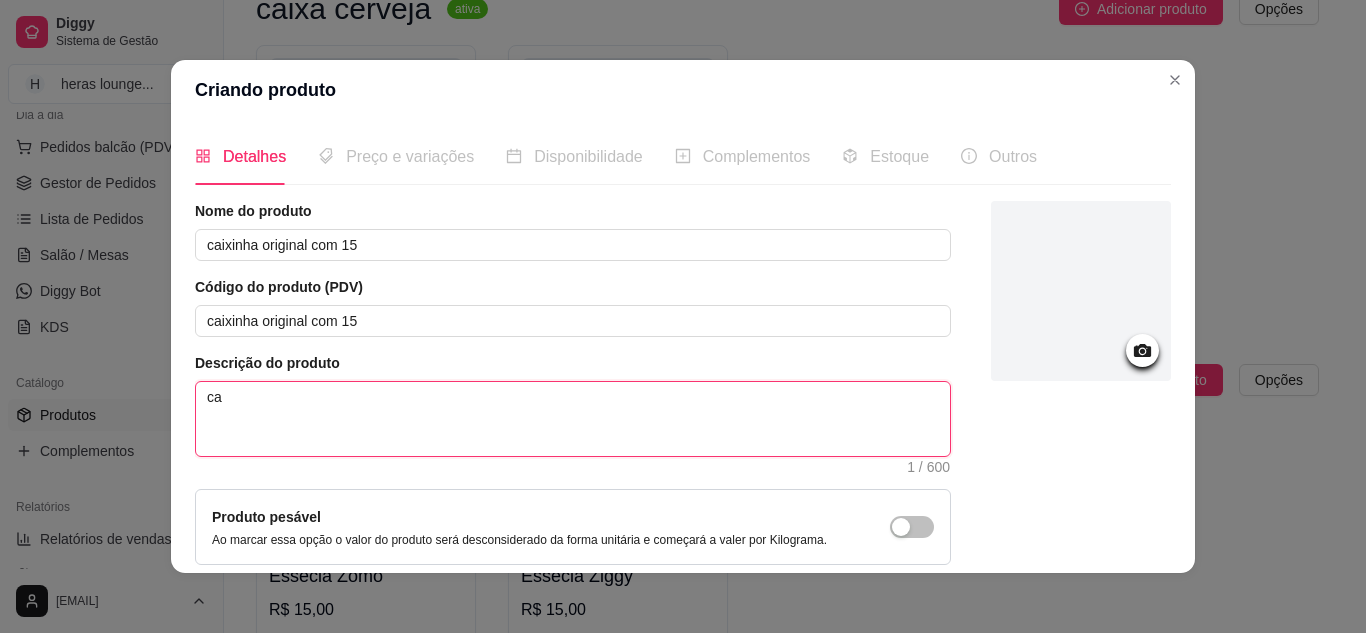type 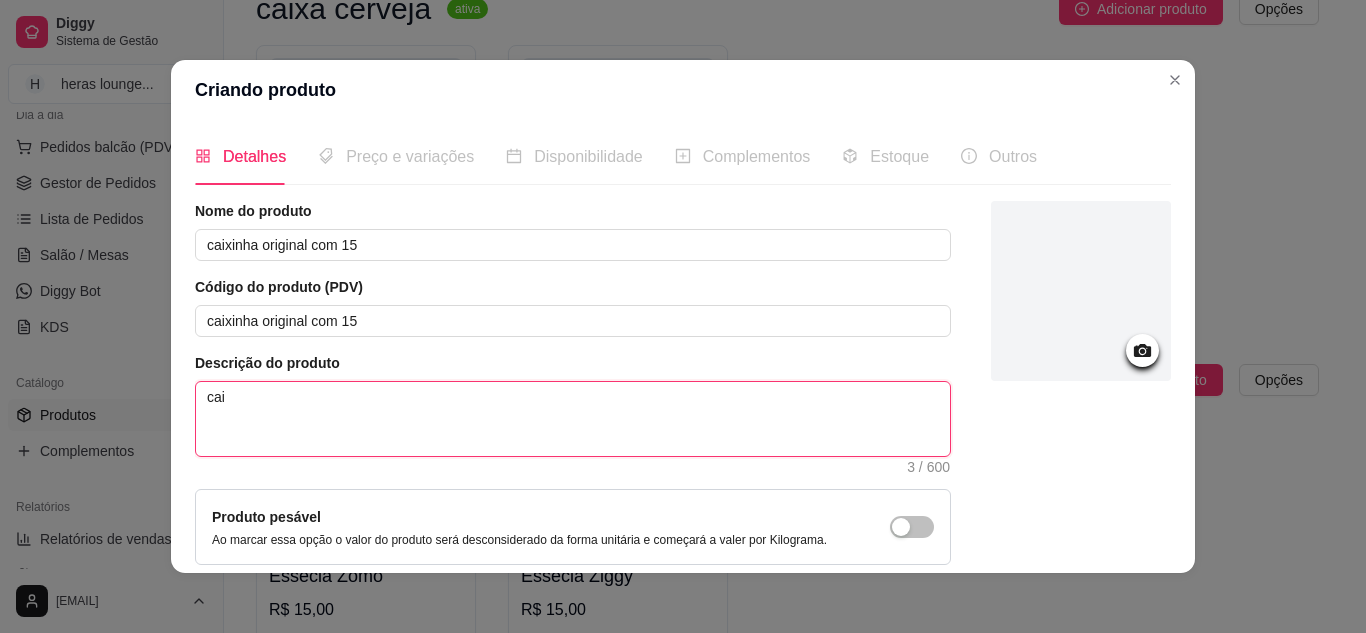 type on "caix" 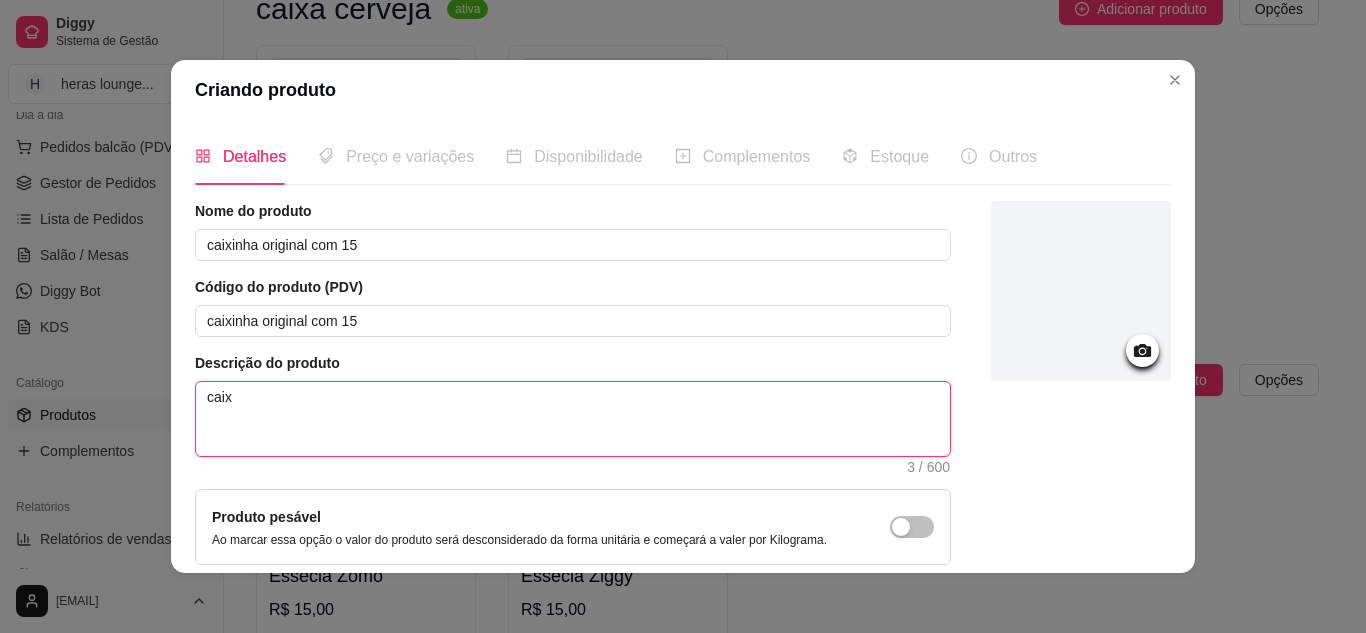 type 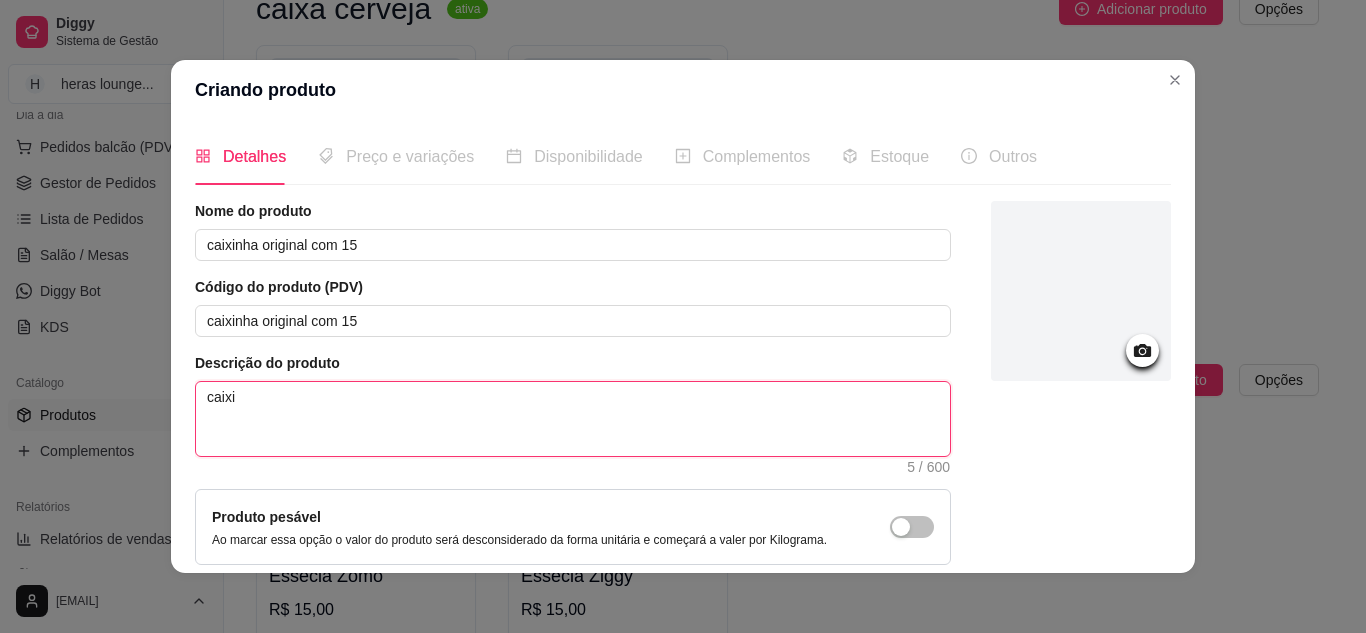 type 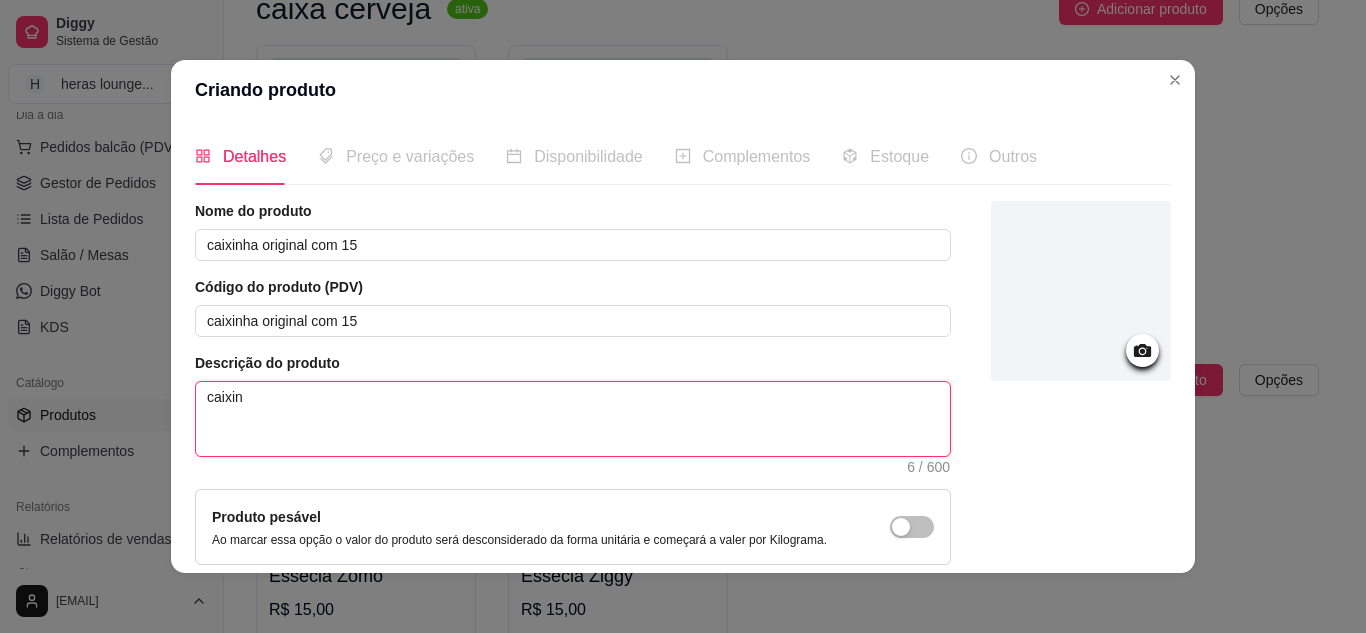 type 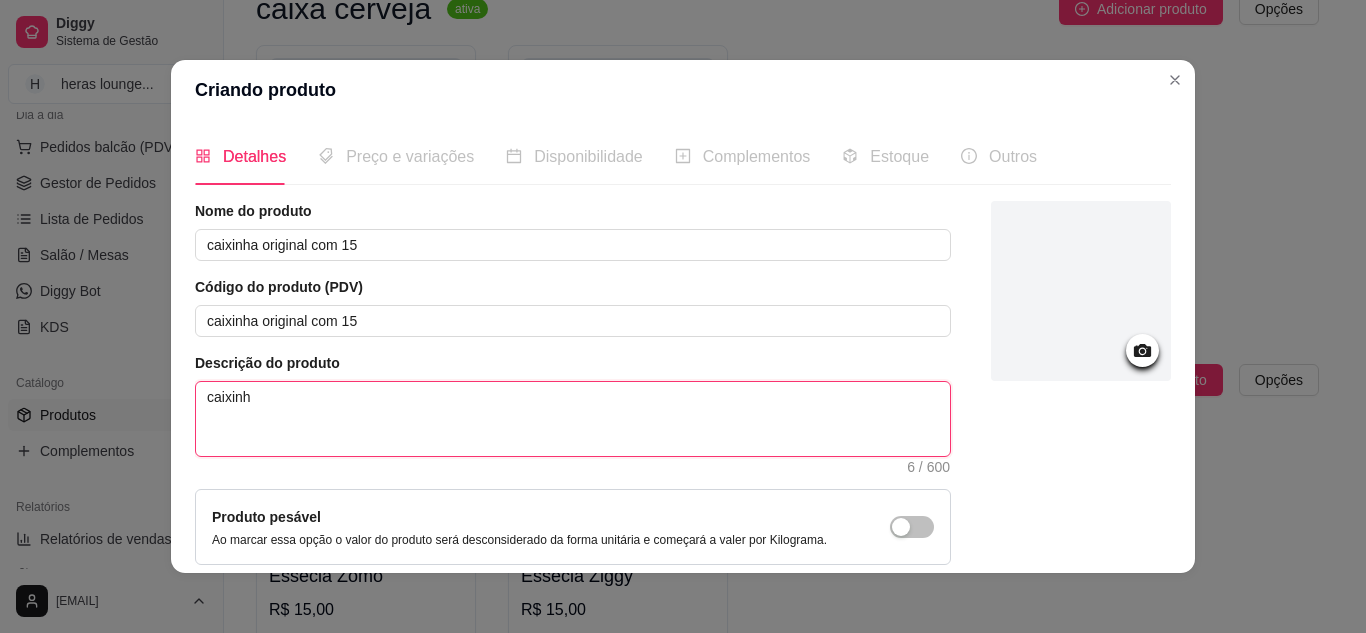 type on "caixinha" 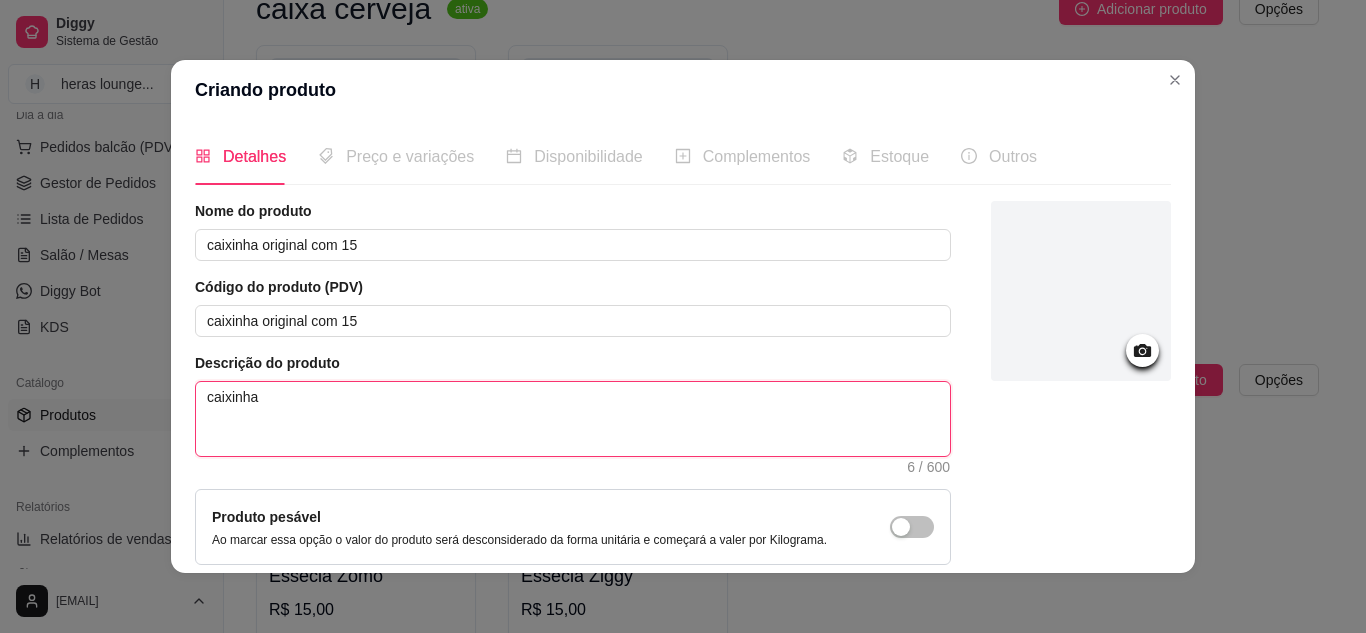 type 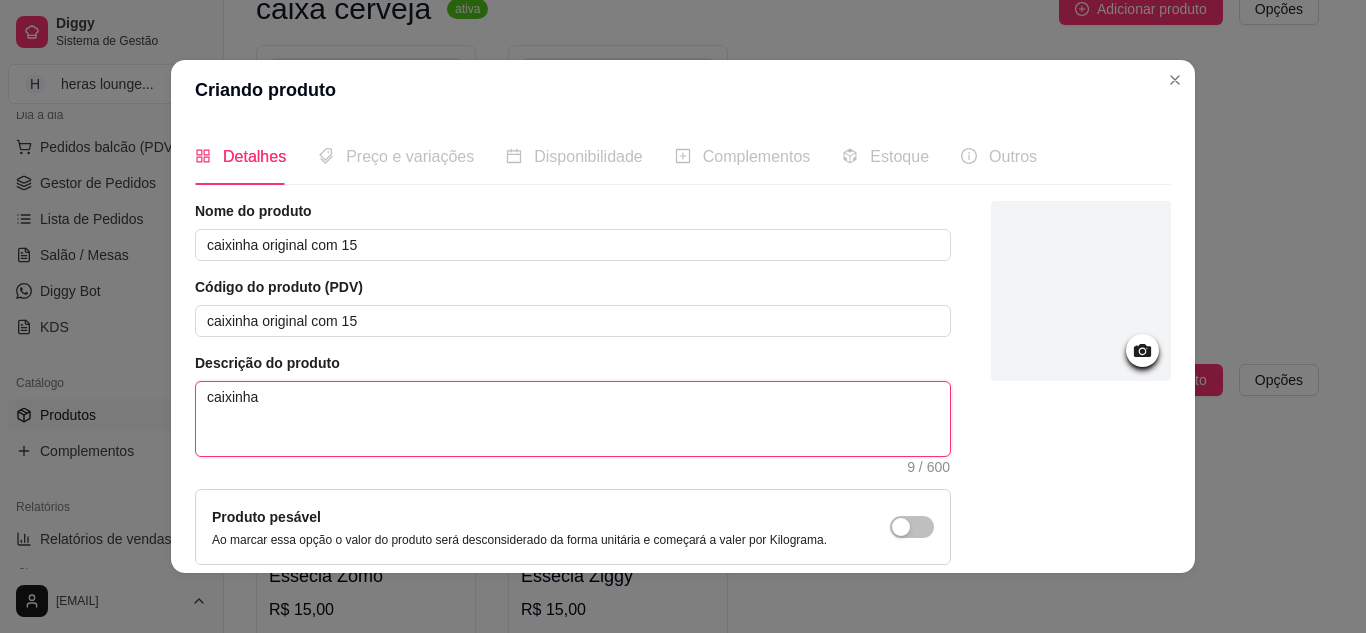 type 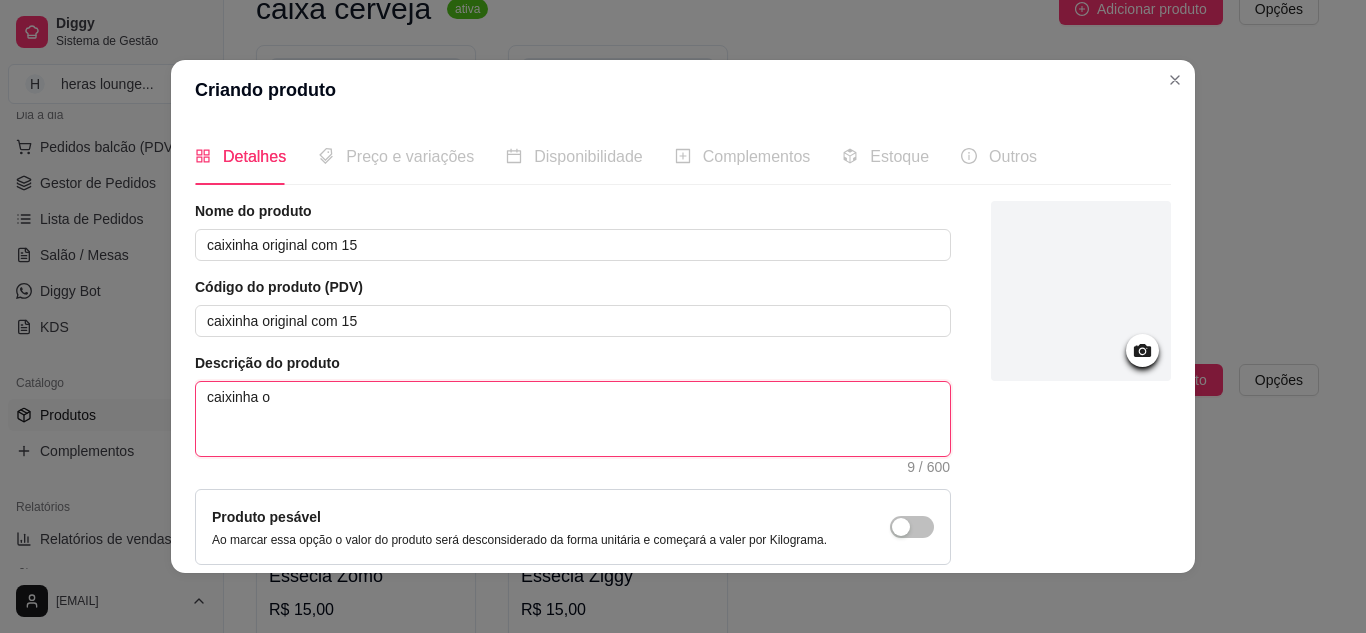 type 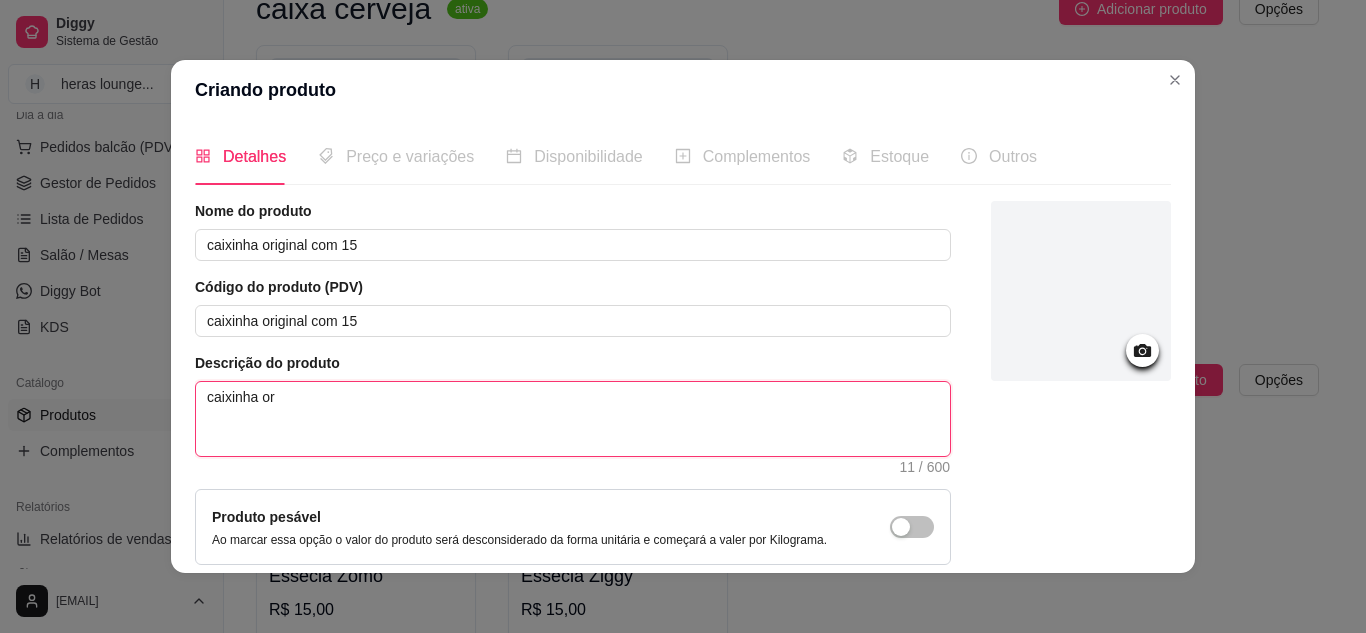 type 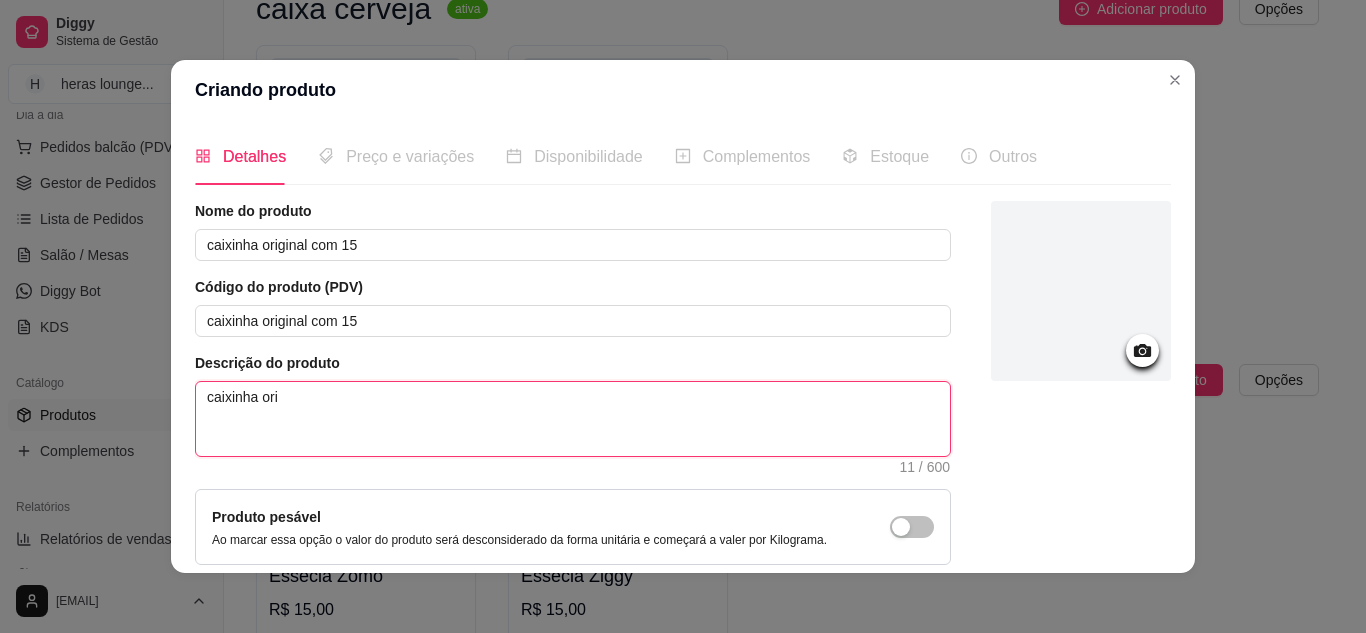 type 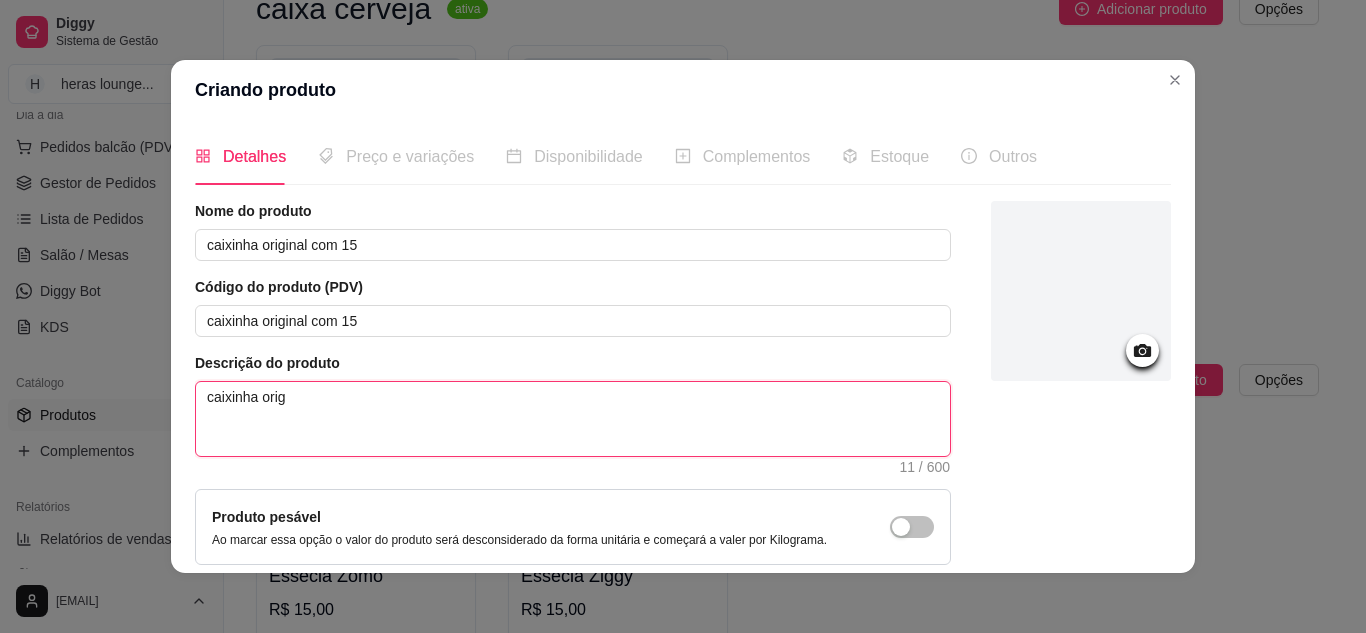 type 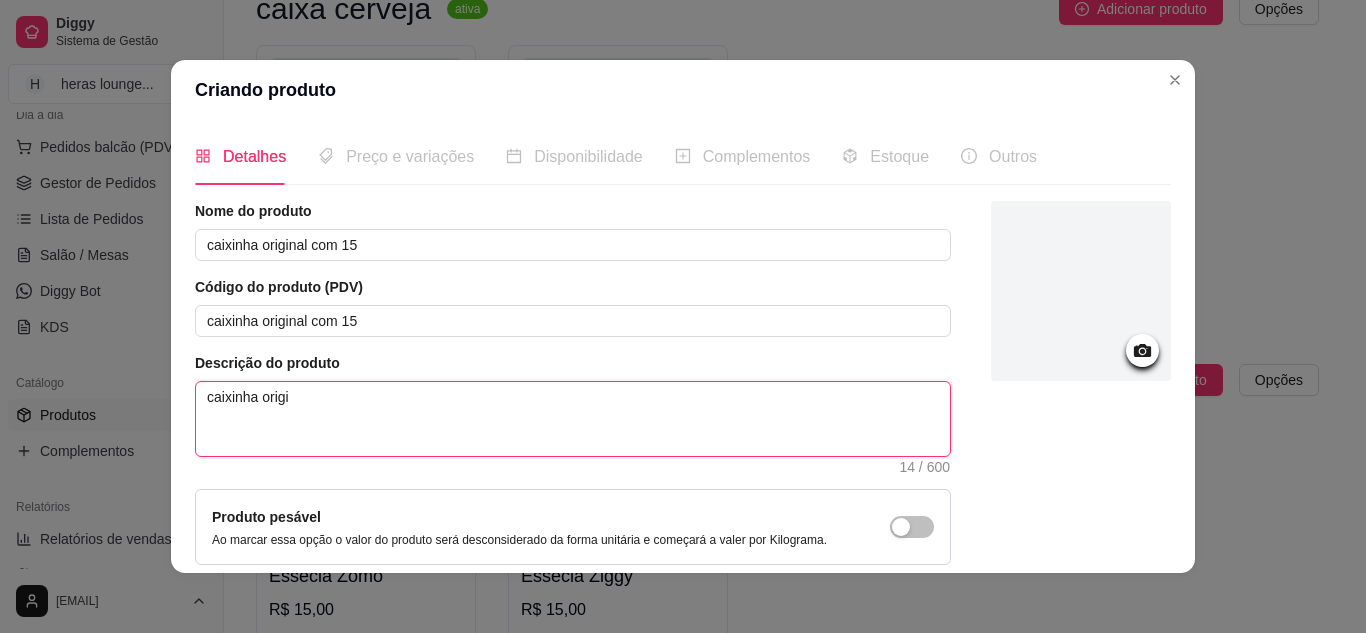 type 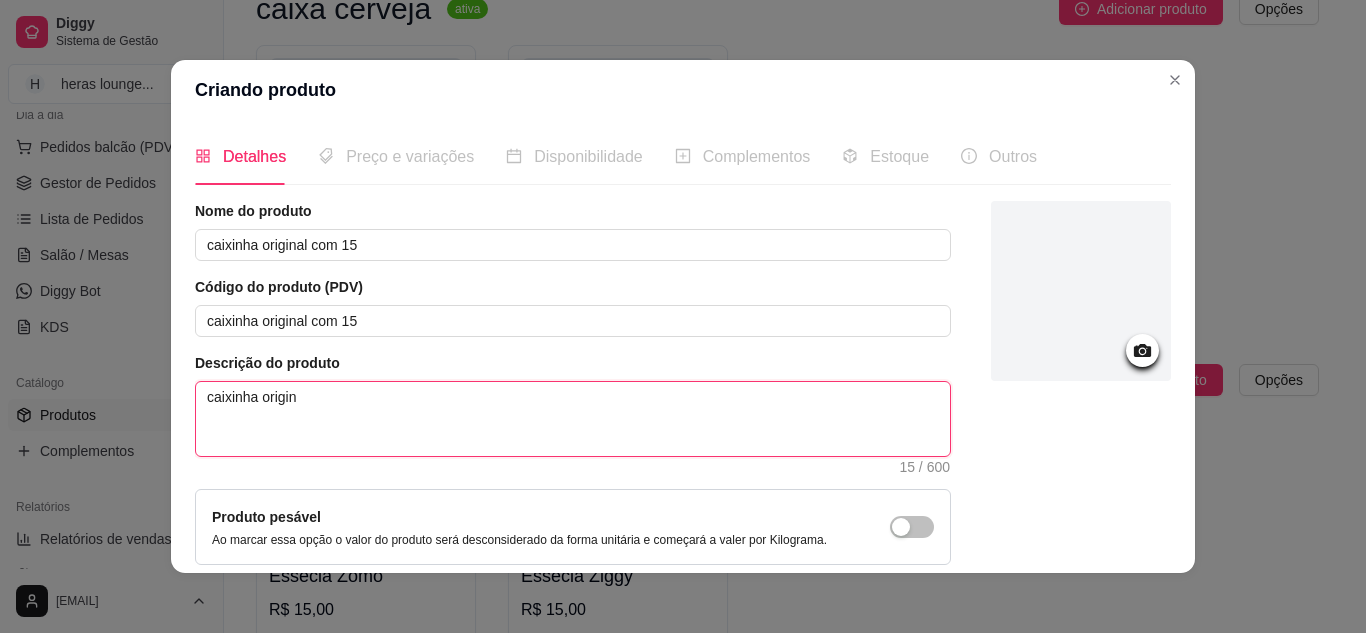 type 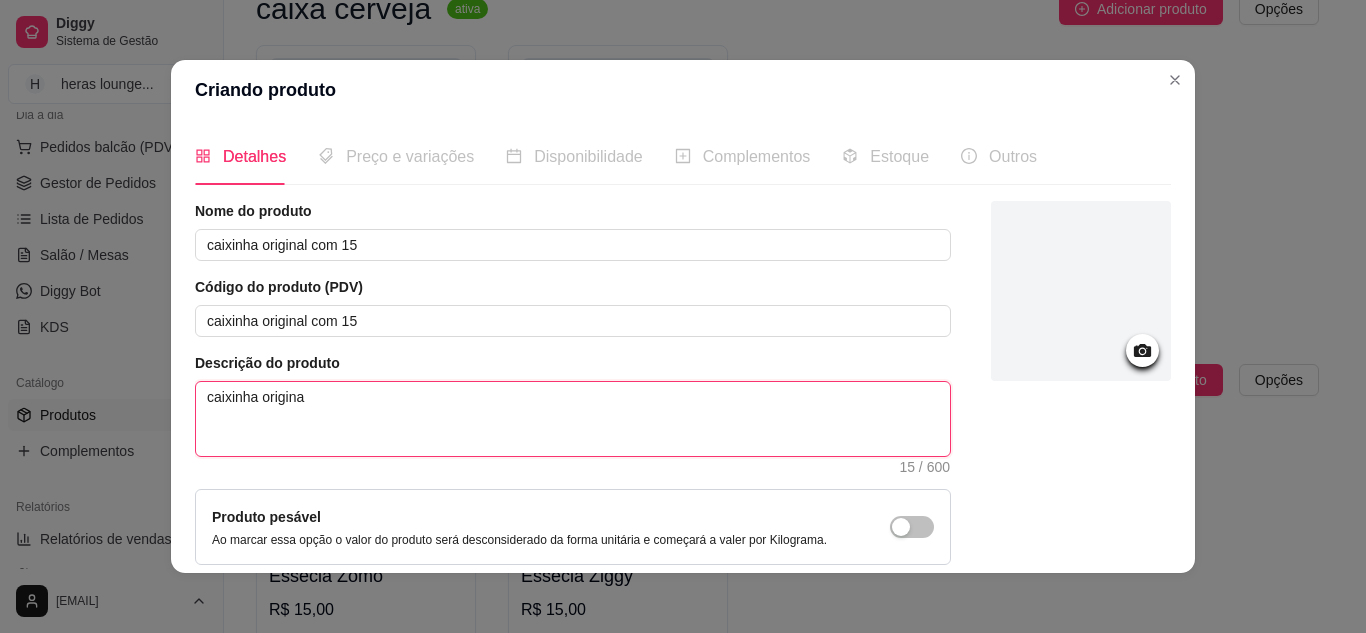type 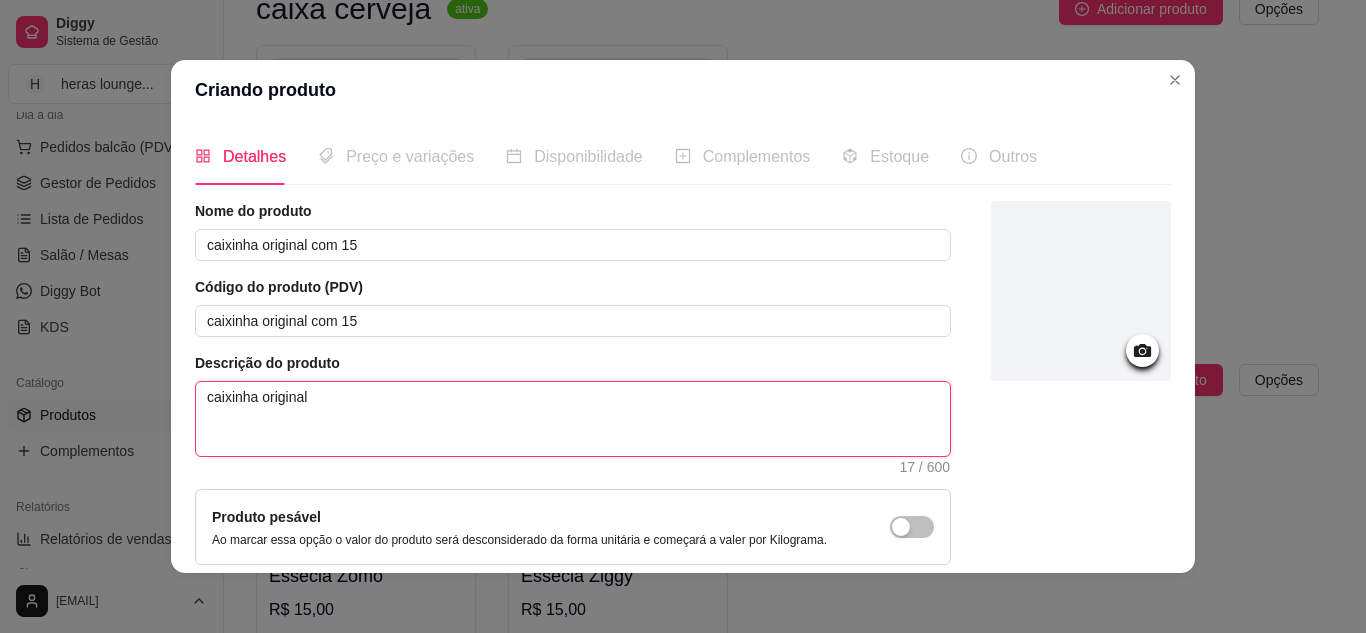 type 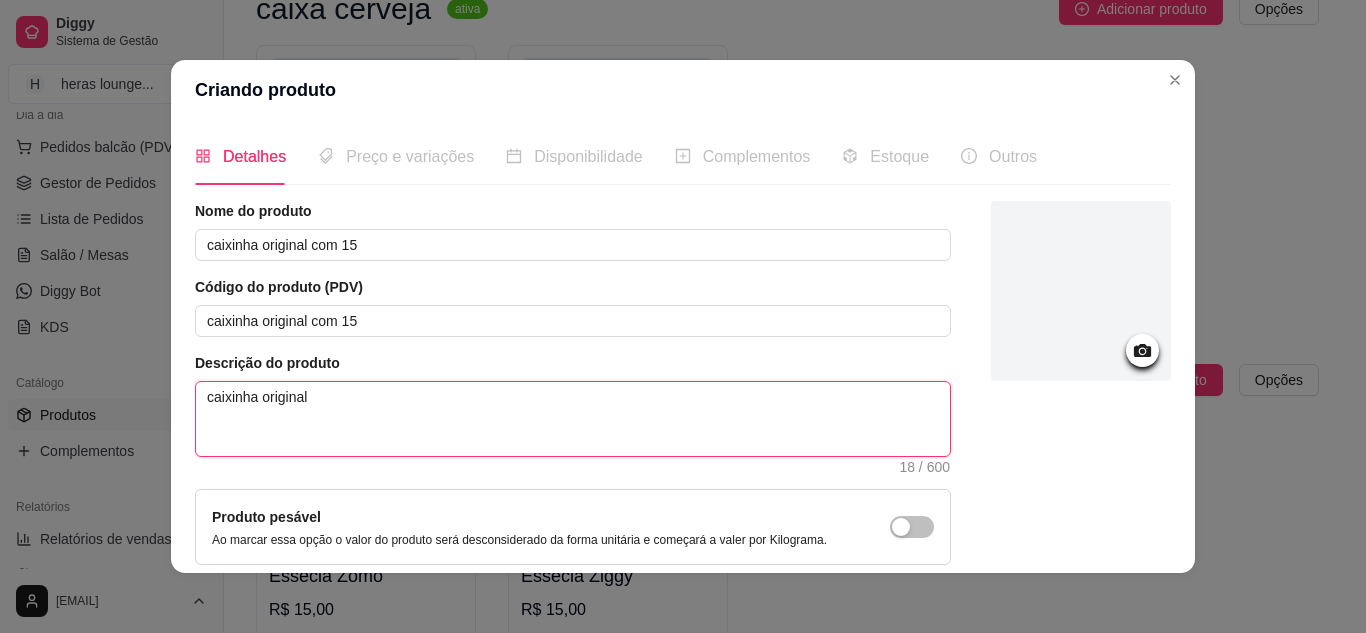 type 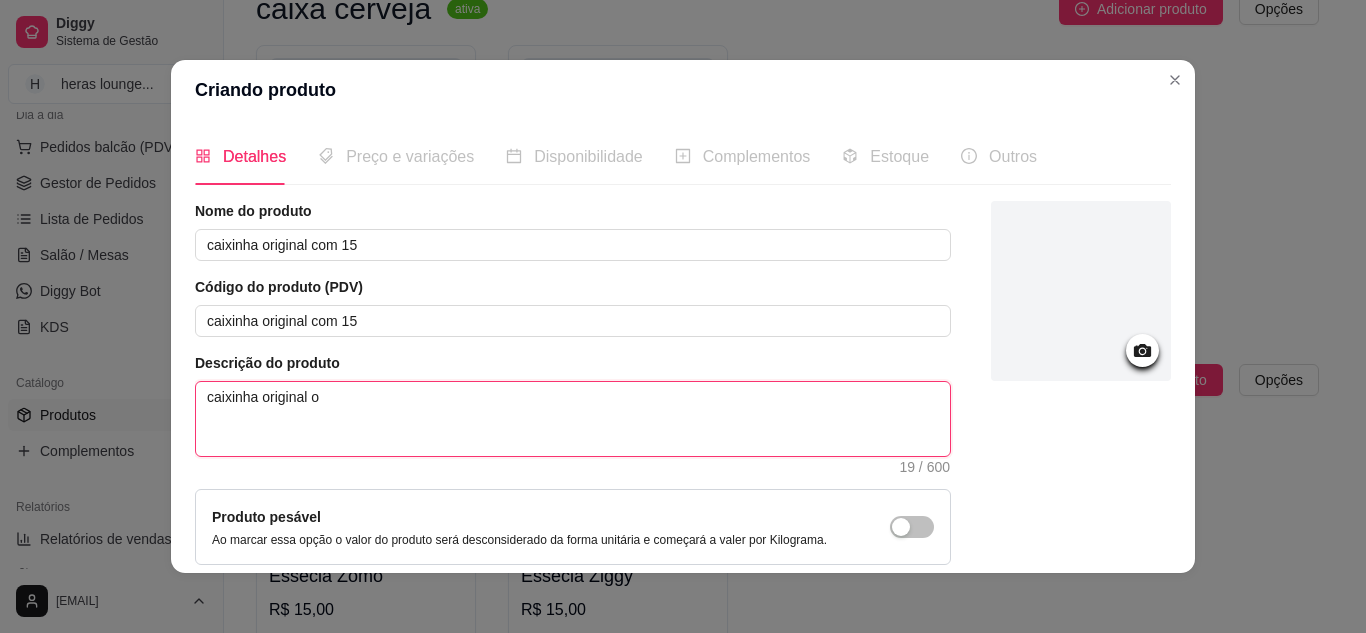 type 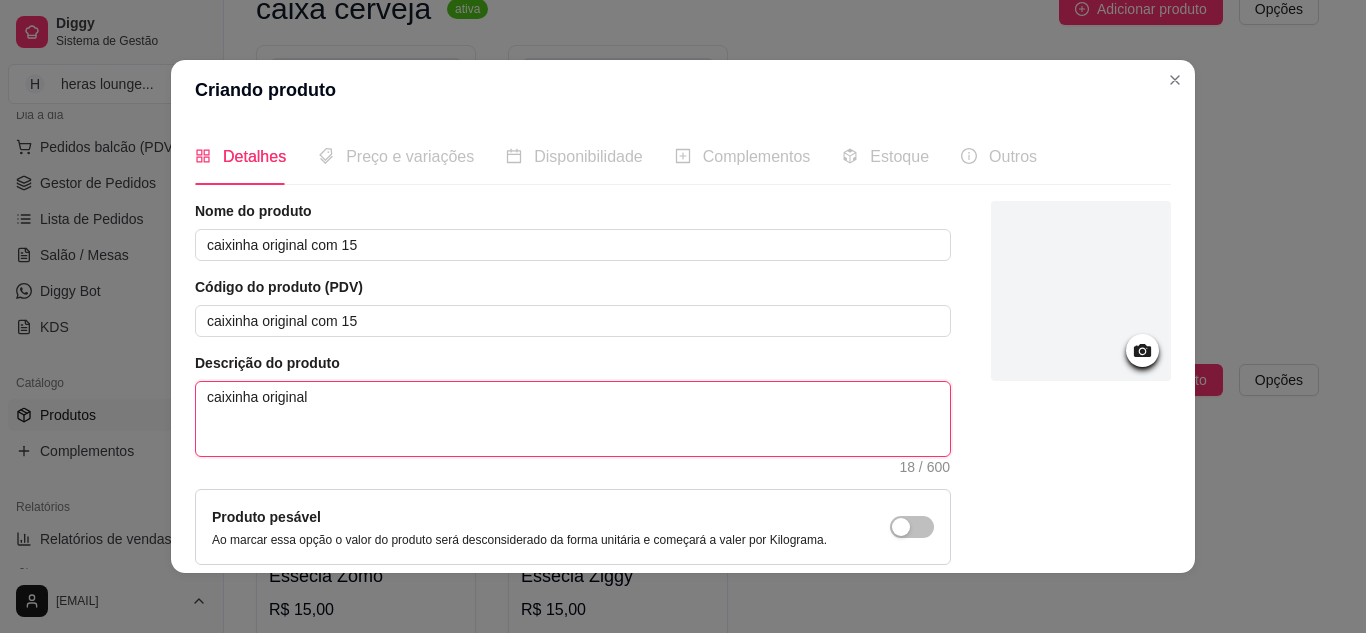 type 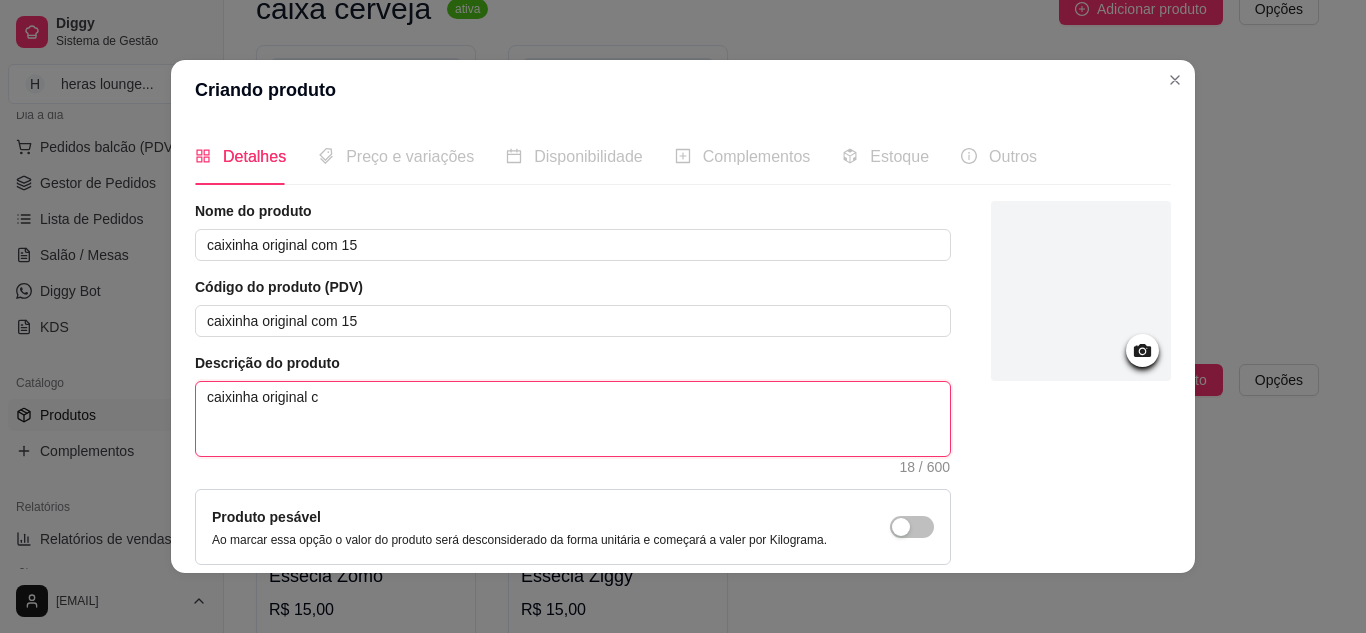 type 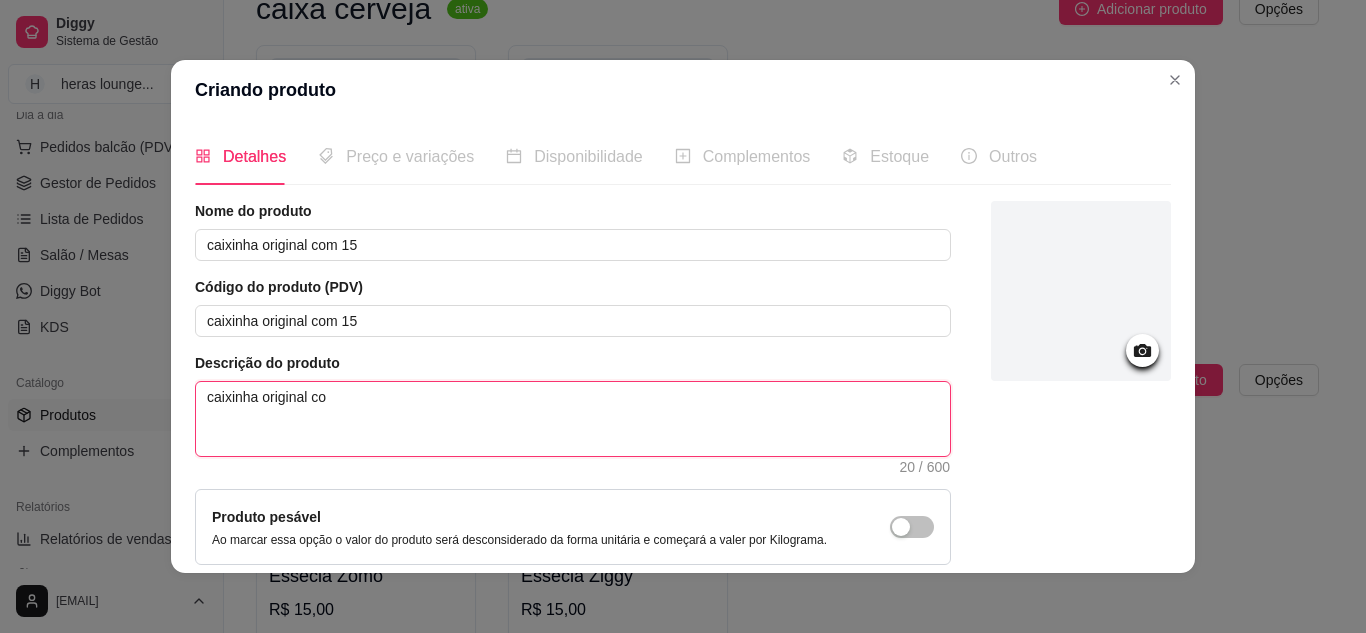 type 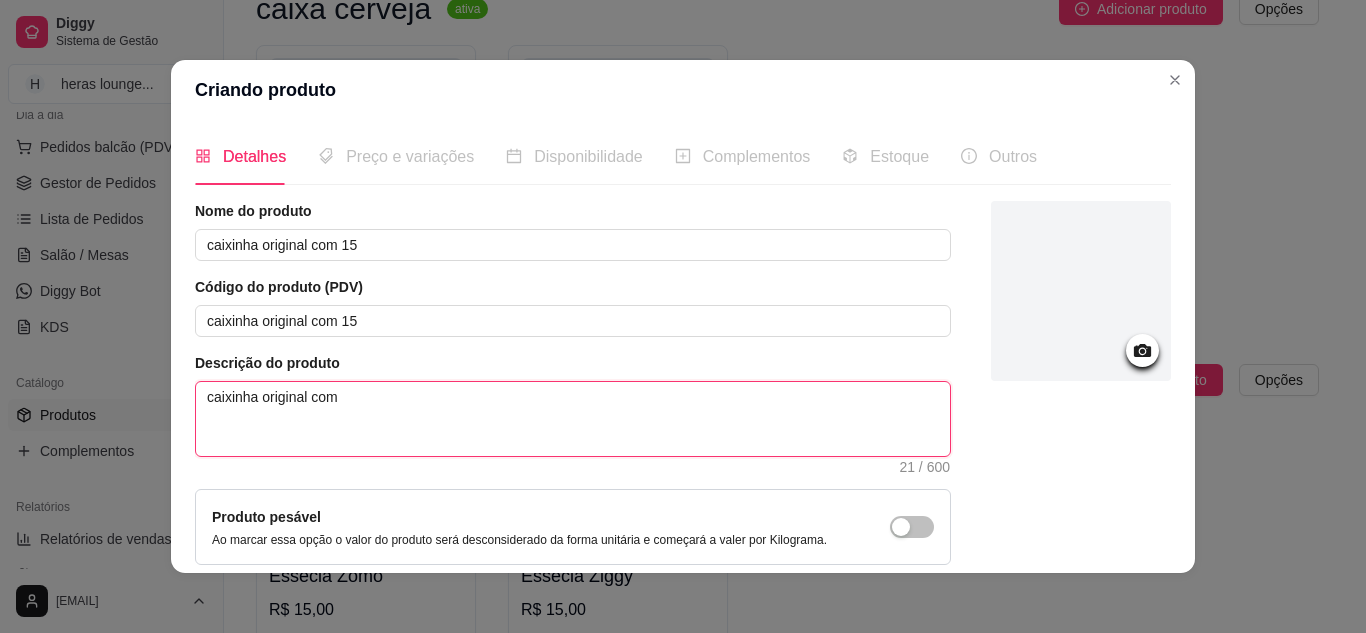 type 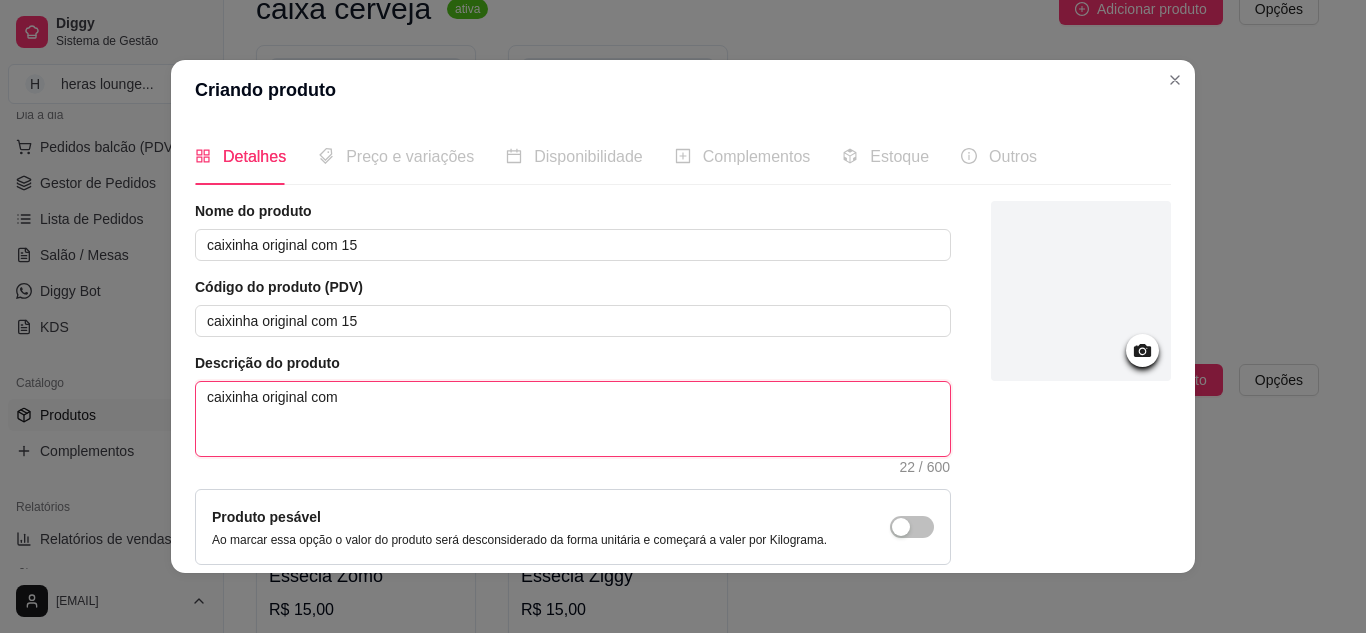 type 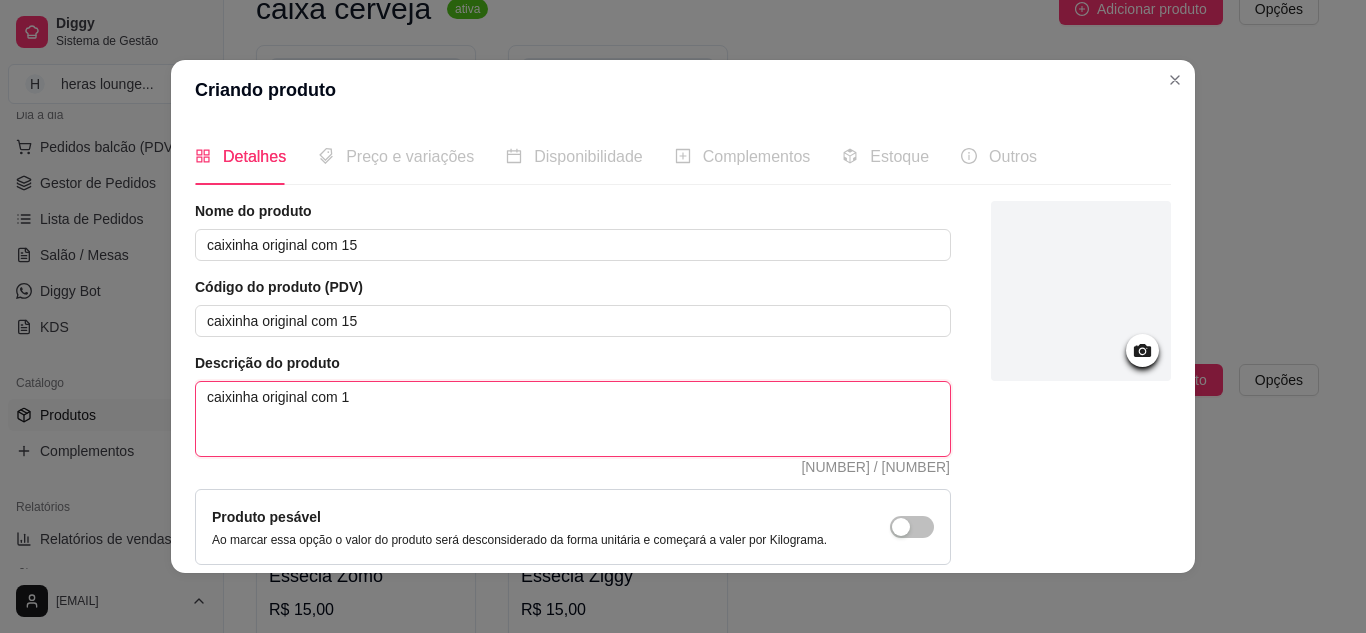 type 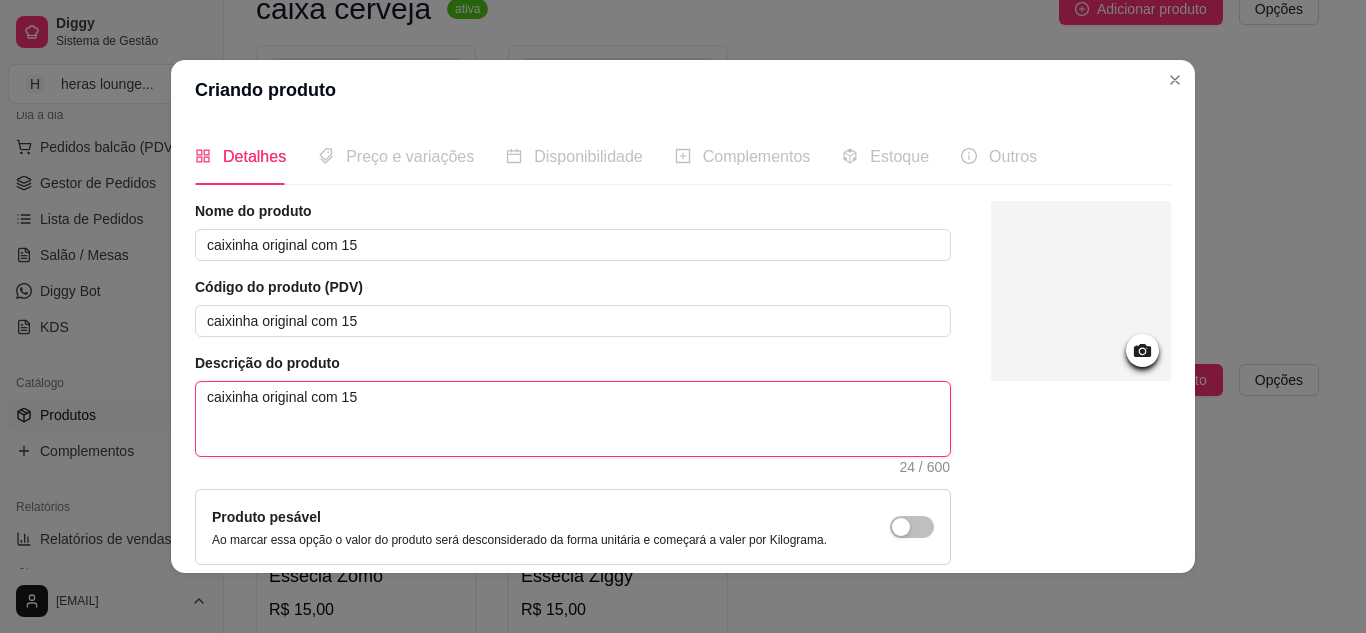 type on "caixinha original com 15" 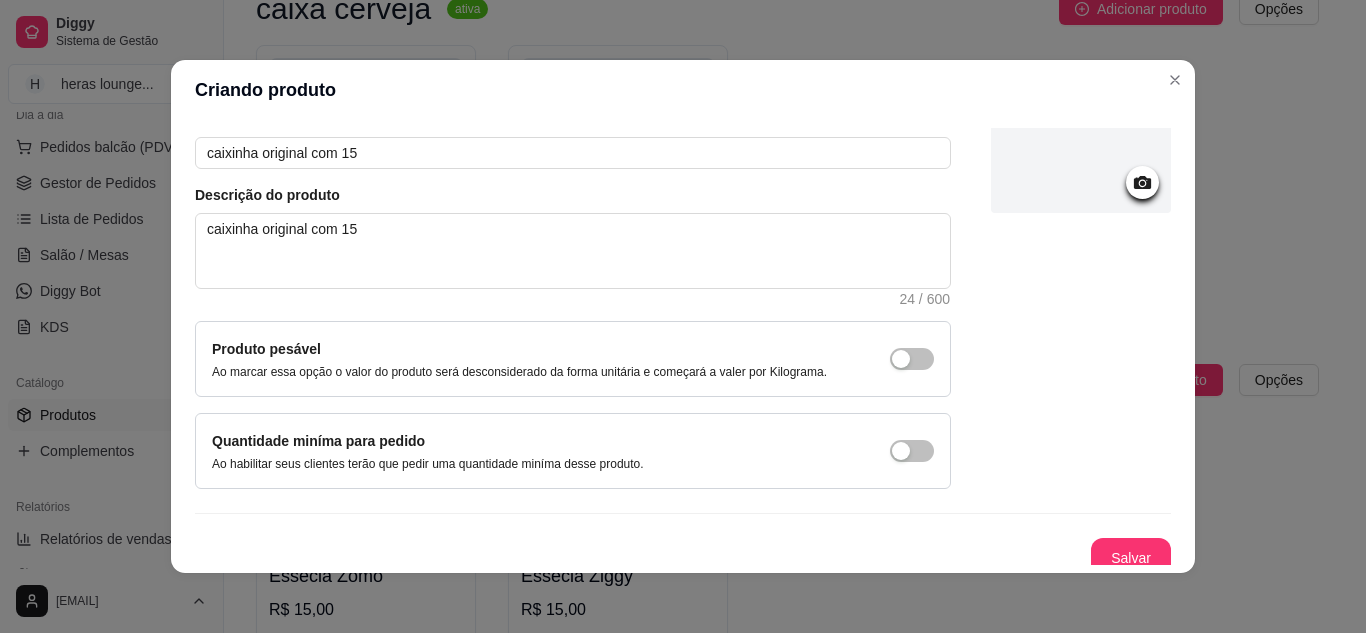 scroll, scrollTop: 181, scrollLeft: 0, axis: vertical 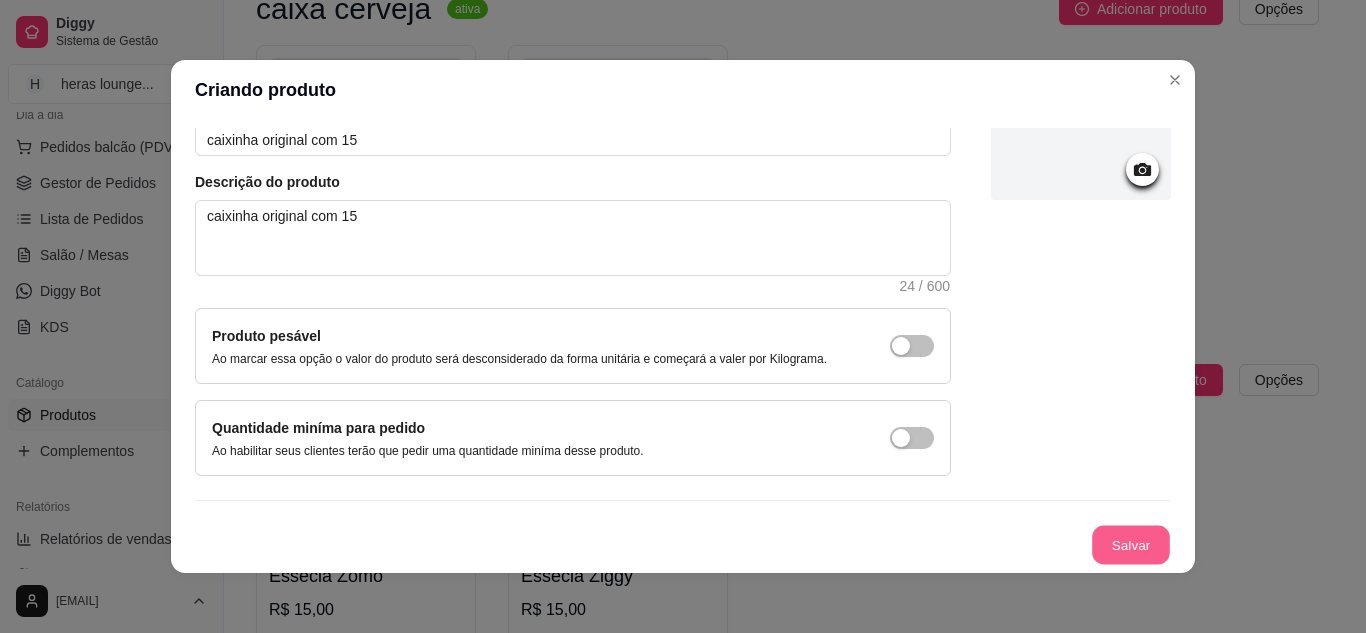 click on "Salvar" at bounding box center (1131, 545) 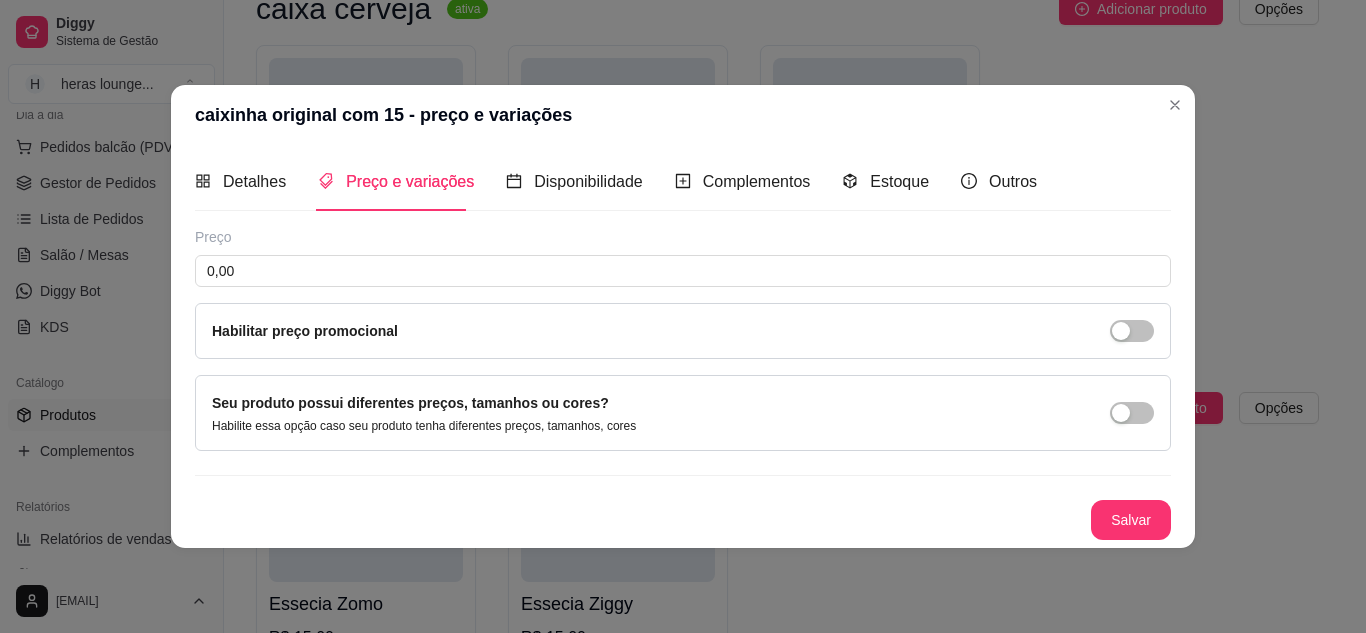 type 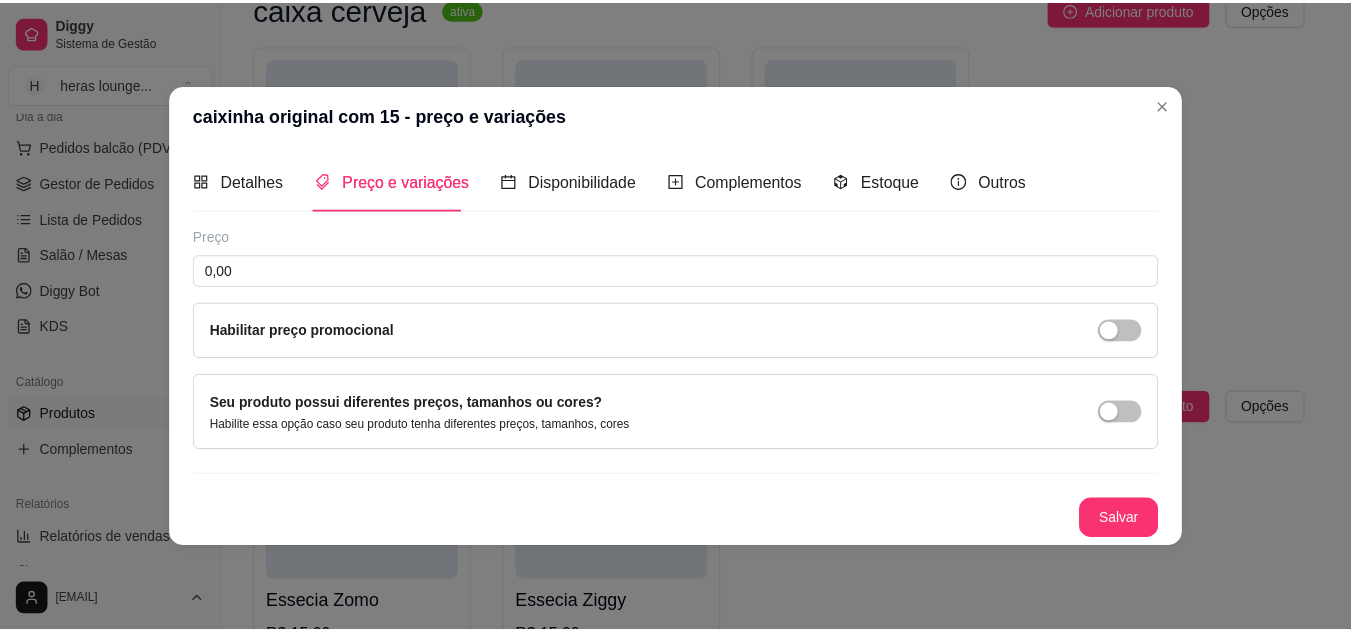scroll, scrollTop: 0, scrollLeft: 0, axis: both 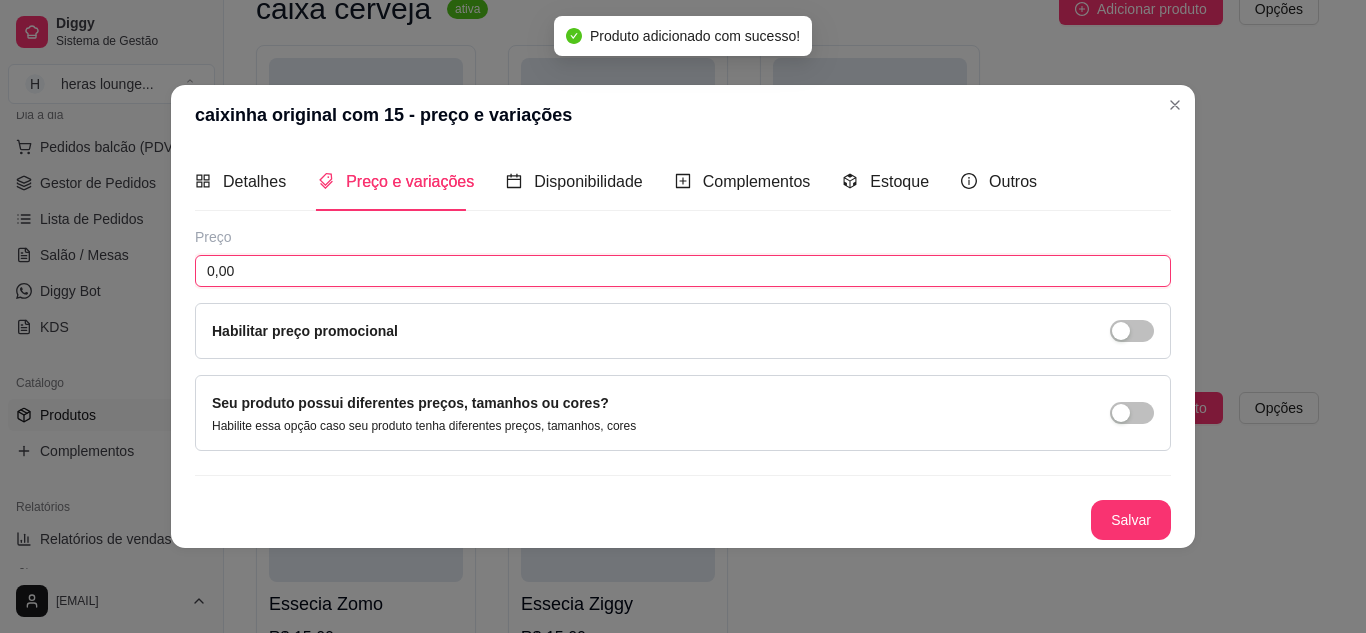 click on "0,00" at bounding box center (683, 271) 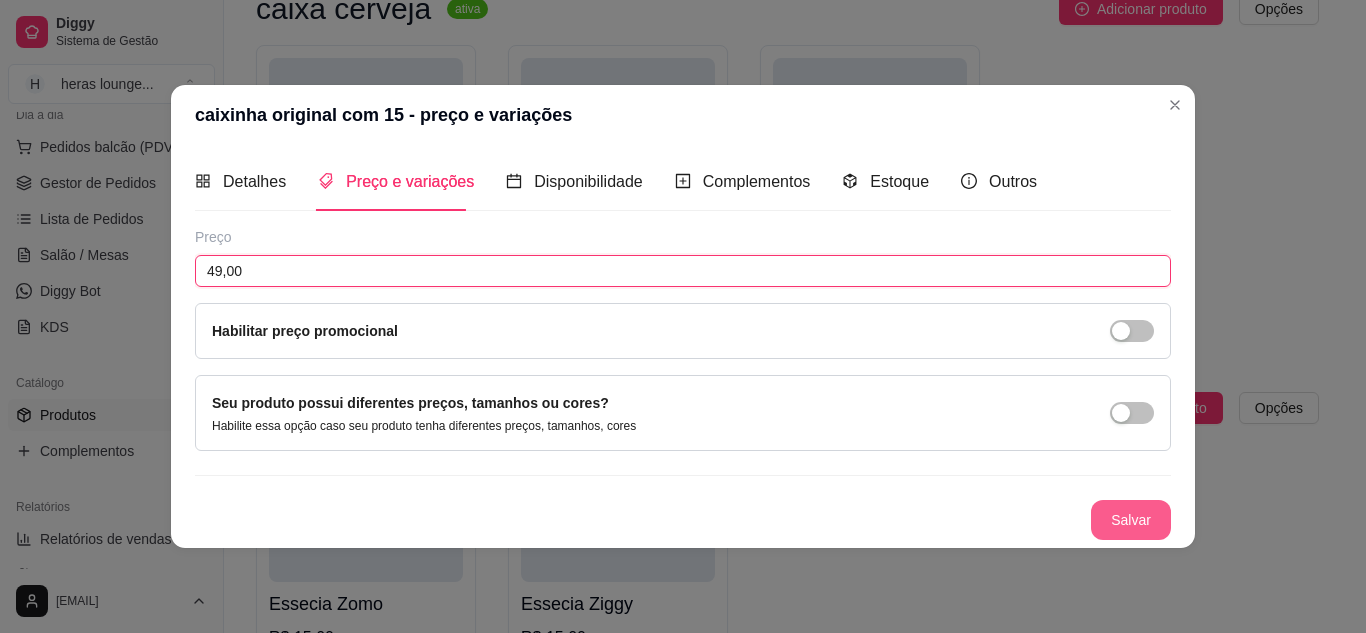 type on "49,00" 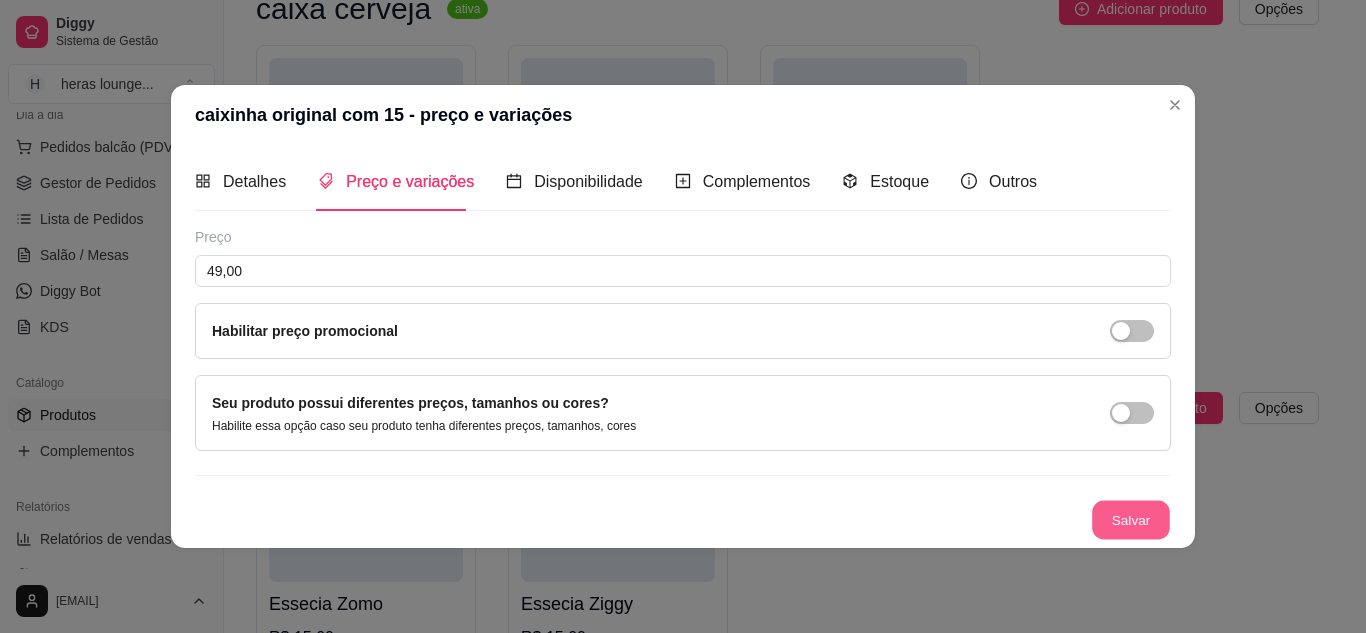 click on "Salvar" at bounding box center [1131, 519] 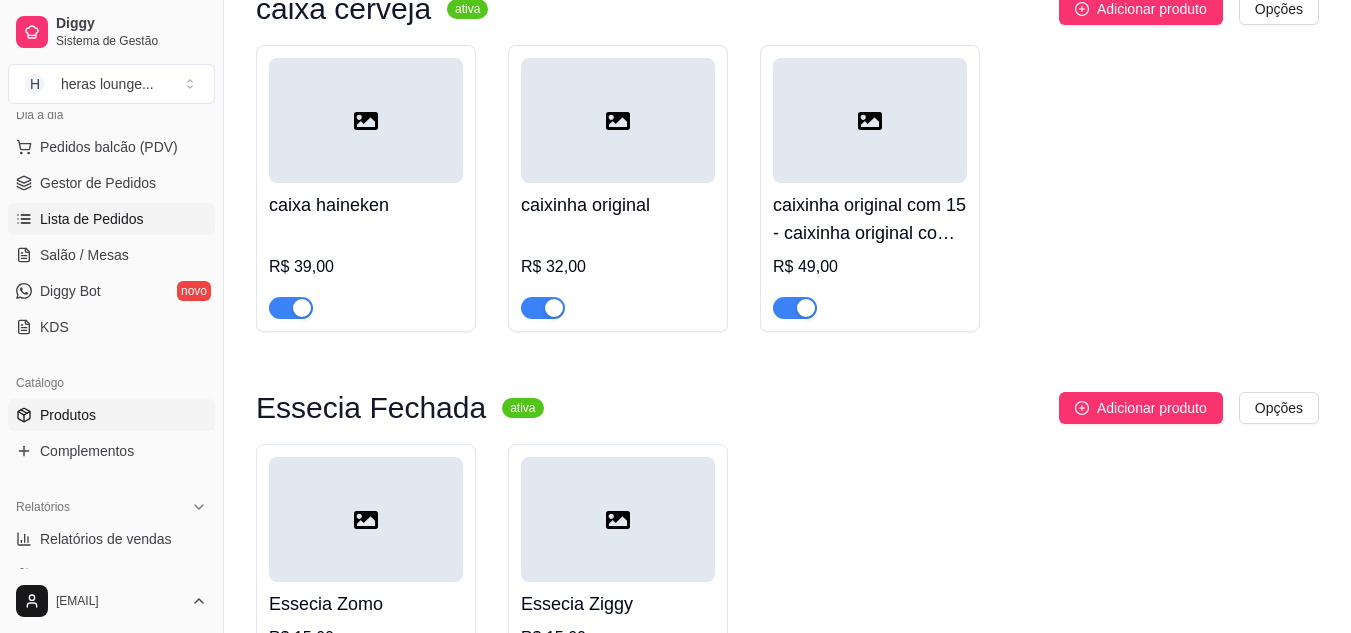 click on "Lista de Pedidos" at bounding box center (92, 219) 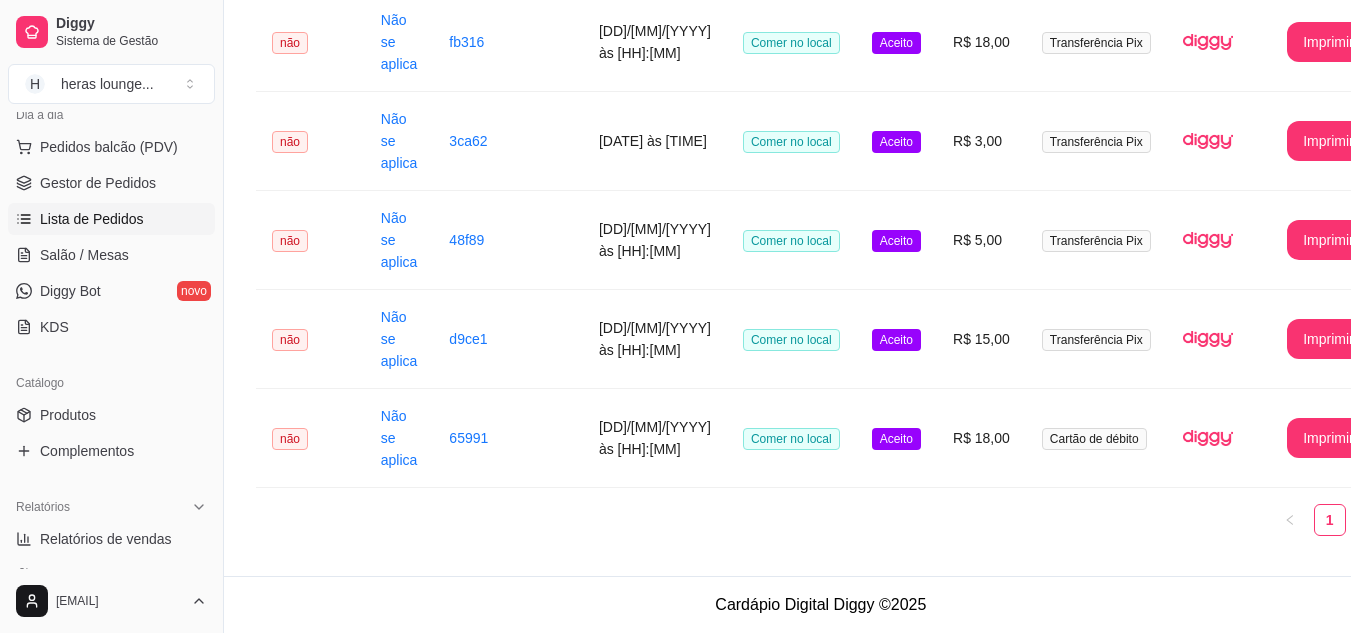 scroll, scrollTop: 0, scrollLeft: 0, axis: both 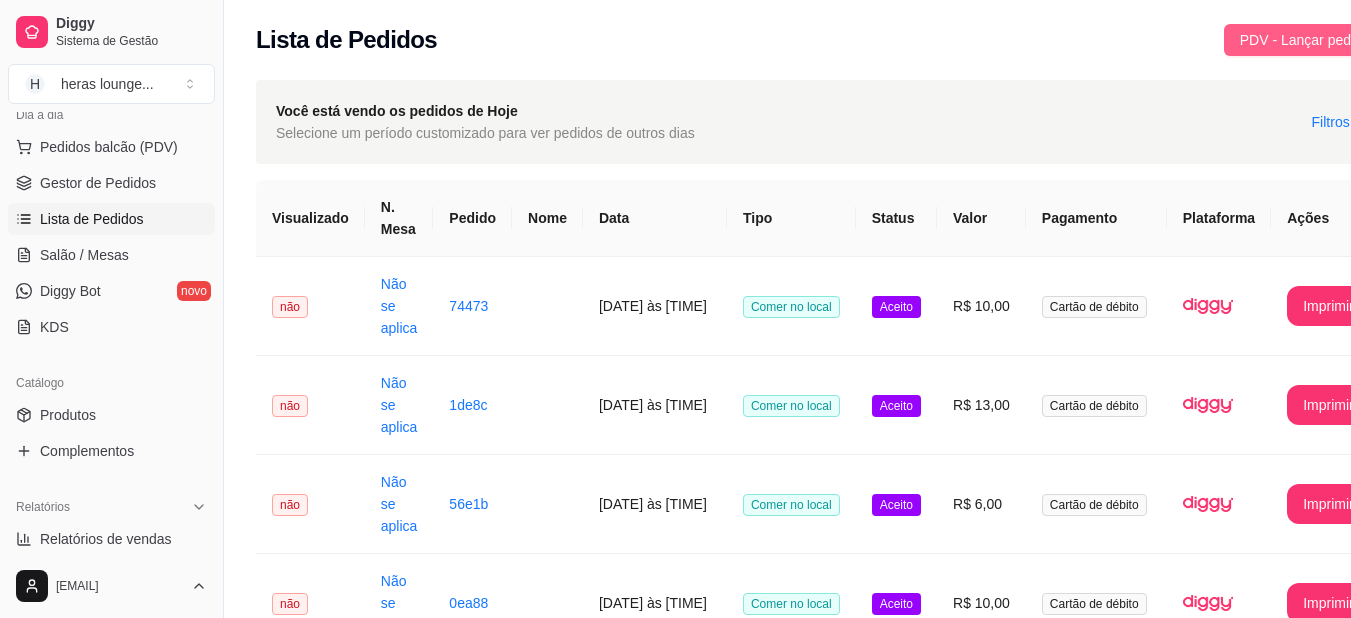 click on "PDV - Lançar pedido" at bounding box center (1305, 40) 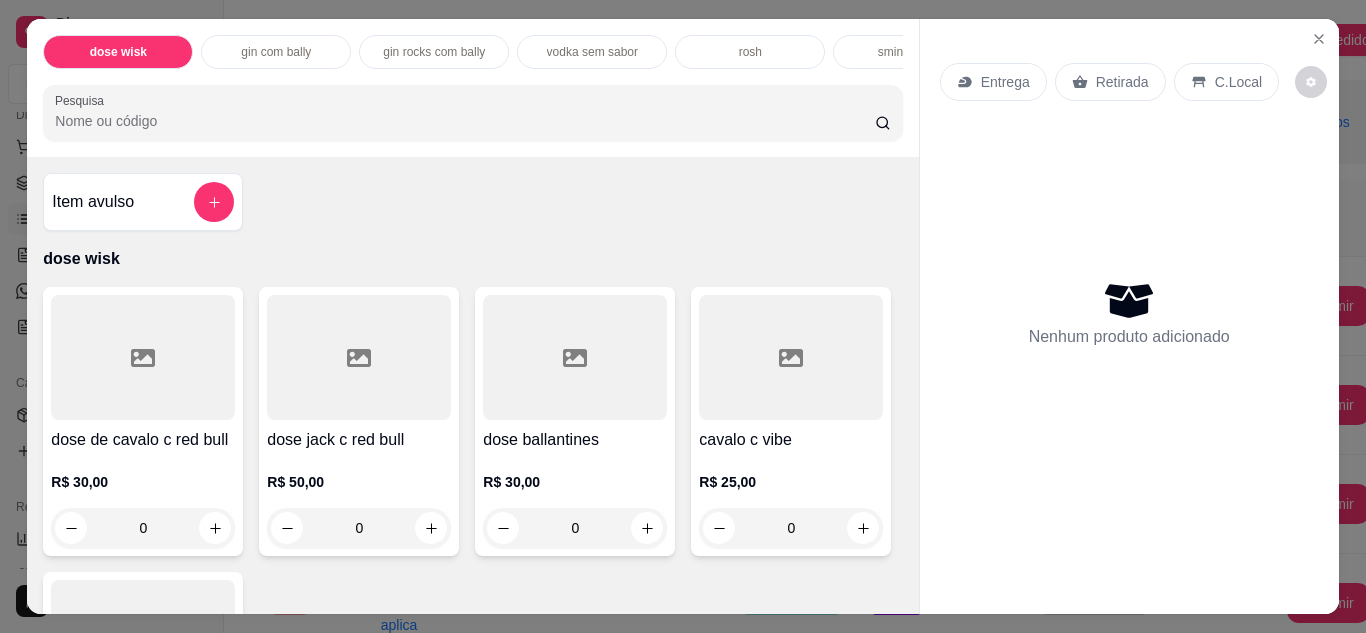 click on "Pesquisa" at bounding box center [465, 121] 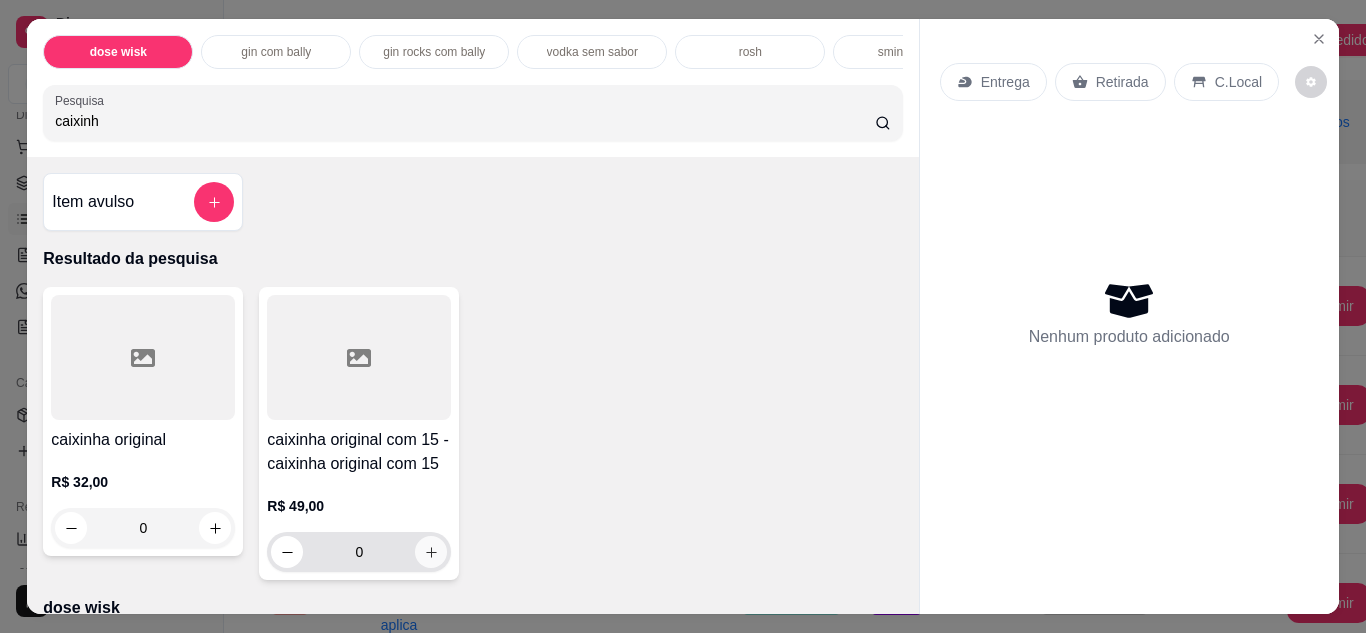 type on "caixinh" 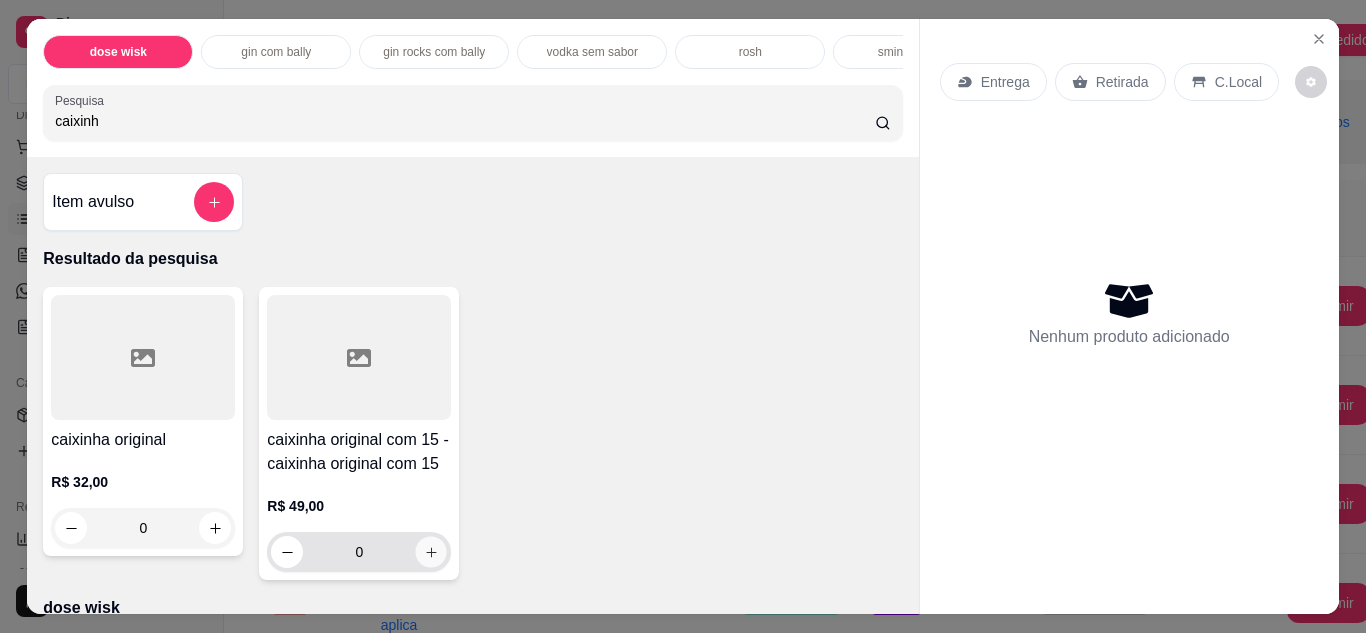 click 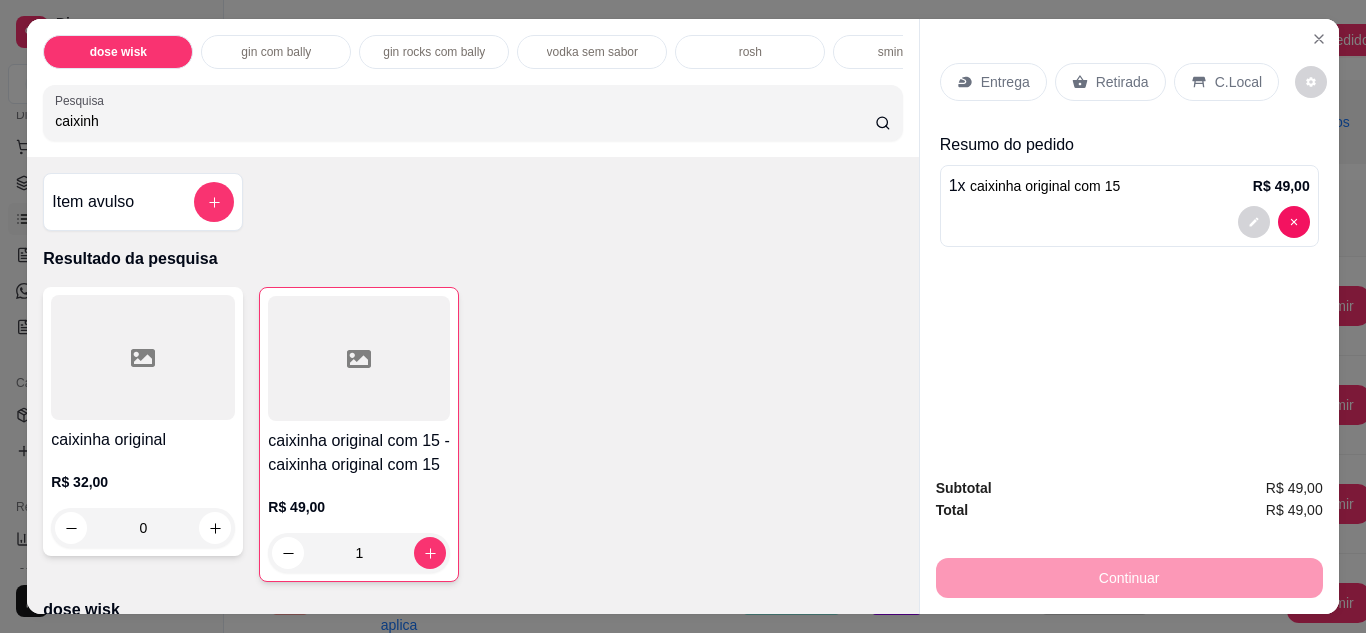 click on "C.Local" at bounding box center [1238, 82] 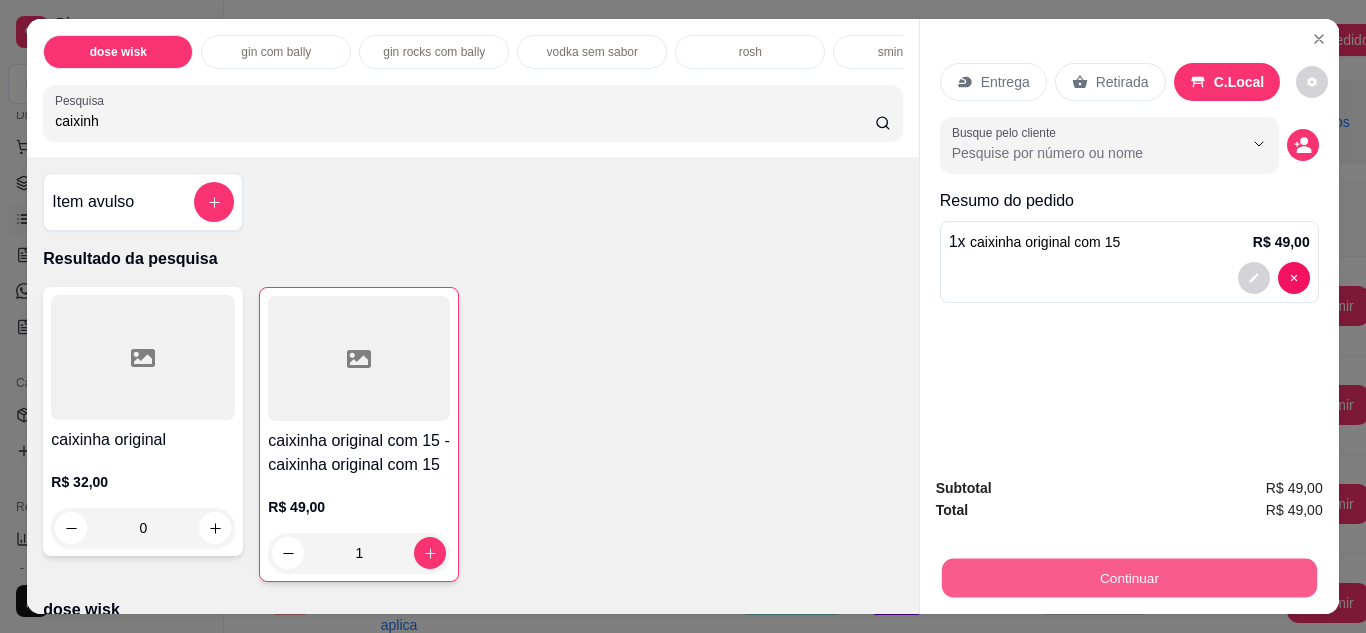 click on "Continuar" at bounding box center [1128, 578] 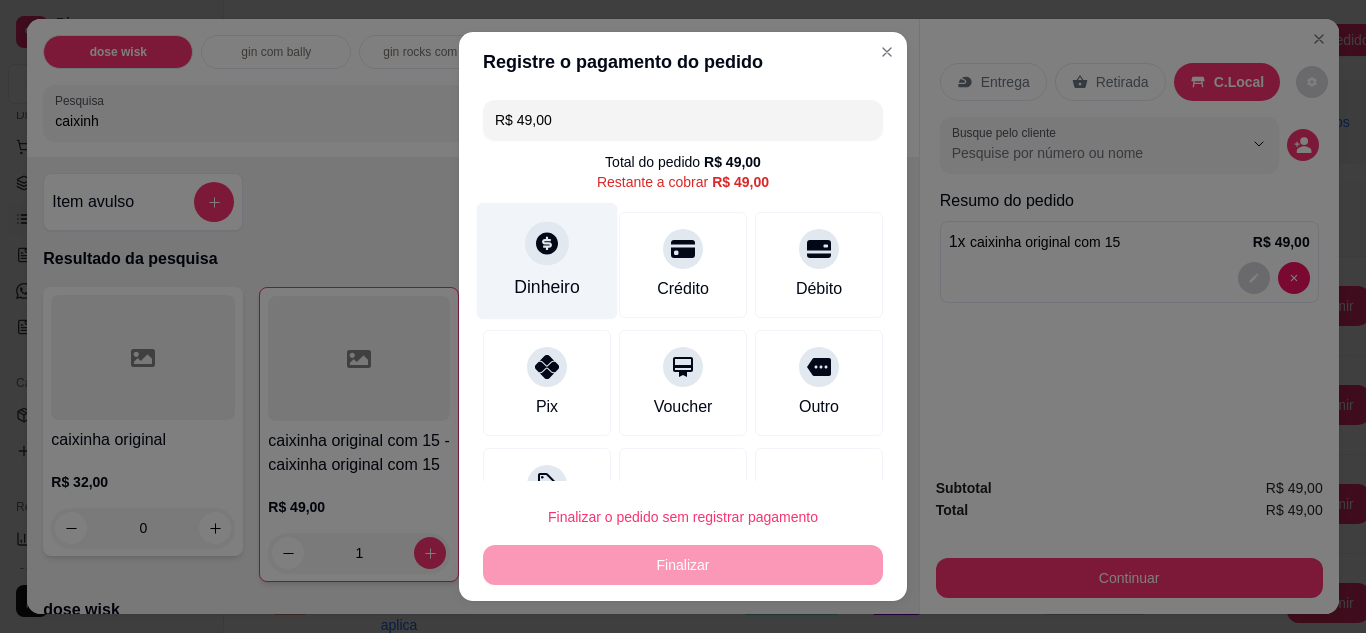 click 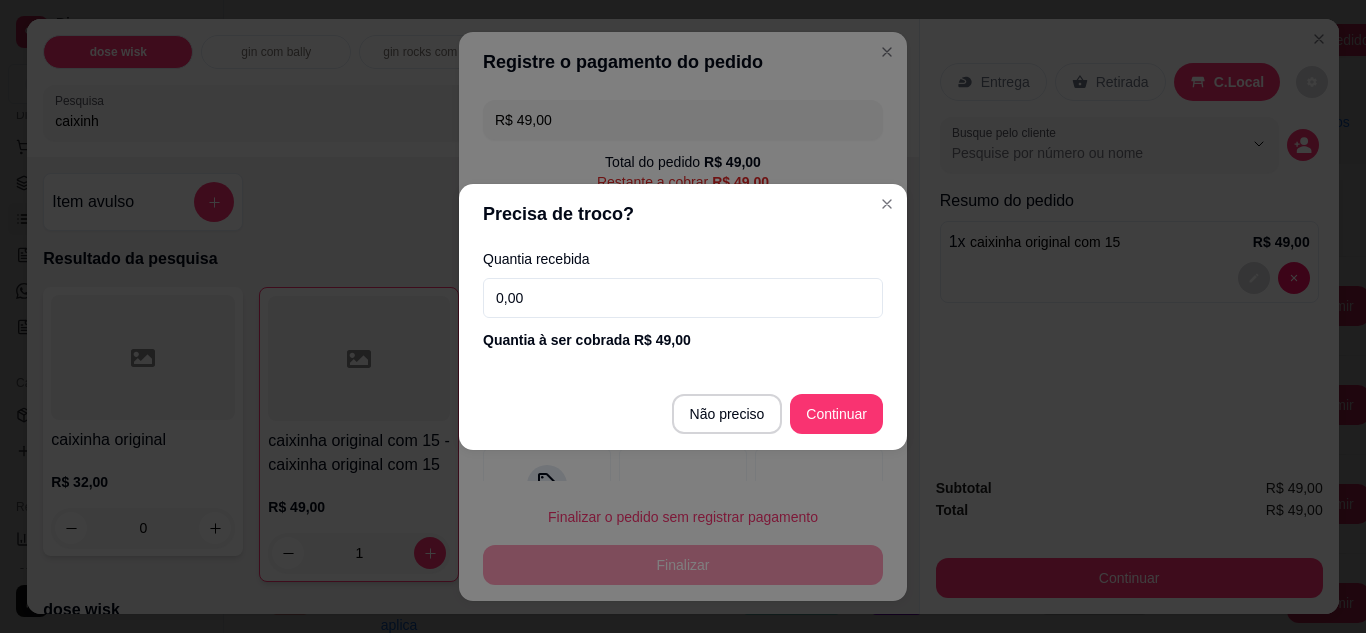 click on "0,00" at bounding box center (683, 298) 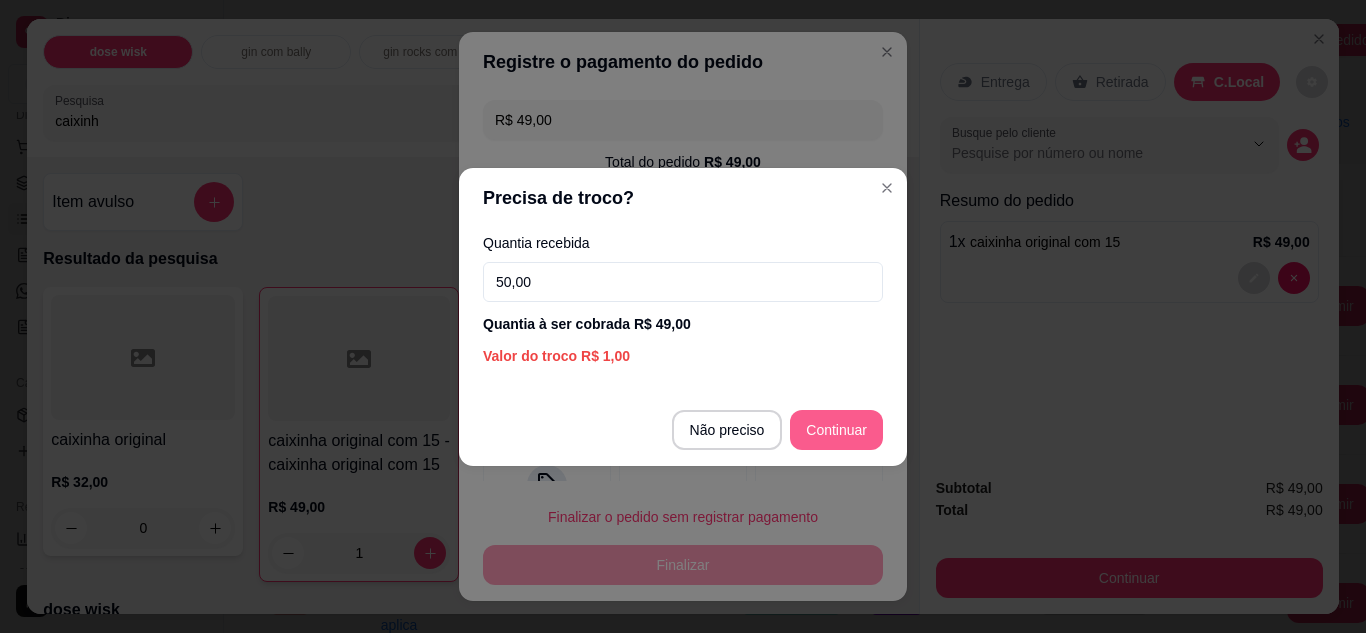 type on "50,00" 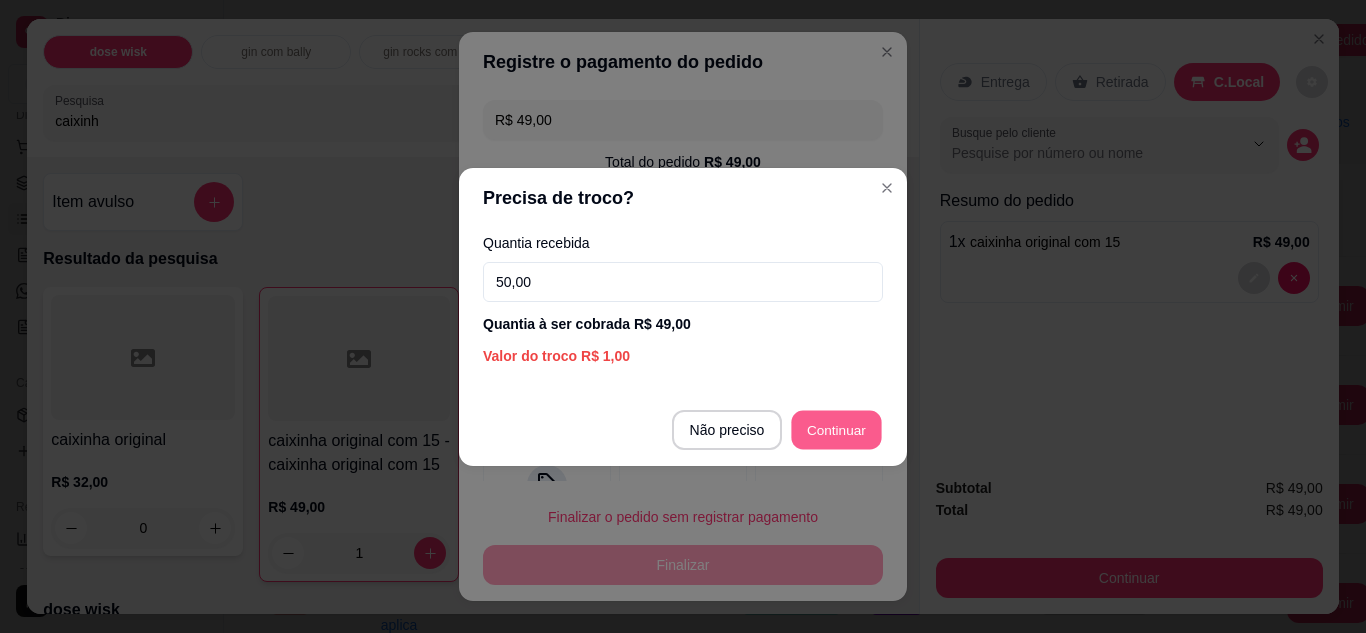 type on "R$ 0,00" 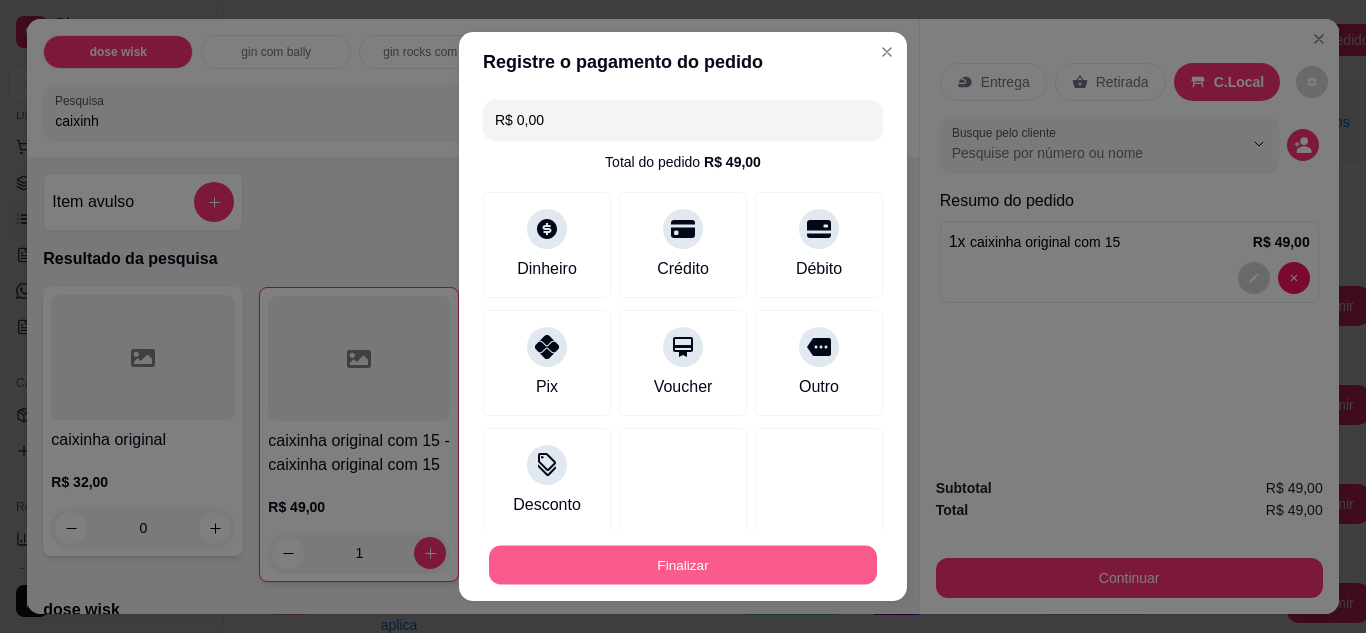 click on "Finalizar" at bounding box center [683, 565] 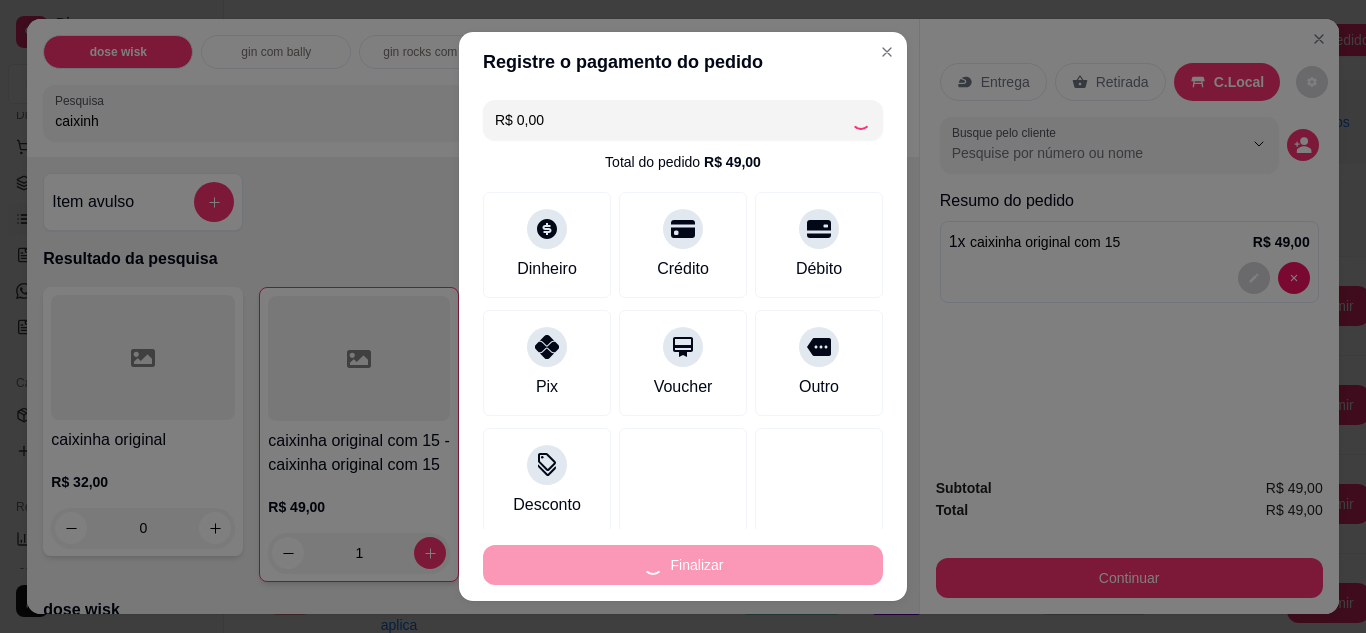 type on "0" 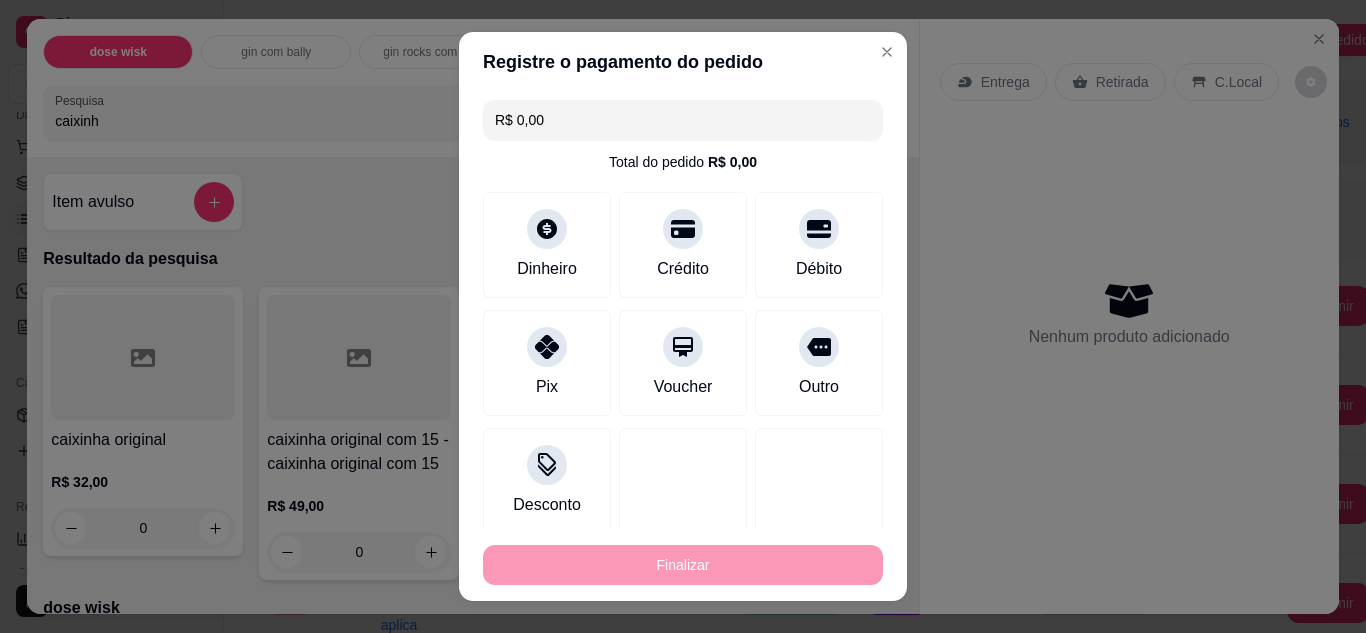 type on "-R$ 49,00" 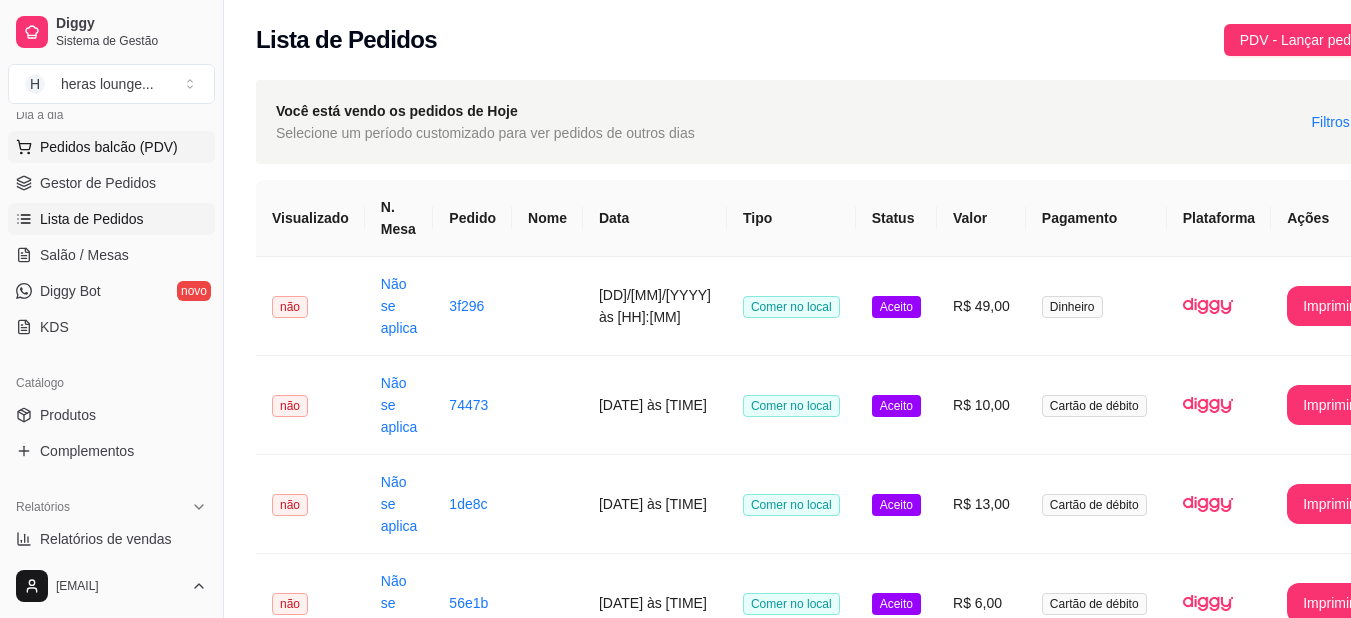 click on "Pedidos balcão (PDV)" at bounding box center [109, 147] 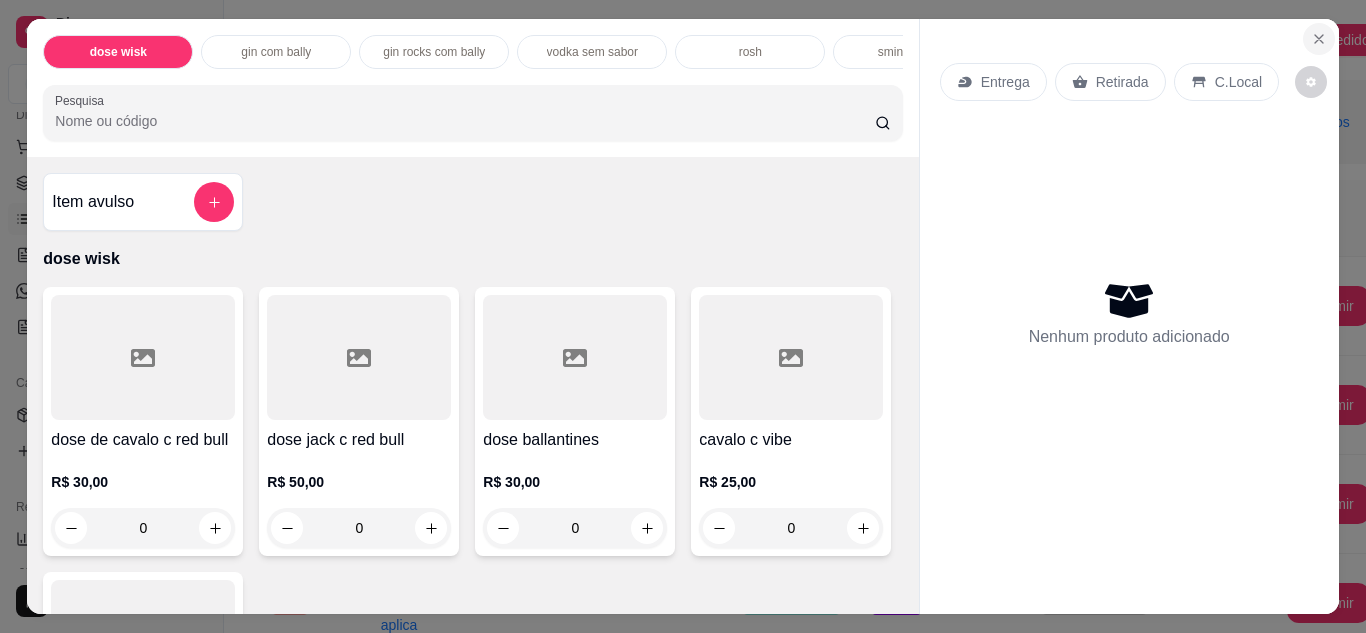 click at bounding box center [1319, 39] 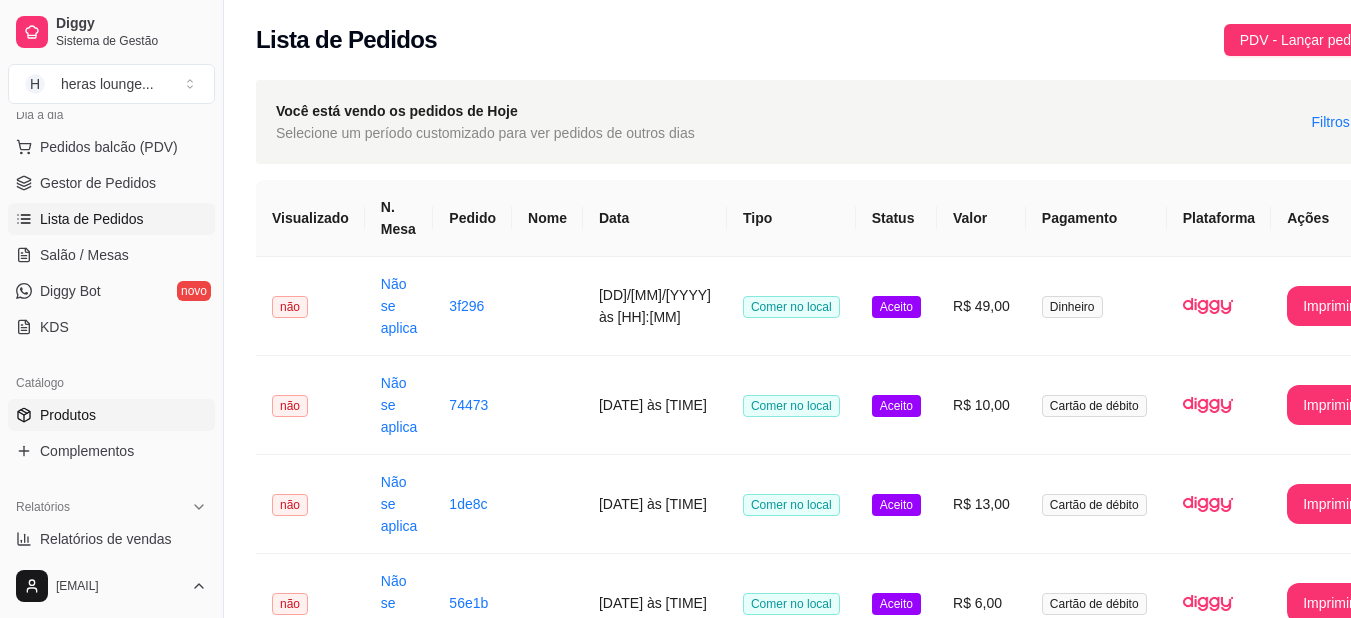 click on "Produtos" at bounding box center [111, 415] 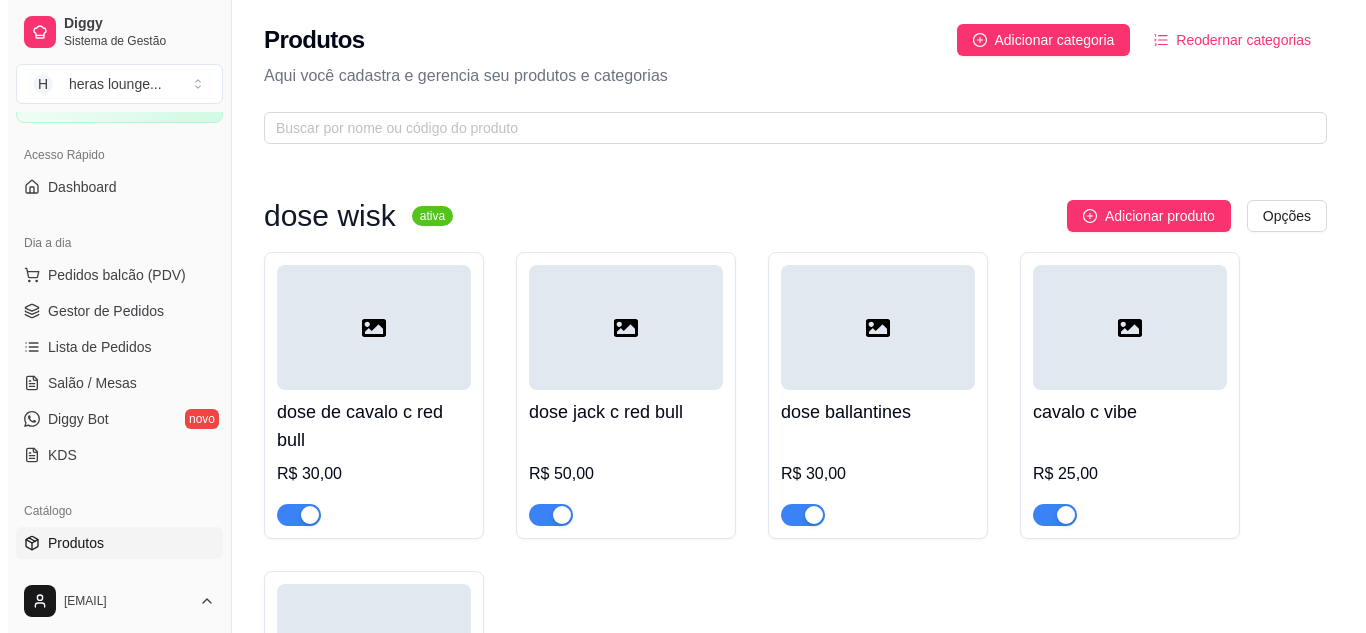 scroll, scrollTop: 107, scrollLeft: 0, axis: vertical 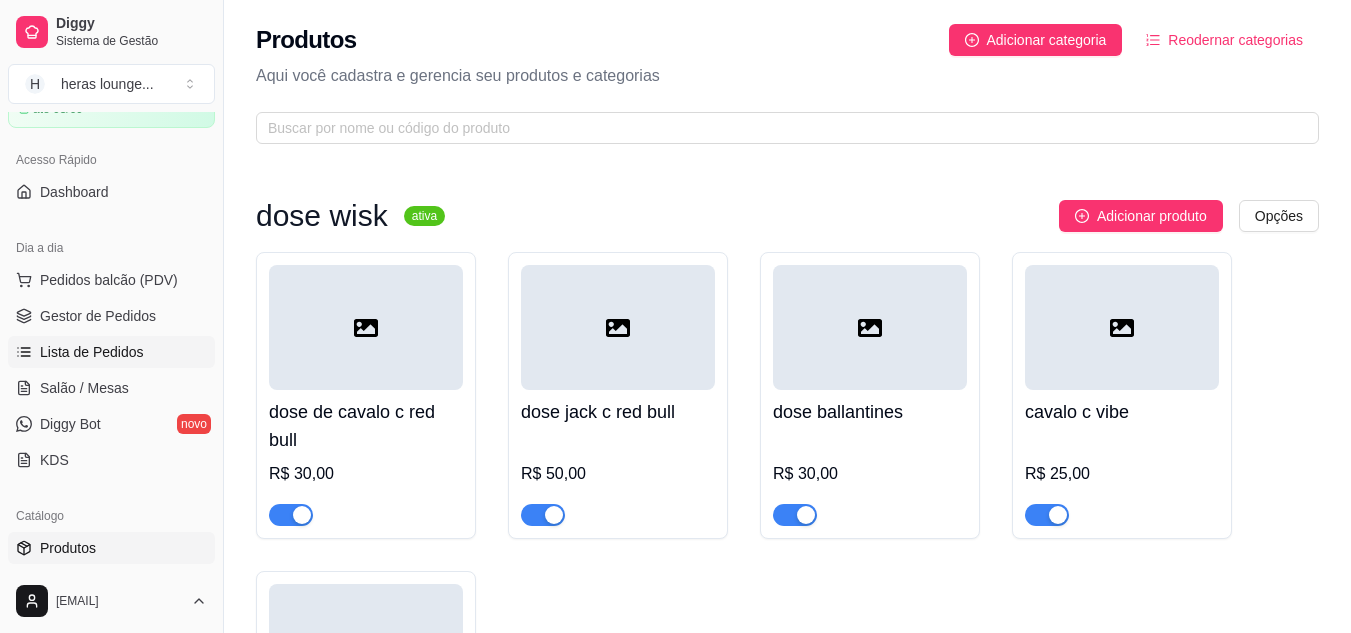 click on "Lista de Pedidos" at bounding box center (92, 352) 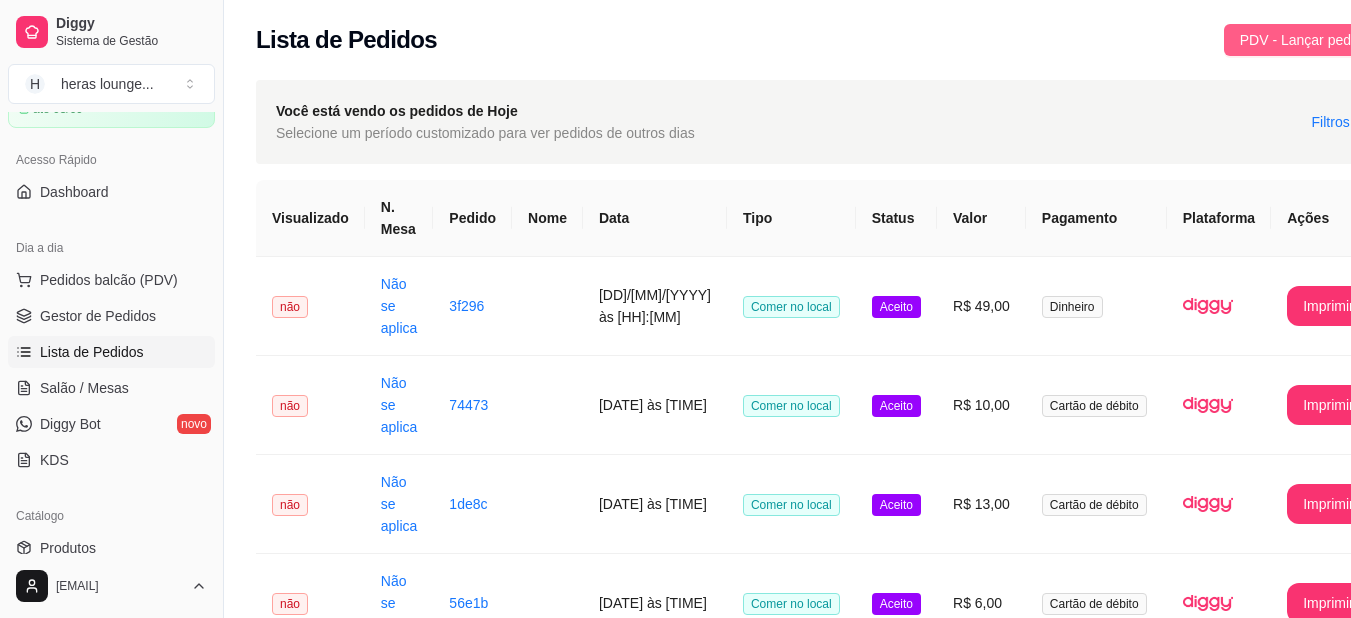 click on "PDV - Lançar pedido" at bounding box center (1305, 40) 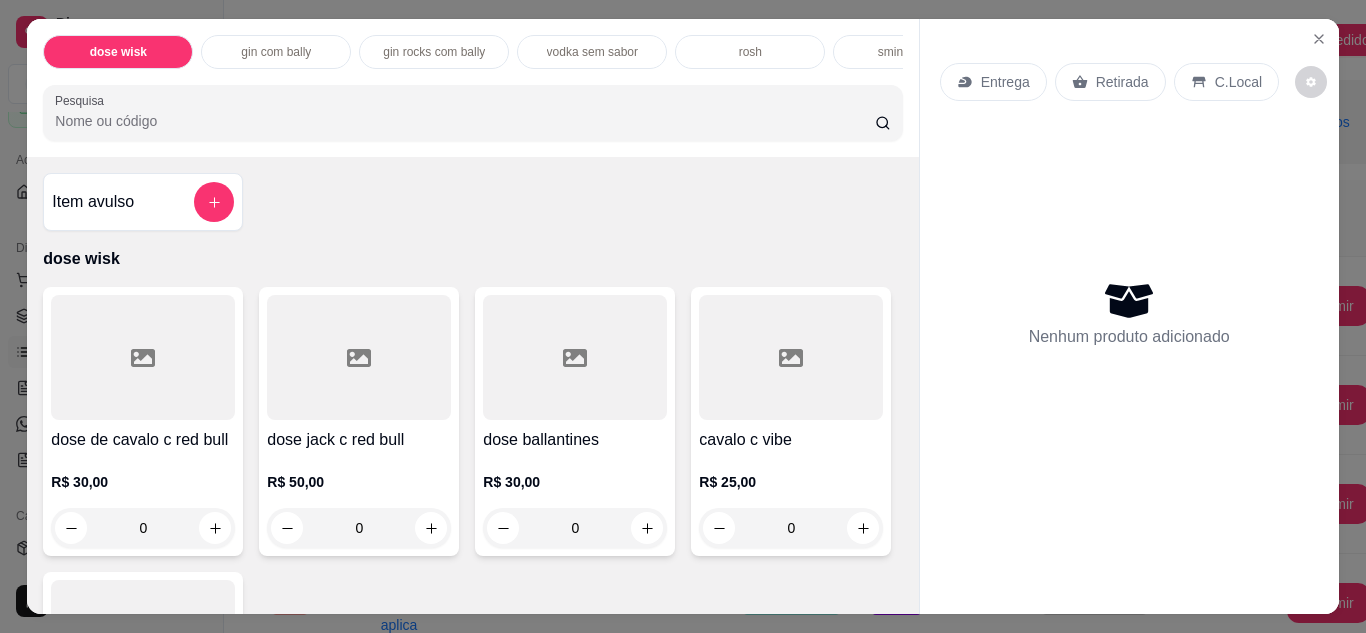 click on "Pesquisa" at bounding box center [465, 121] 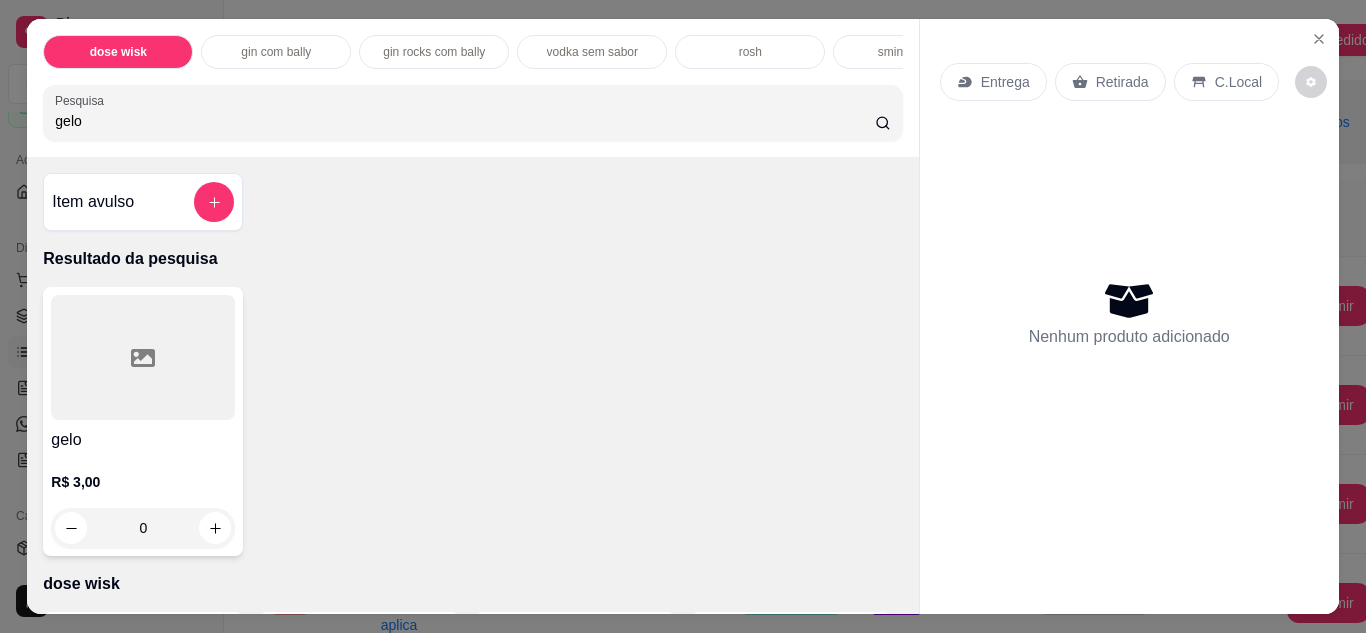 type on "gelo" 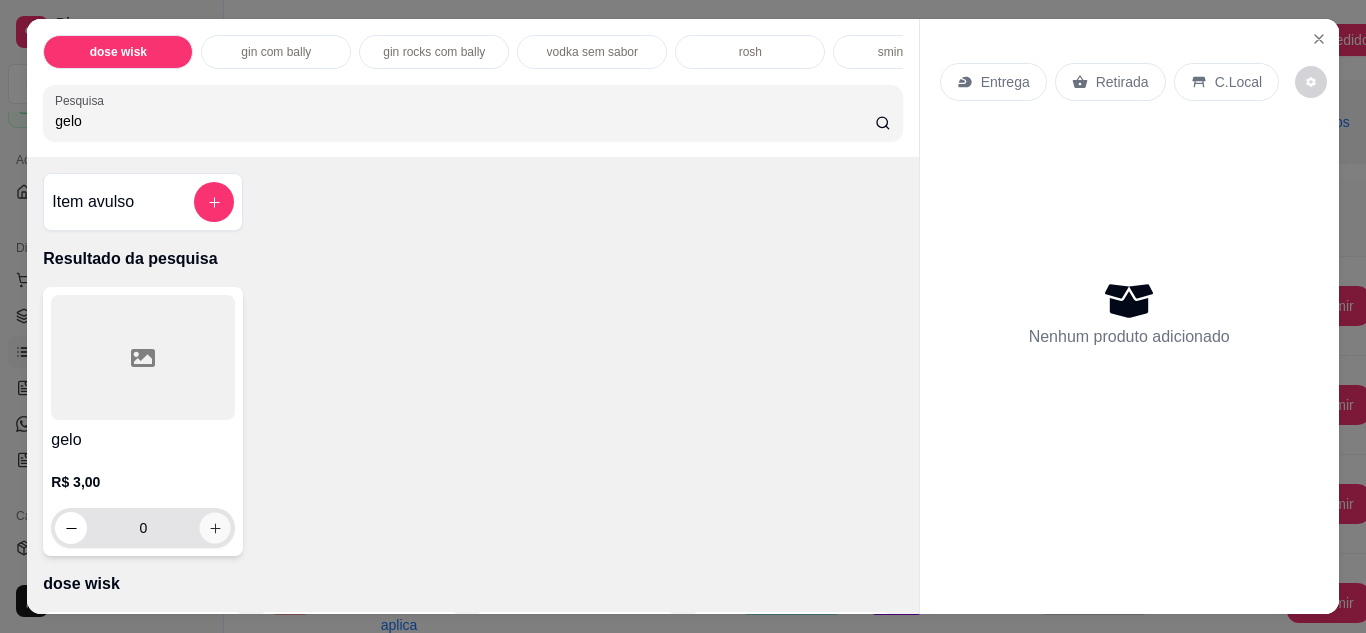 click 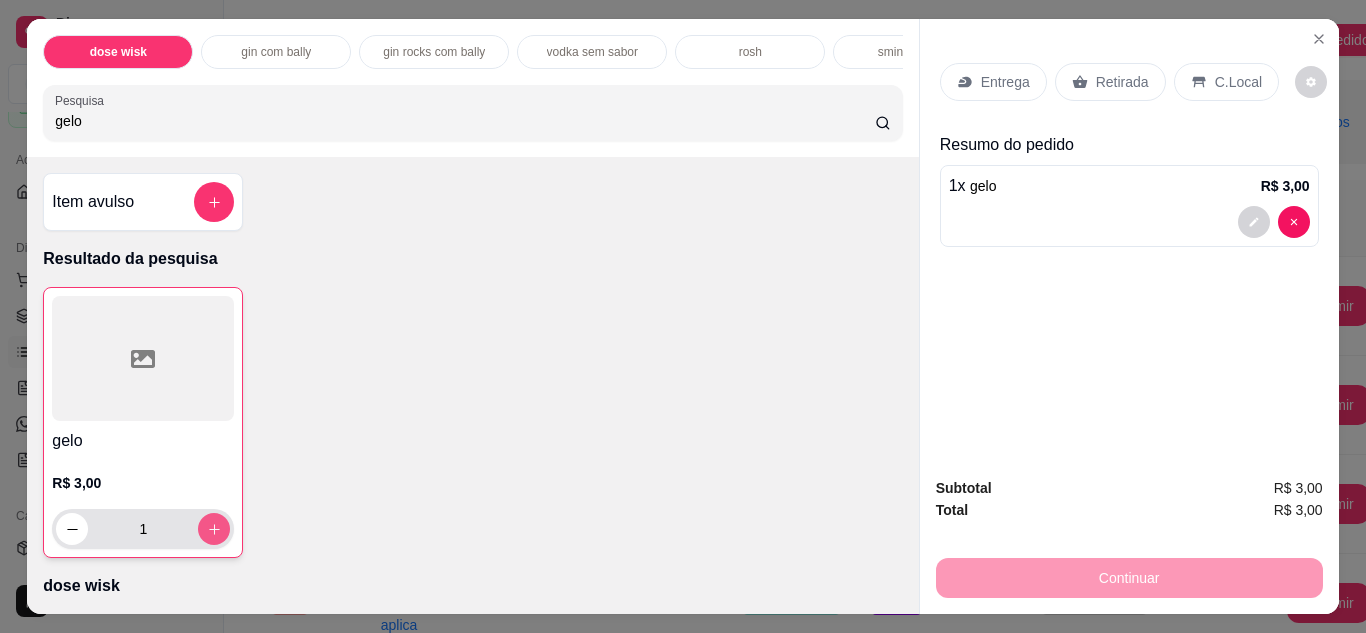 click on "1 x gelo [PRICE]" at bounding box center [1129, 240] 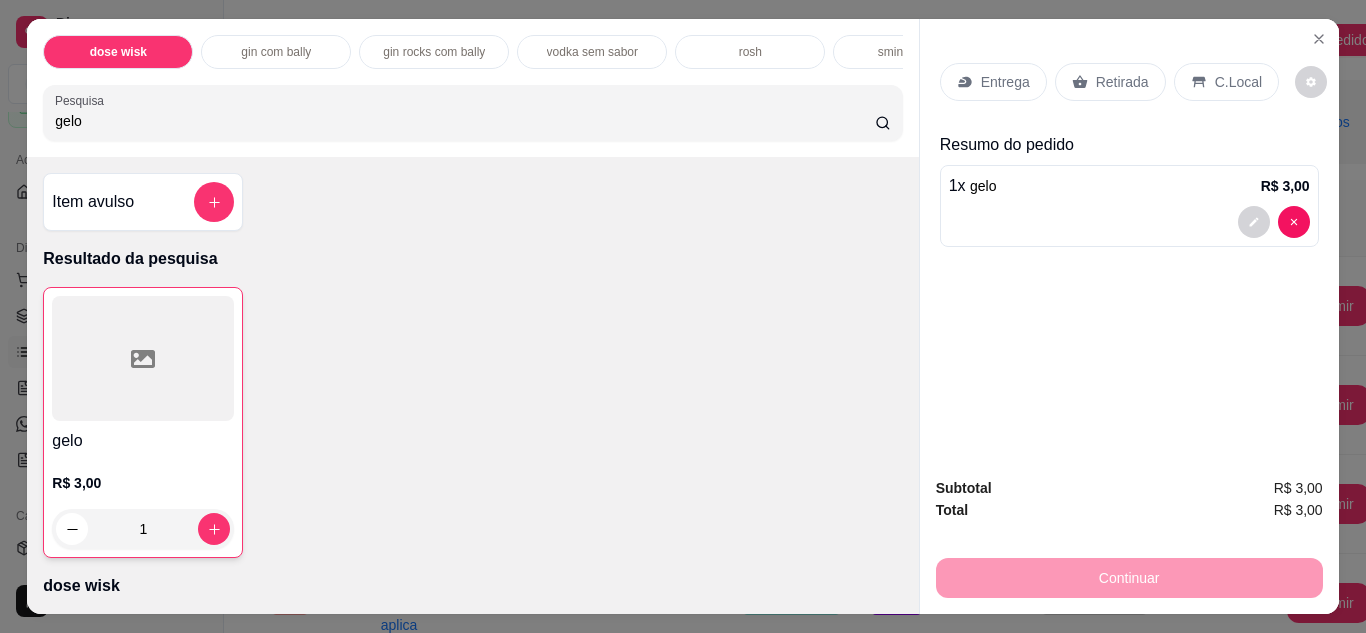 click on "C.Local" at bounding box center (1238, 82) 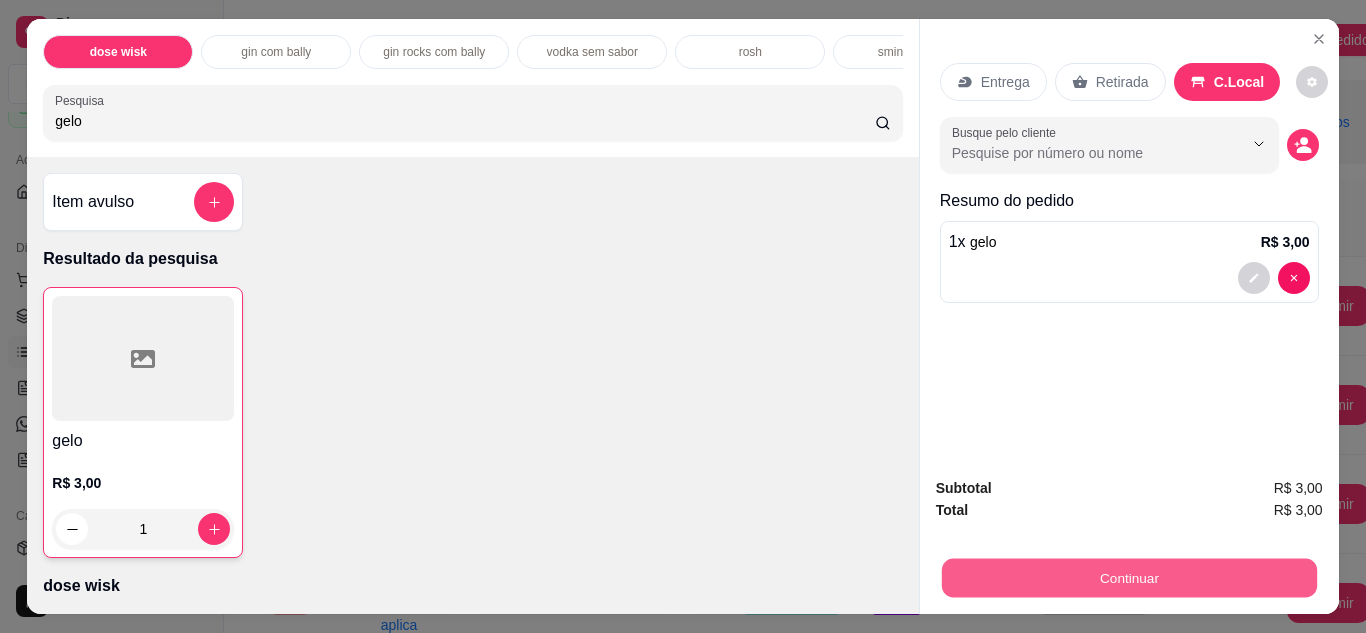 click on "Continuar" at bounding box center [1128, 578] 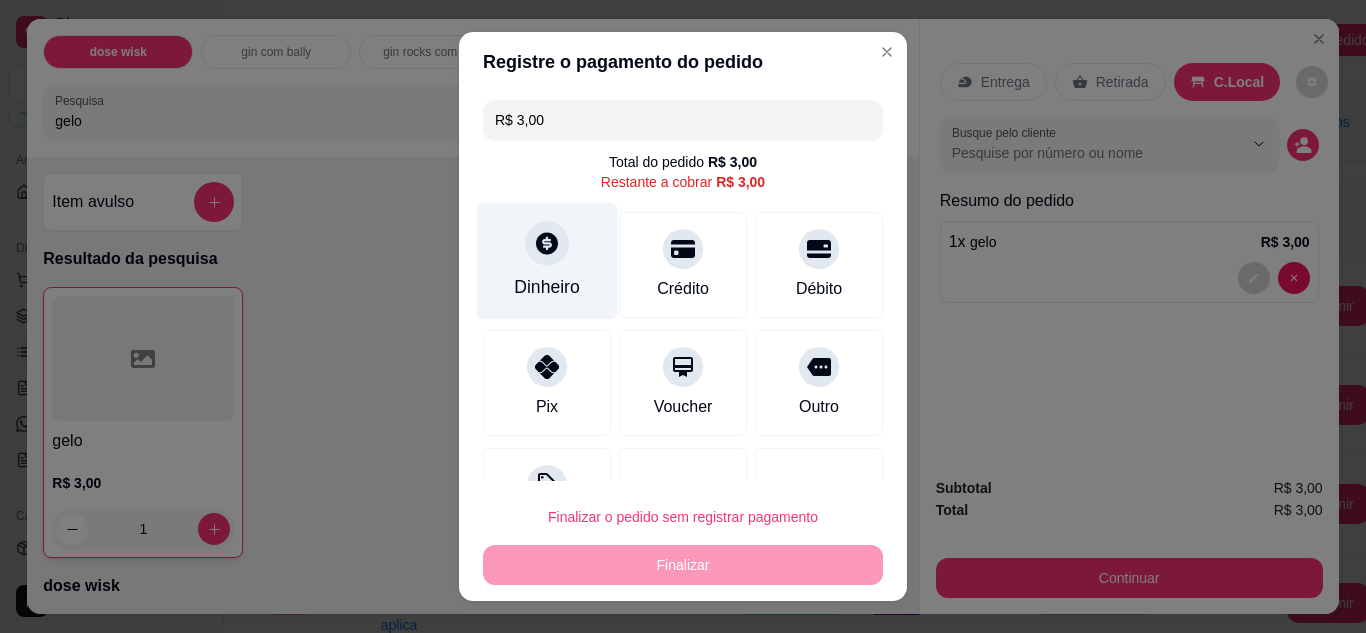 click on "Dinheiro" at bounding box center (547, 260) 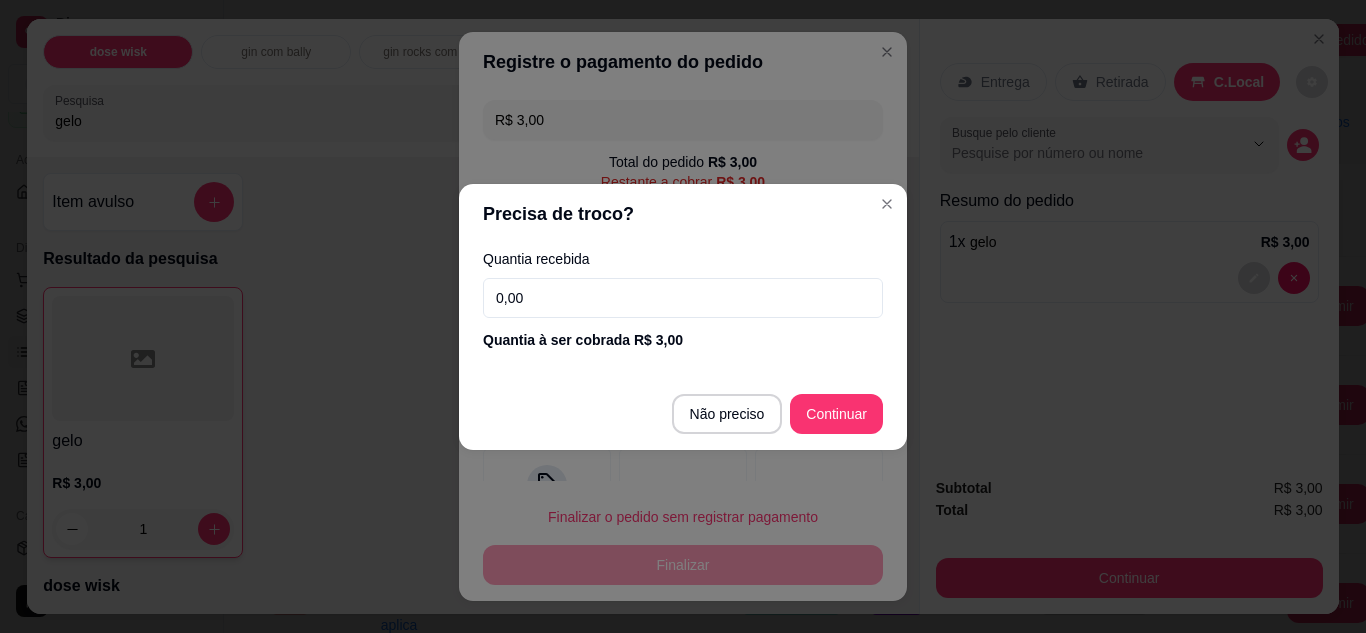 click on "0,00" at bounding box center (683, 298) 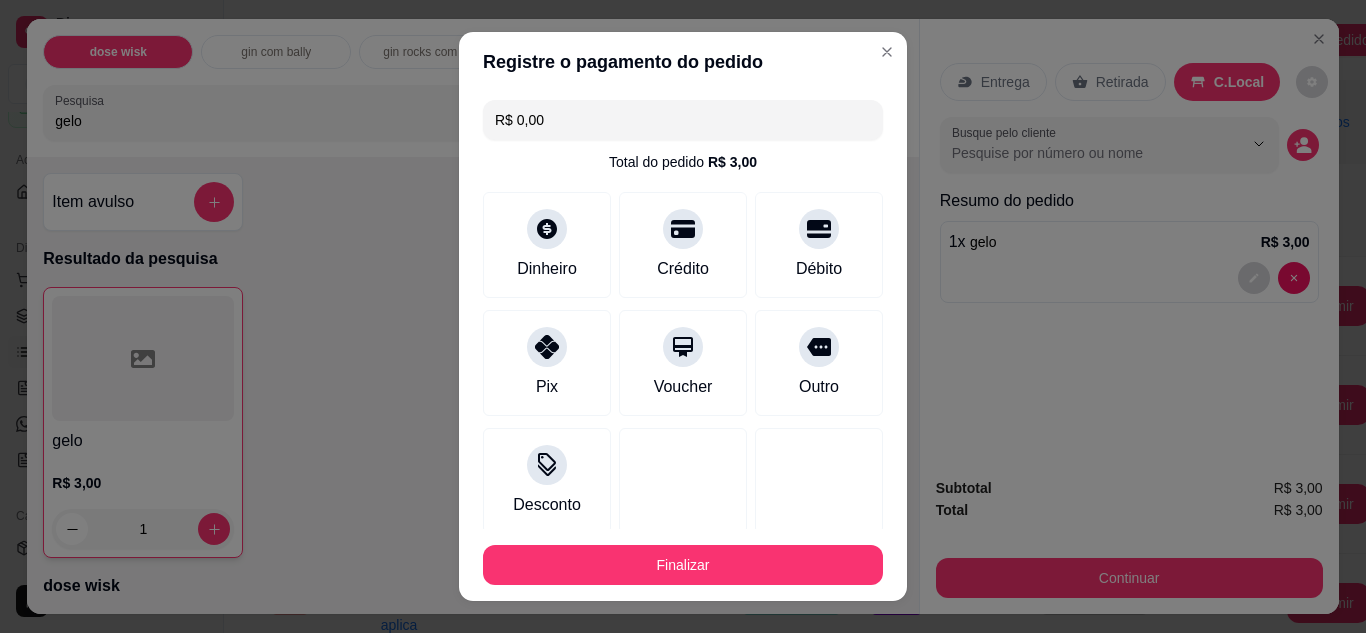 type on "R$ 0,00" 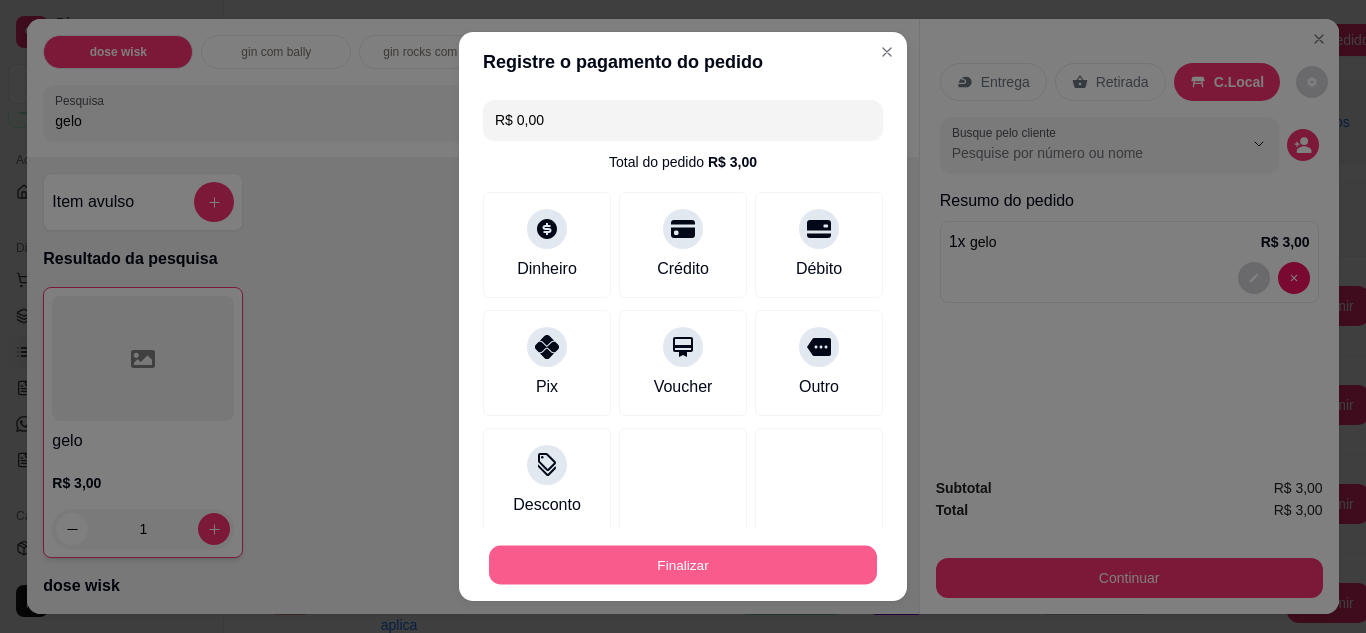 click on "Finalizar" at bounding box center (683, 565) 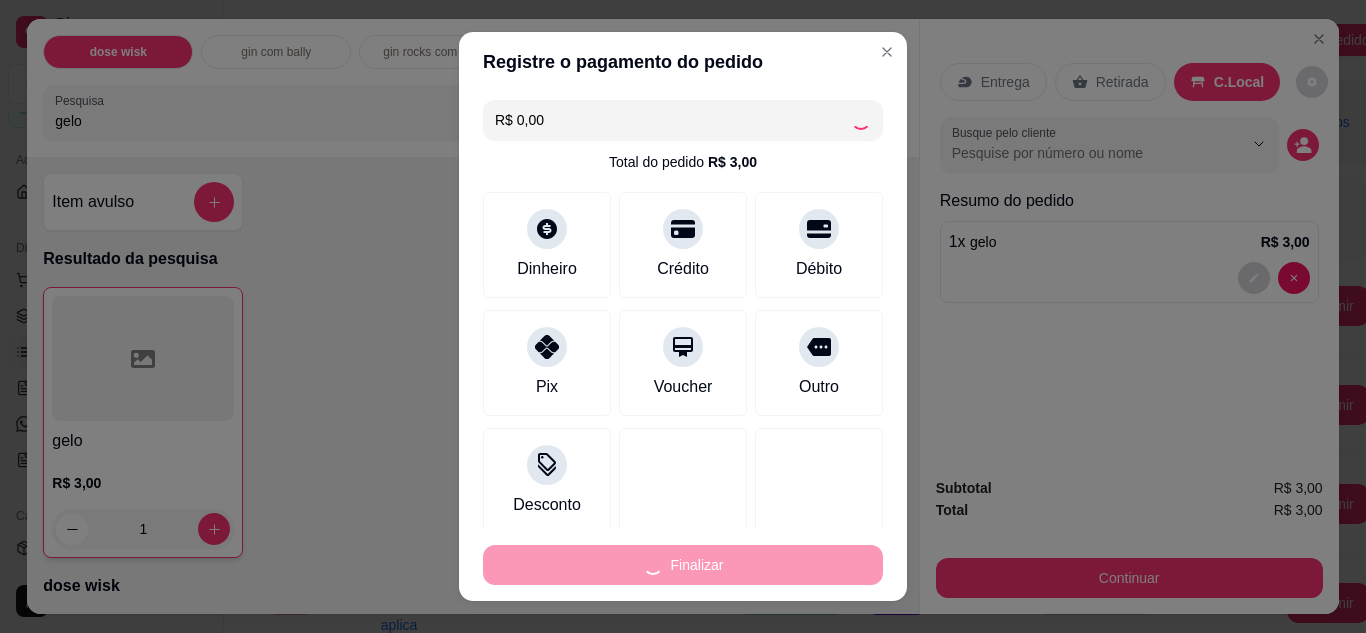 type on "0" 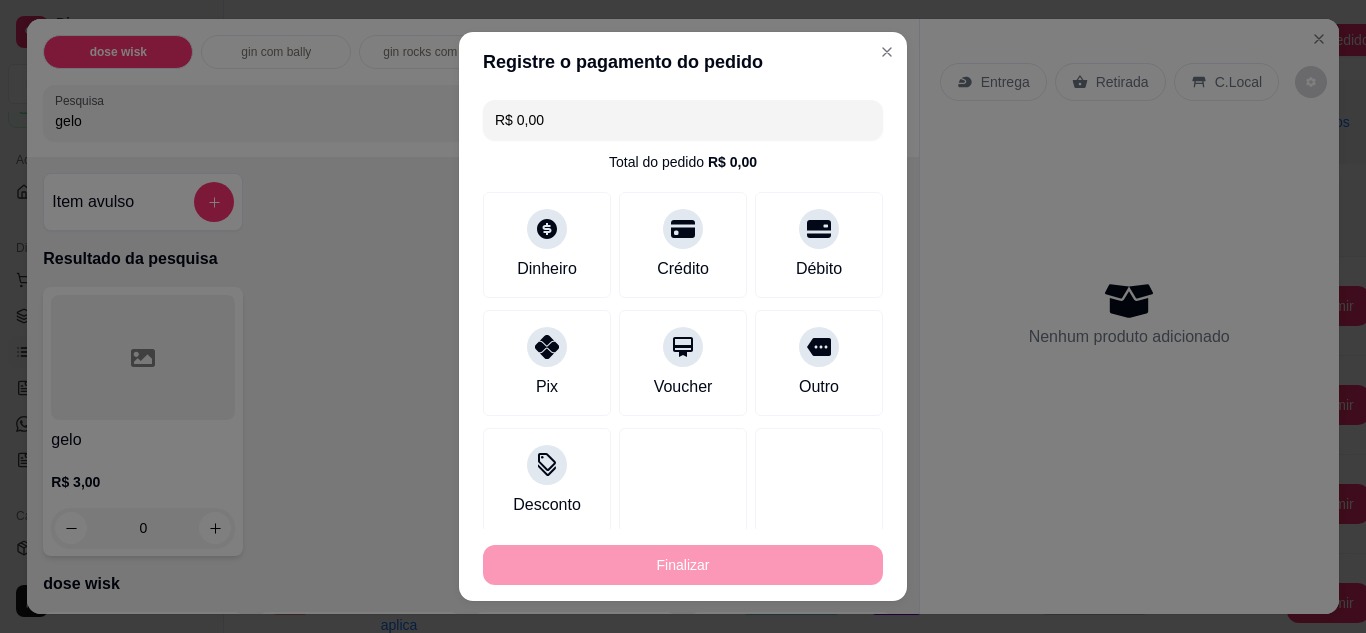 type on "-R$ 3,00" 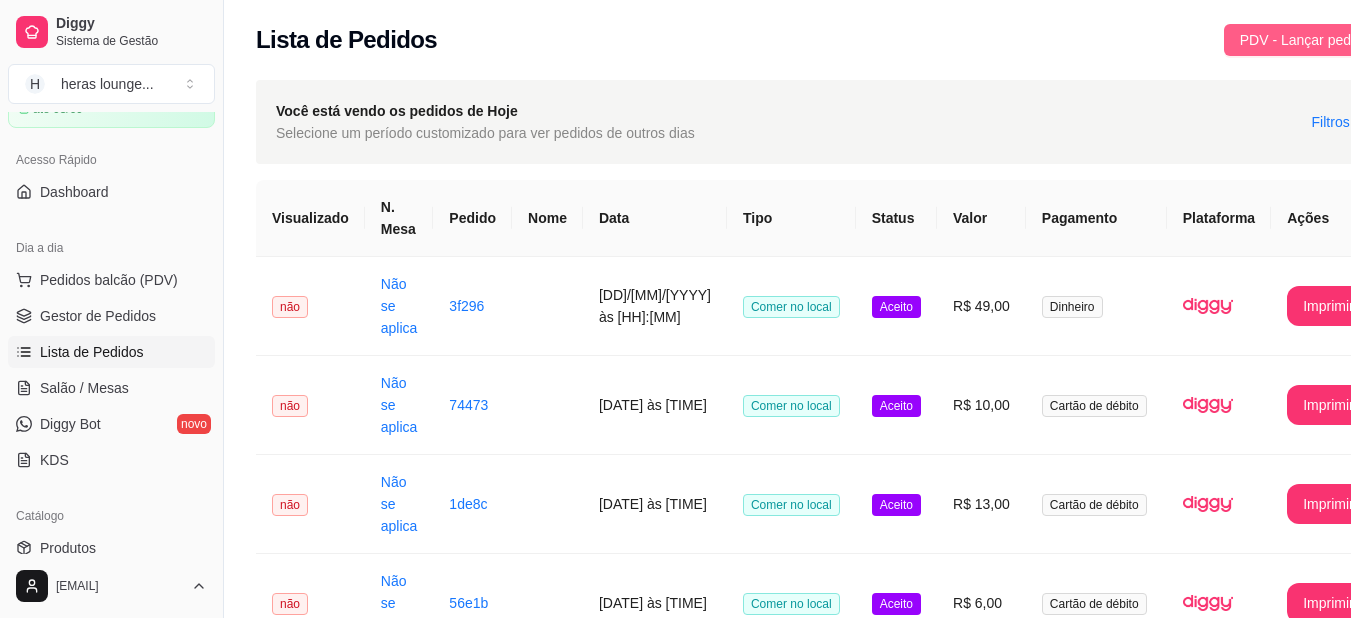 click on "PDV - Lançar pedido" at bounding box center [1305, 40] 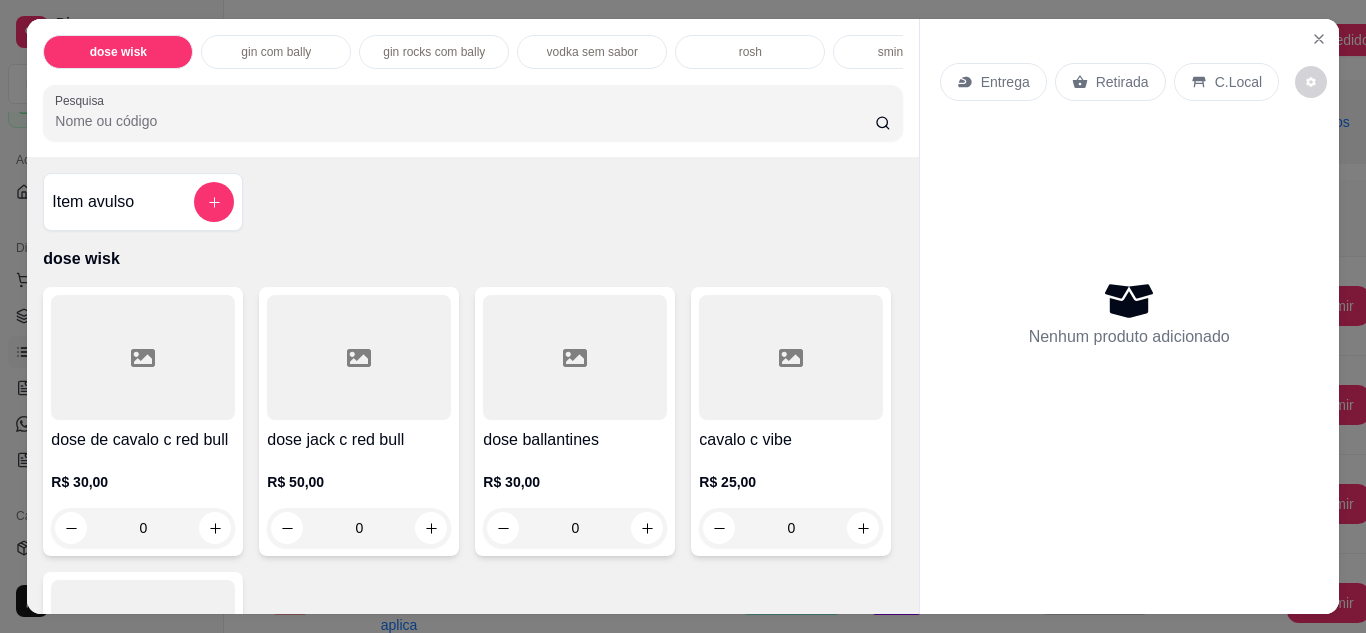 click on "Pesquisa" at bounding box center (465, 121) 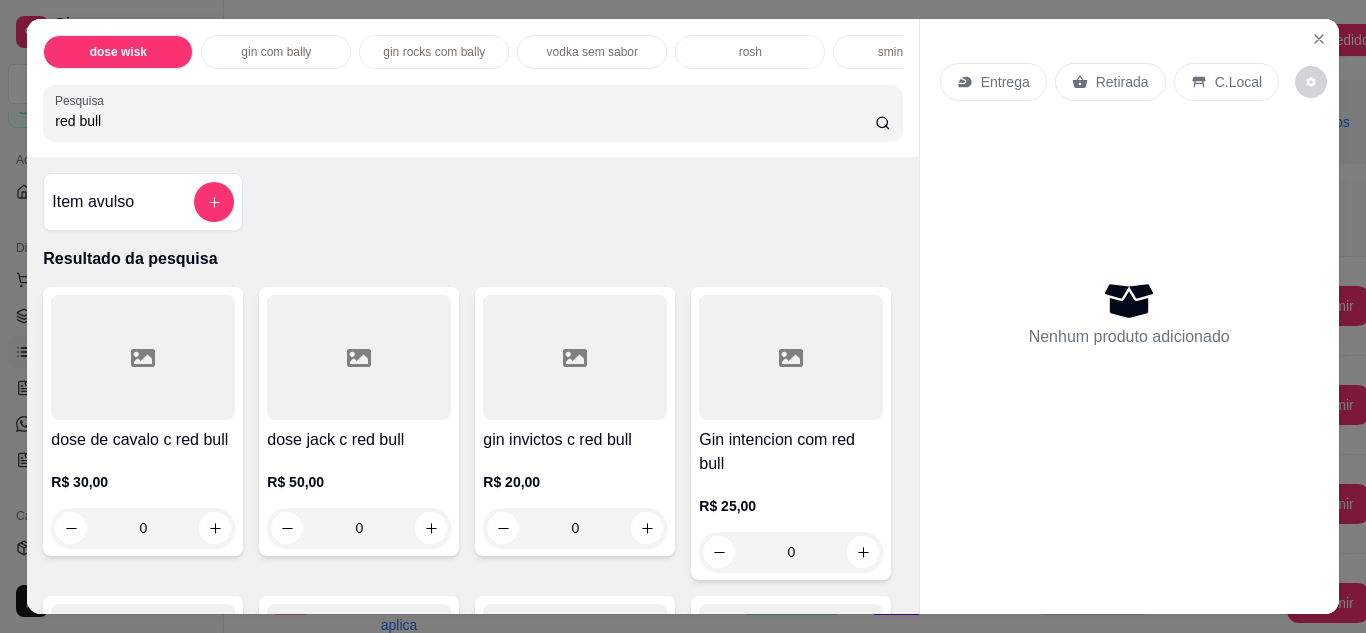 type on "red bull" 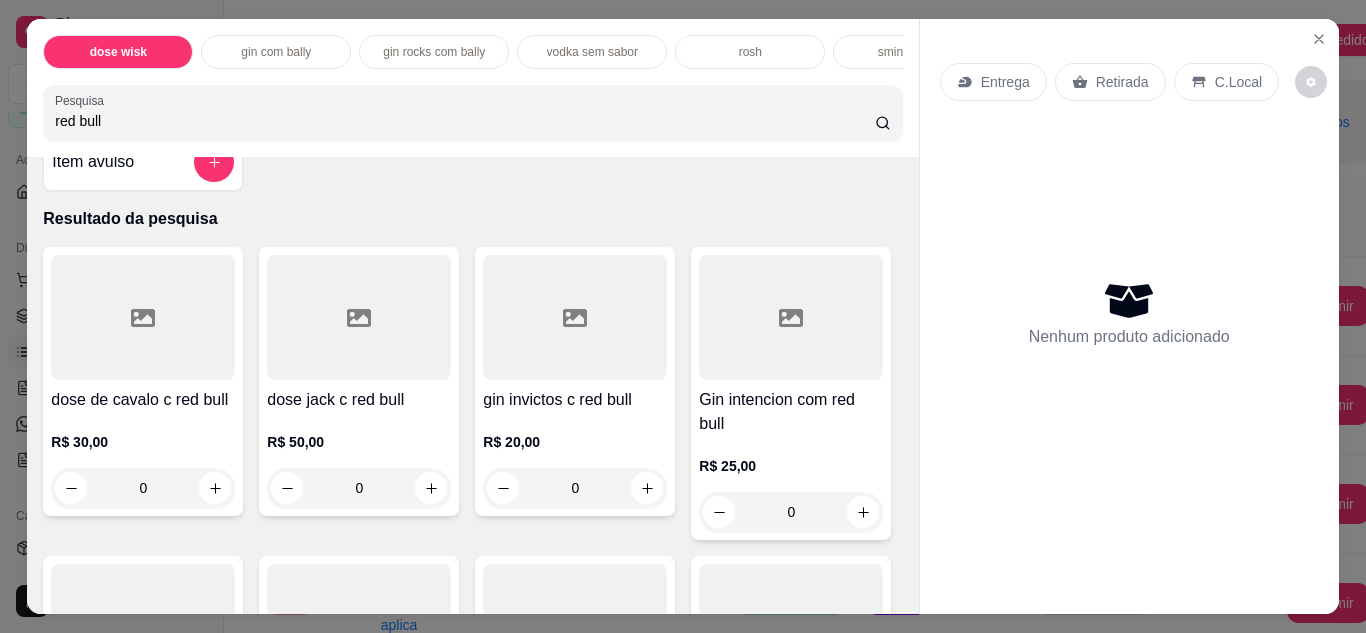 click on "1 dose wisk  dose de cavalo c red bull   [PRICE] 0 dose jack c red bull   [PRICE] 0 gin invictos c red bull   [PRICE] 0 Gin intencion com red bull   [PRICE] 0 gin rocks c red bull   [PRICE] 0 absolut com monster ou red bull   [PRICE] 0 malibu com monster ou red bull   [PRICE] 0 ciroc com red bull   [PRICE] 0 Red Bull tradicional   [PRICE] 0 Red Bull sabor    [PRICE] 0 dose wisk  dose de cavalo c red bull   [PRICE] 0 dose jack c red bull   [PRICE] 0 dose ballantines    [PRICE] 0 cavalo c vibe   [PRICE] 0 ballantines c vibe   [PRICE] 0 gin com bally gin invictus c bally   [PRICE] 0 gin invictos c red bull   [PRICE] 0 gin promocional com bally   [PRICE] 0 gin promocinal bally 3 por 20   [PRICE] 0   [PRICE] 0   0" at bounding box center (683, 316) 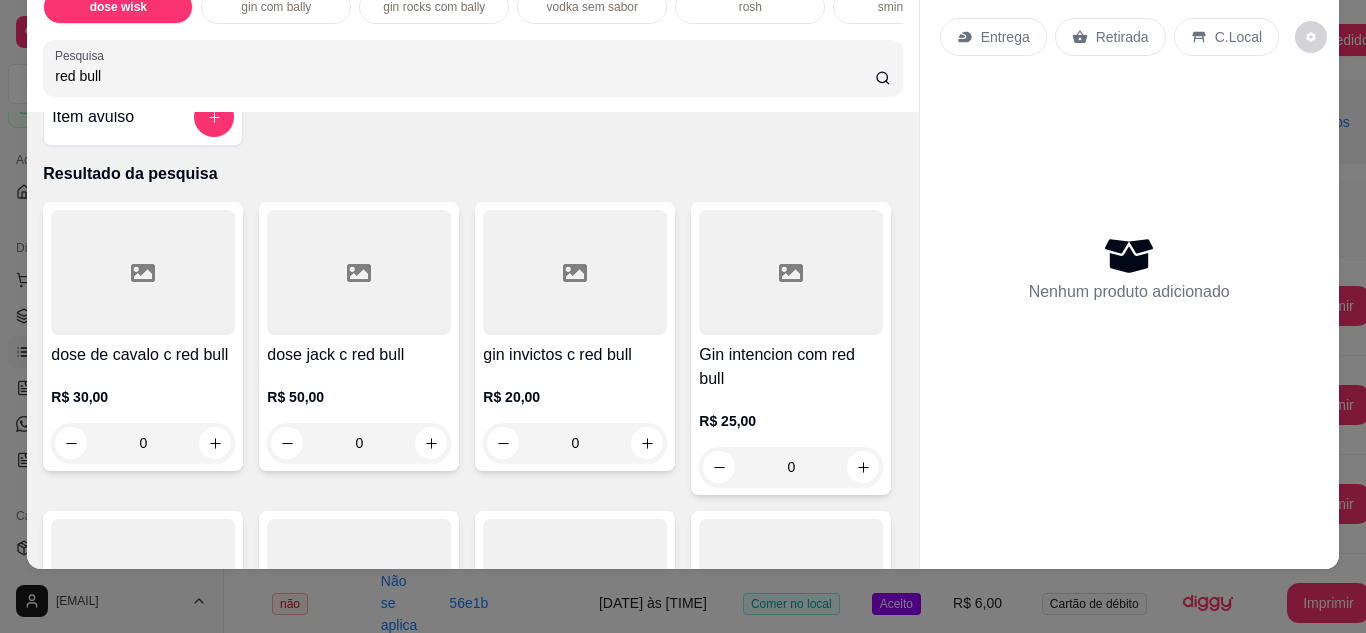 drag, startPoint x: 907, startPoint y: 609, endPoint x: 905, endPoint y: 536, distance: 73.02739 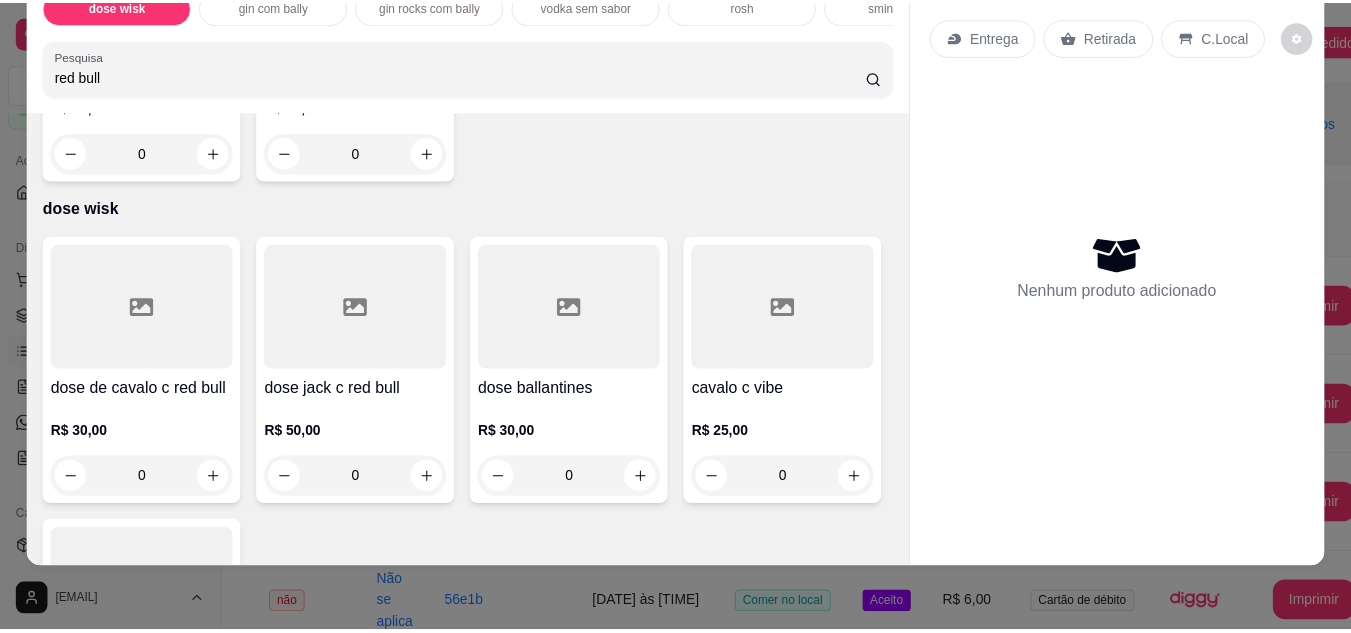 scroll, scrollTop: 960, scrollLeft: 0, axis: vertical 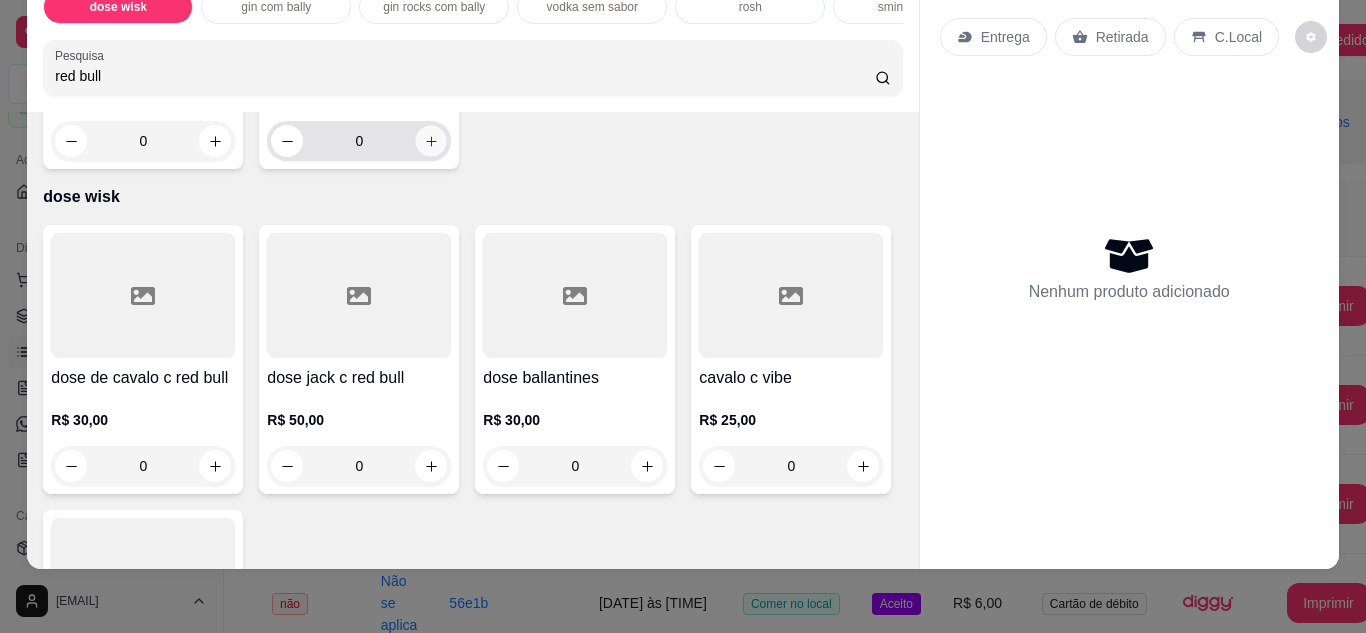 click at bounding box center (431, 140) 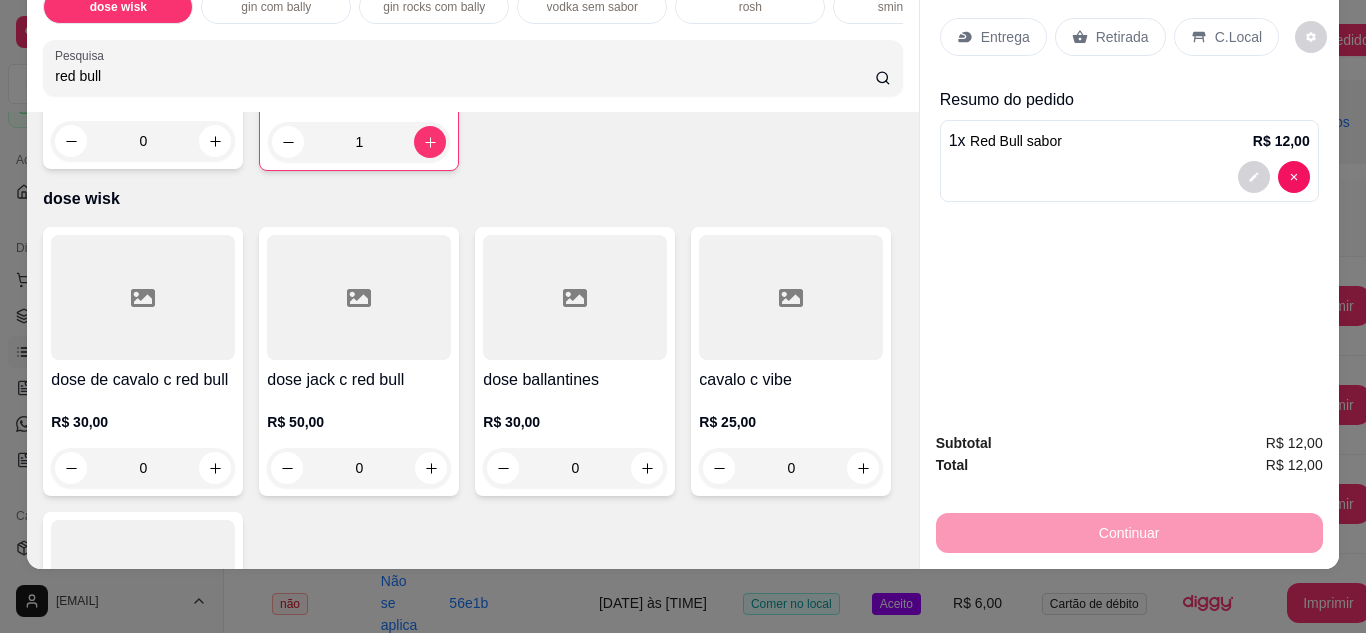 click on "C.Local" at bounding box center [1226, 37] 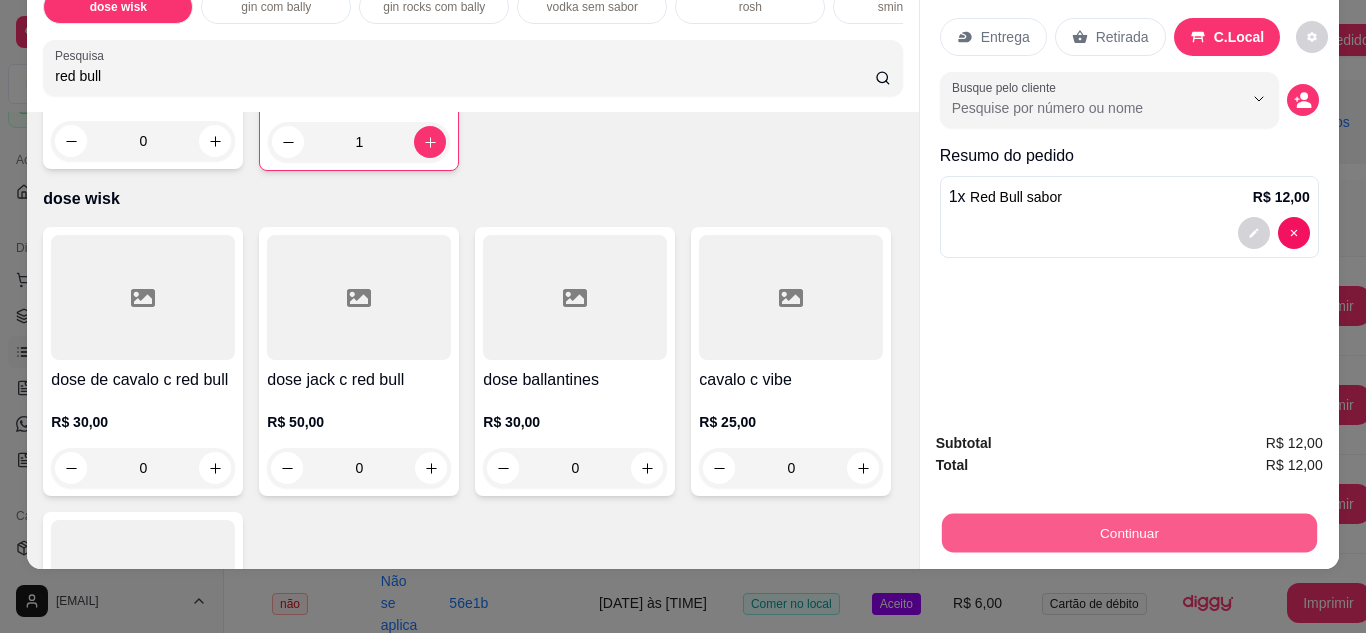 click on "Continuar" at bounding box center (1128, 533) 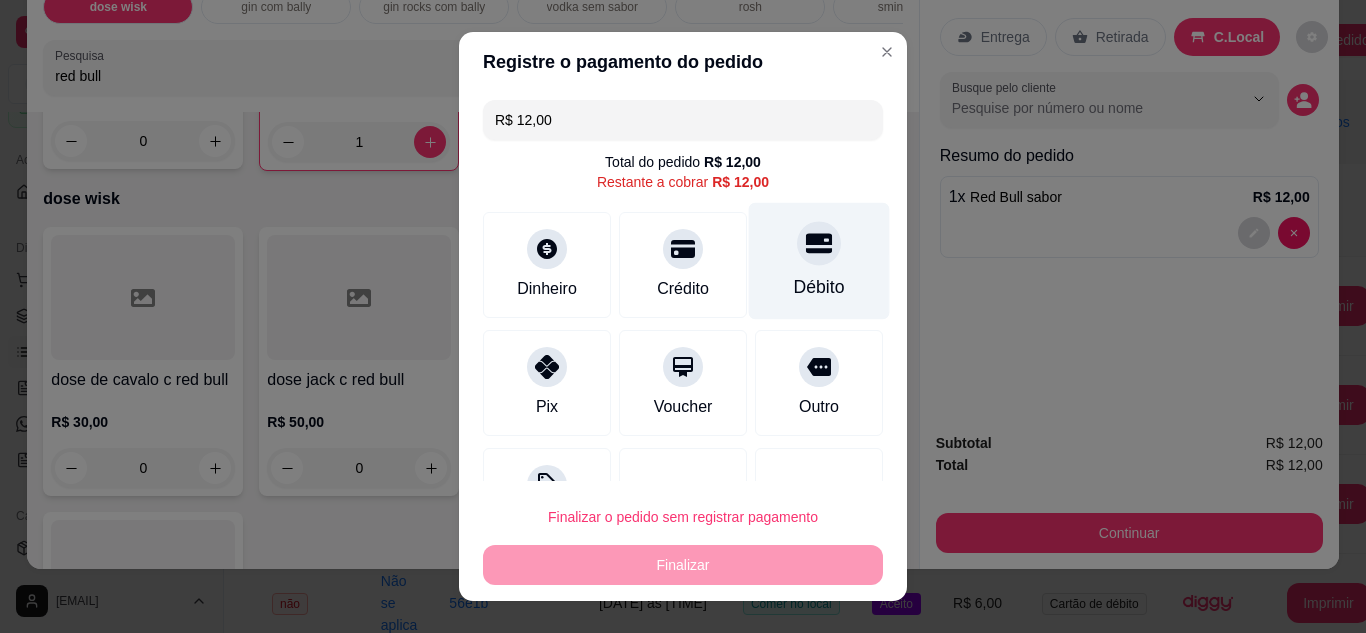 click at bounding box center [819, 243] 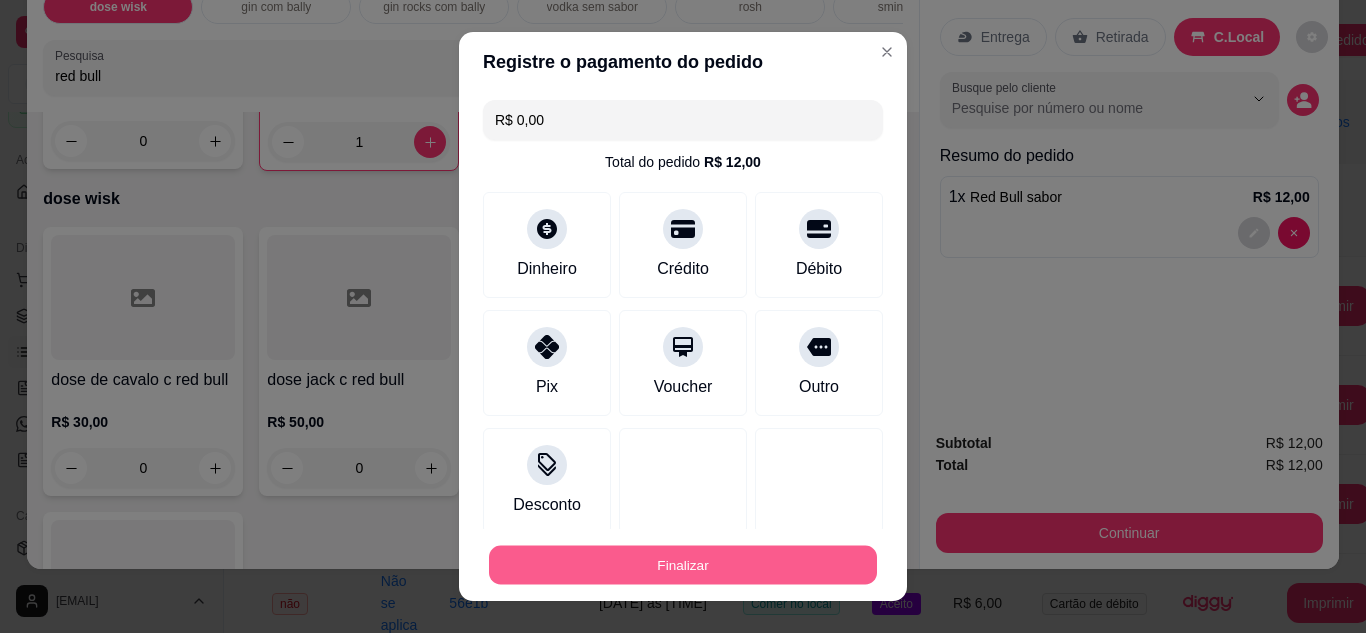 click on "Finalizar" at bounding box center [683, 565] 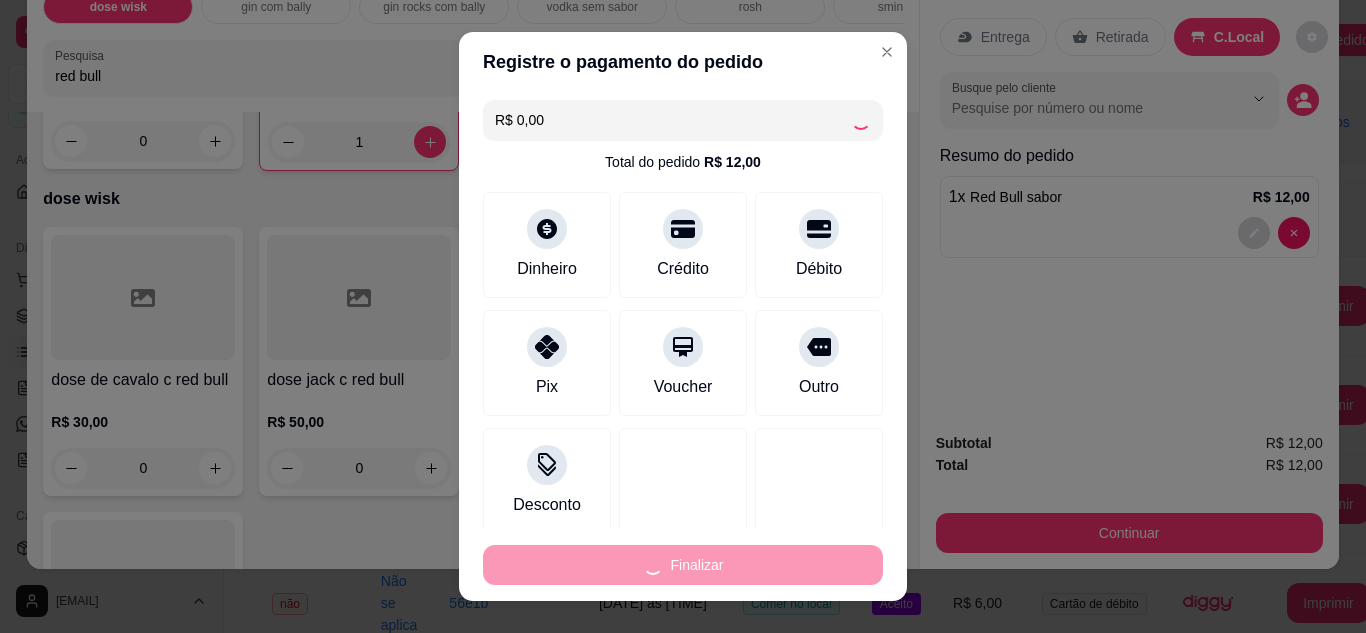 type on "0" 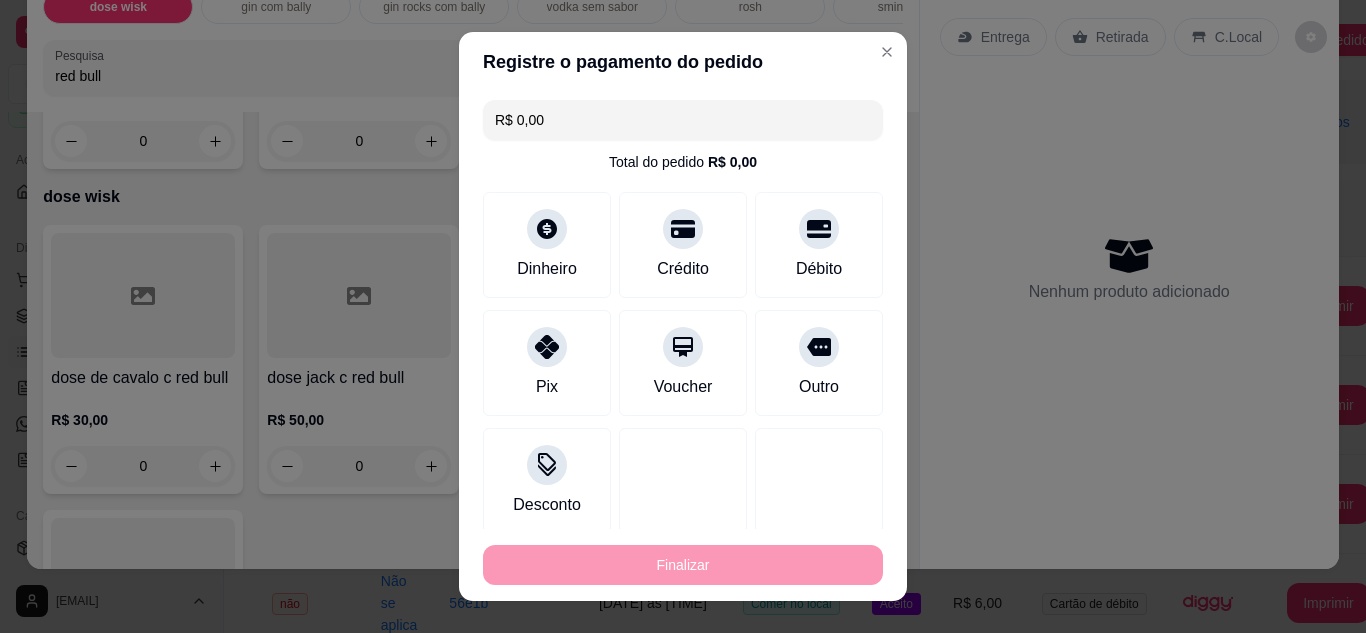 type on "-R$ 12,00" 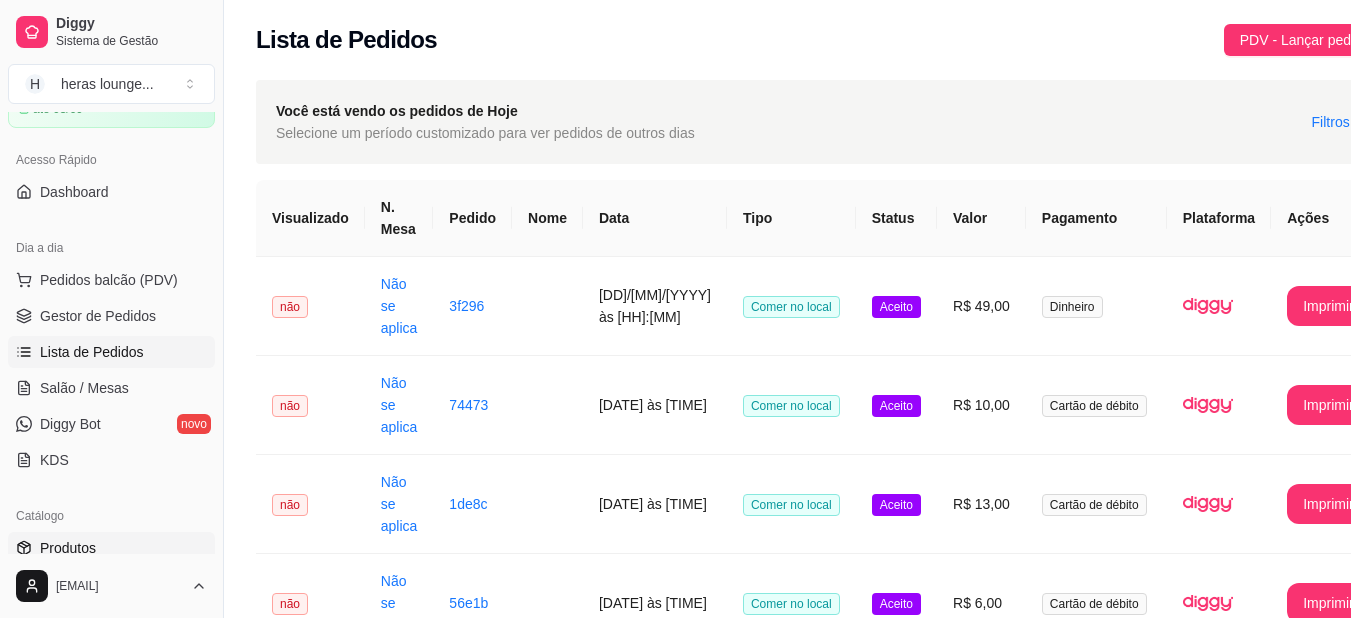 click on "Produtos" at bounding box center (68, 548) 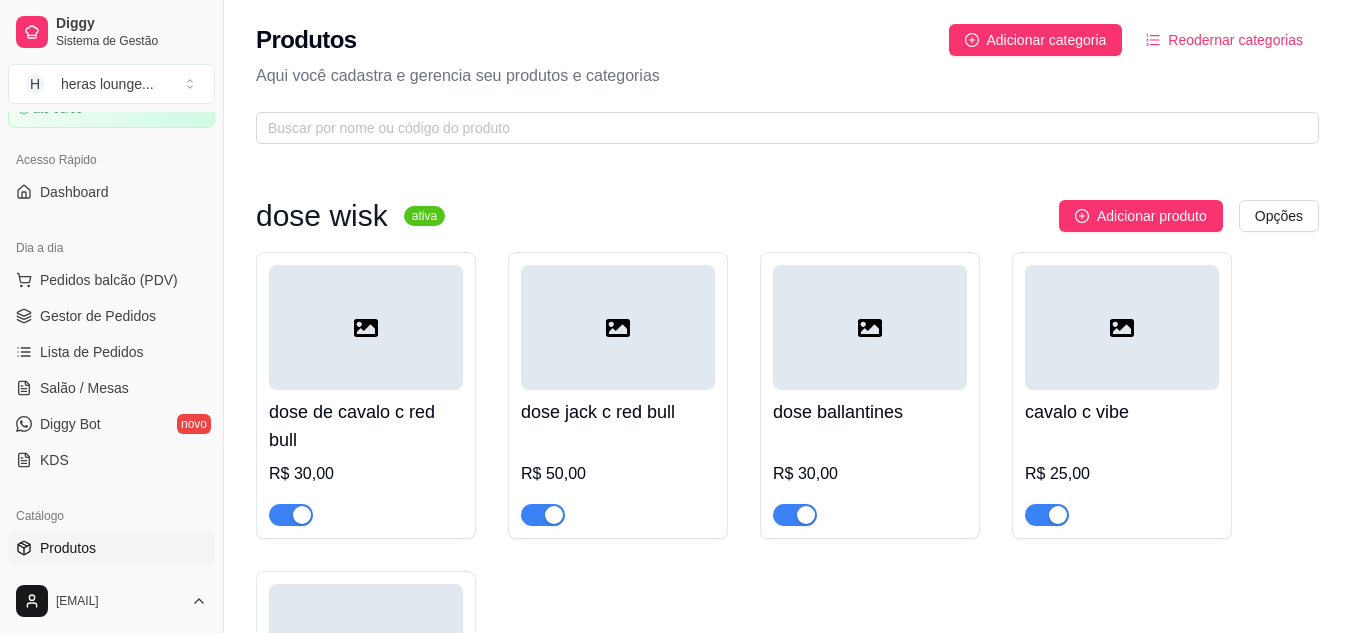 click on "Produtos" at bounding box center [68, 548] 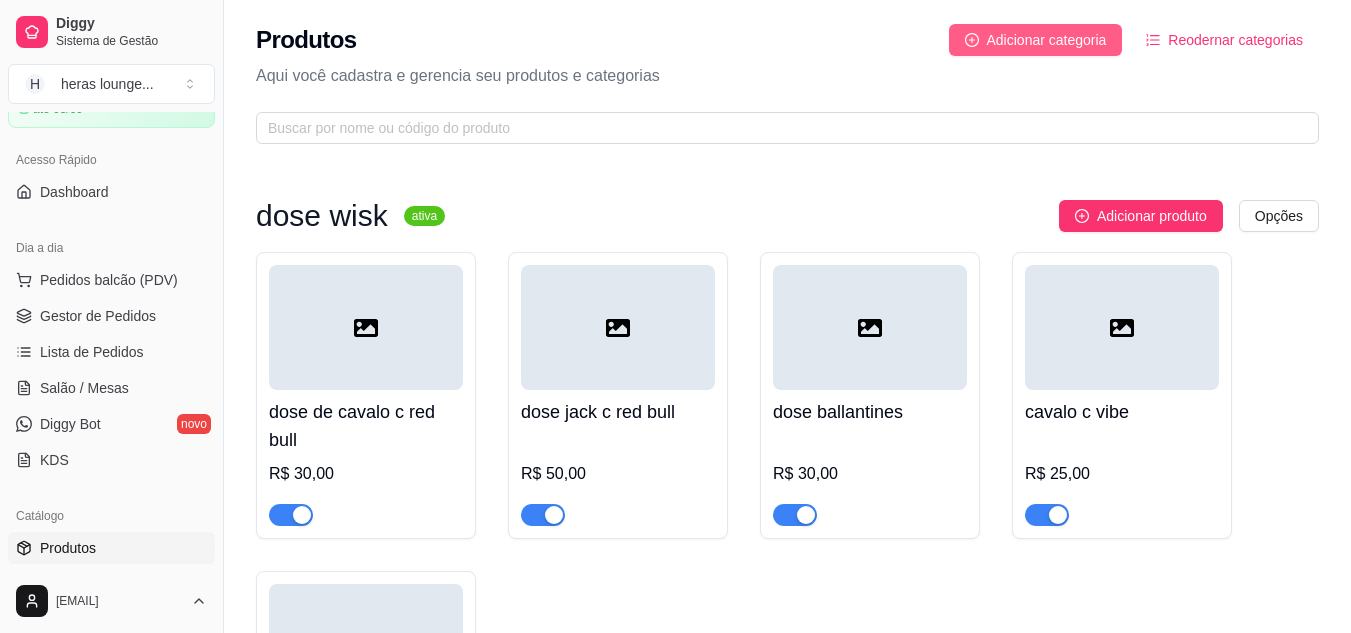 click on "Adicionar categoria" at bounding box center [1047, 40] 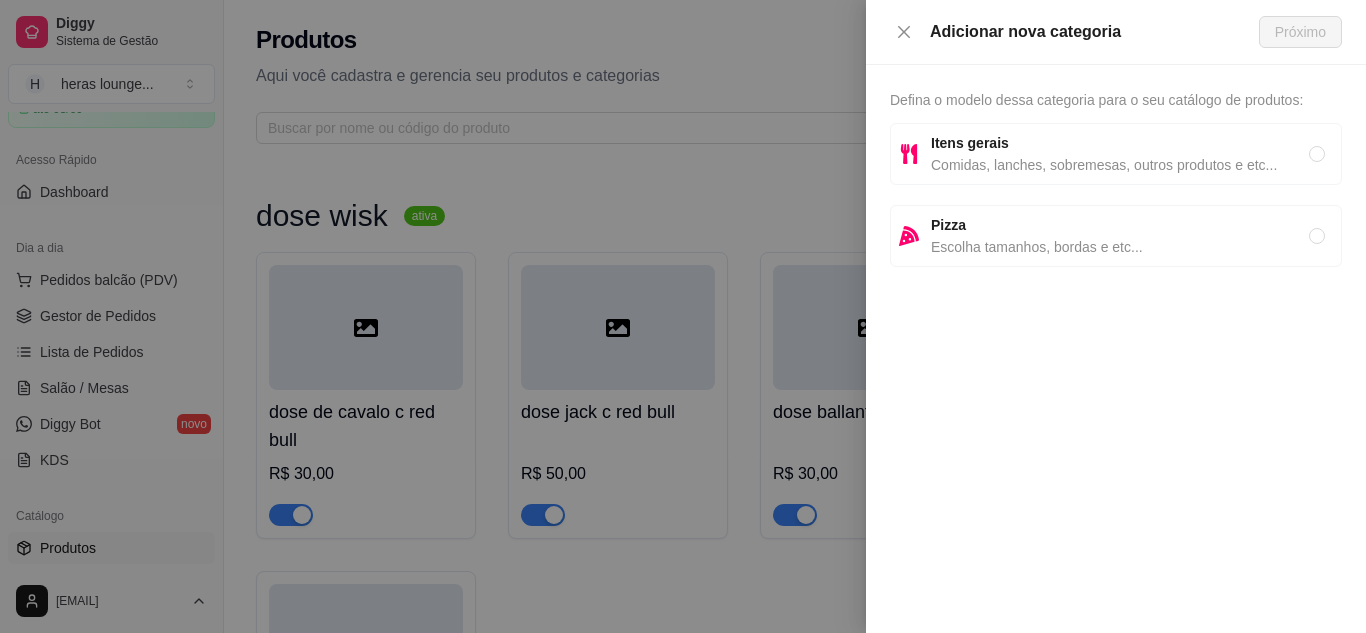 click on "Itens gerais" at bounding box center [1120, 143] 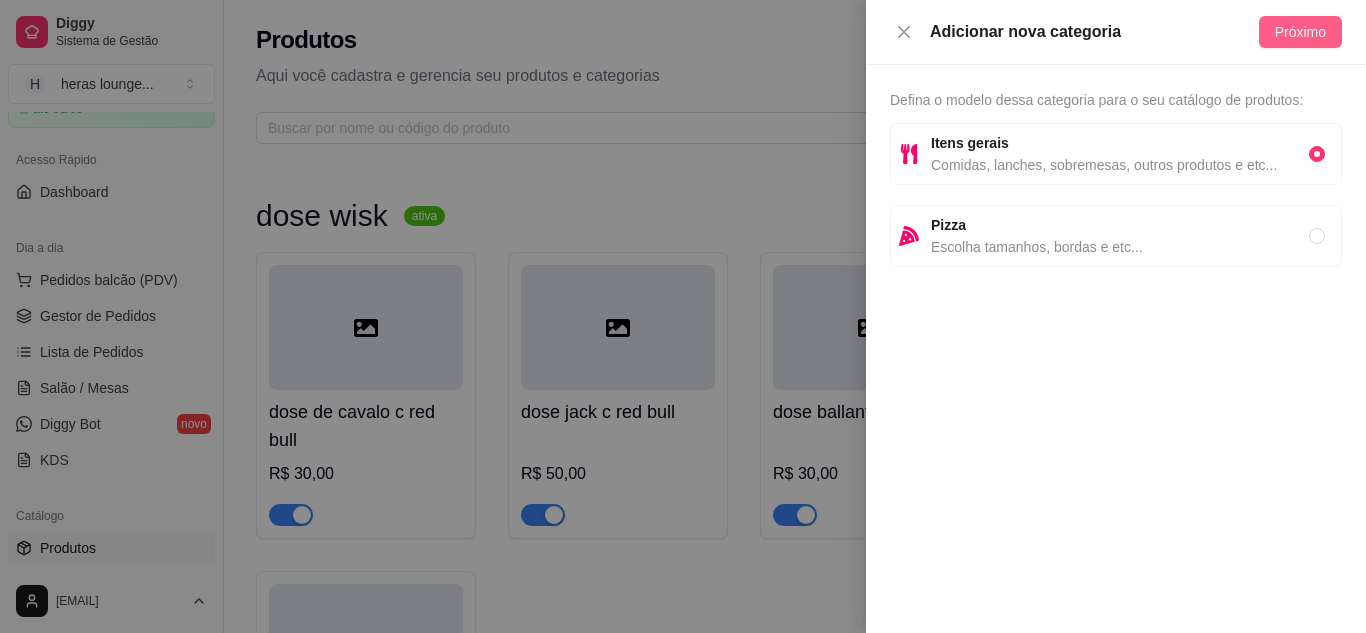 click on "Próximo" at bounding box center (1300, 32) 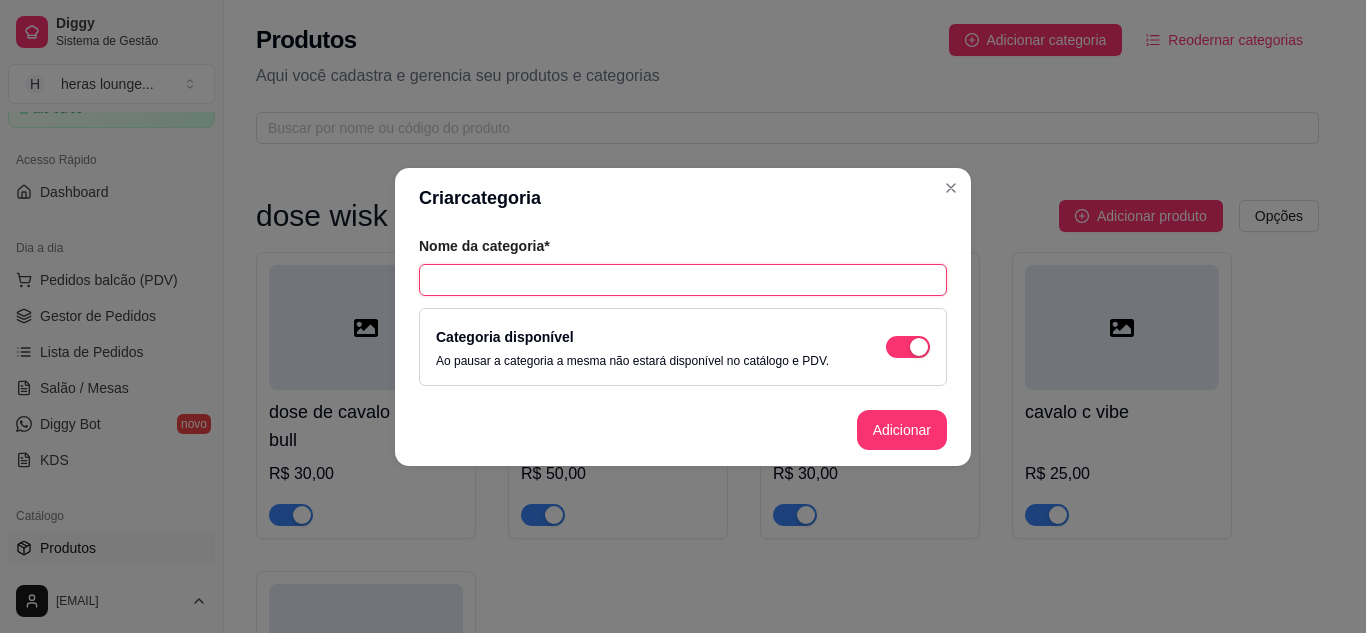 click at bounding box center (683, 280) 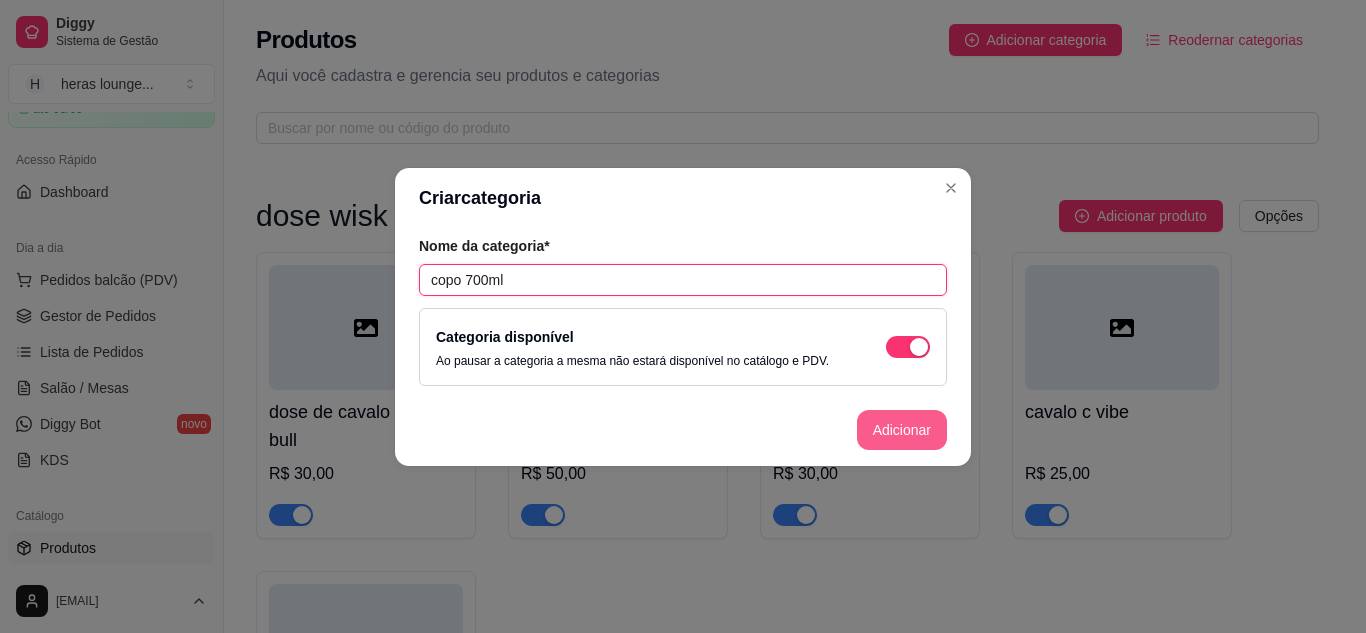 type on "copo 700ml" 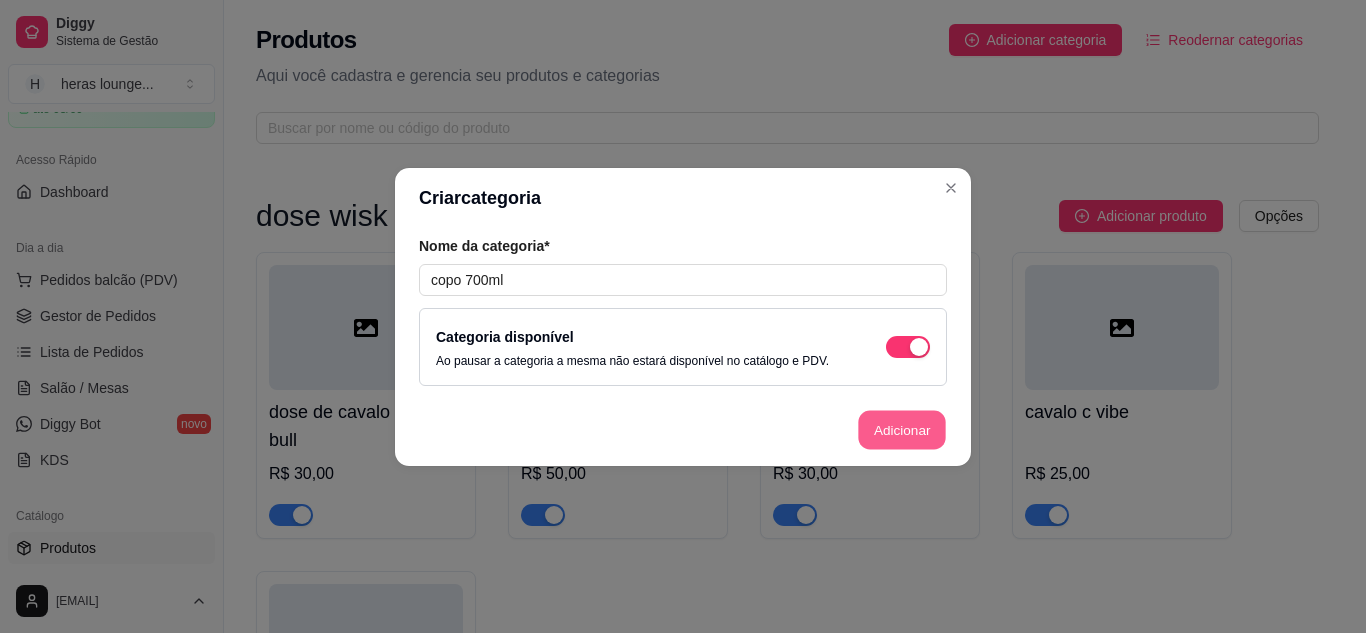 click on "Adicionar" at bounding box center (902, 429) 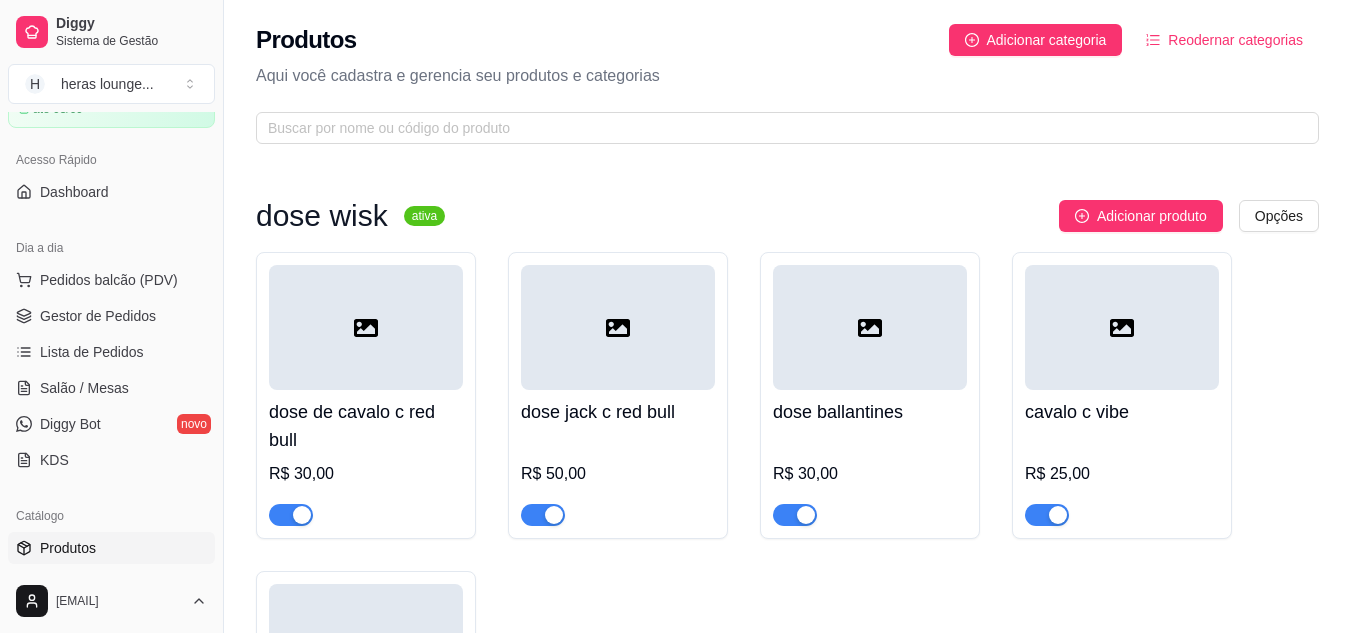 scroll, scrollTop: 553, scrollLeft: 0, axis: vertical 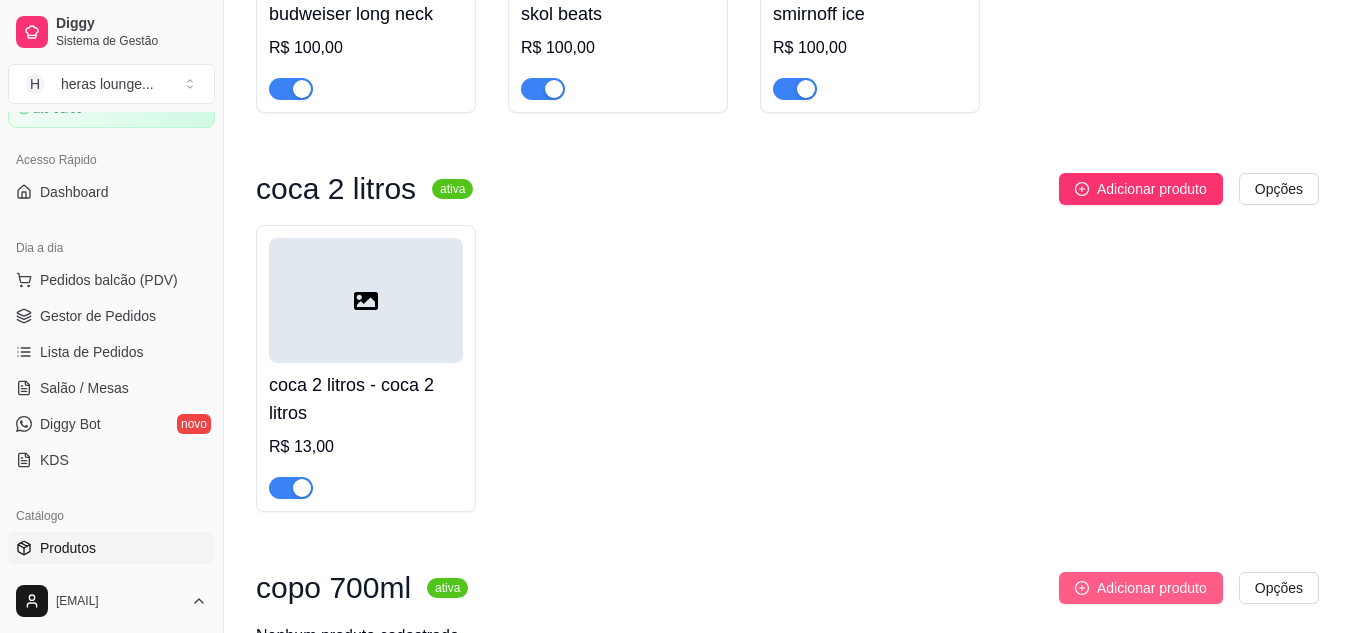 click on "Adicionar produto" at bounding box center [1152, 588] 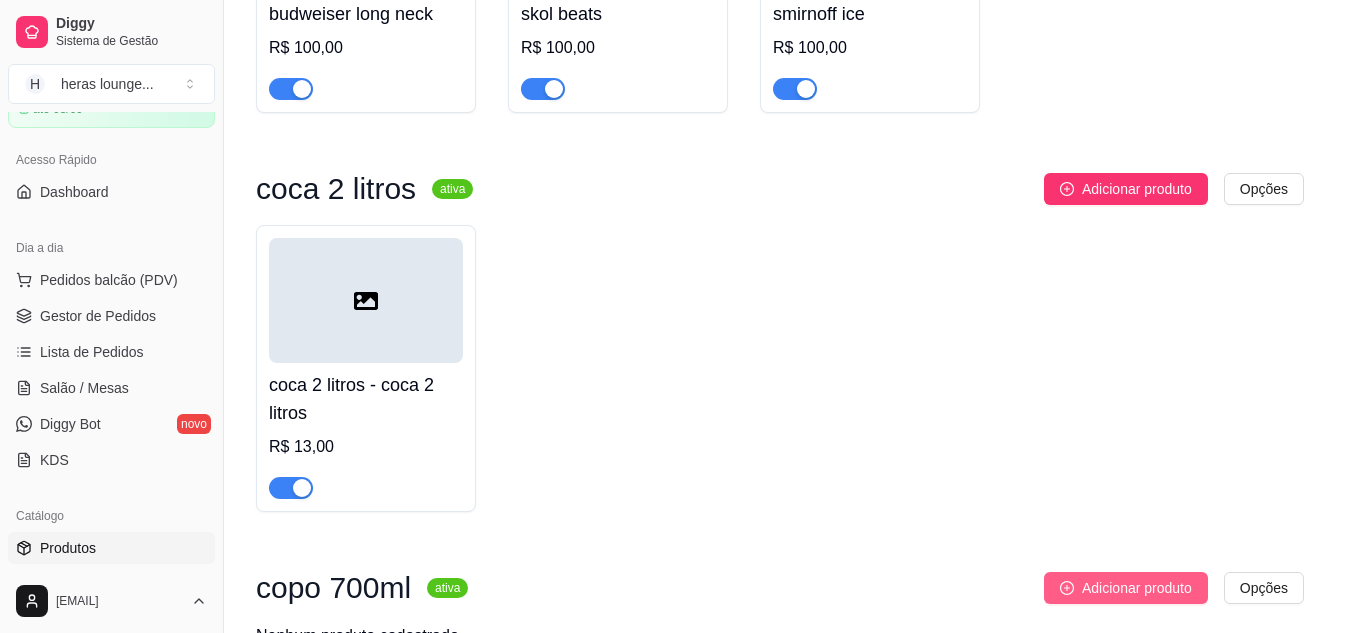 type 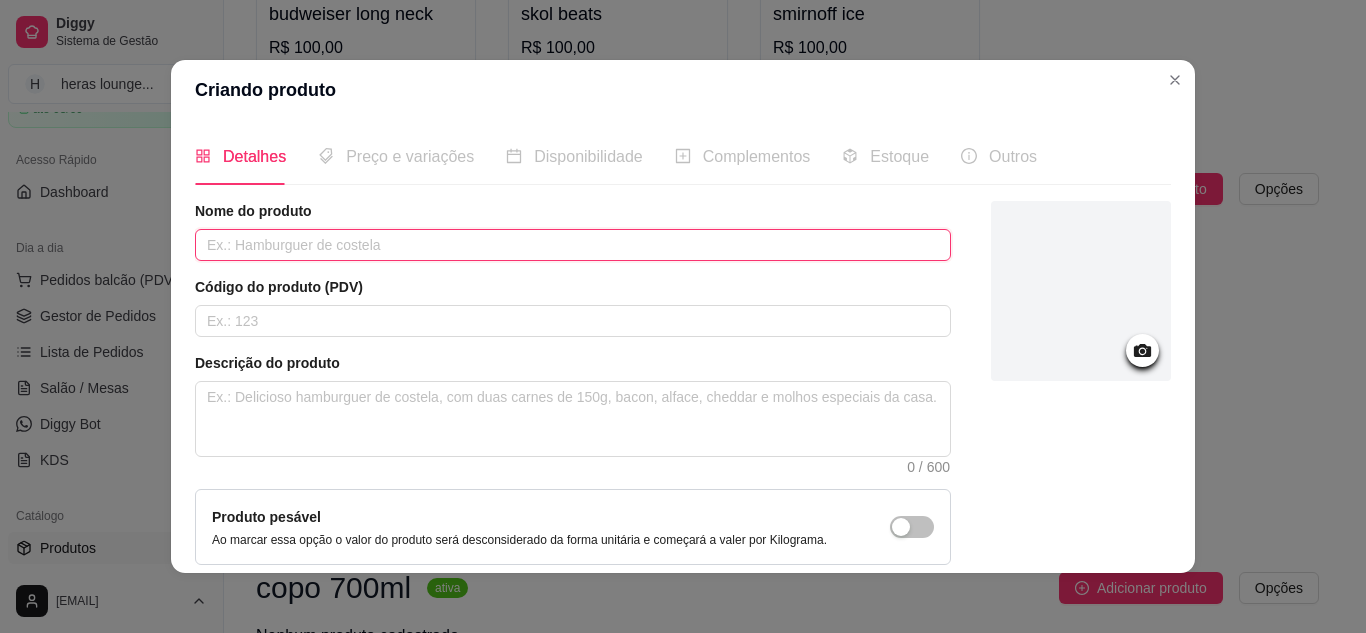 click at bounding box center [573, 245] 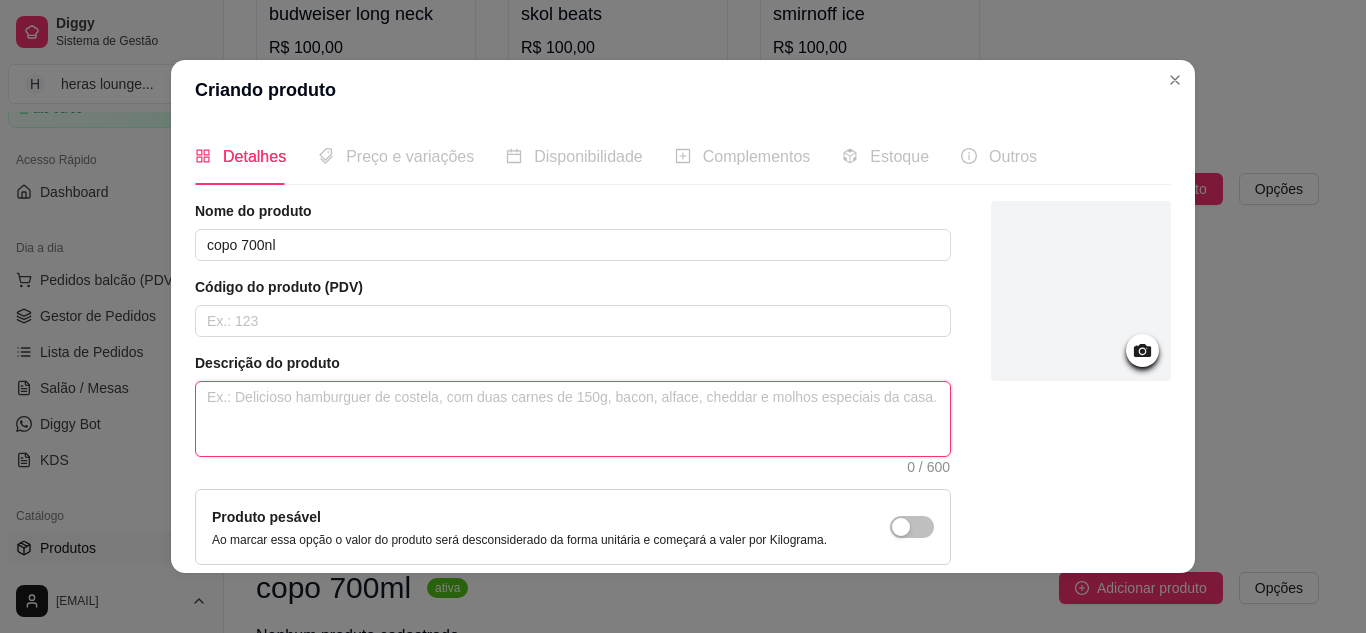 click at bounding box center (573, 419) 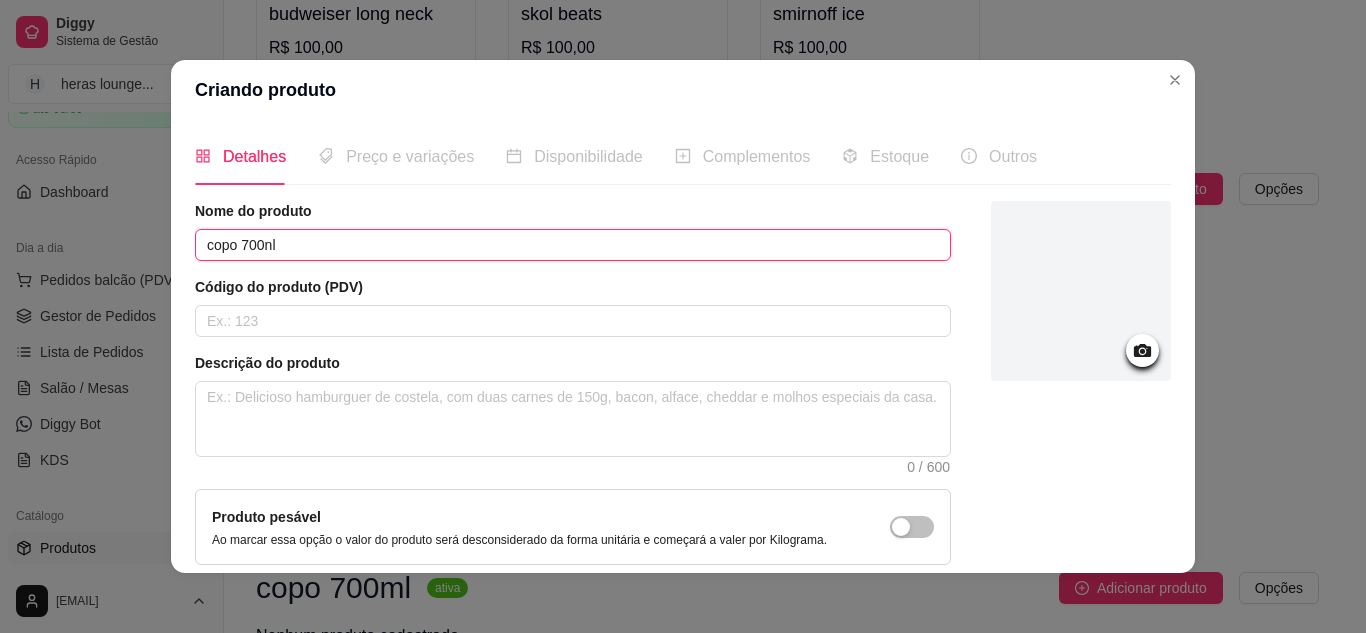 click on "copo 700nl" at bounding box center (573, 245) 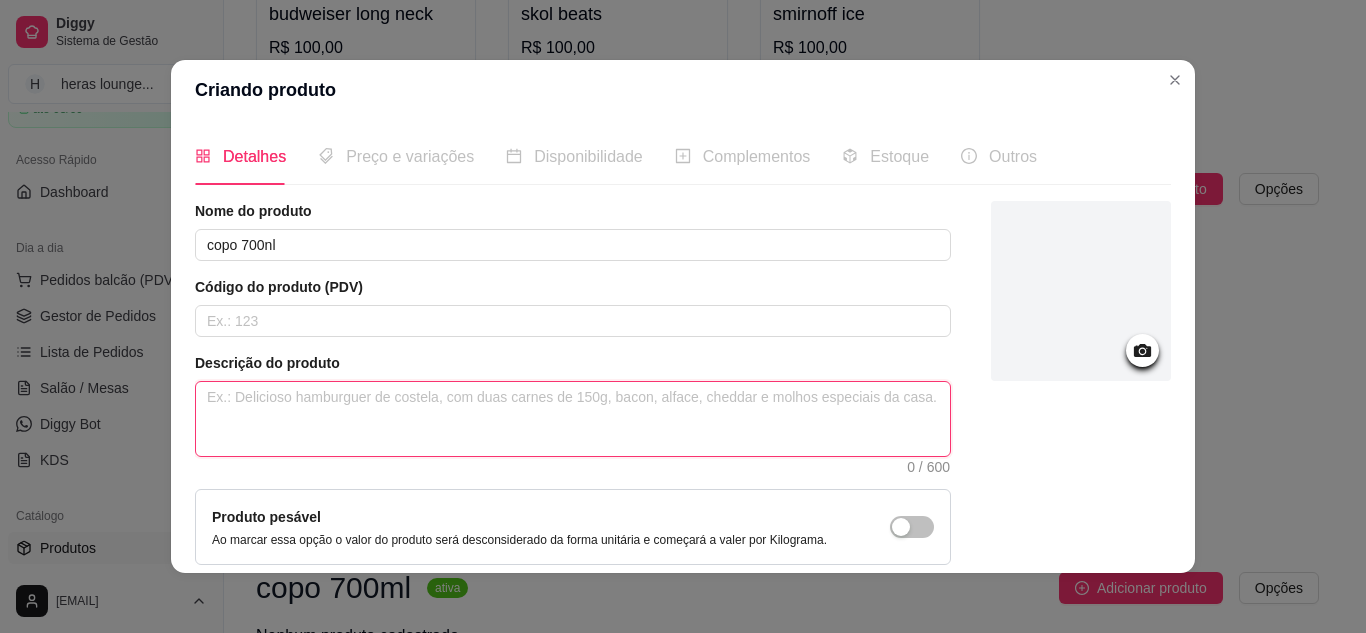click at bounding box center (573, 419) 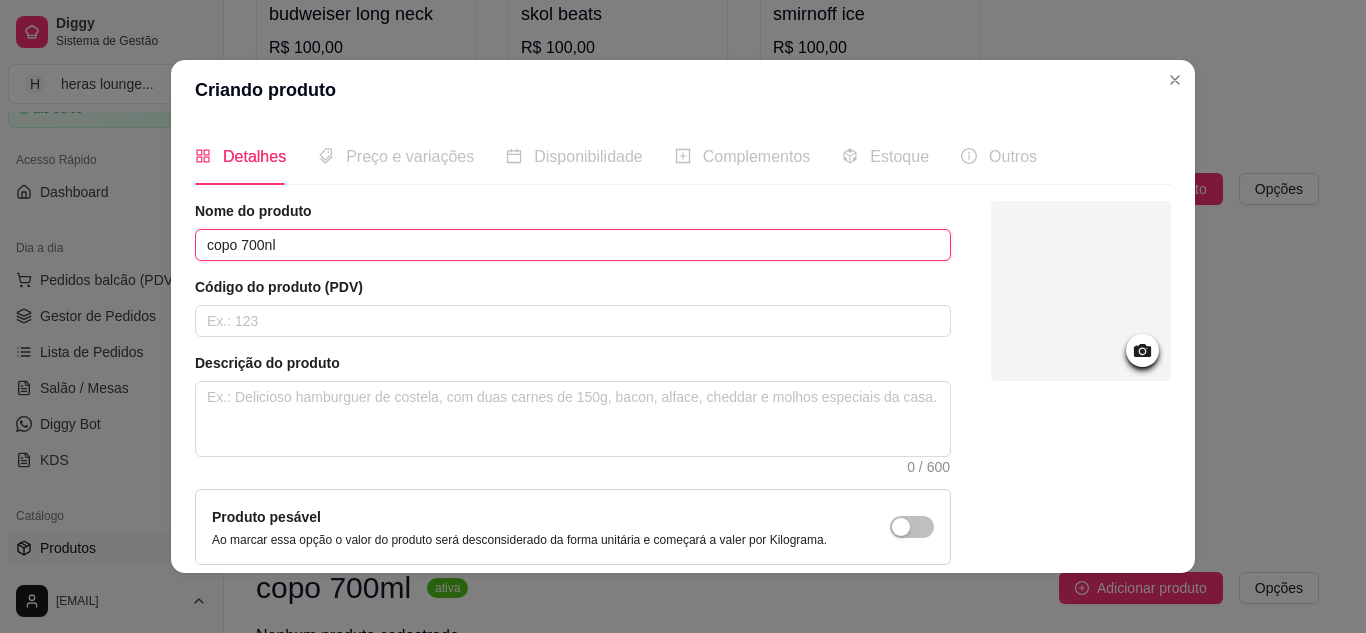 click on "copo 700nl" at bounding box center [573, 245] 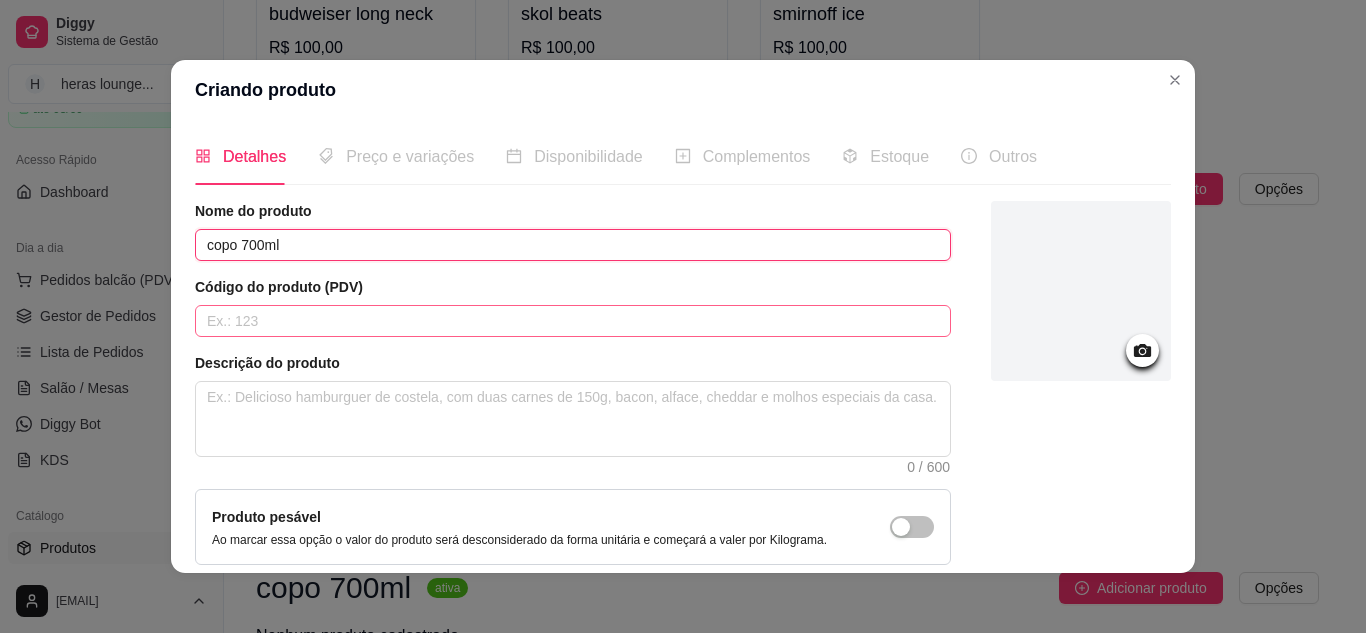 type on "copo 700ml" 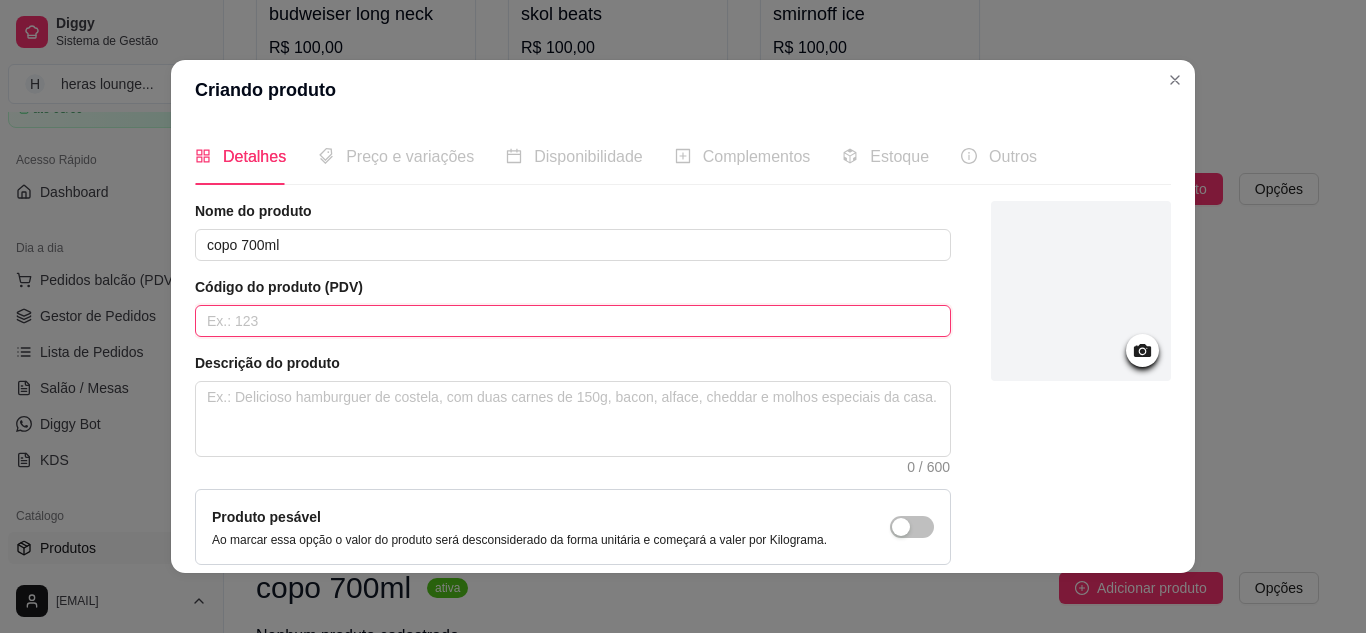 click at bounding box center (573, 321) 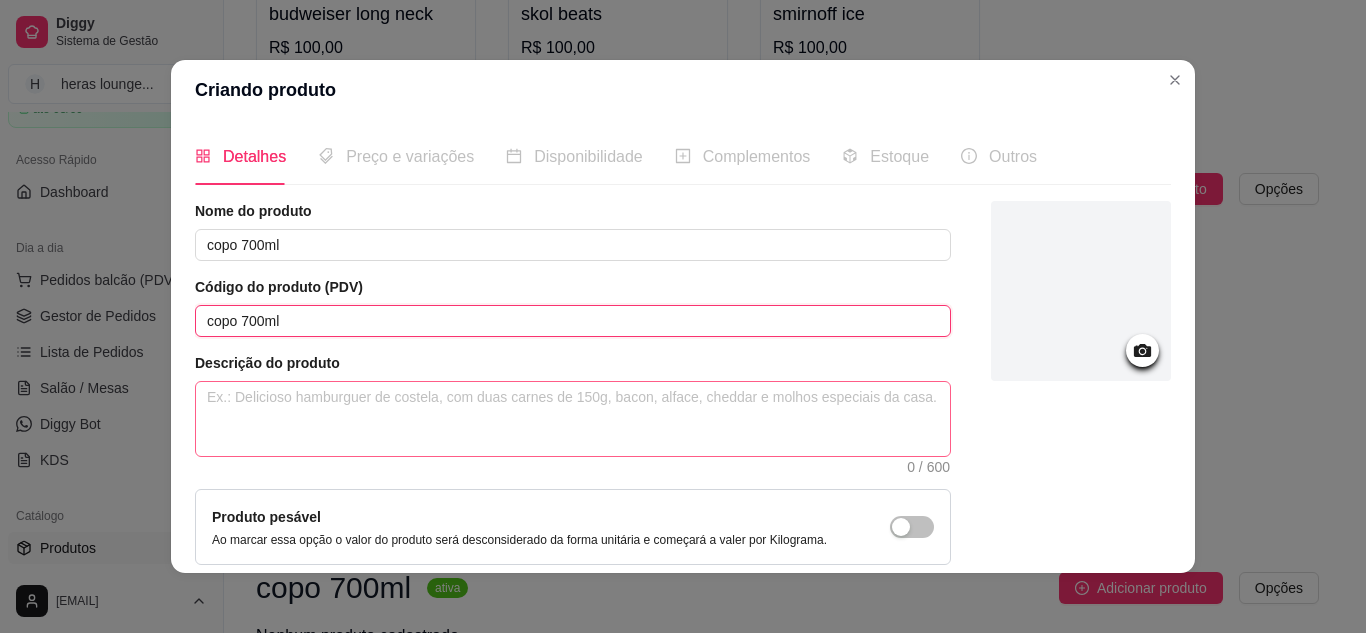 type on "copo 700ml" 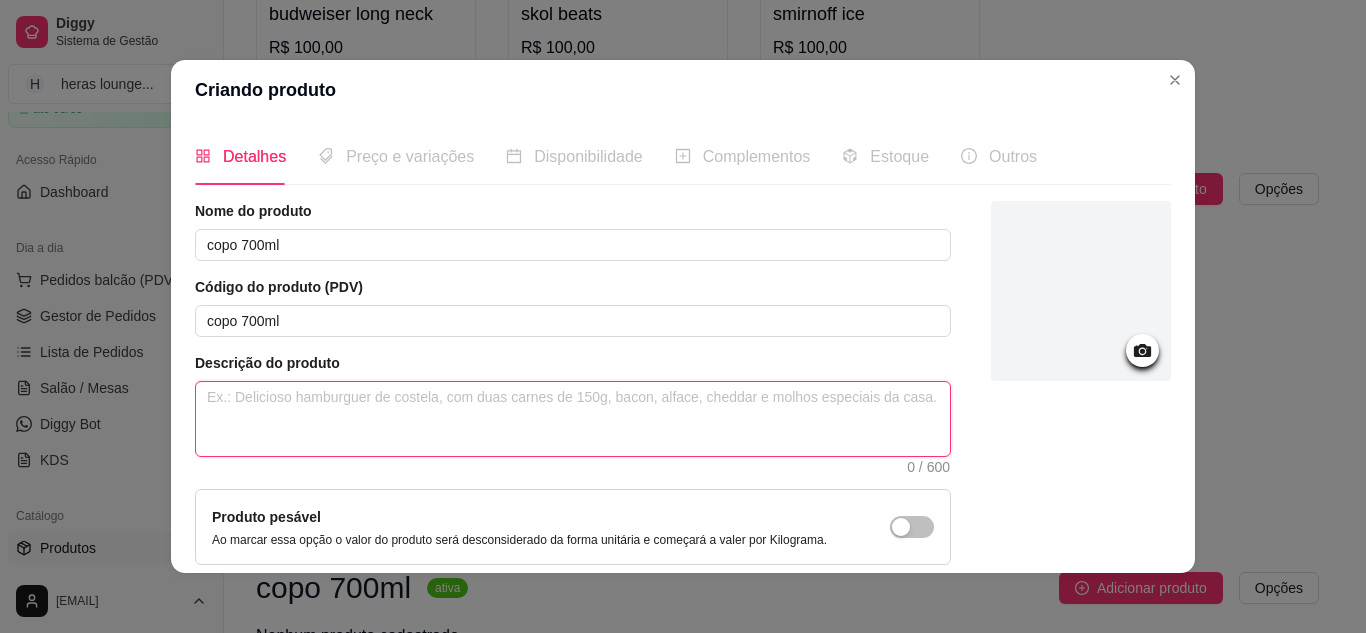 click at bounding box center (573, 419) 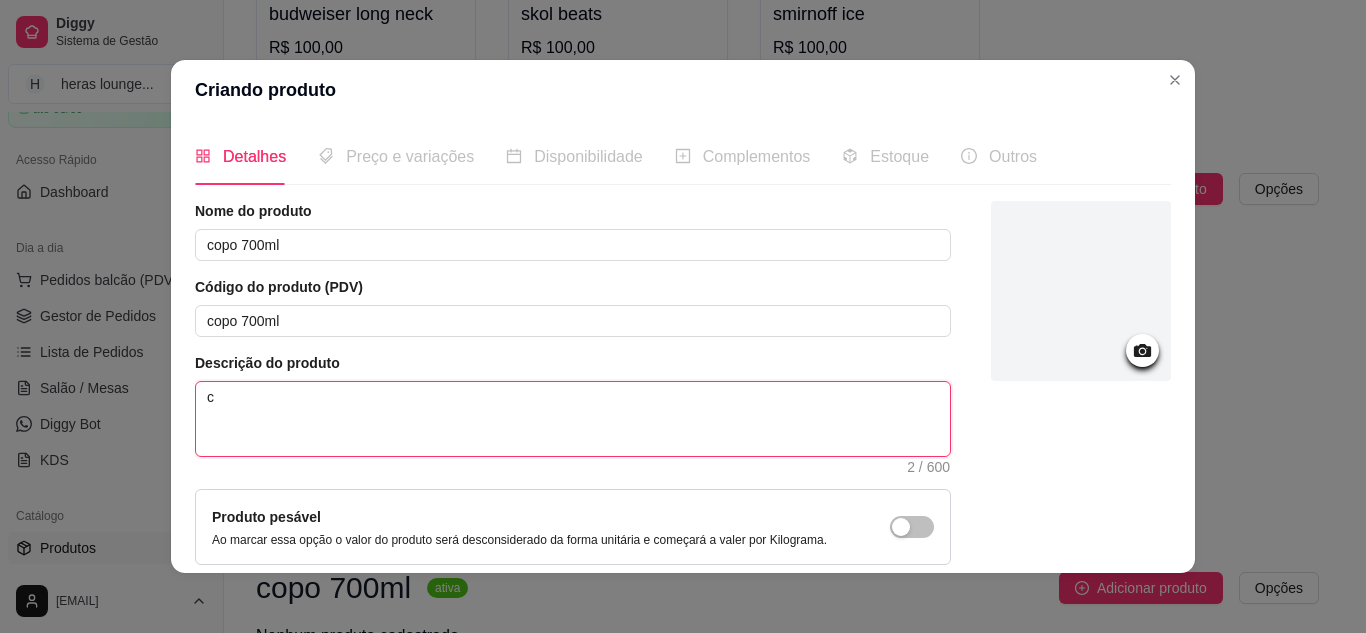 type 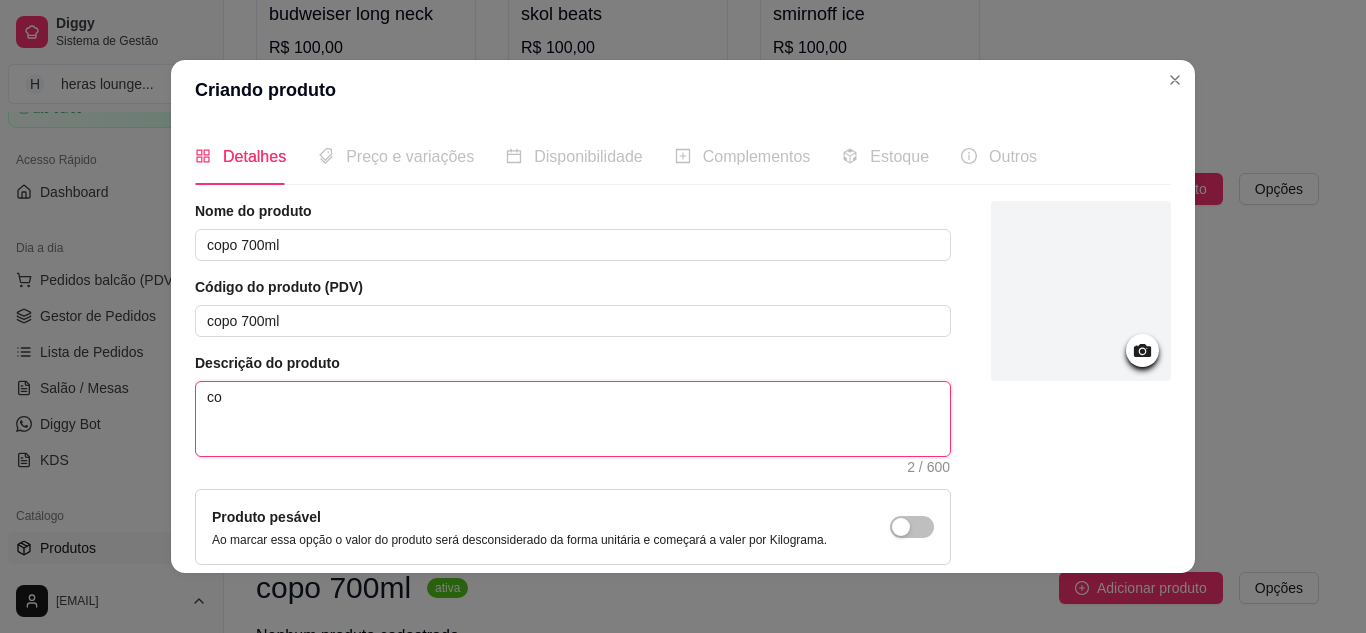 type 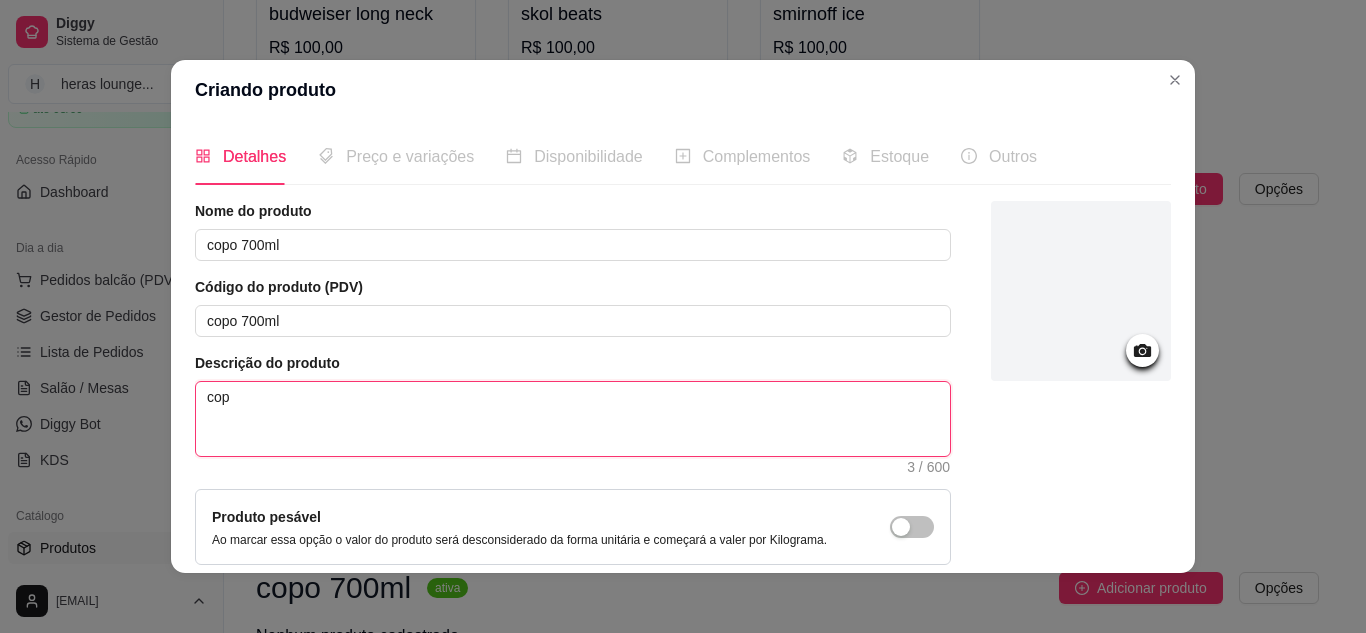 type on "copo" 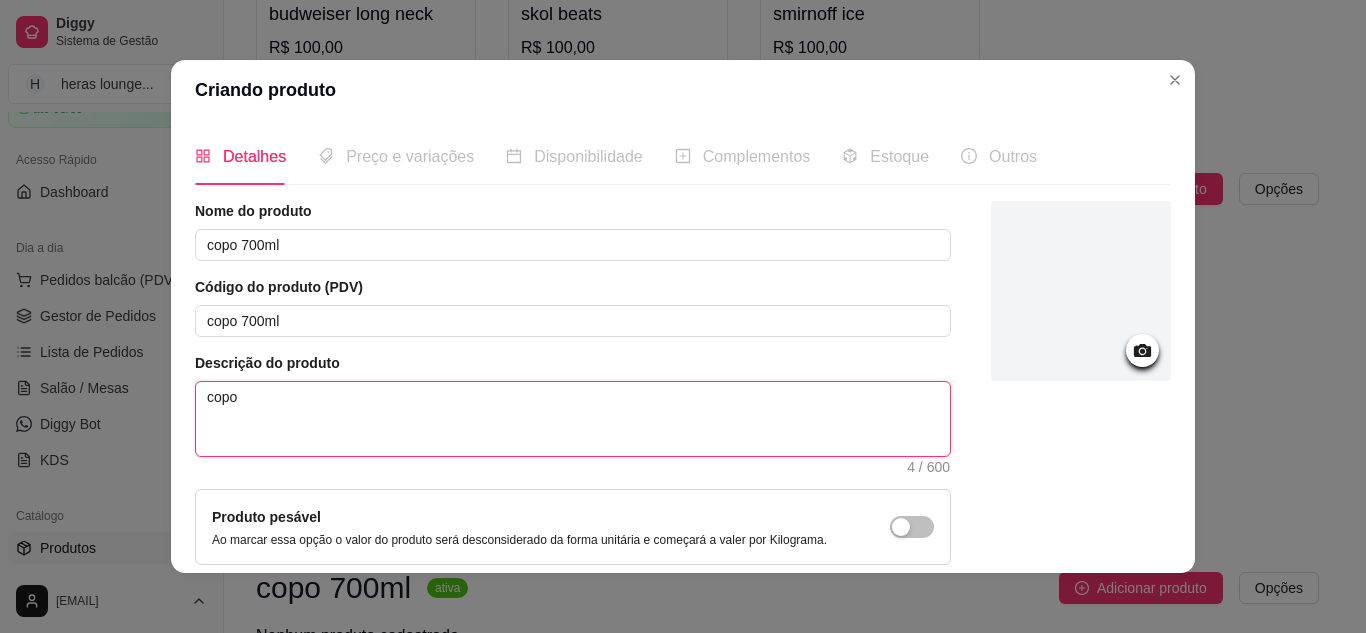 type 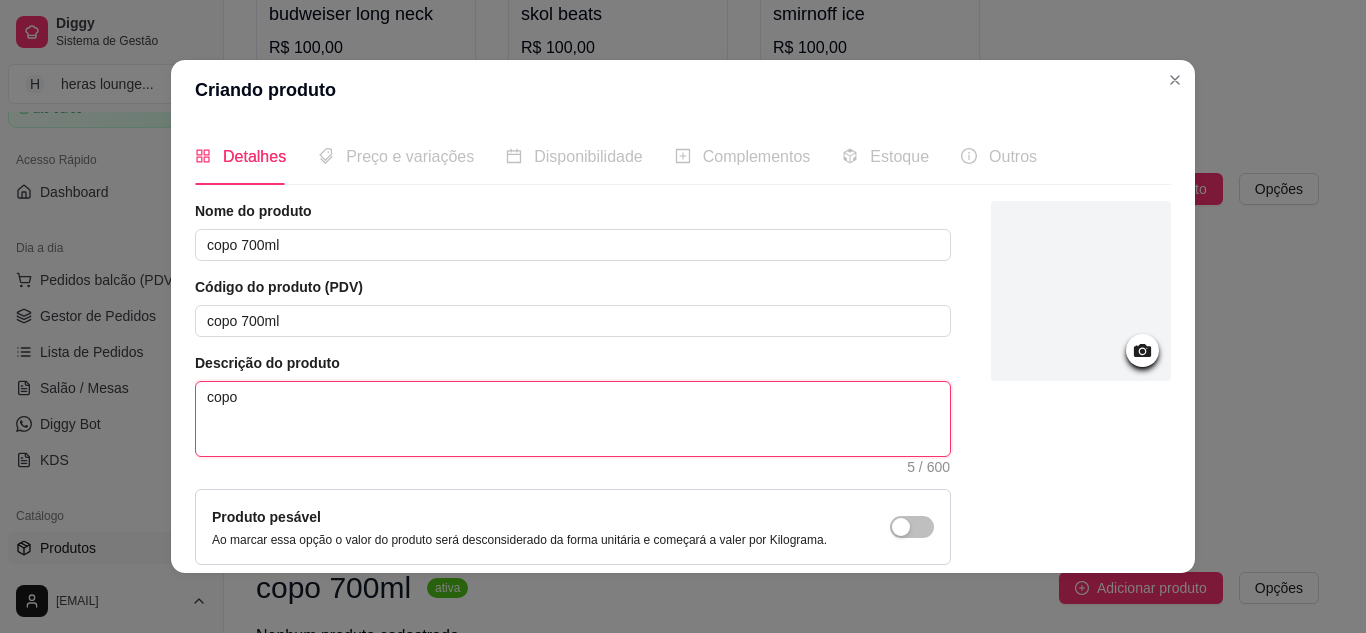 type 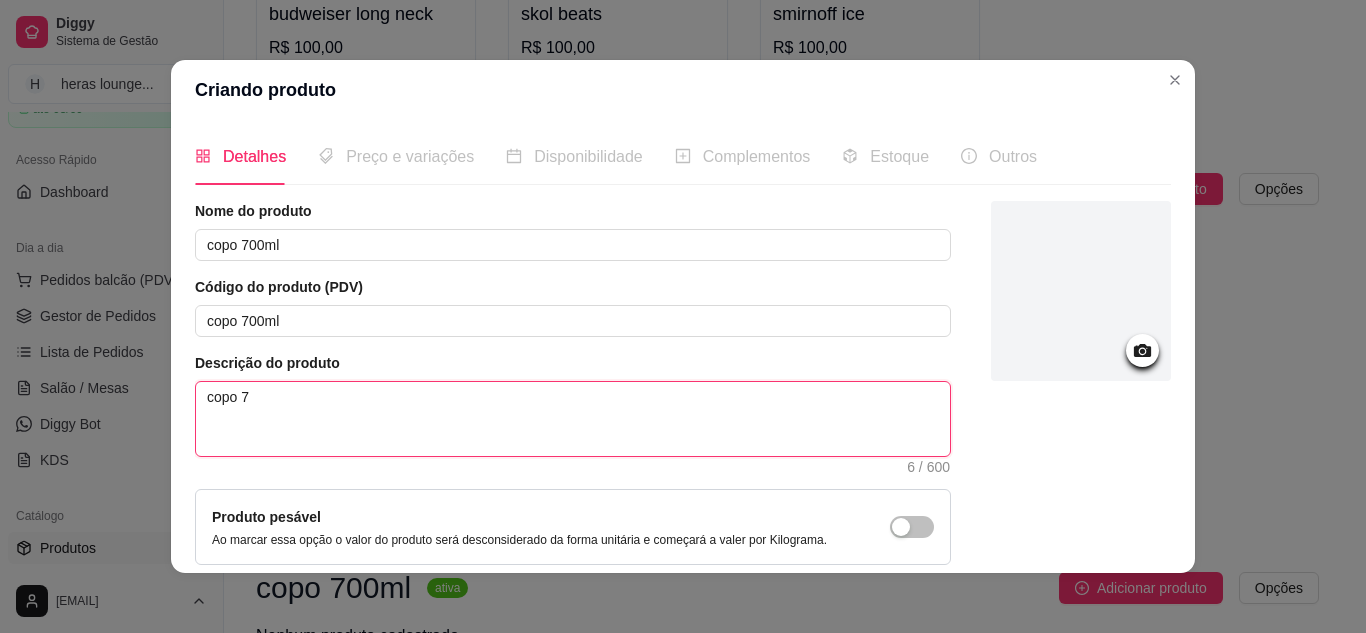 type 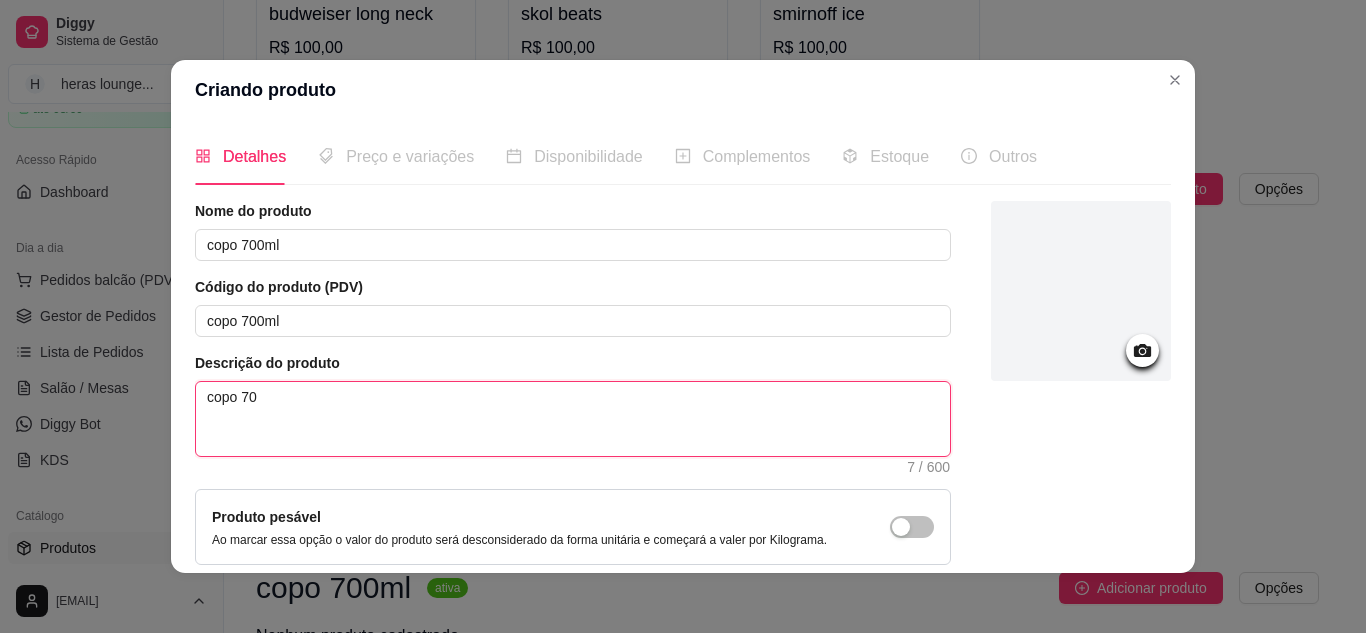 type 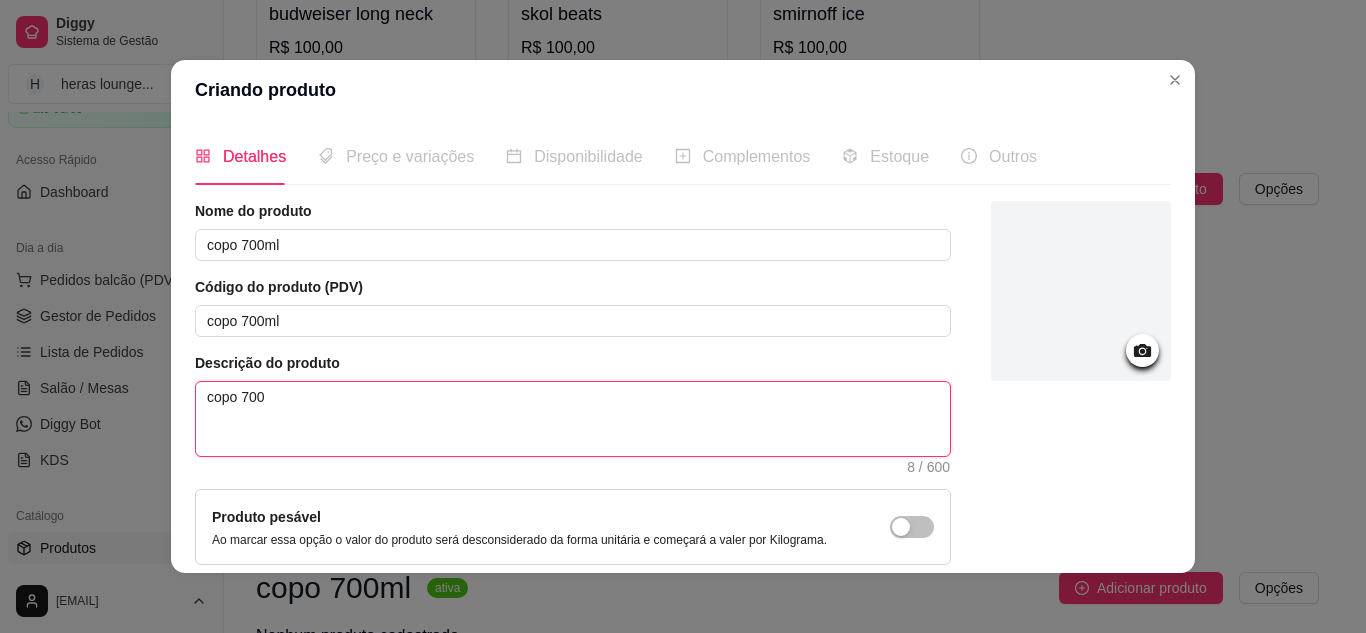 type 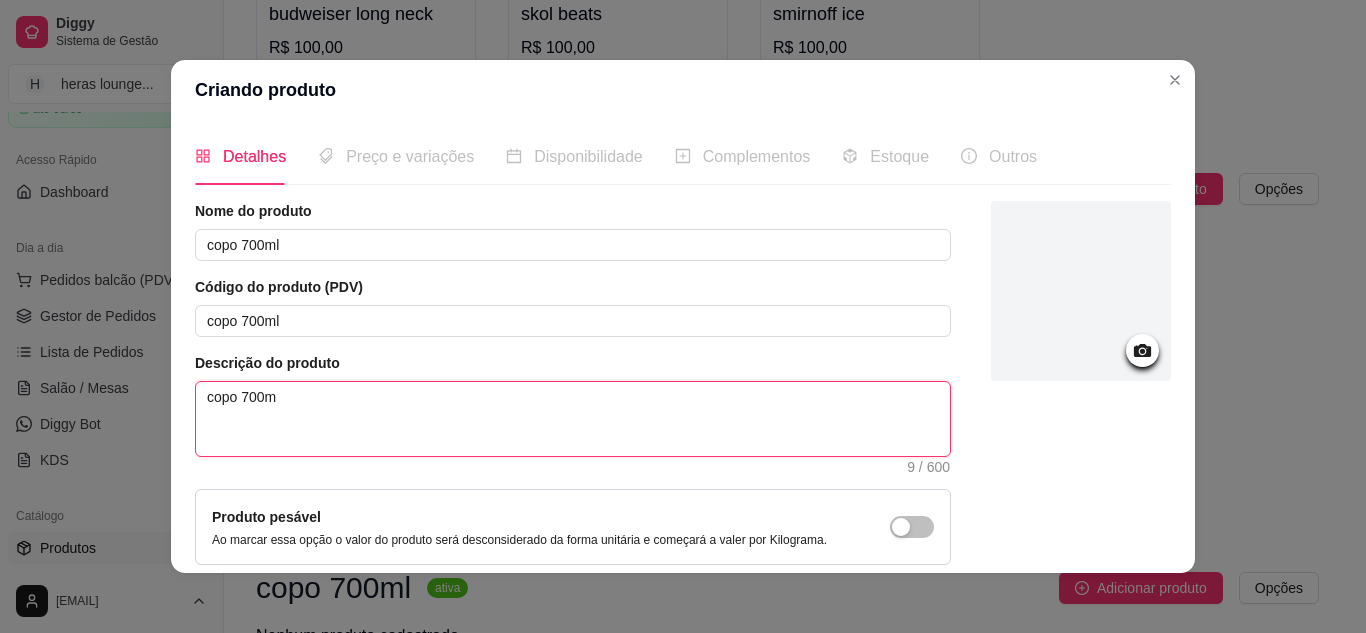 type 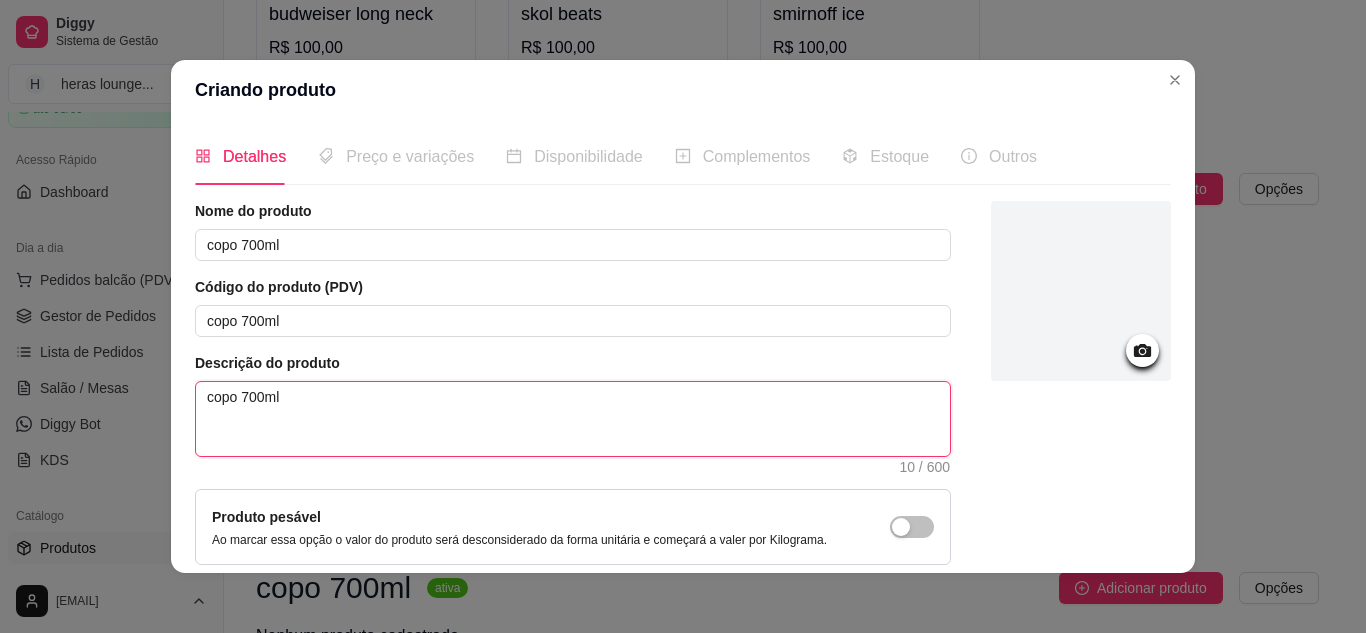 type on "copo 700ml" 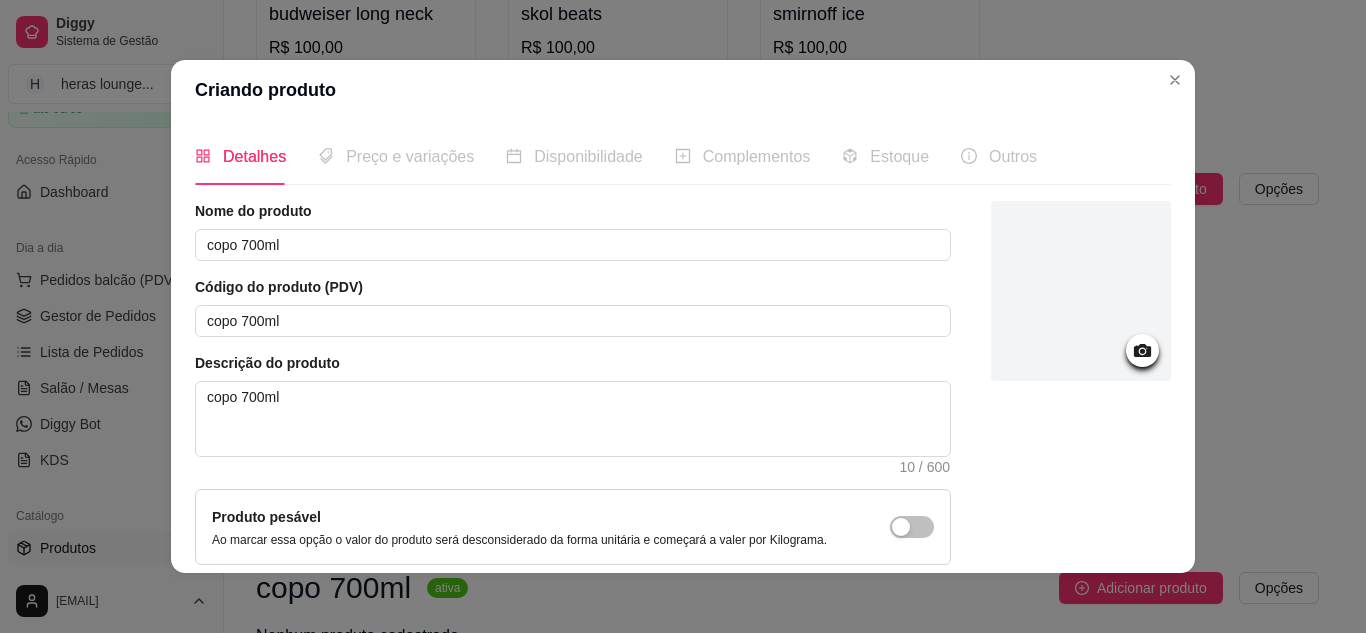 click on "Detalhes Preço e variações Disponibilidade Complementos Estoque Outros Nome do produto copo 700ml Código do produto (PDV) copo 700ml Descrição do produto copo 700ml 10 / 600 Produto pesável Ao marcar essa opção o valor do produto será desconsiderado da forma unitária e começará a valer por Kilograma. Quantidade miníma para pedido Ao habilitar seus clientes terão que pedir uma quantidade miníma desse produto. Salvar" at bounding box center (683, 346) 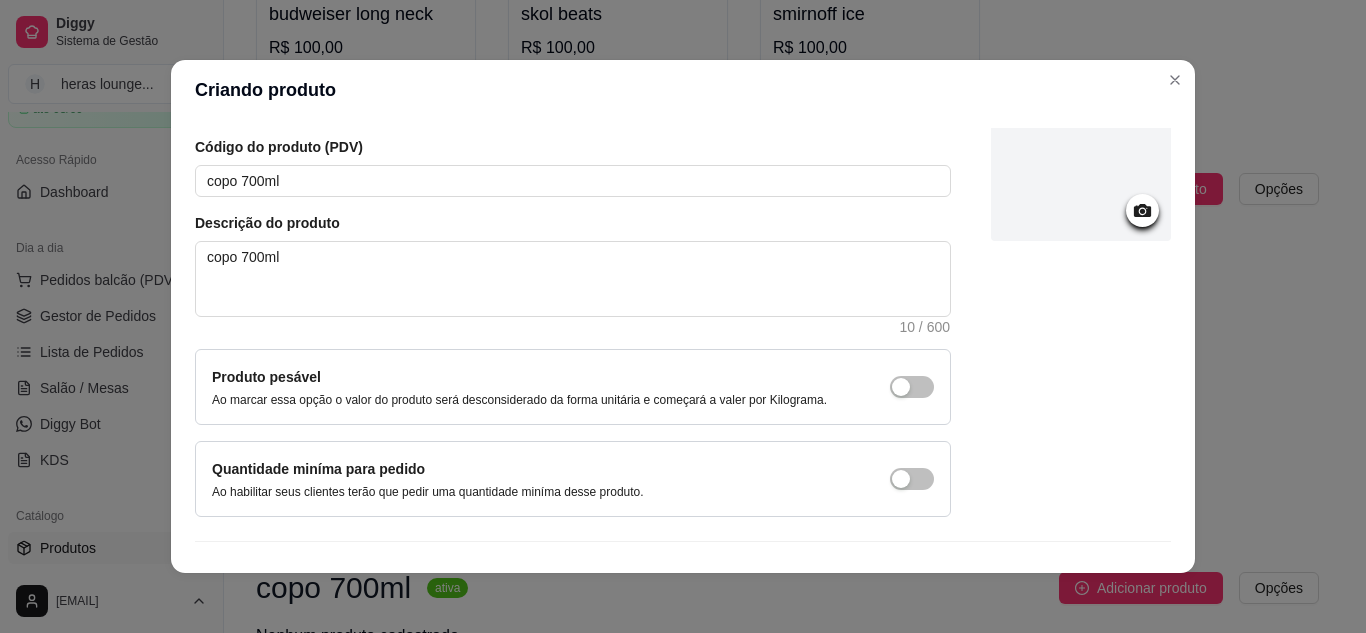 scroll, scrollTop: 181, scrollLeft: 0, axis: vertical 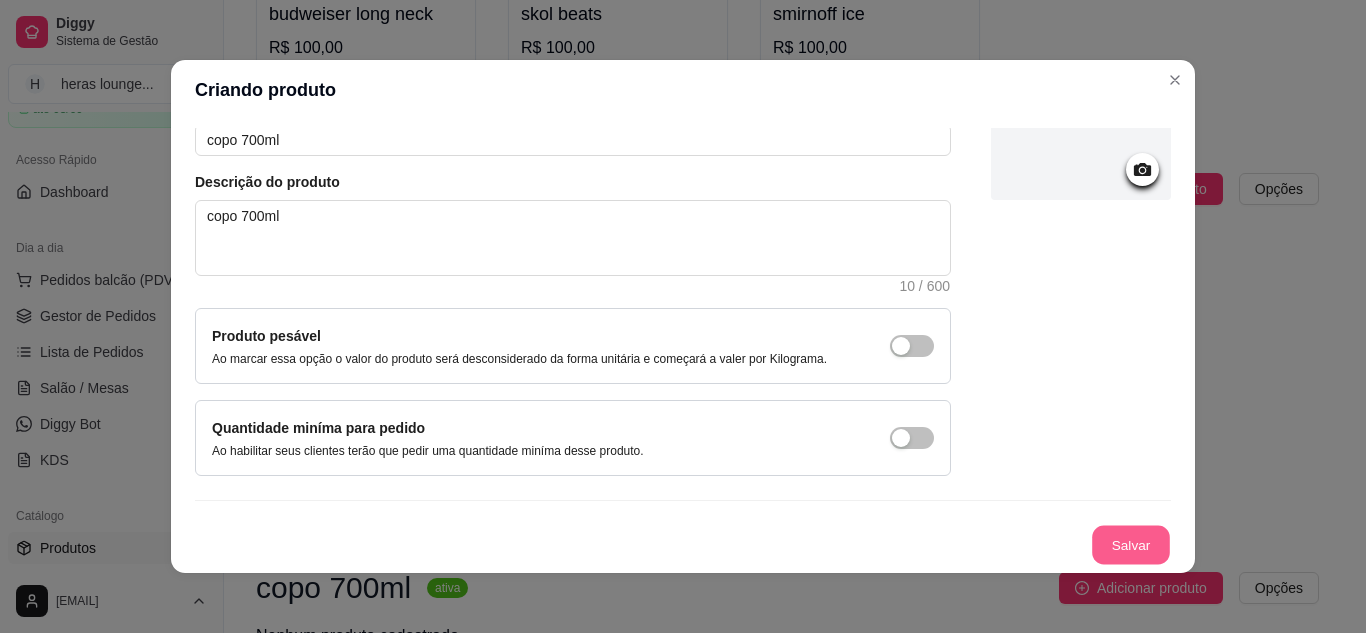 click on "Salvar" at bounding box center [1131, 545] 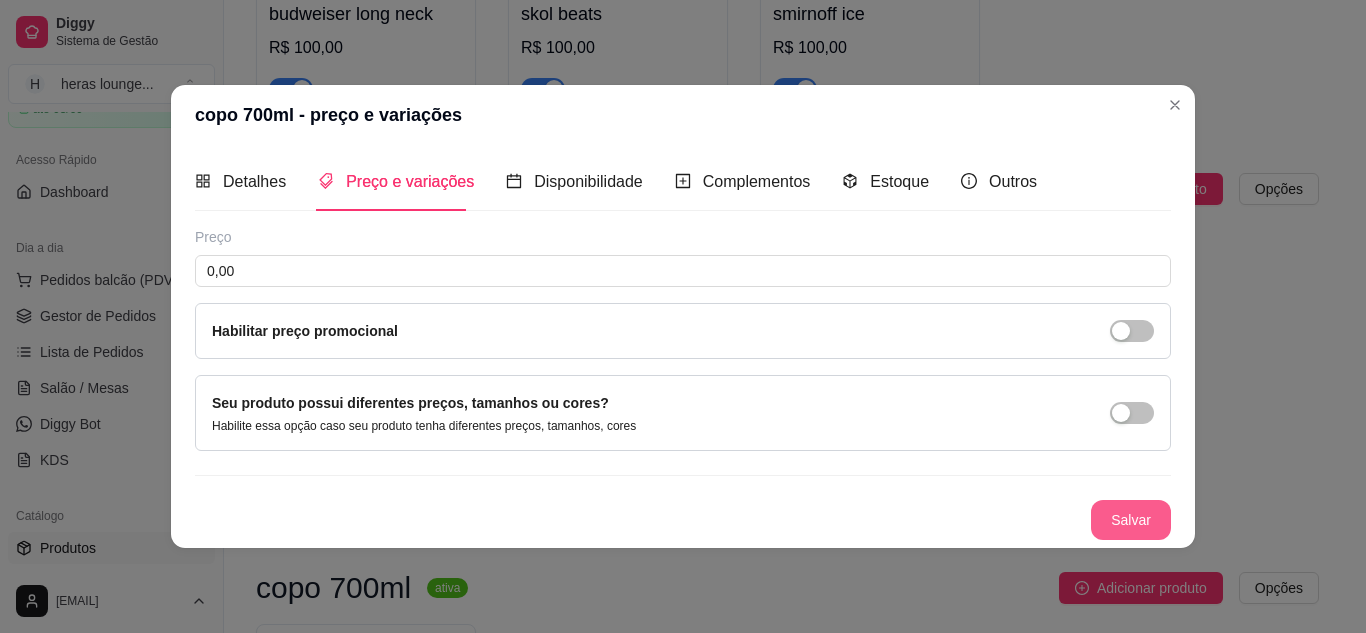 type 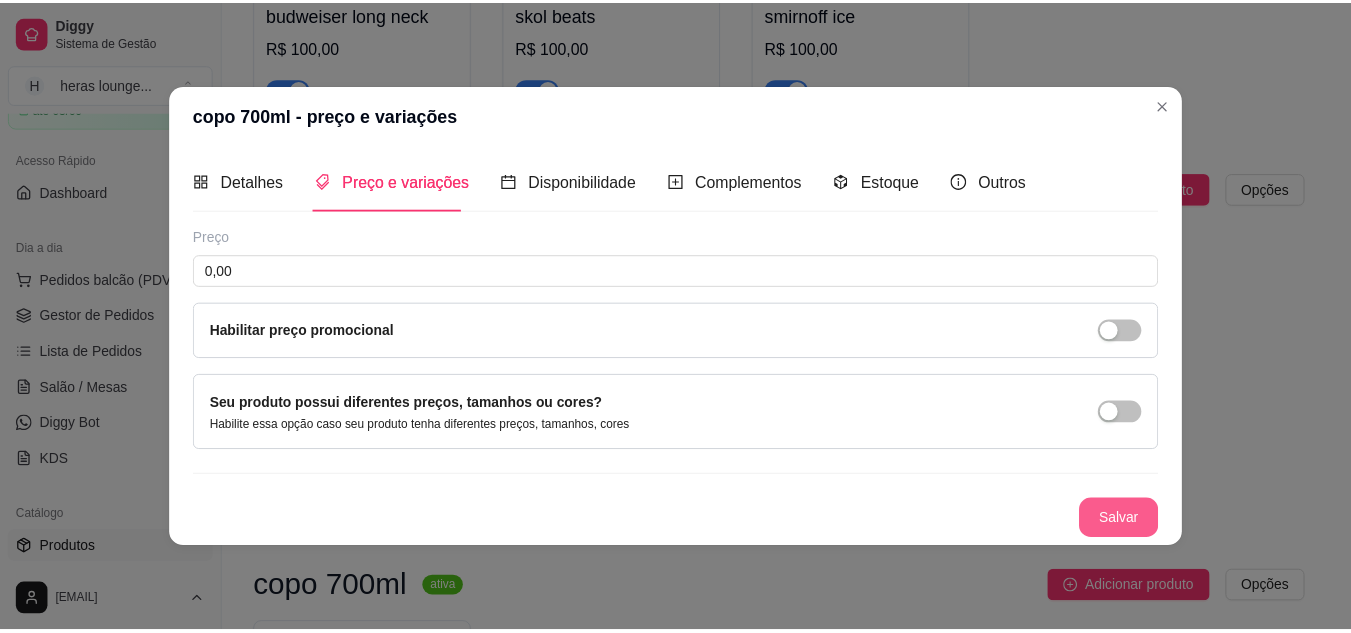 scroll, scrollTop: 0, scrollLeft: 0, axis: both 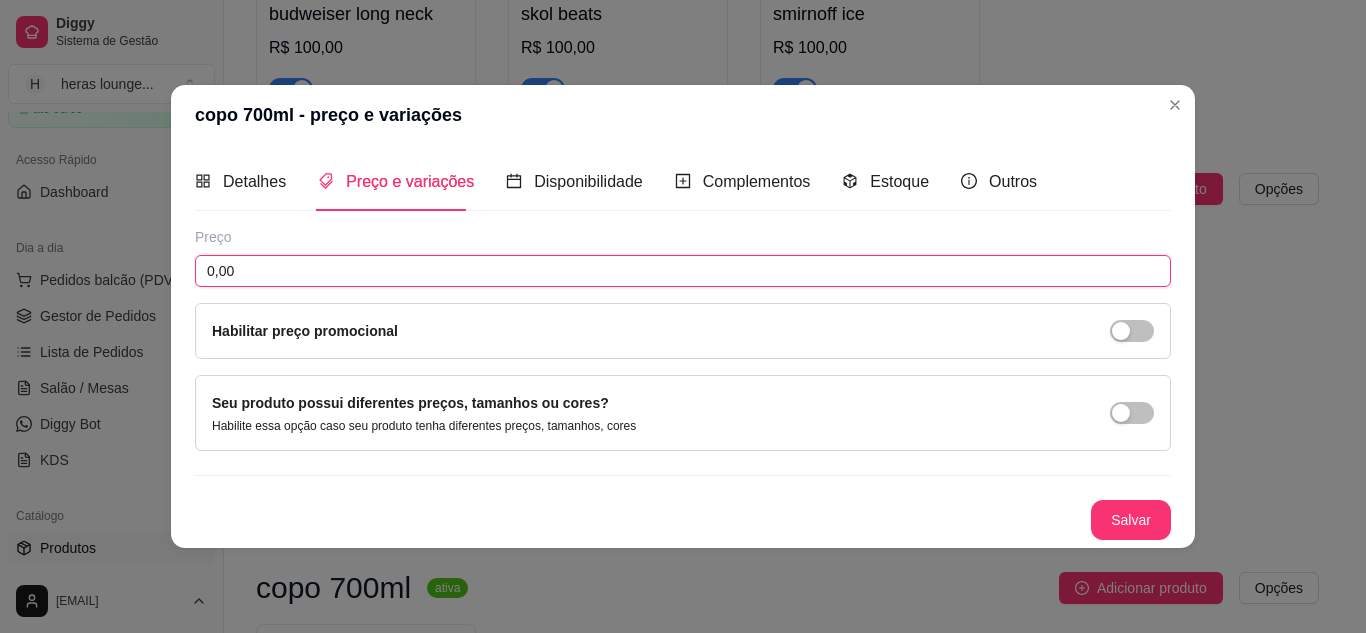 click on "0,00" at bounding box center [683, 271] 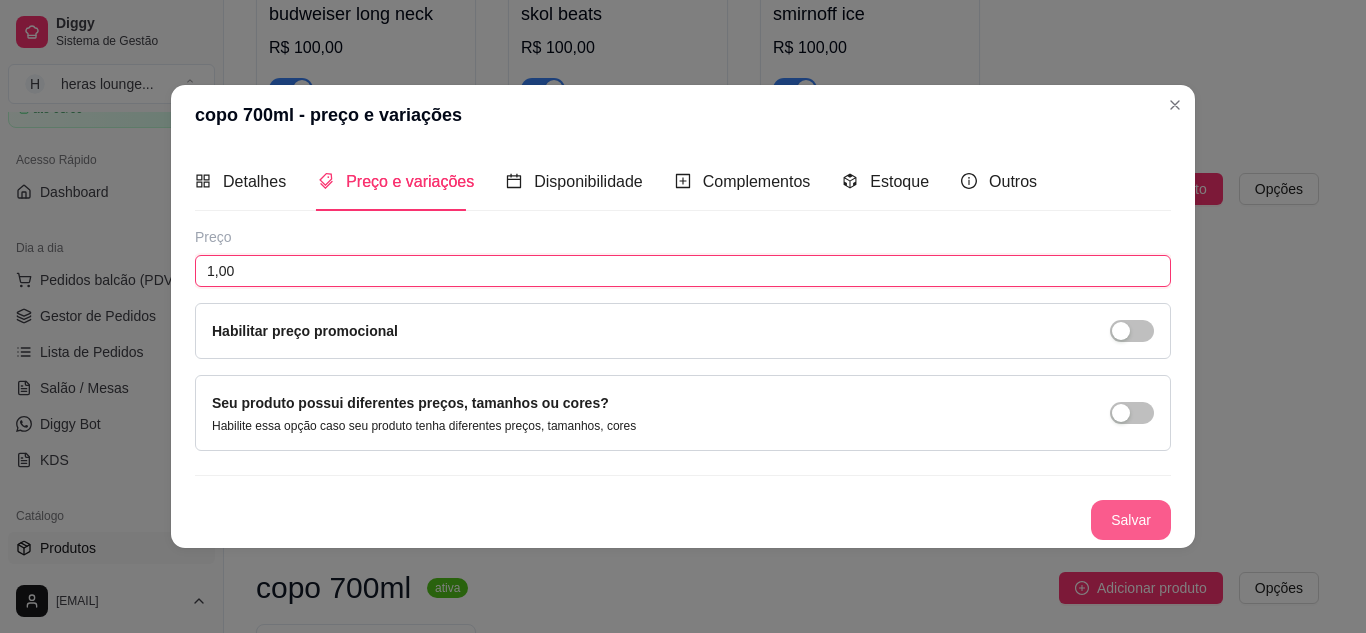 type on "1,00" 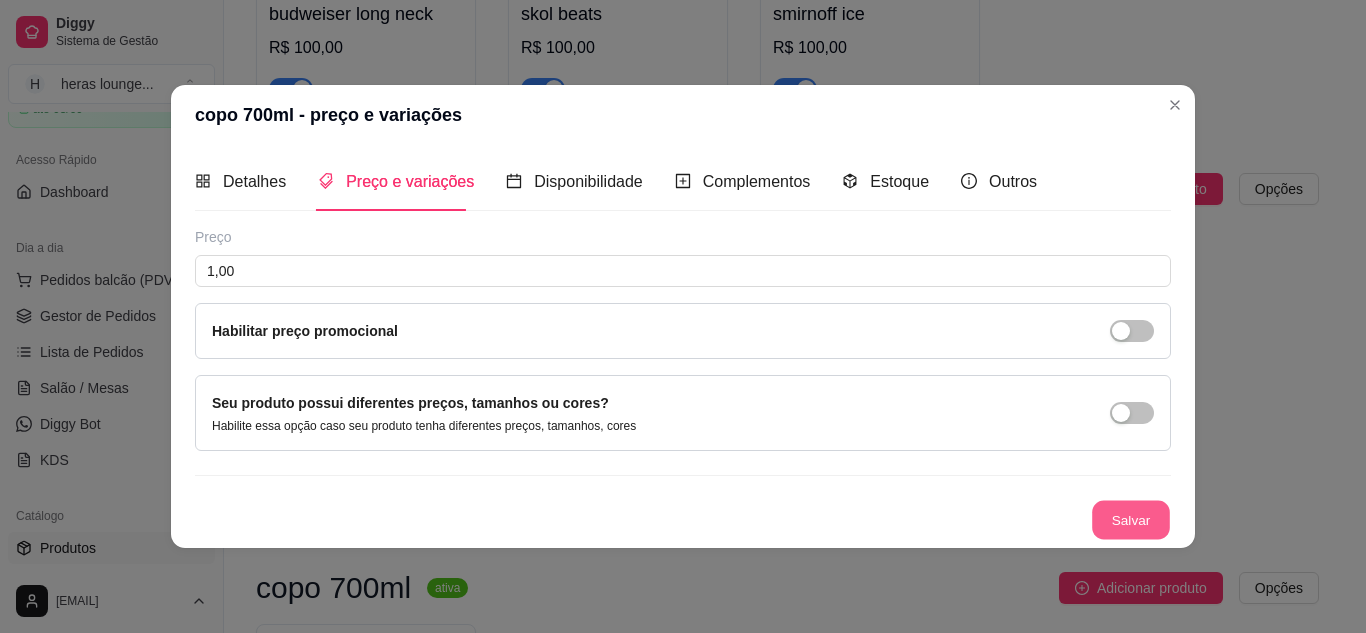 click on "Salvar" at bounding box center (1131, 519) 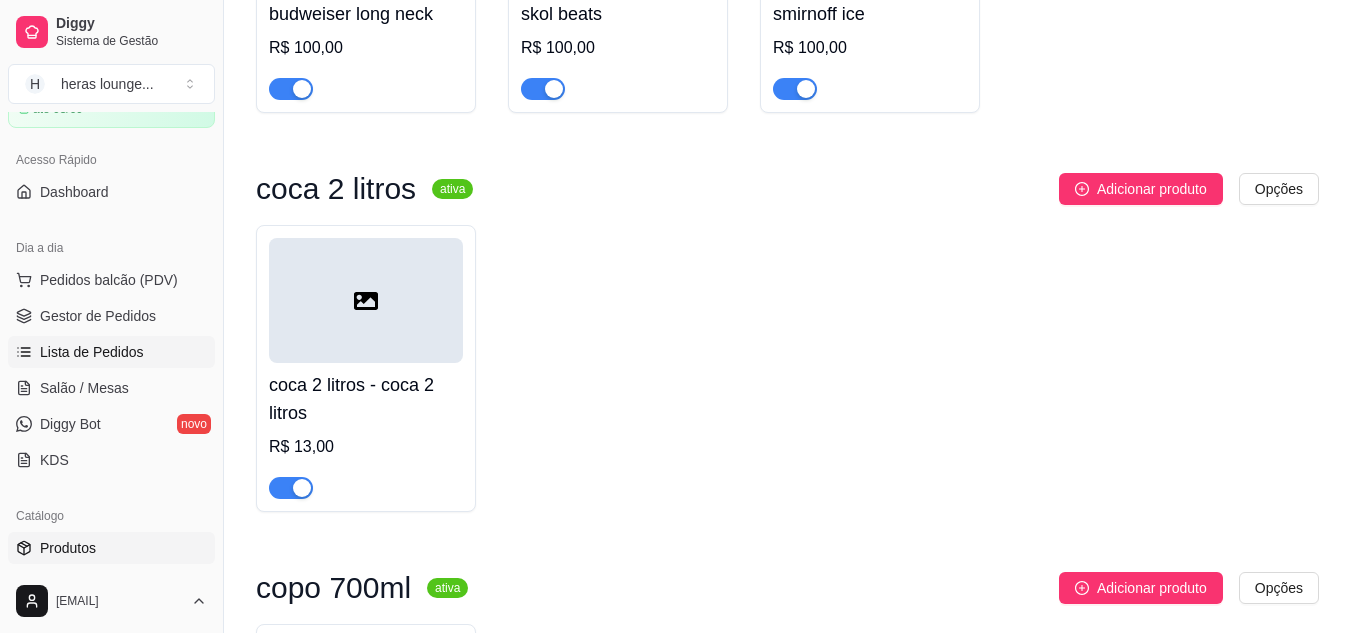 click on "Lista de Pedidos" at bounding box center (111, 352) 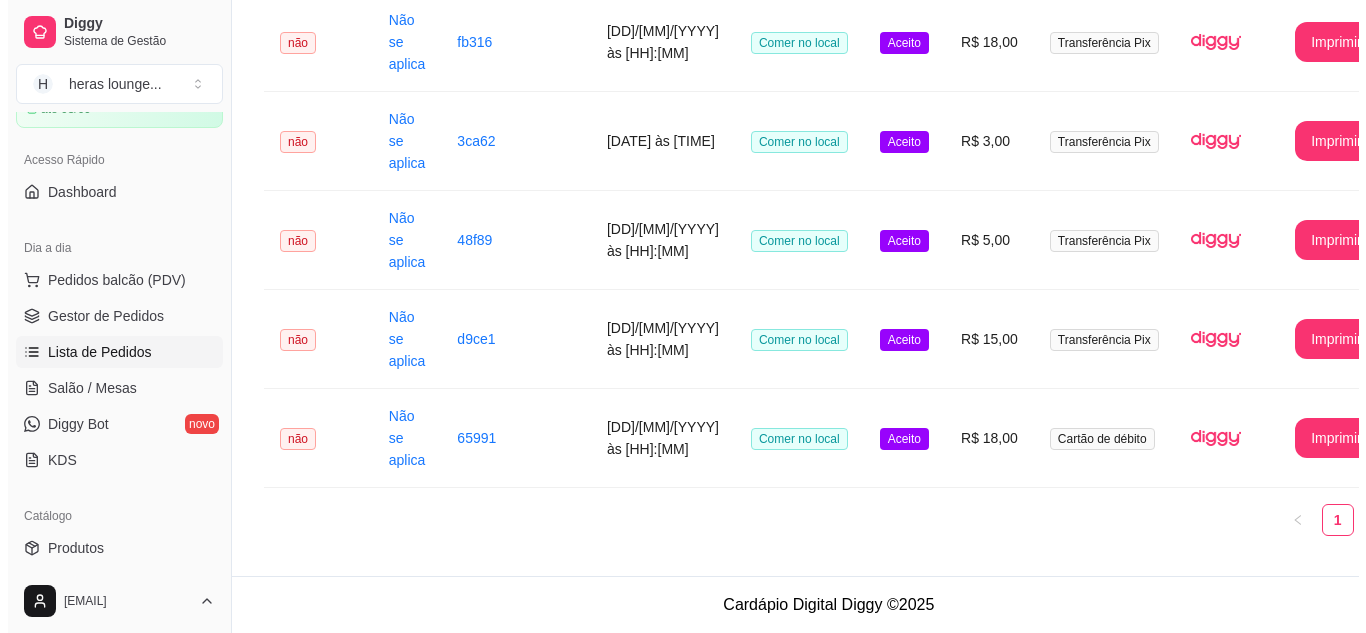 scroll, scrollTop: 0, scrollLeft: 0, axis: both 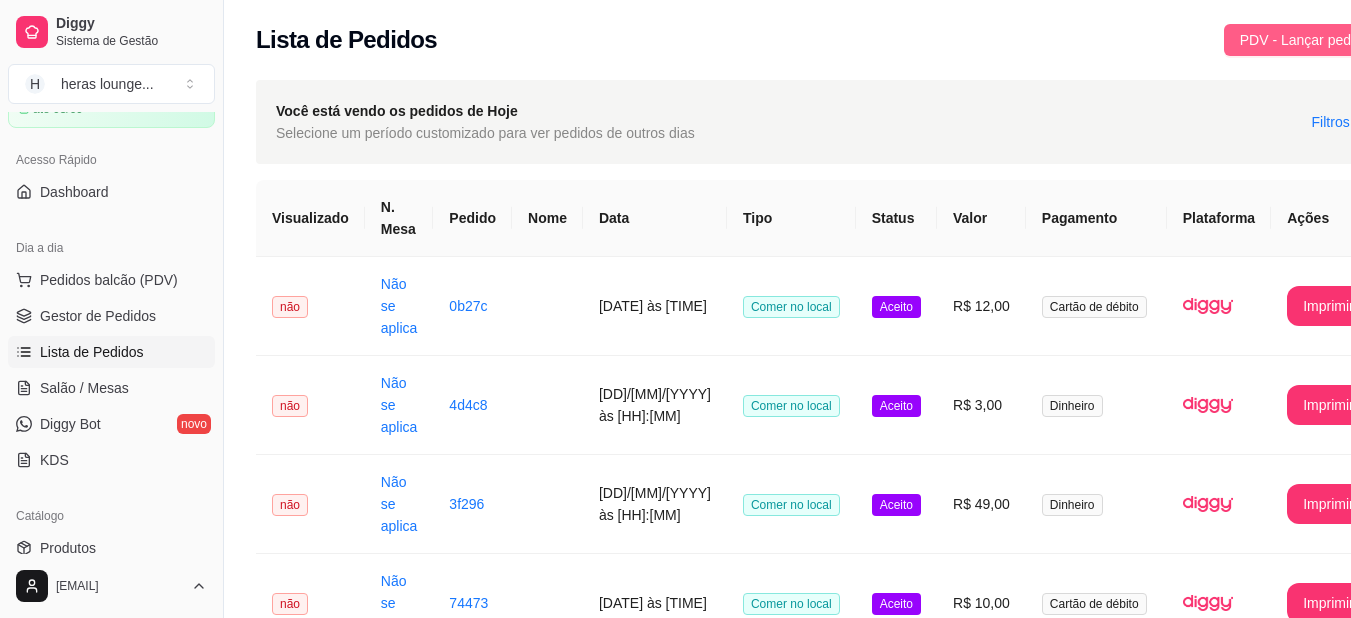 click on "PDV - Lançar pedido" at bounding box center (1305, 40) 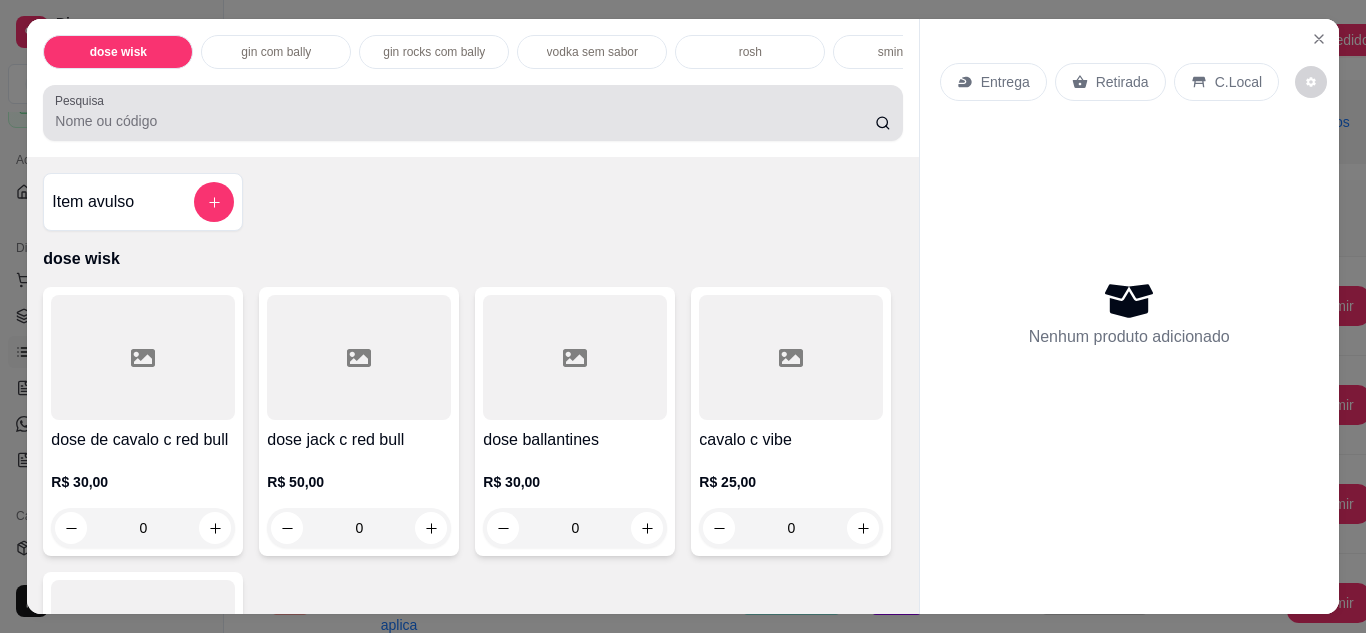 click on "Pesquisa" at bounding box center (472, 113) 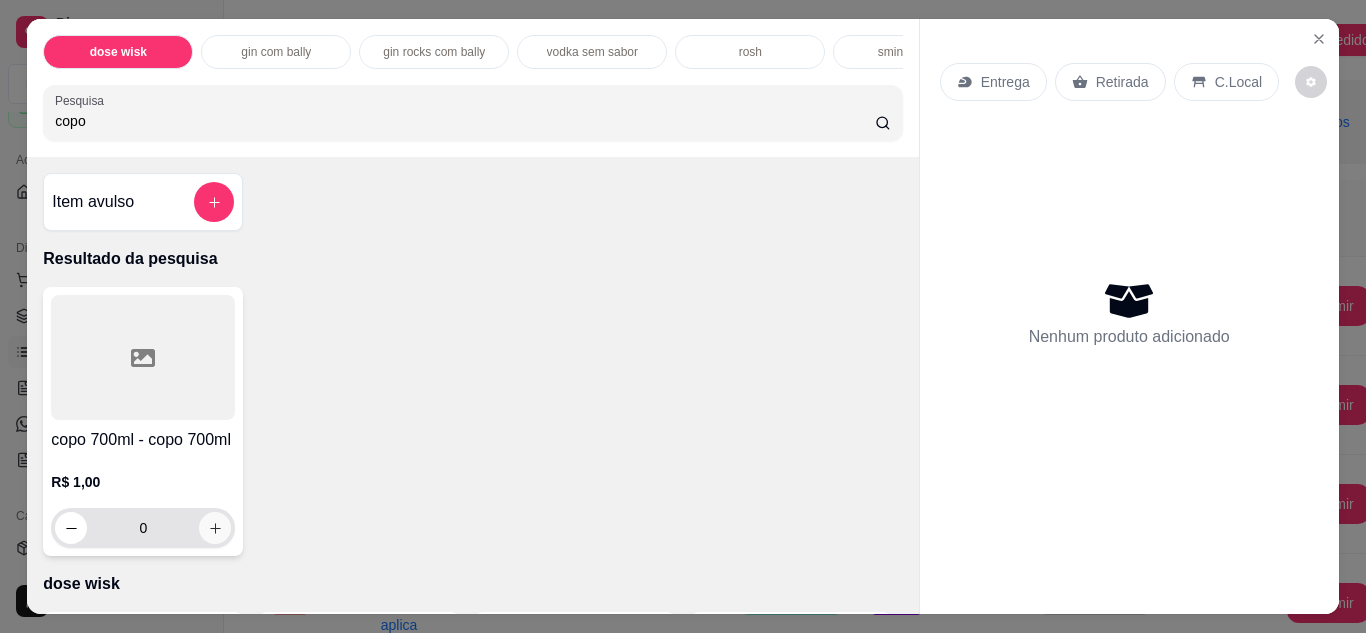 type on "copo" 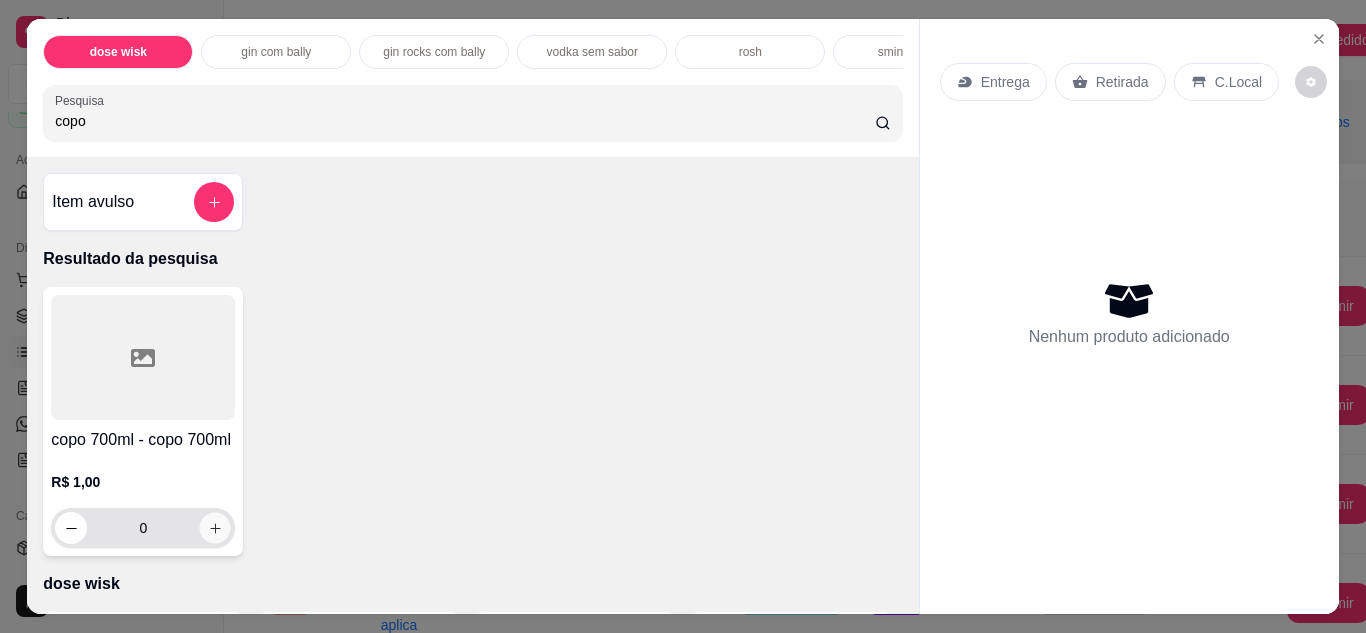 click 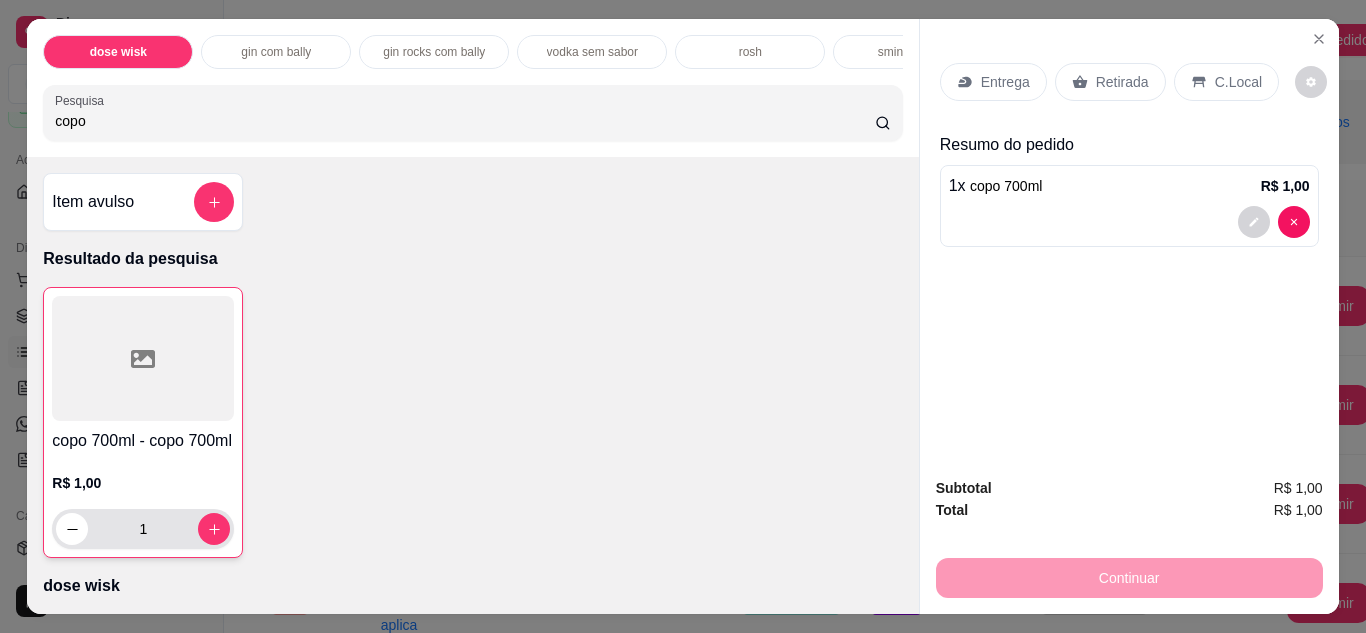 click on "C.Local" at bounding box center (1238, 82) 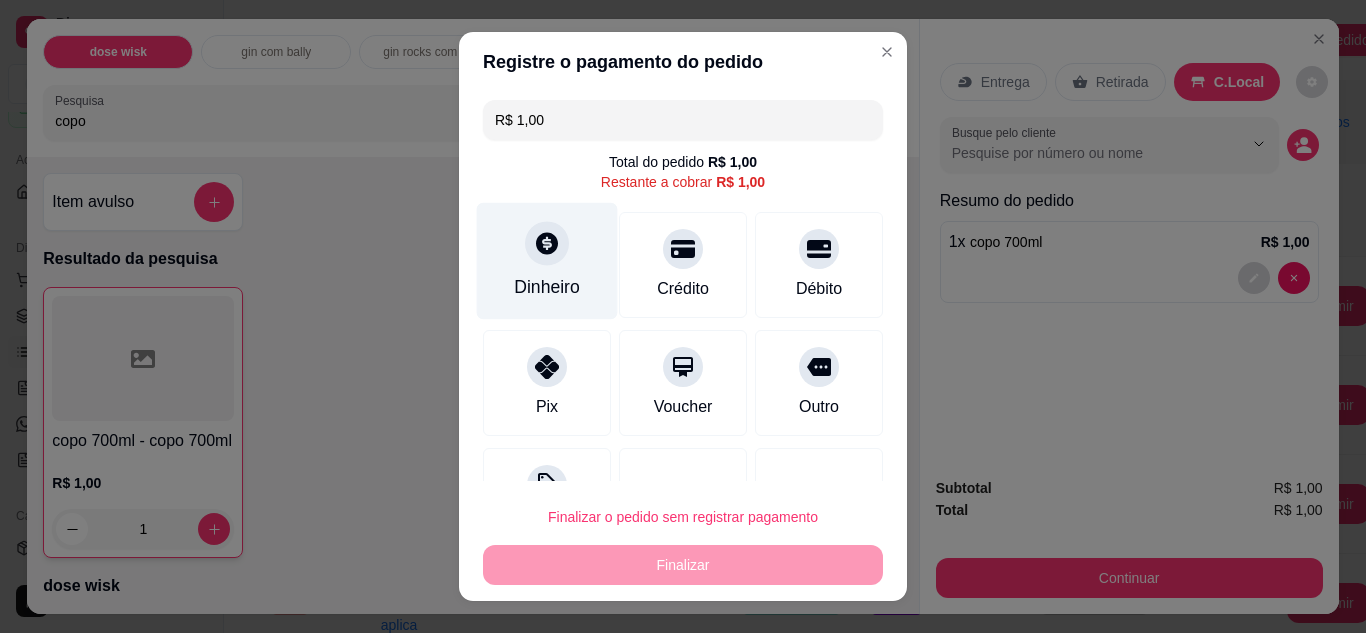 click on "Dinheiro" at bounding box center (547, 260) 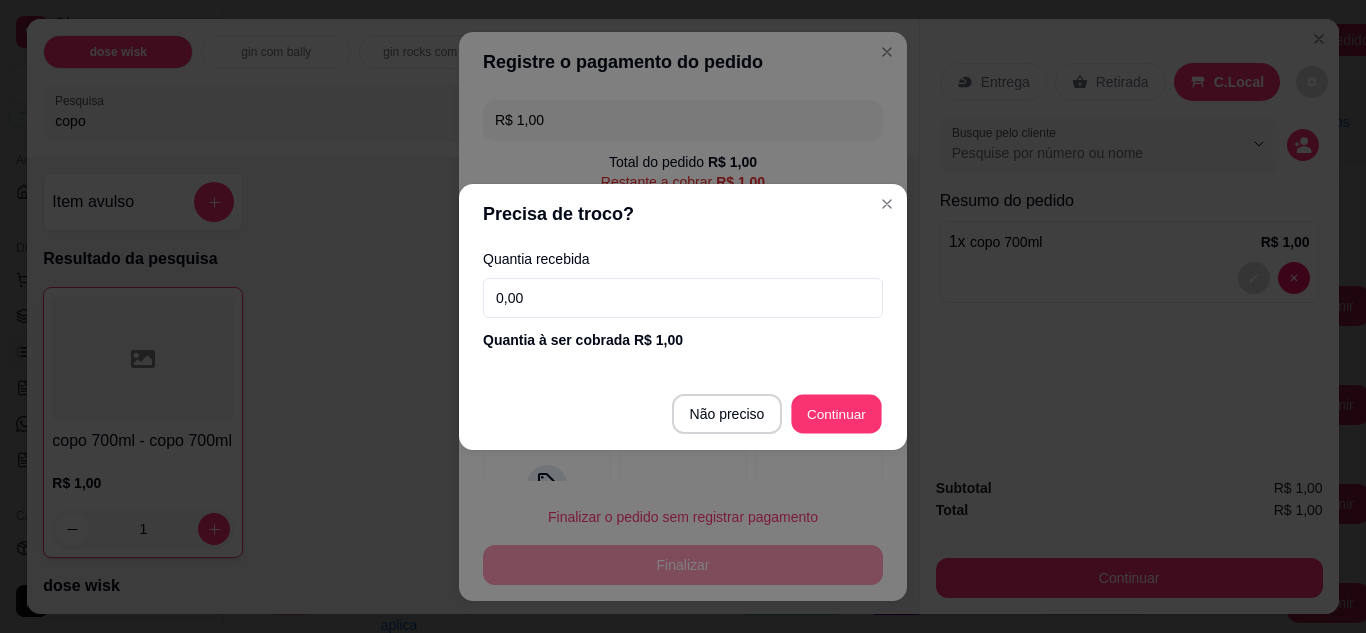 click on "Outro" at bounding box center (819, 383) 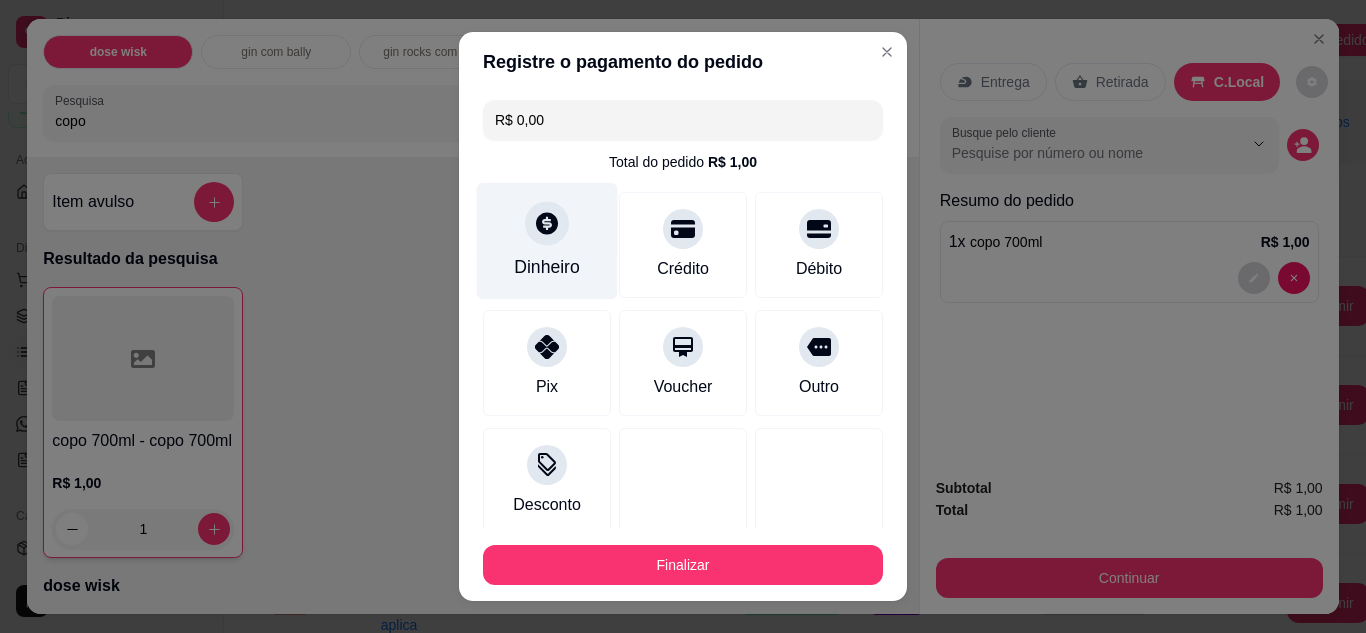 click at bounding box center (547, 223) 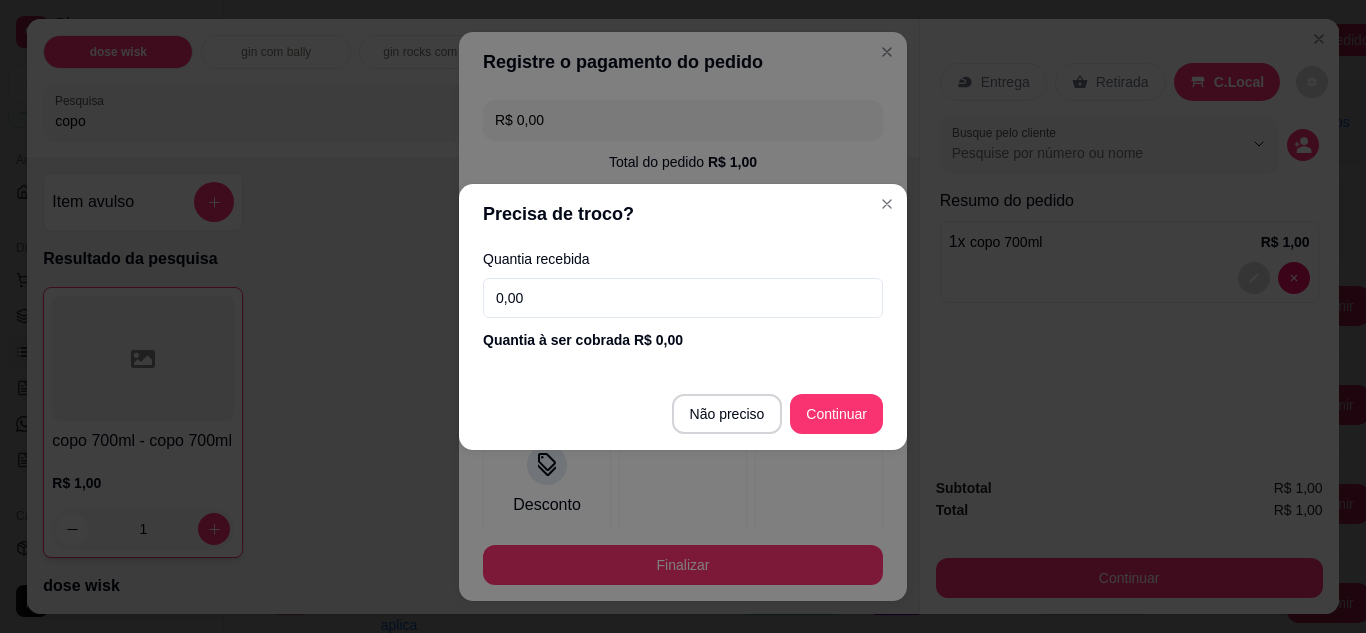 click on "0,00" at bounding box center [683, 298] 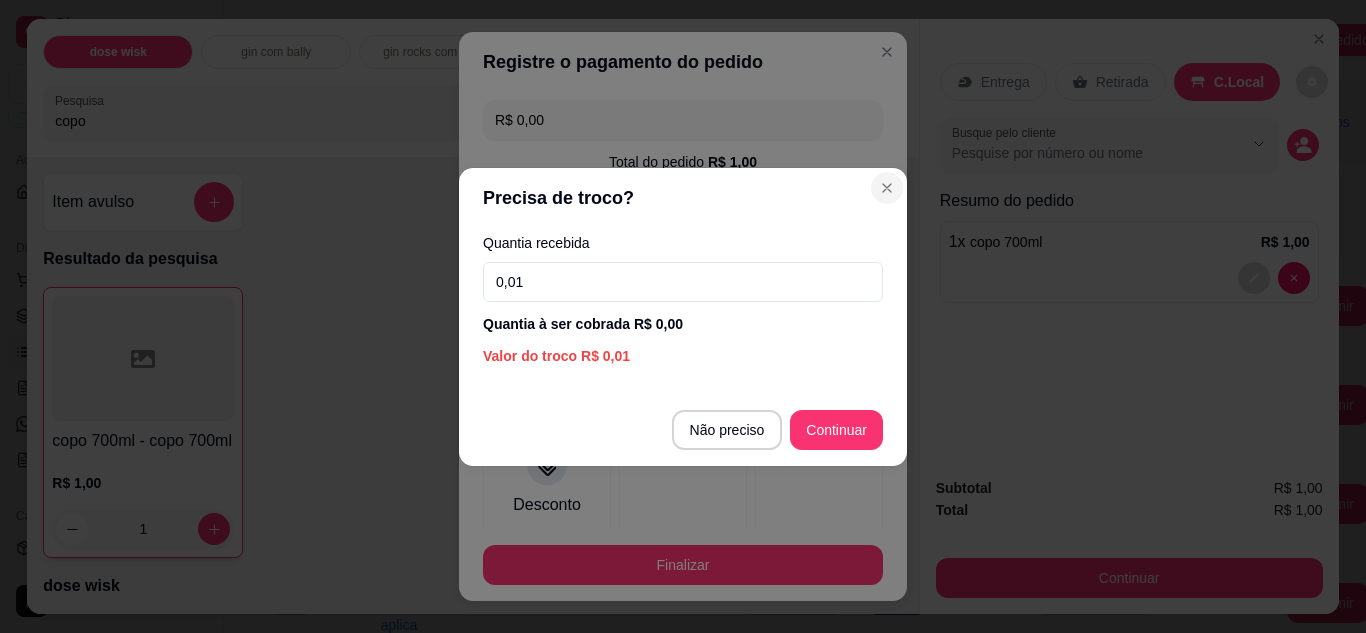 type on "0,01" 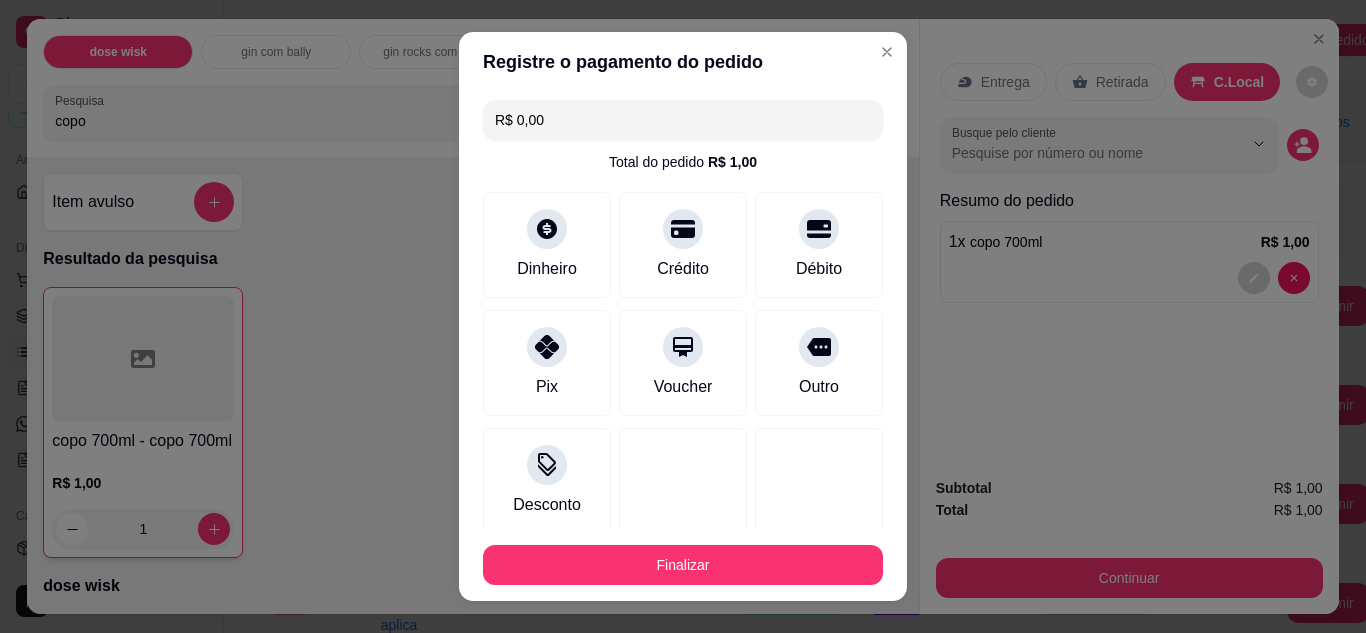 click on "R$ 0,00" at bounding box center (683, 120) 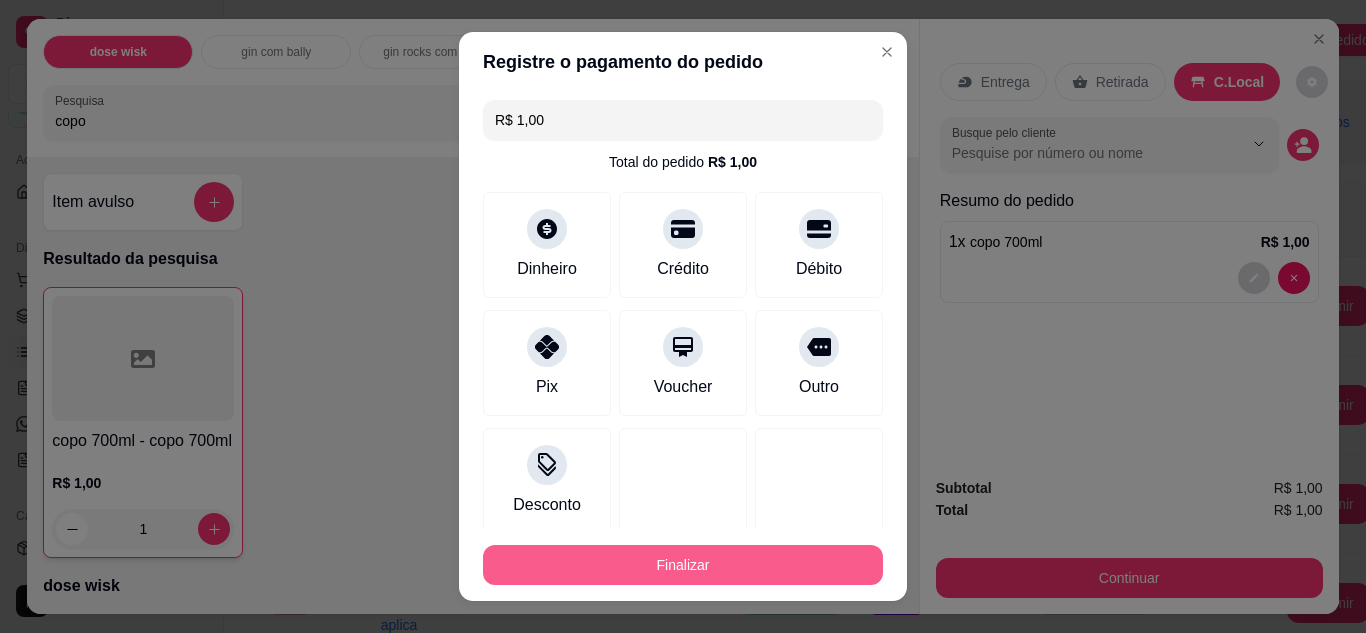 type on "R$ 1,00" 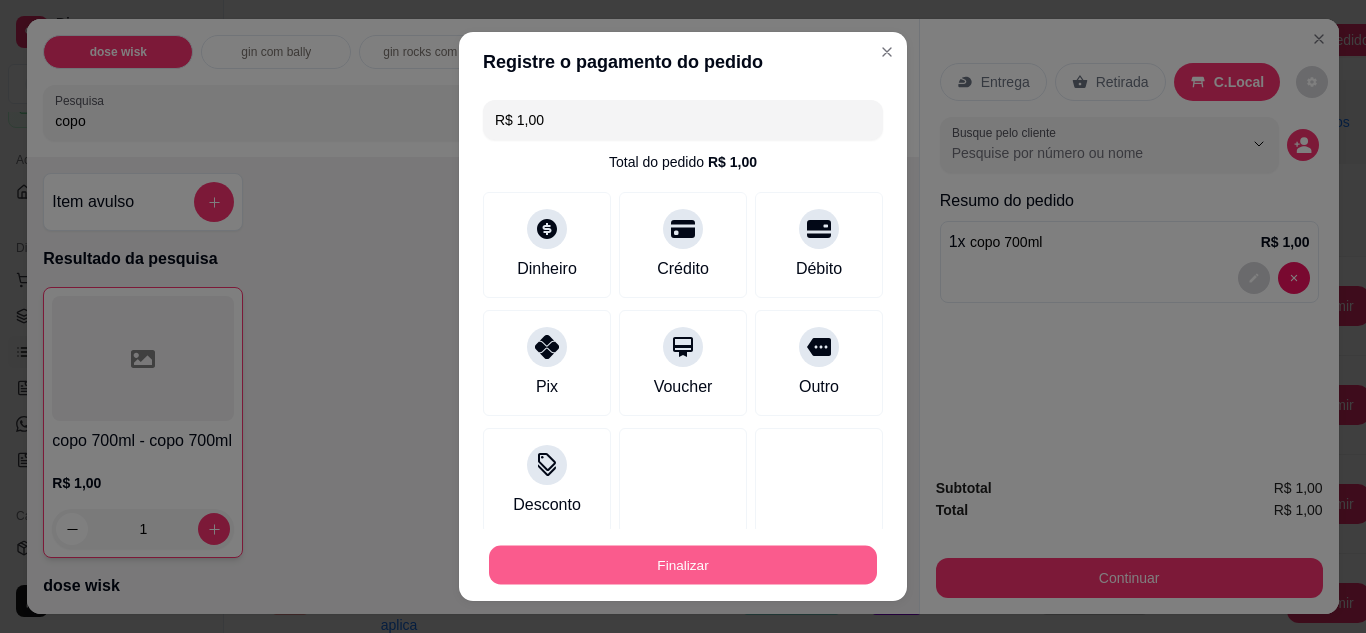 click on "Finalizar" at bounding box center (683, 565) 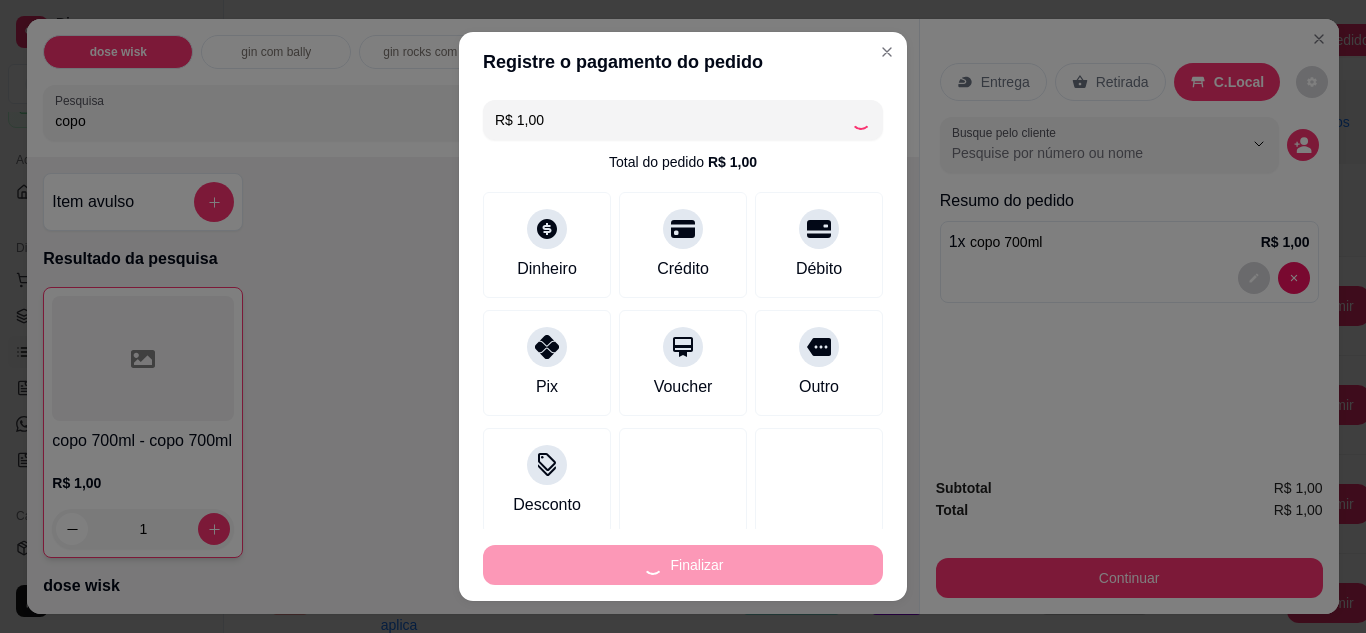 type on "0" 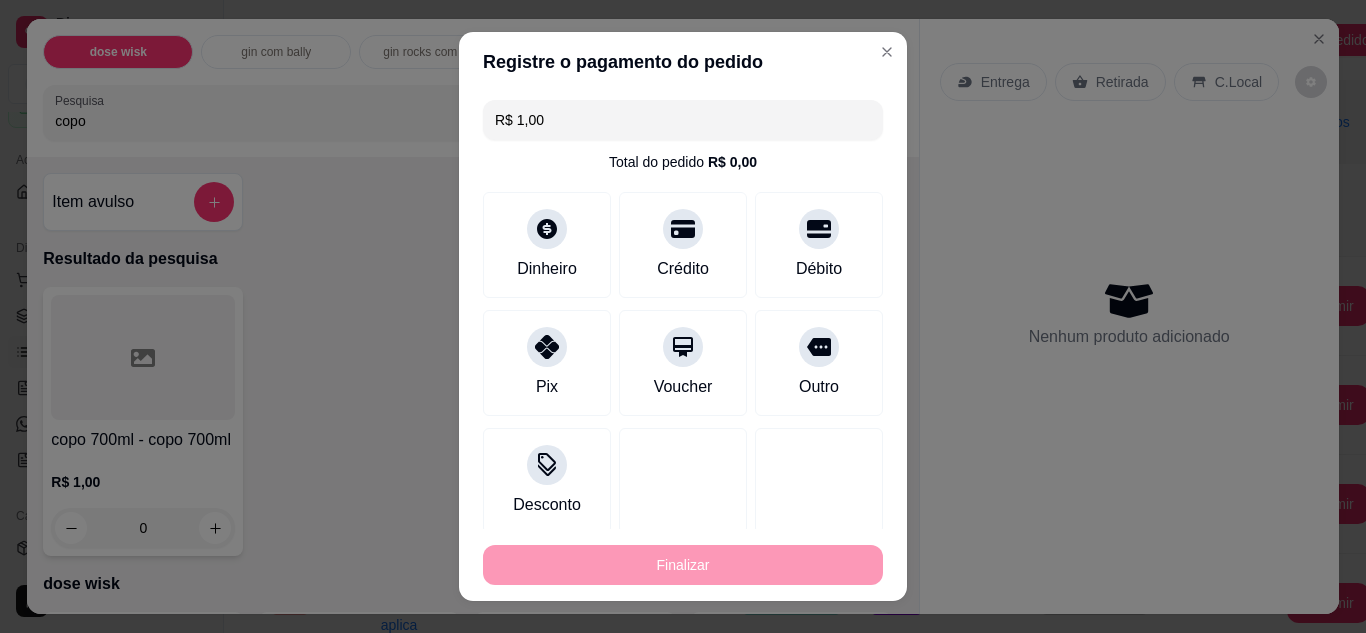 type on "-R$ 1,00" 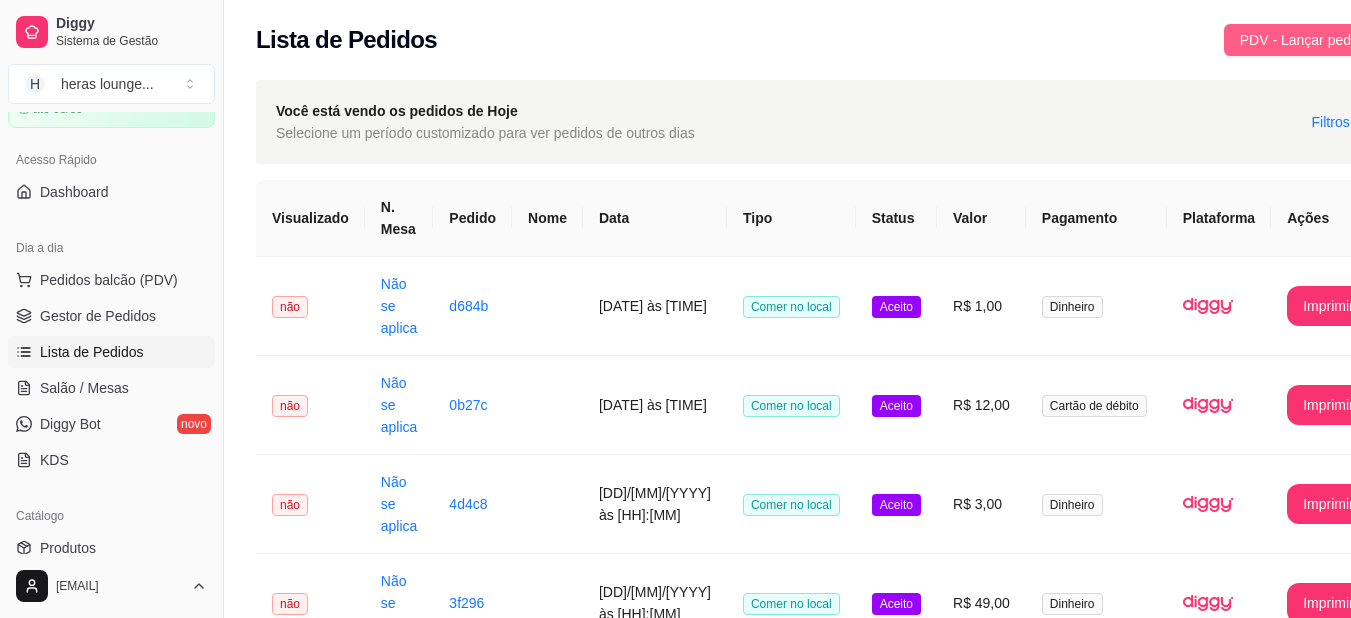 click on "PDV - Lançar pedido" at bounding box center (1305, 40) 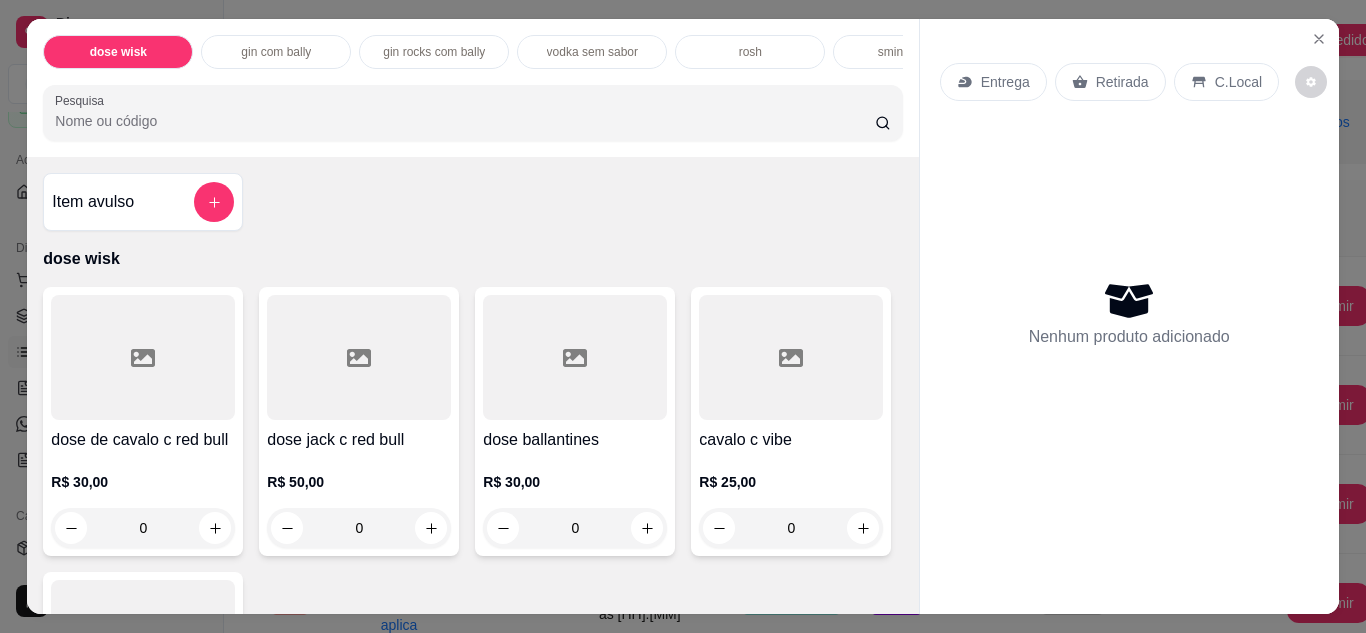 click on "Pesquisa" at bounding box center (465, 121) 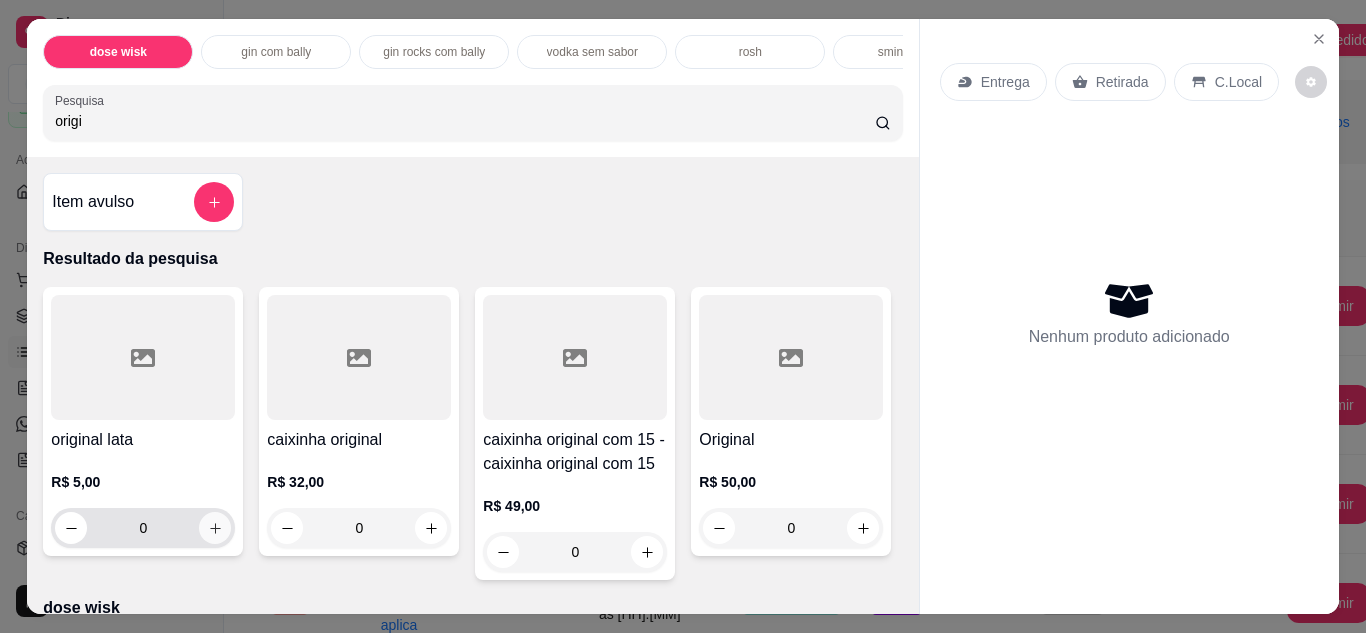 type on "origi" 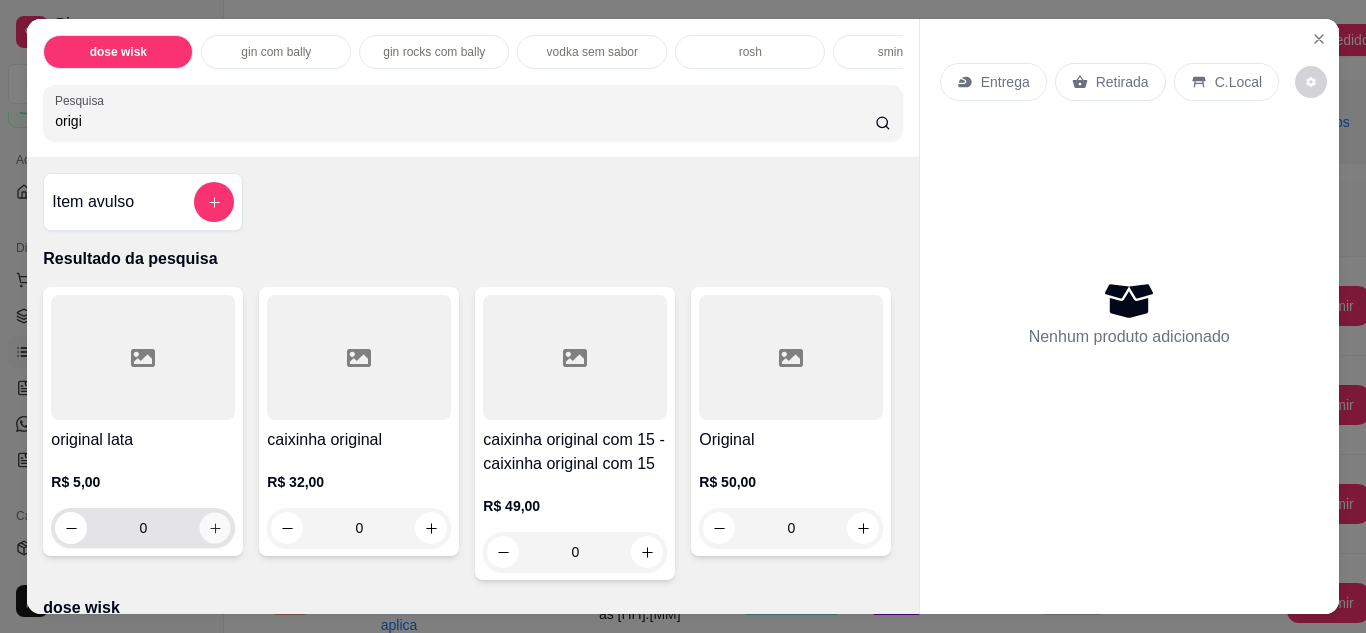 click 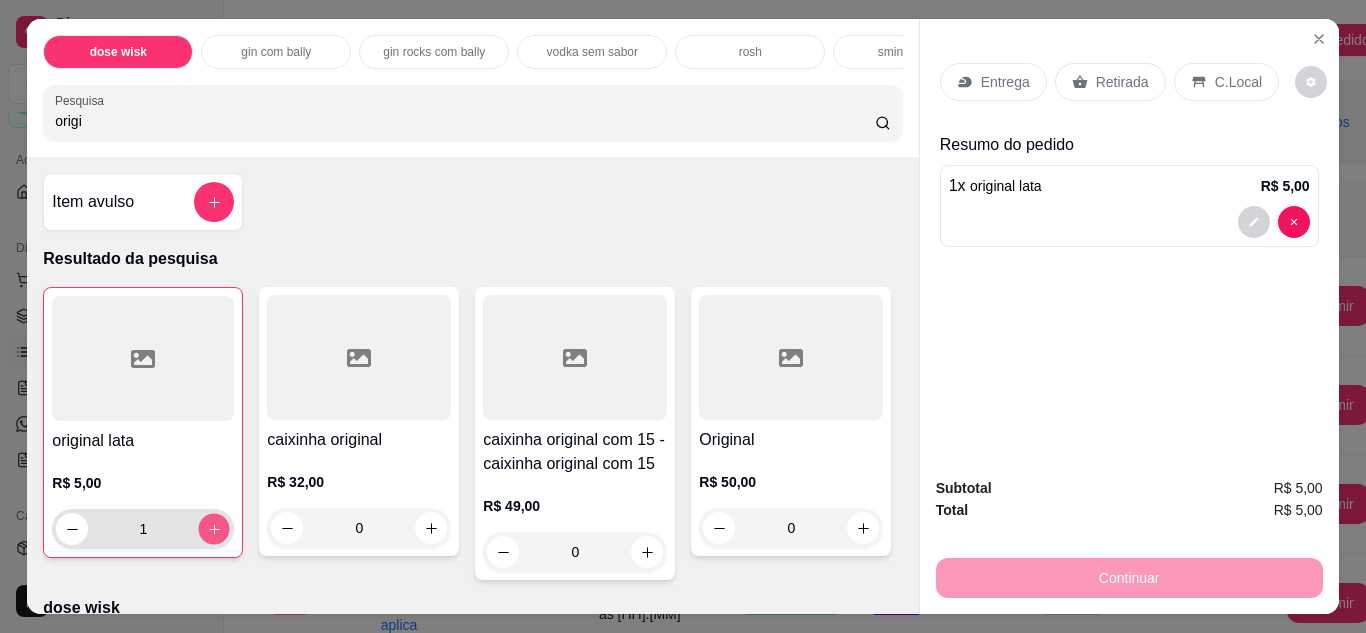 click 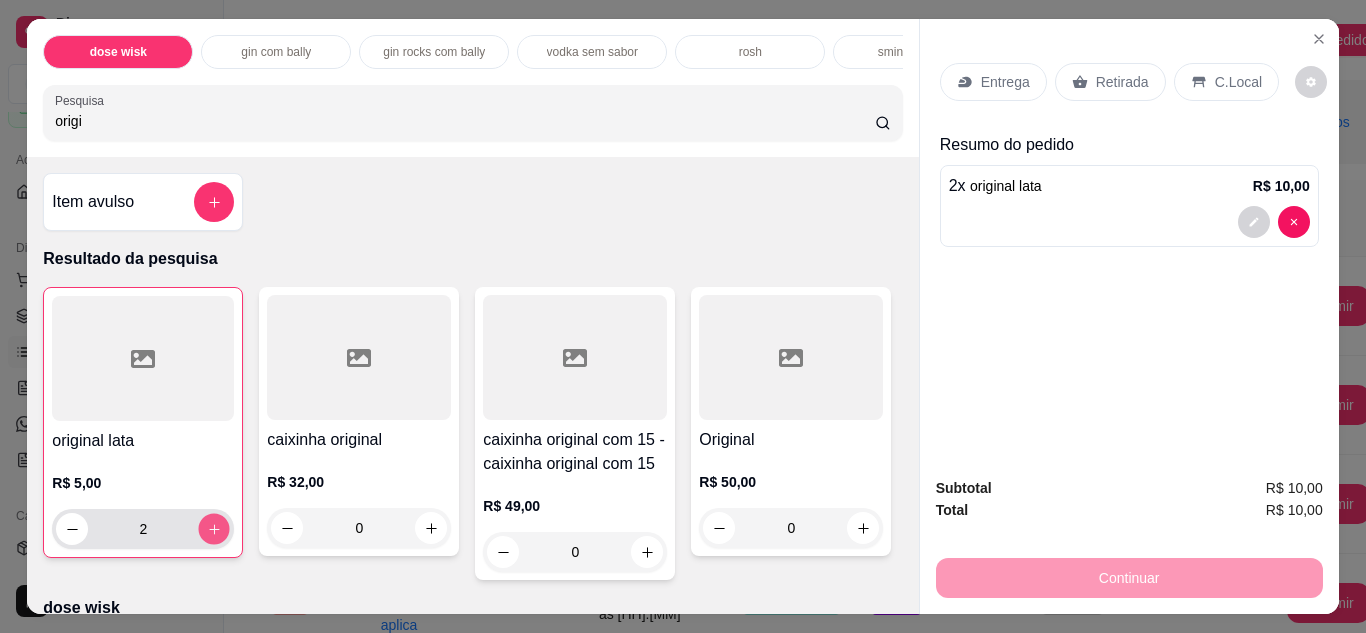 click 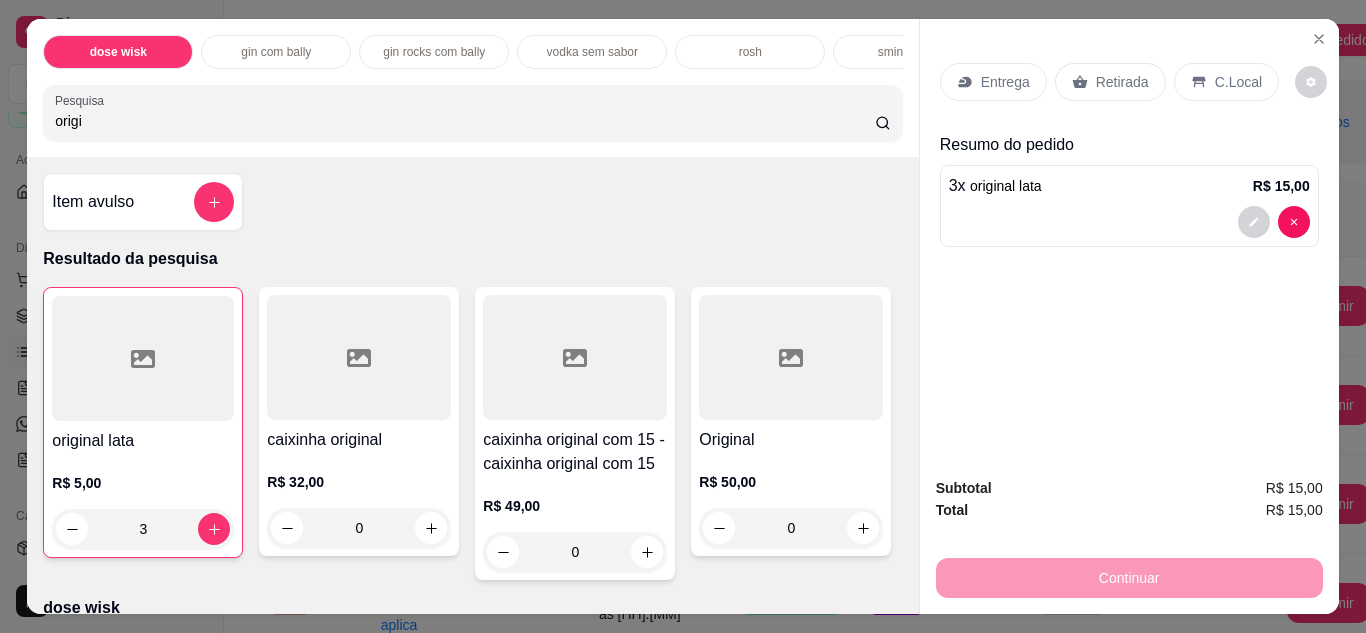 click on "C.Local" at bounding box center [1238, 82] 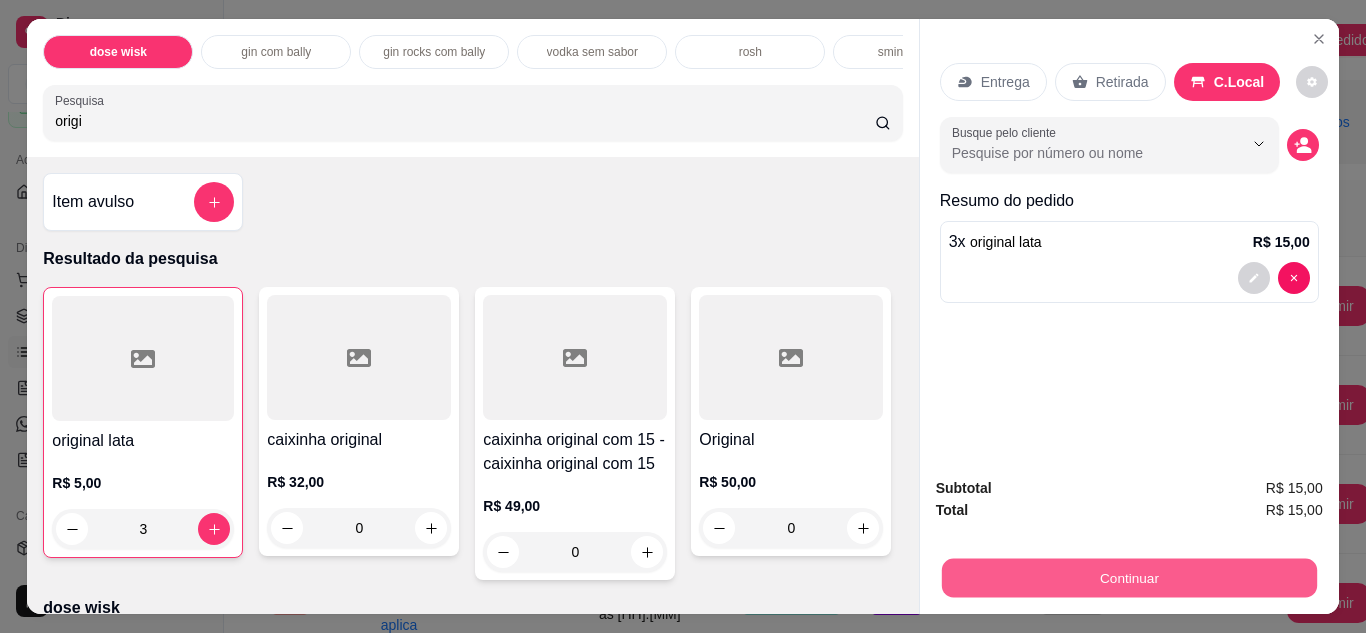 click on "Continuar" at bounding box center (1128, 578) 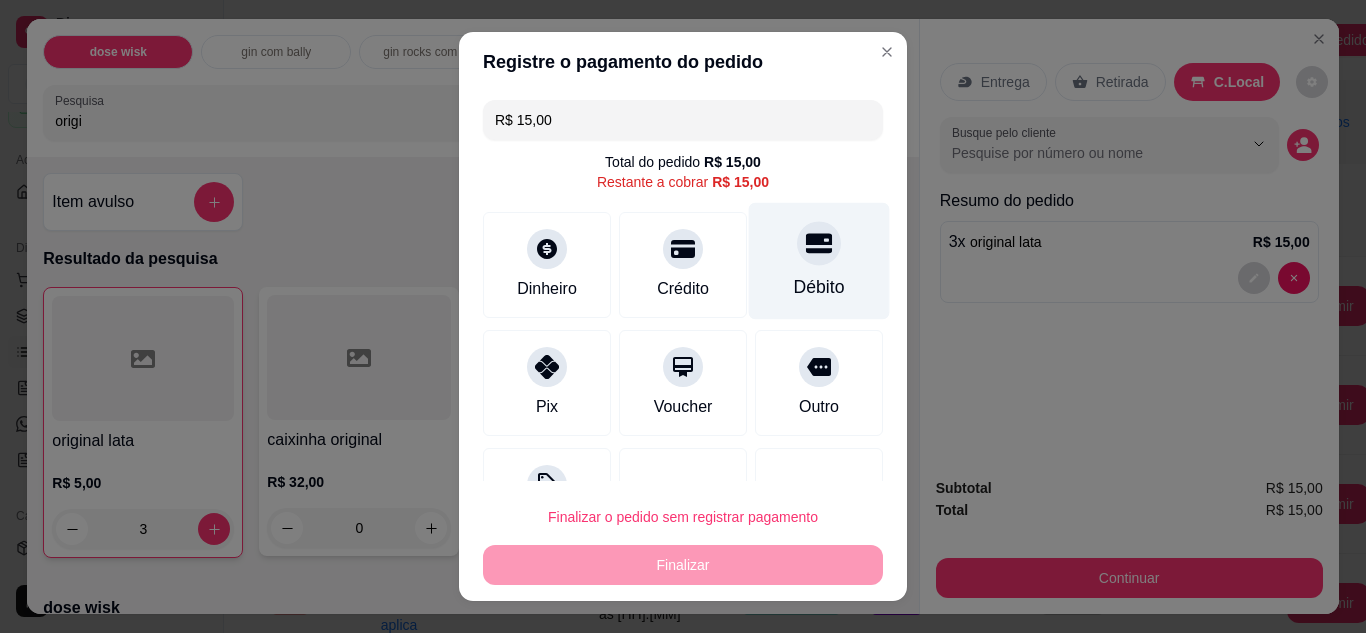 click on "Débito" at bounding box center [819, 287] 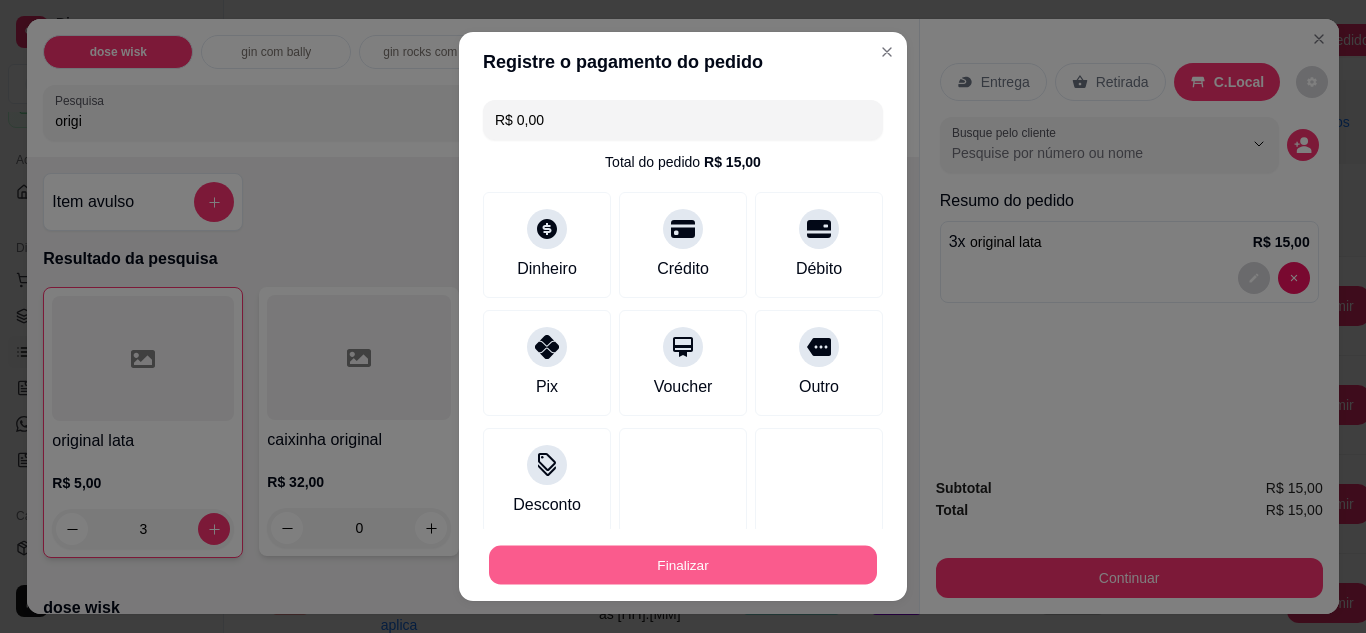 click on "Finalizar" at bounding box center [683, 565] 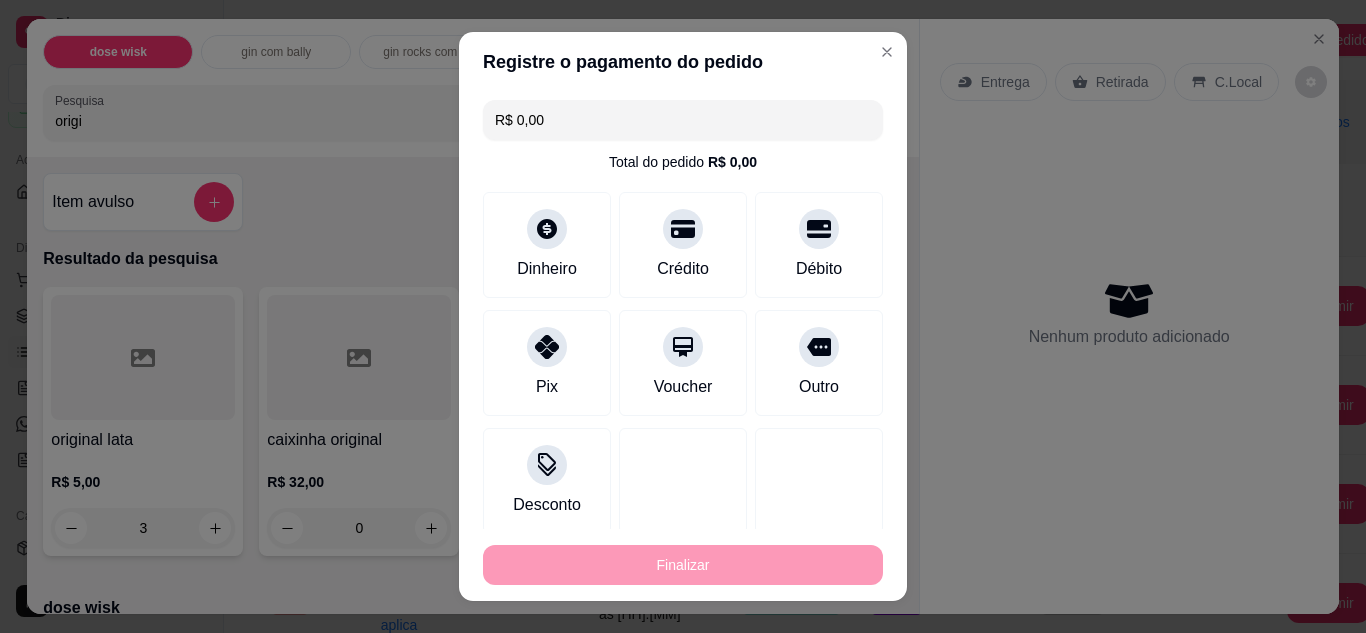 type on "0" 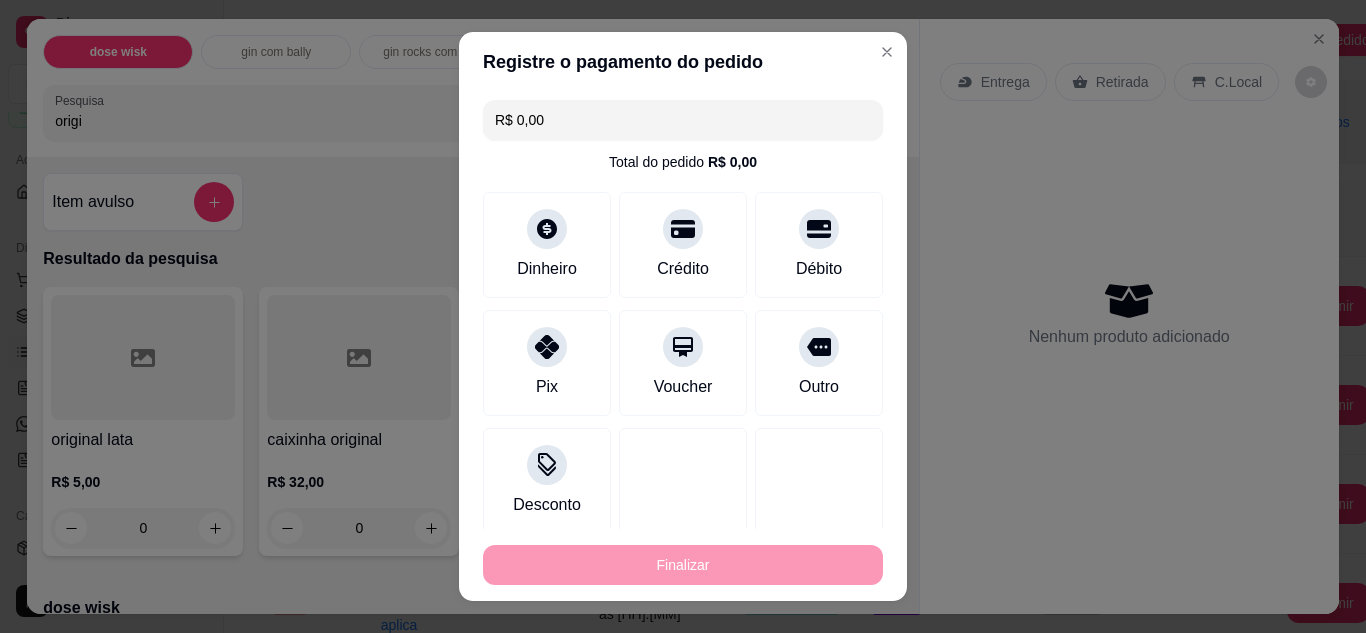 type on "-R$ 15,00" 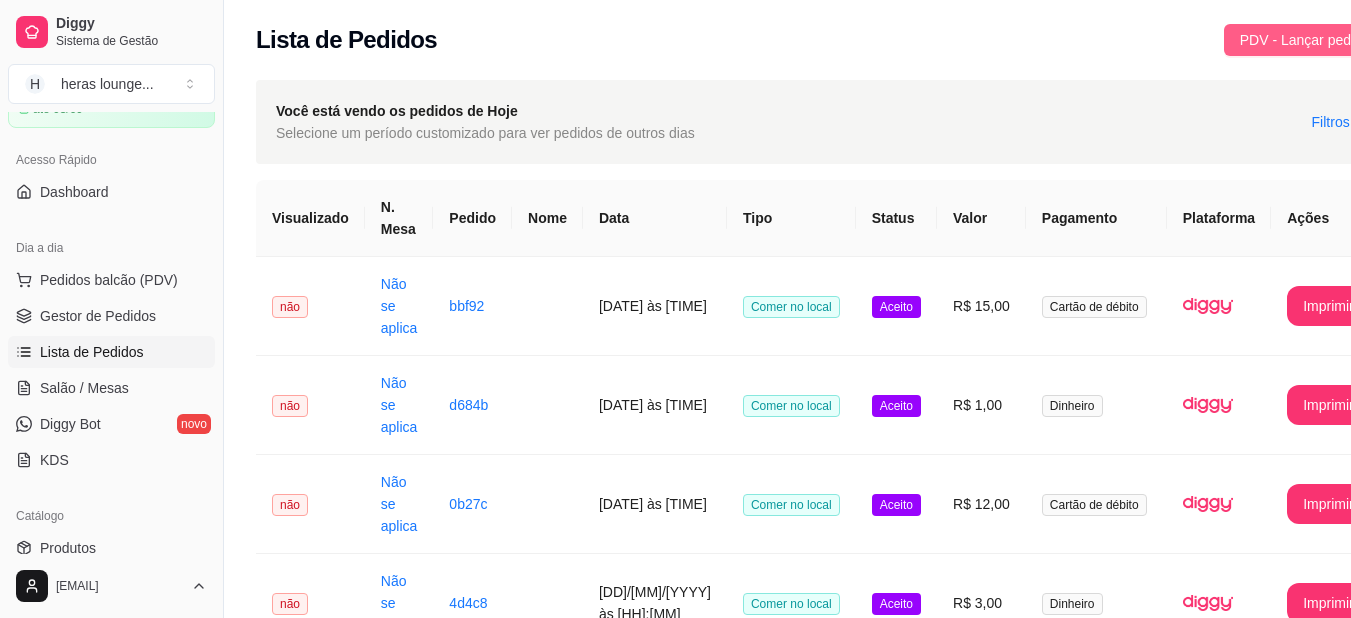 click on "PDV - Lançar pedido" at bounding box center (1305, 40) 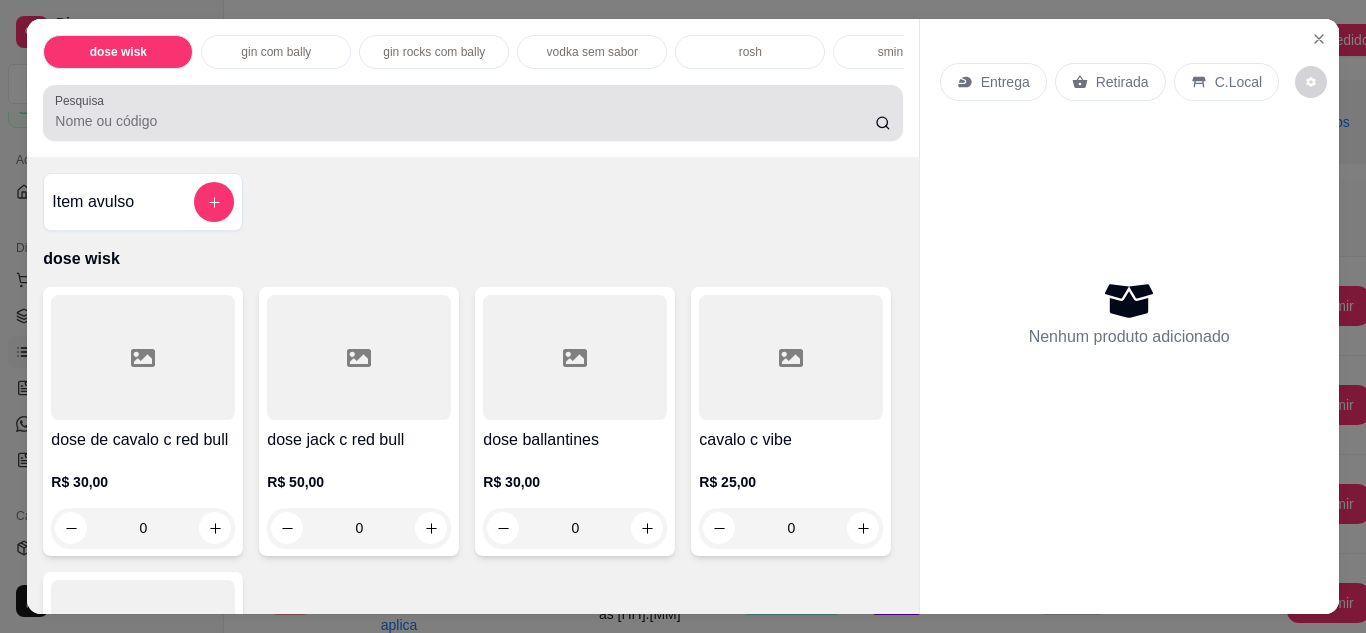 click at bounding box center [472, 113] 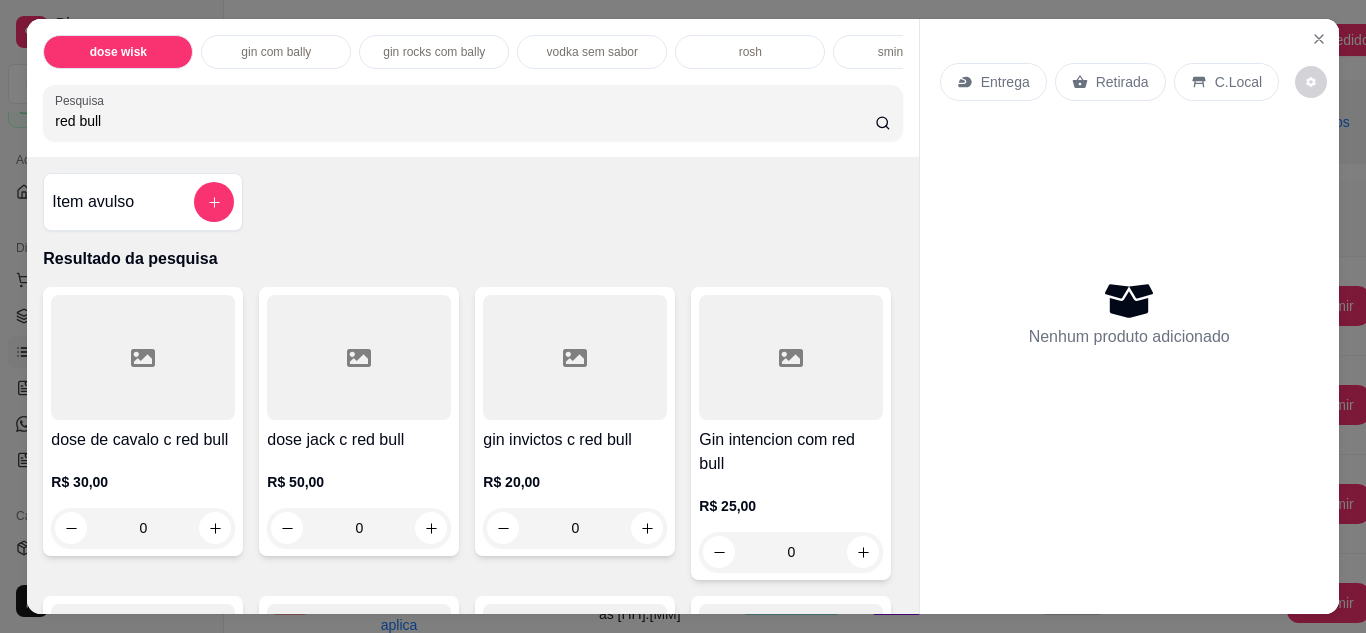 type on "red bull" 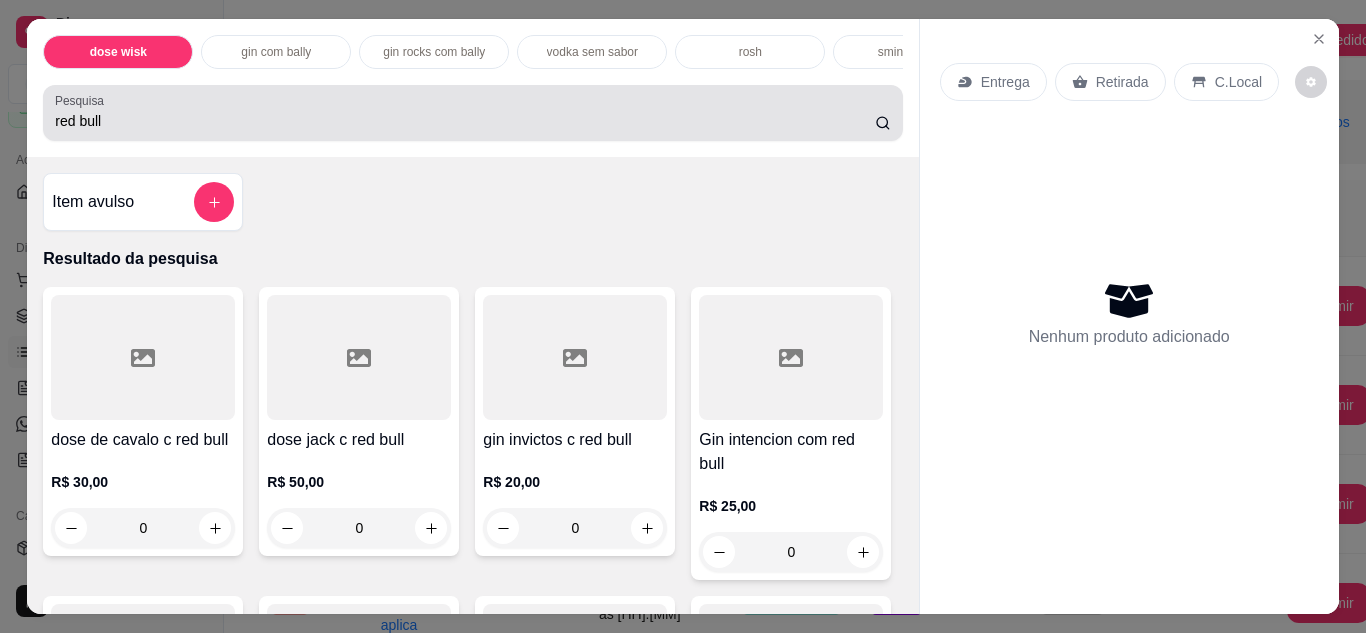 click 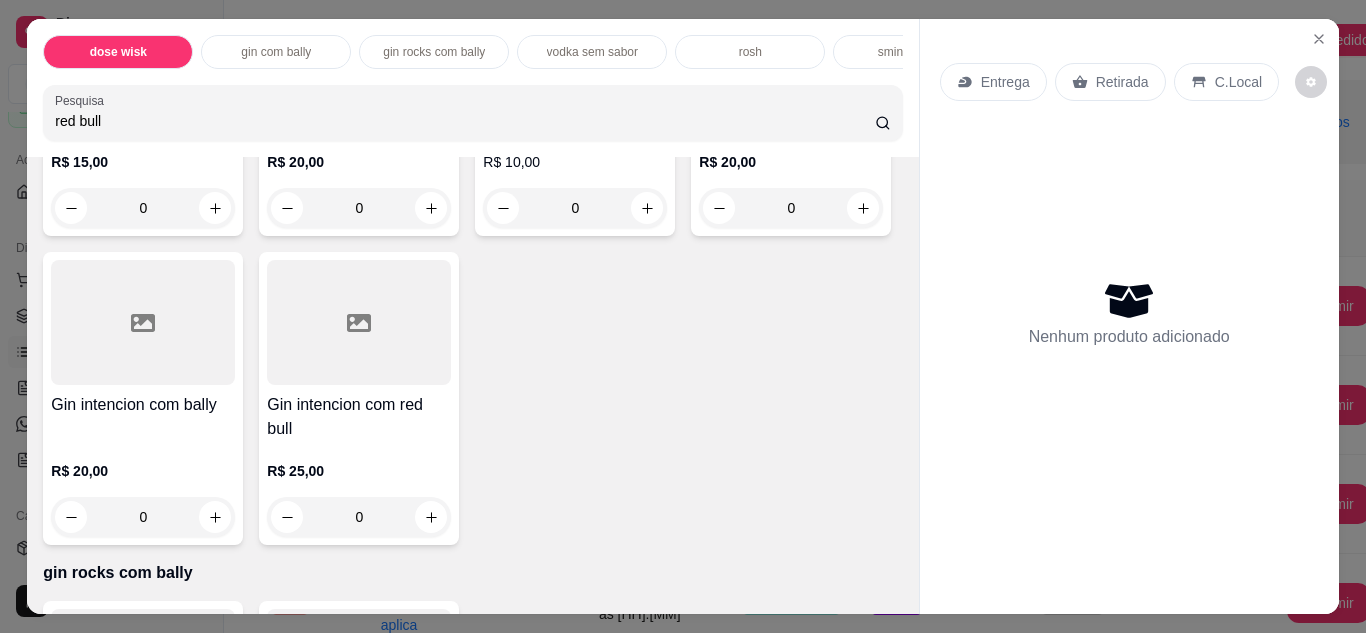scroll, scrollTop: 1920, scrollLeft: 0, axis: vertical 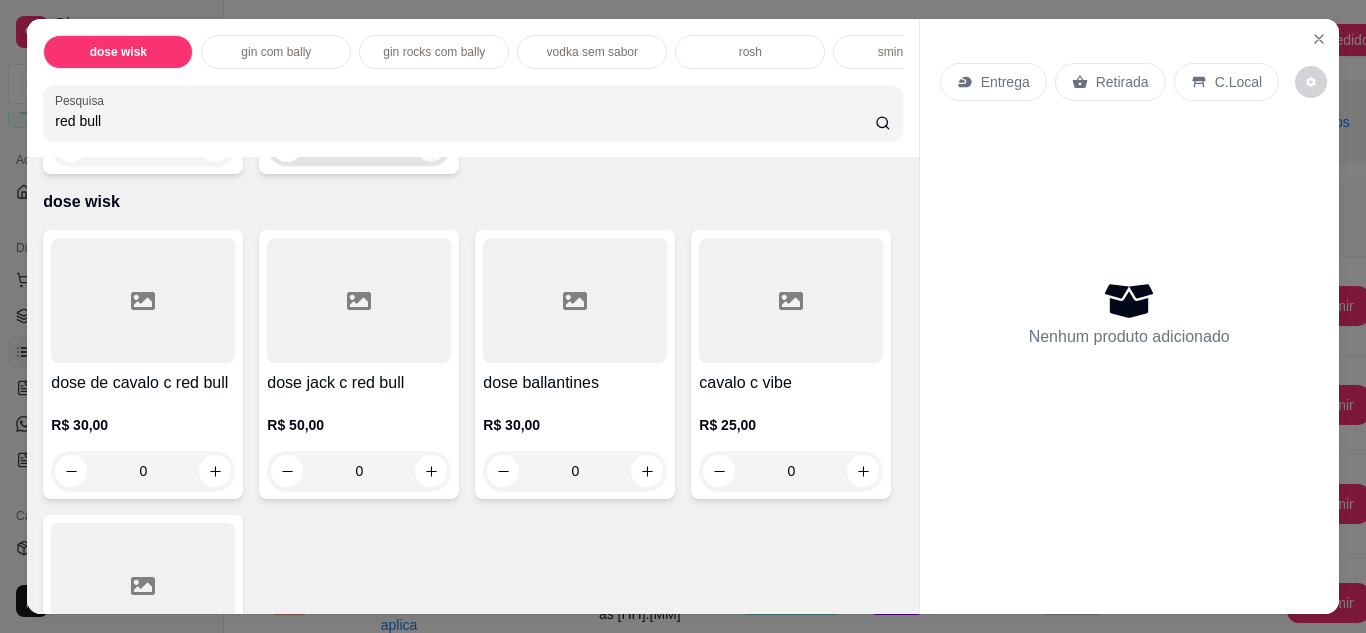 click at bounding box center (431, 145) 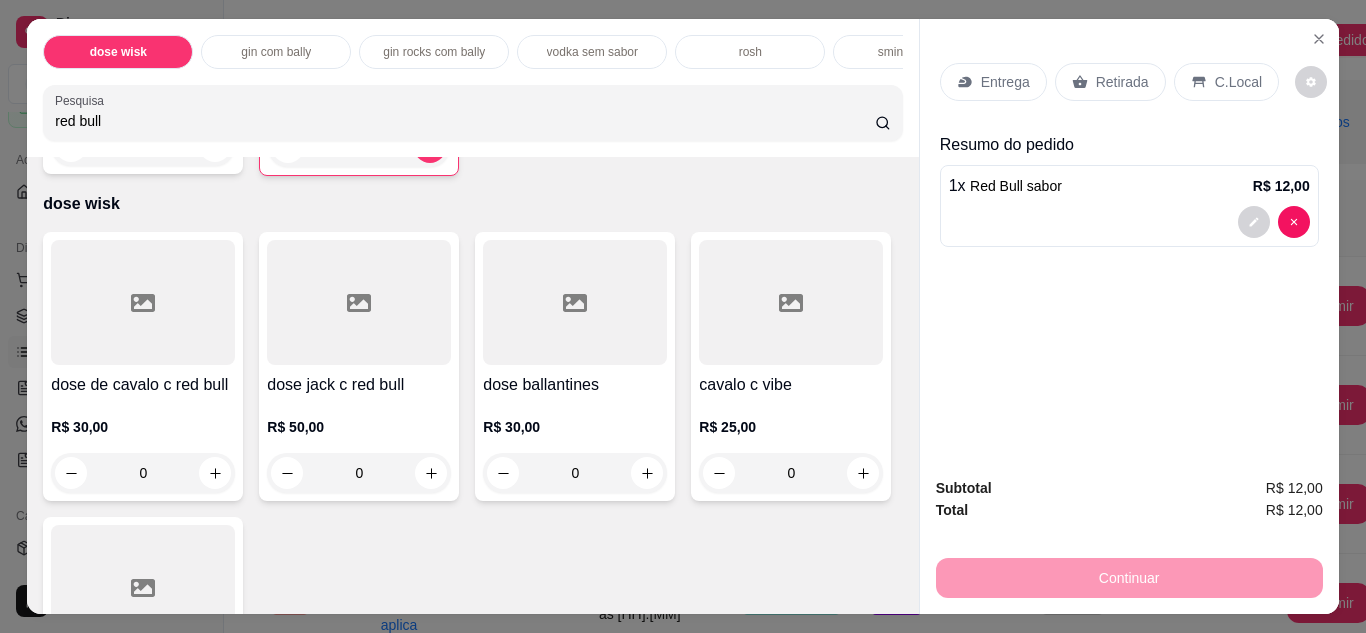 click on "C.Local" at bounding box center [1226, 82] 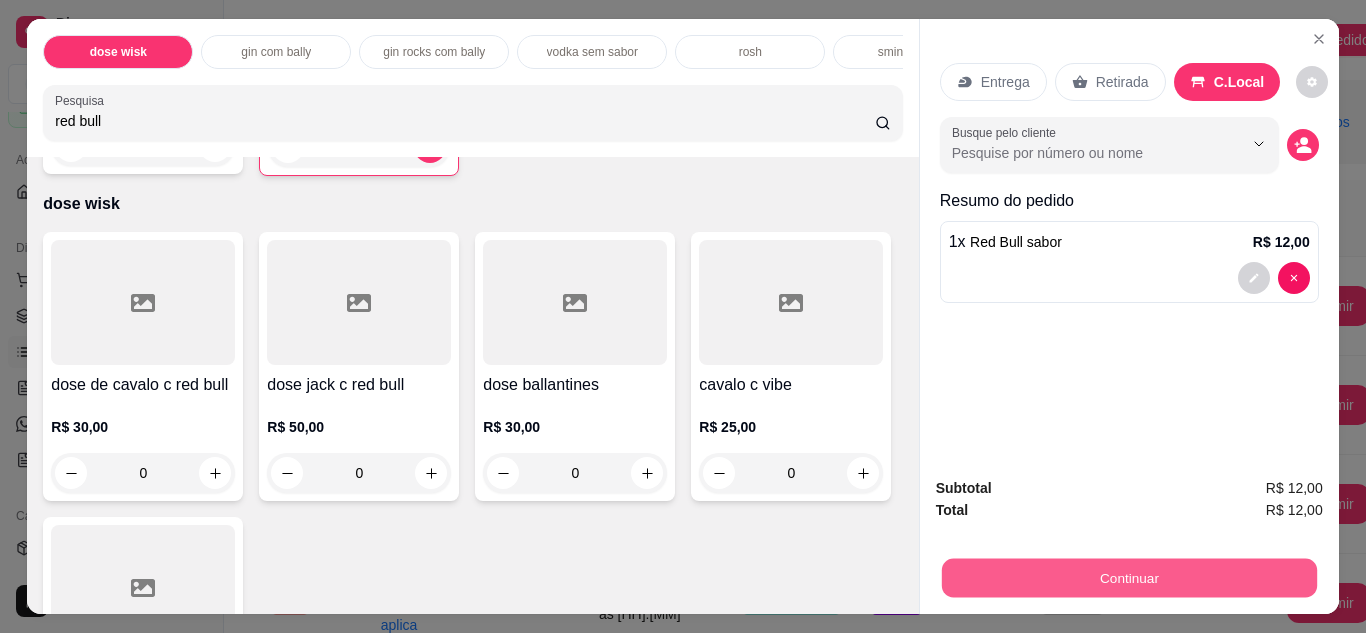 click on "Continuar" at bounding box center [1128, 578] 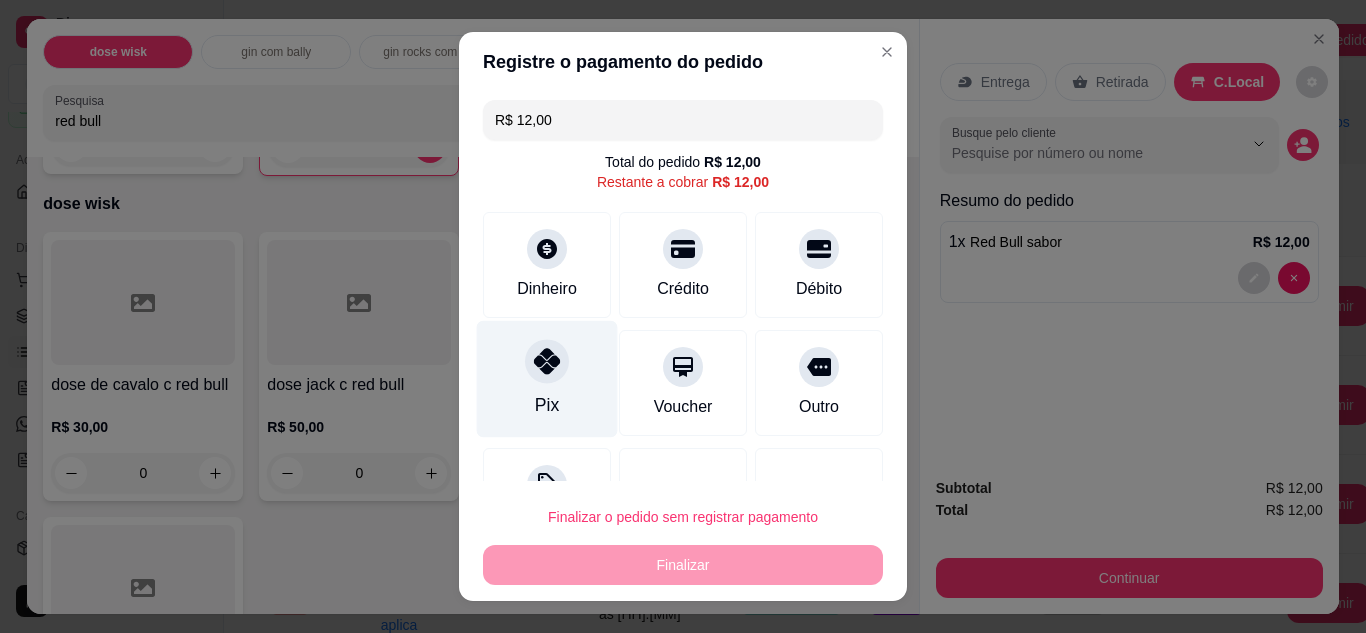 click on "Pix" at bounding box center (547, 378) 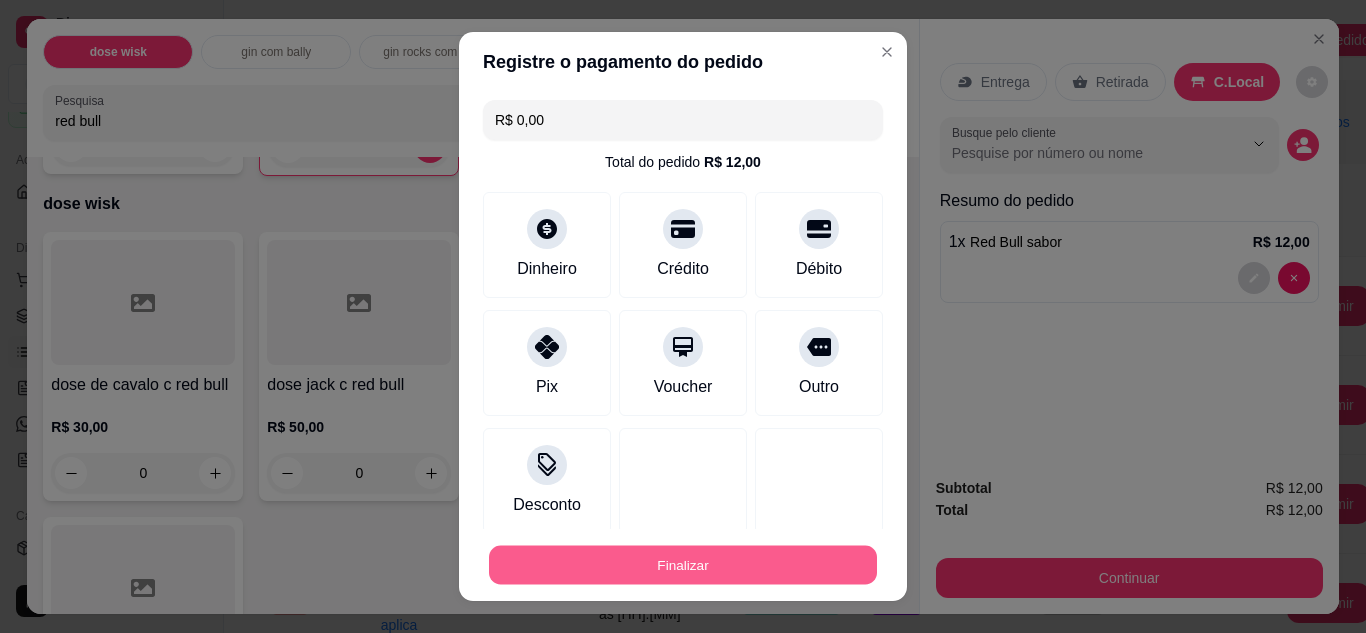 click on "Finalizar" at bounding box center [683, 565] 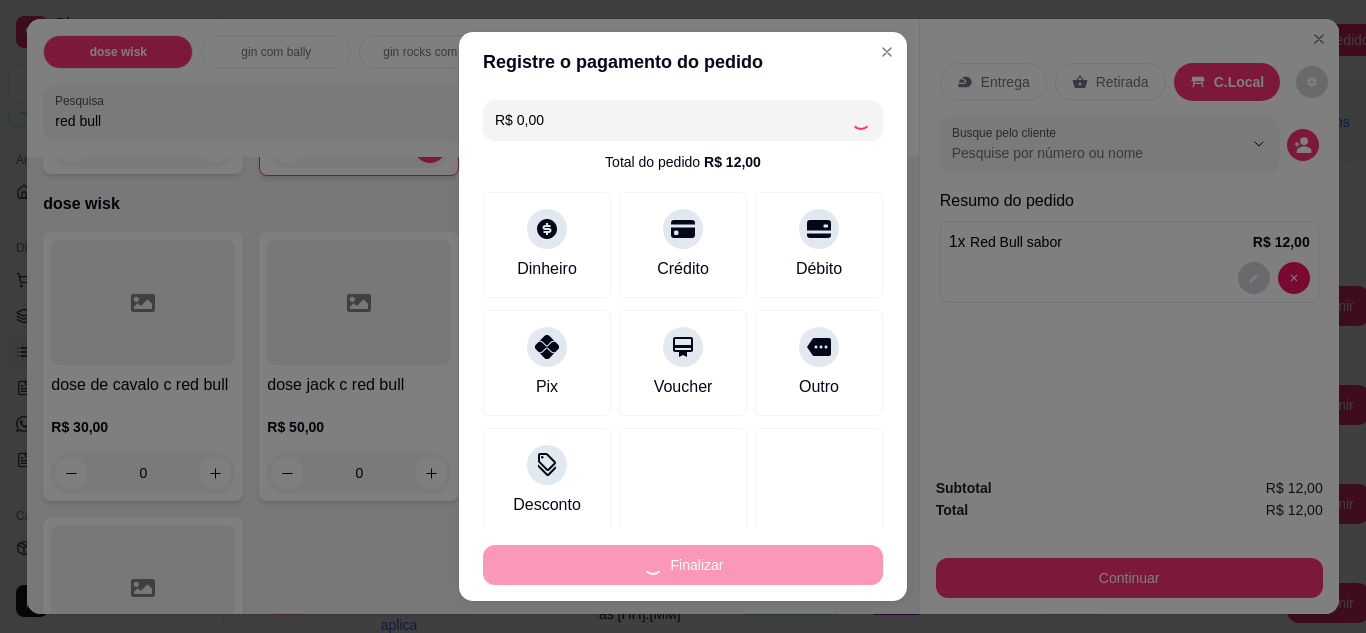 type on "0" 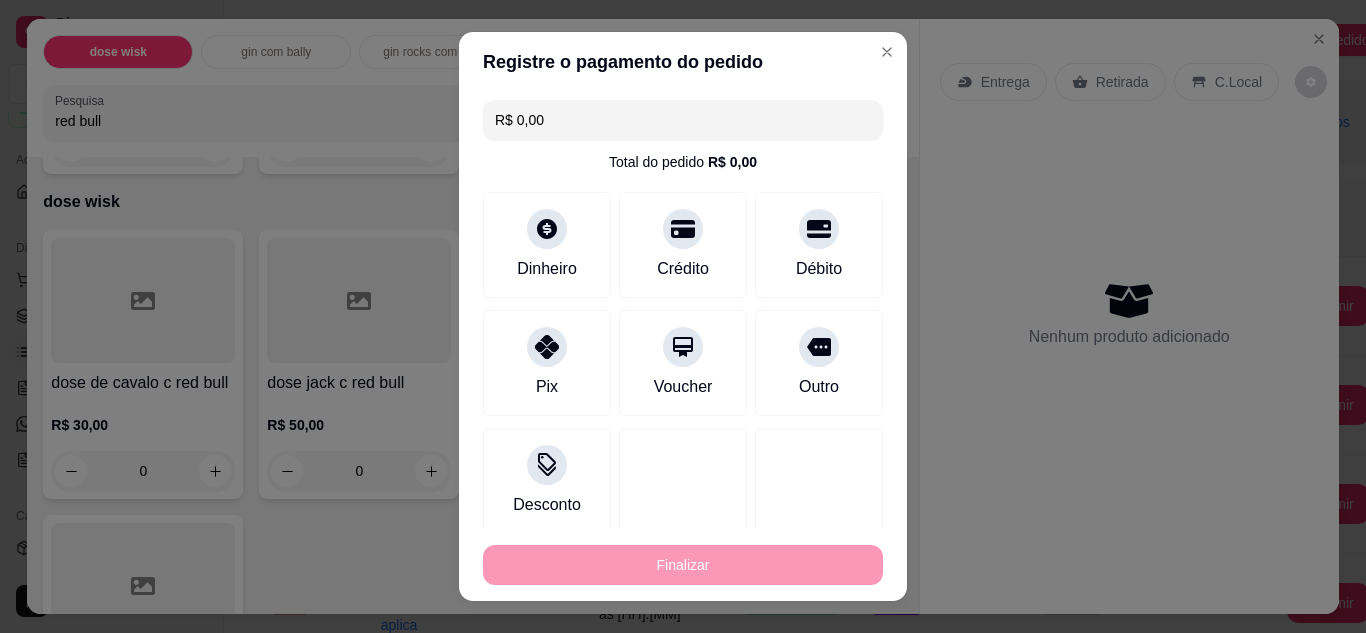 type on "-R$ 12,00" 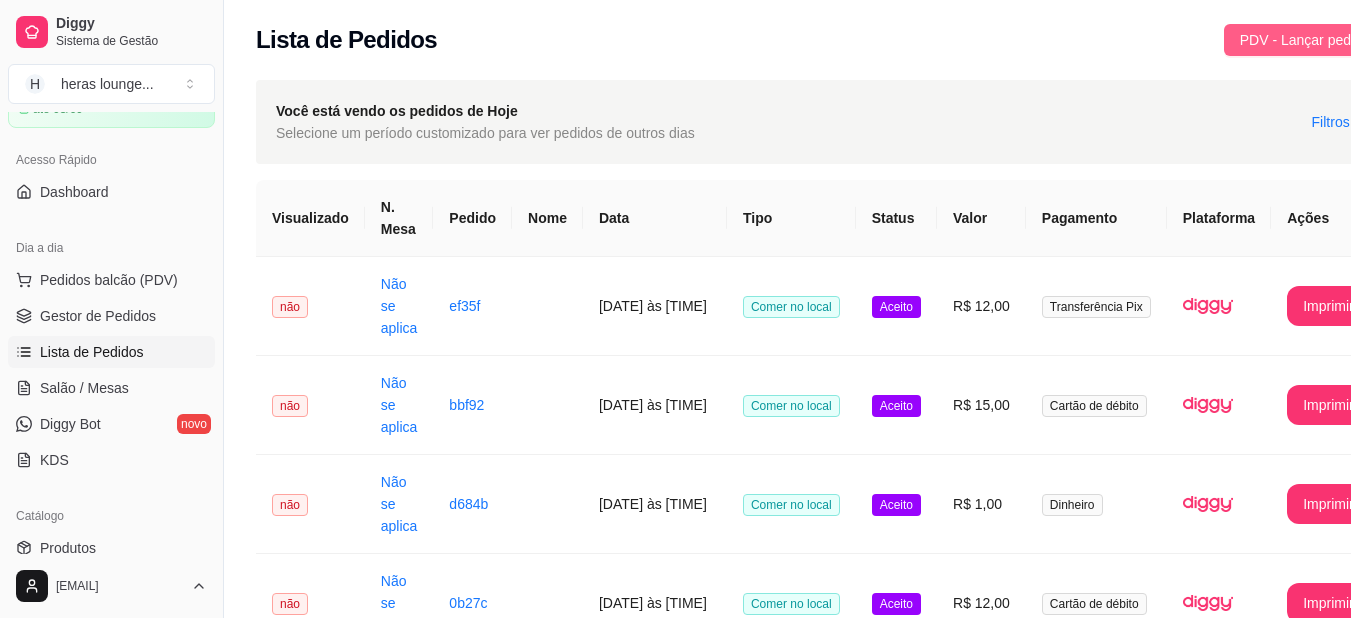click on "PDV - Lançar pedido" at bounding box center [1305, 40] 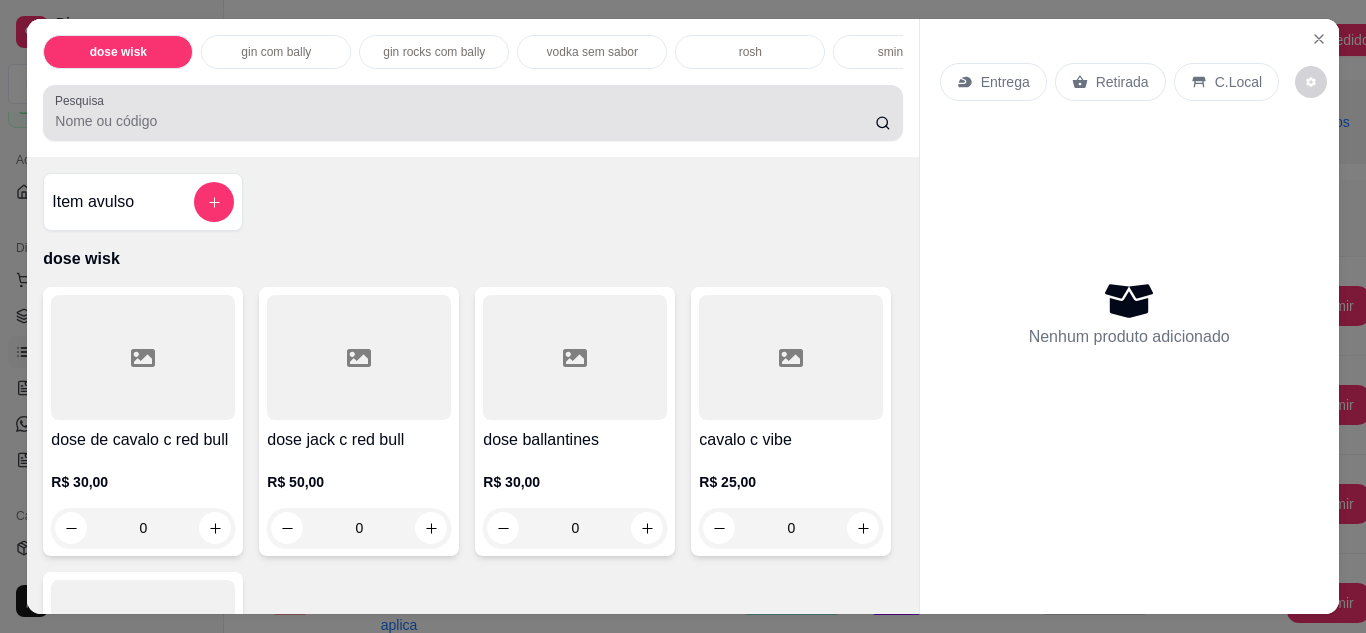 click at bounding box center [472, 113] 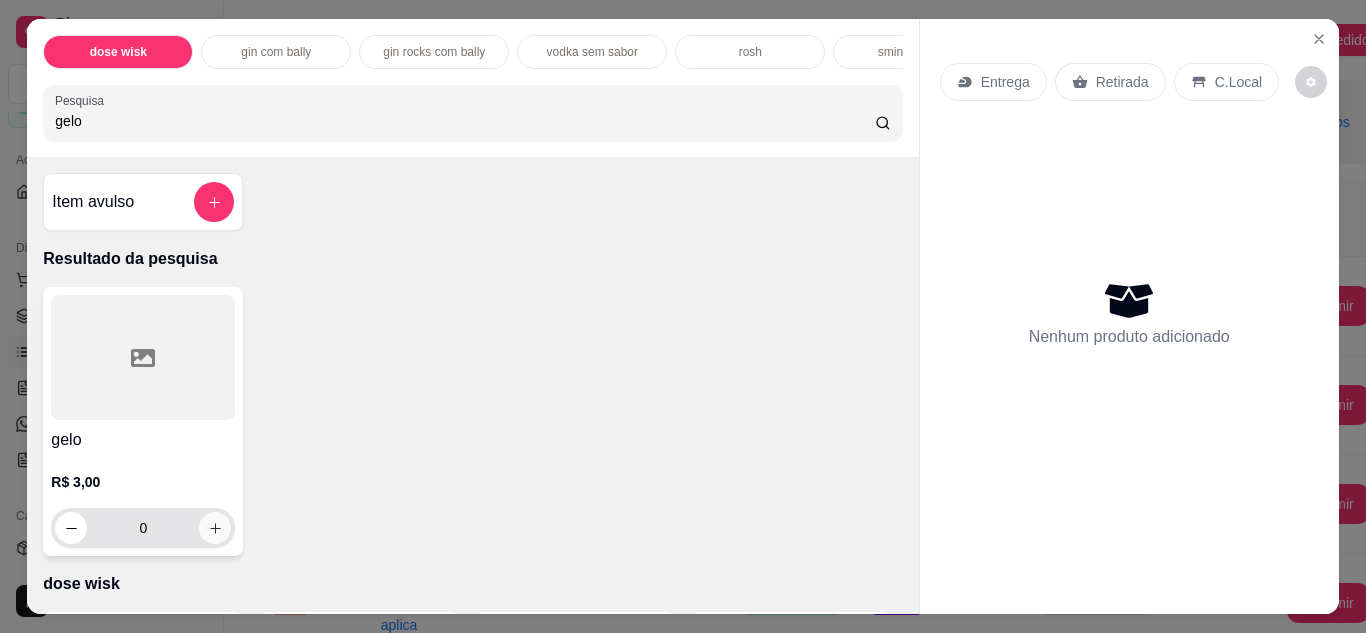 type on "gelo" 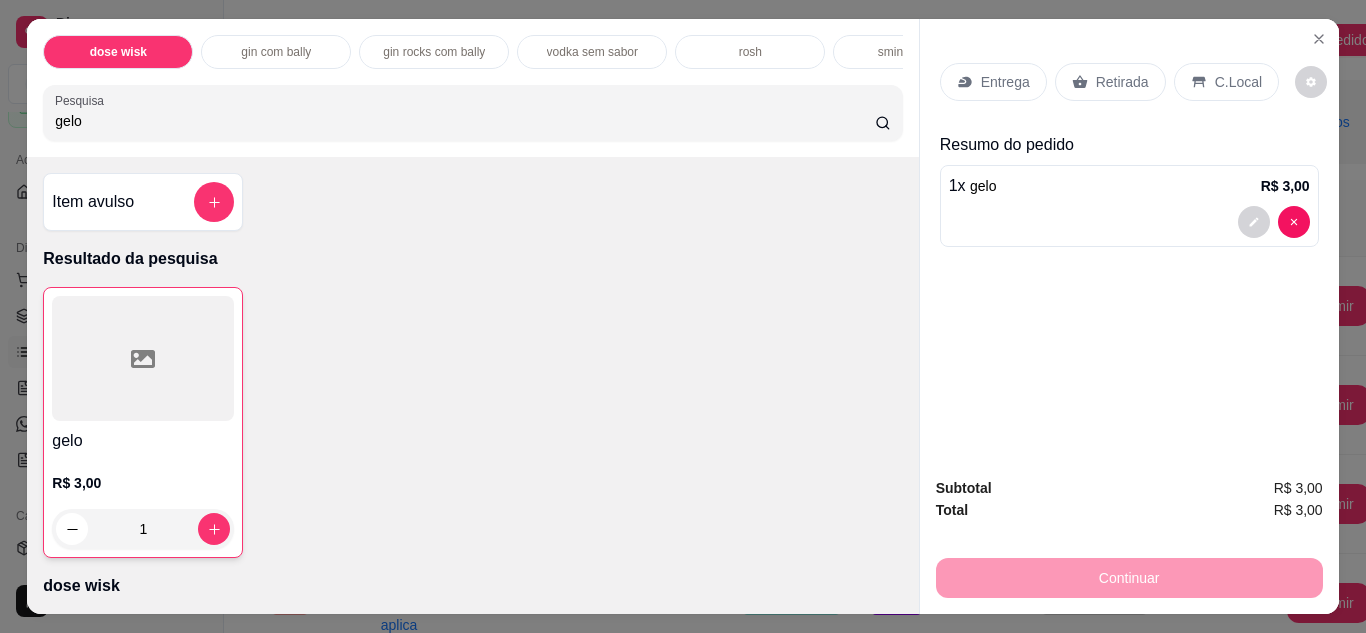 click on "C.Local" at bounding box center [1226, 82] 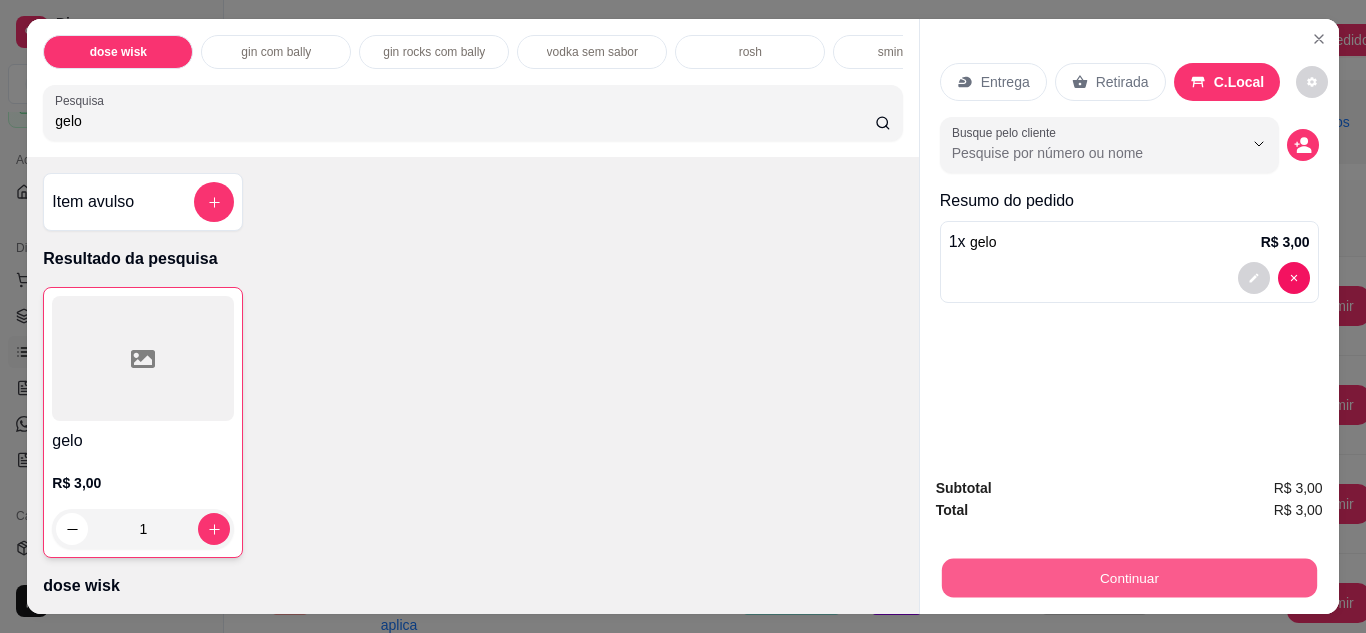 click on "Continuar" at bounding box center [1128, 578] 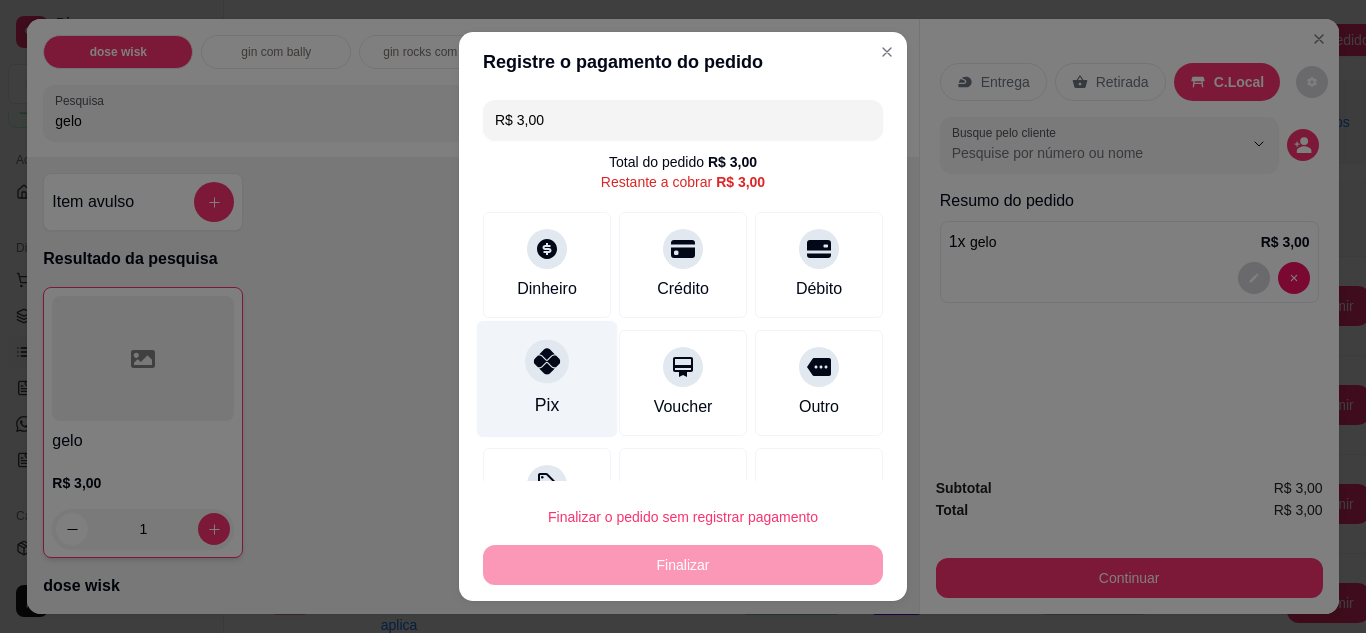 click 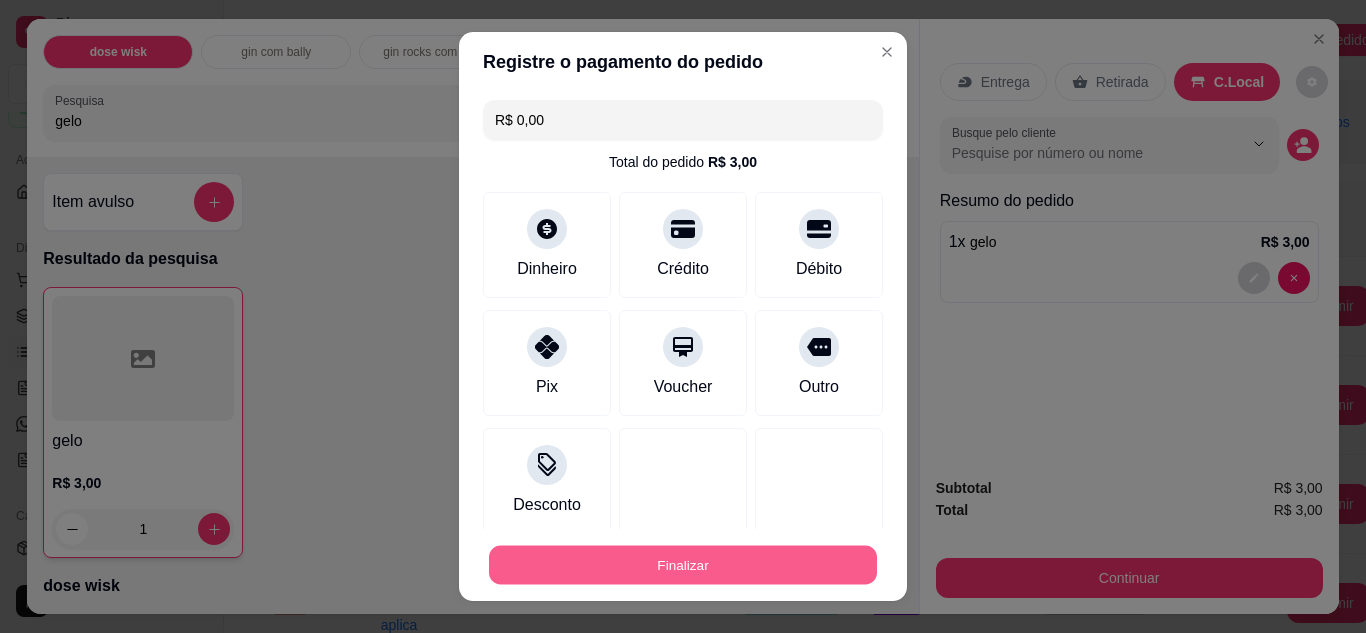click on "Finalizar" at bounding box center (683, 565) 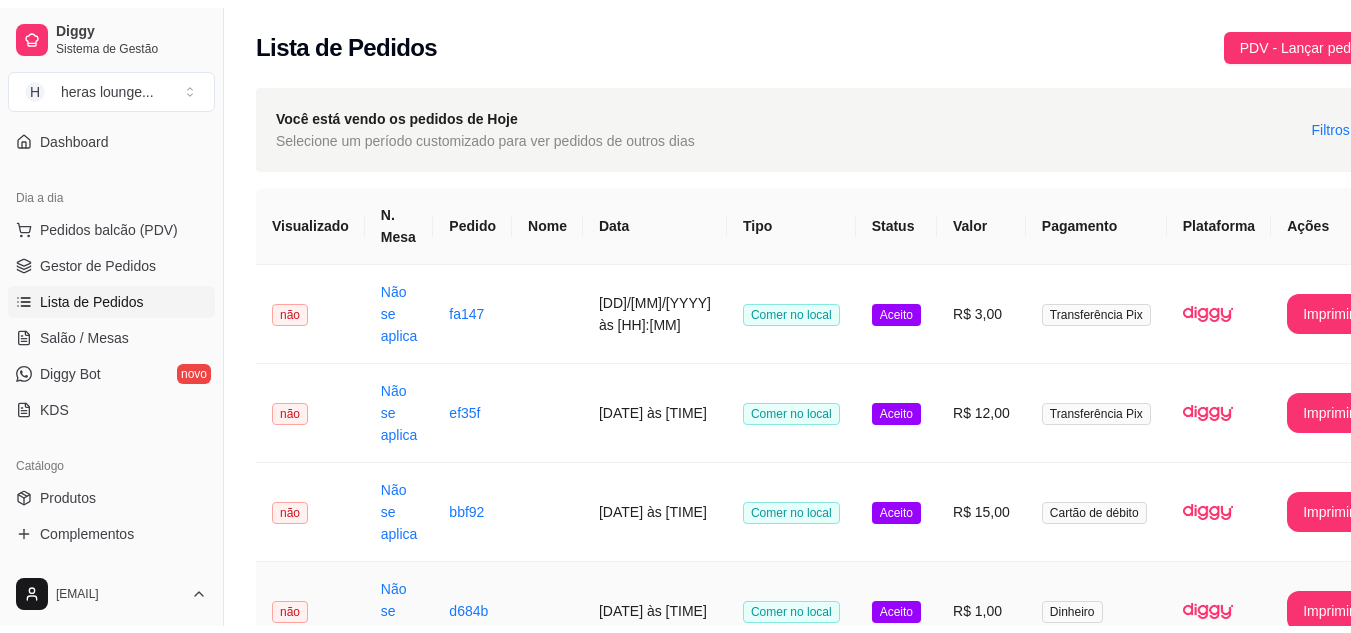 scroll, scrollTop: 168, scrollLeft: 0, axis: vertical 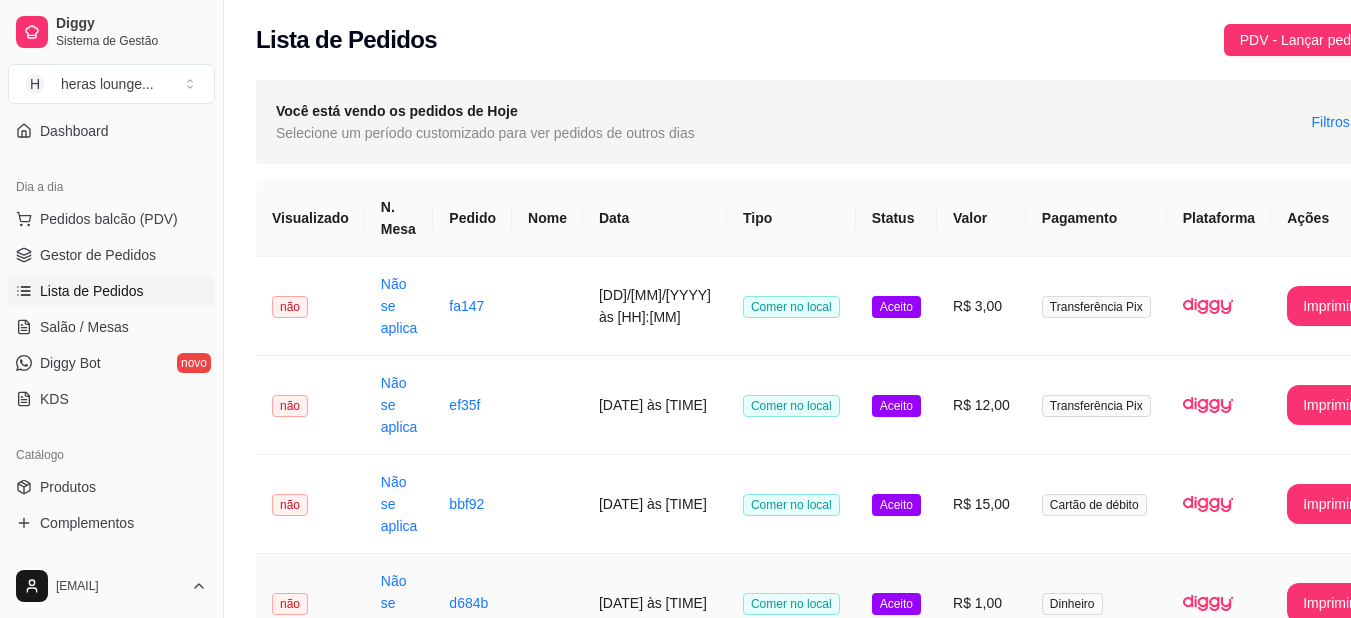 click on "Lista de Pedidos" at bounding box center [92, 291] 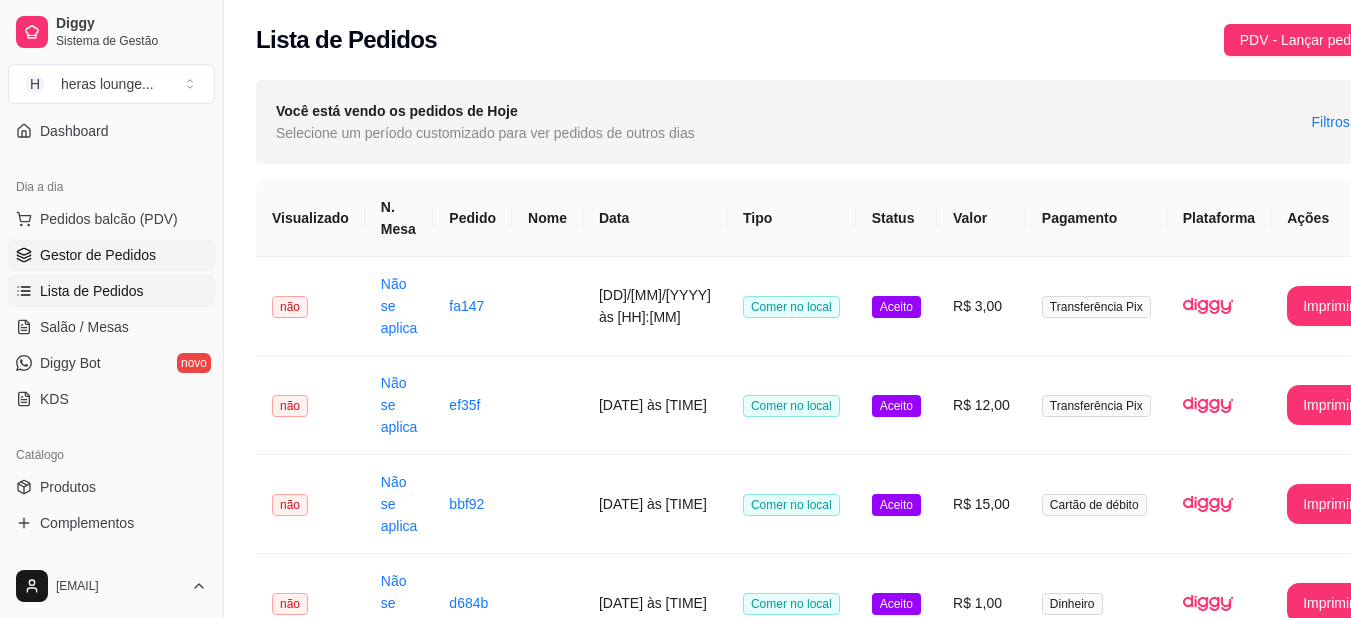 click on "Gestor de Pedidos" at bounding box center (98, 255) 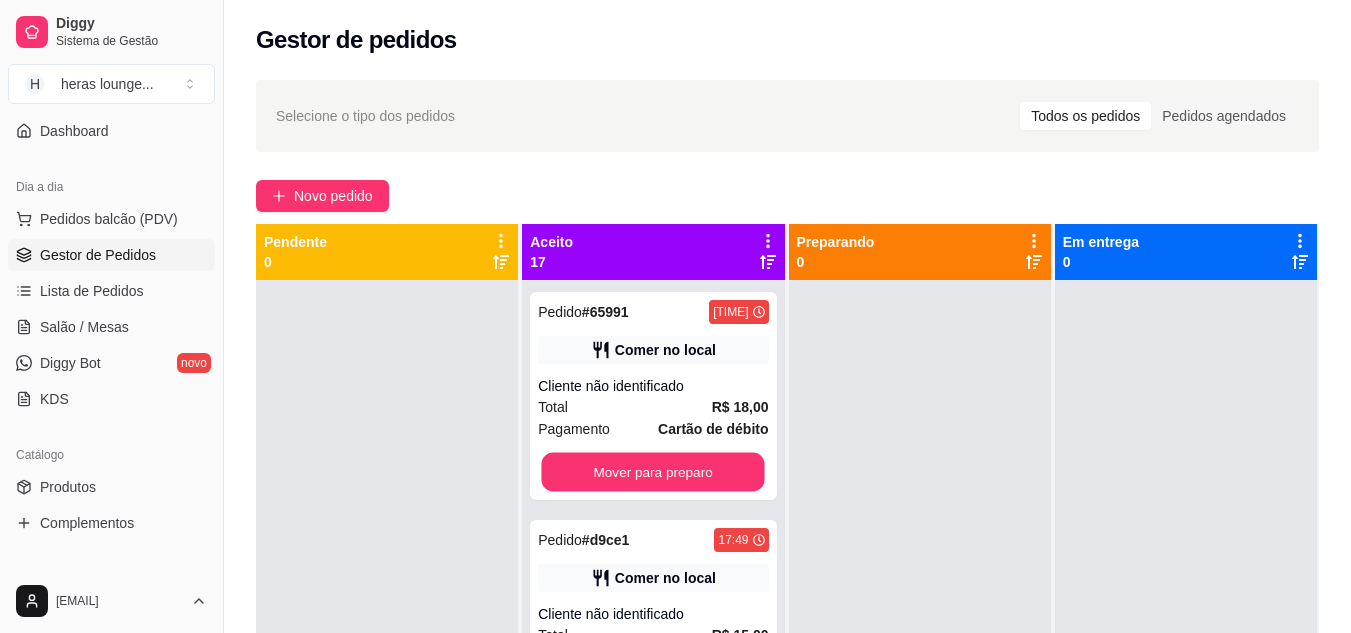 click on "Mover para preparo" at bounding box center (653, 472) 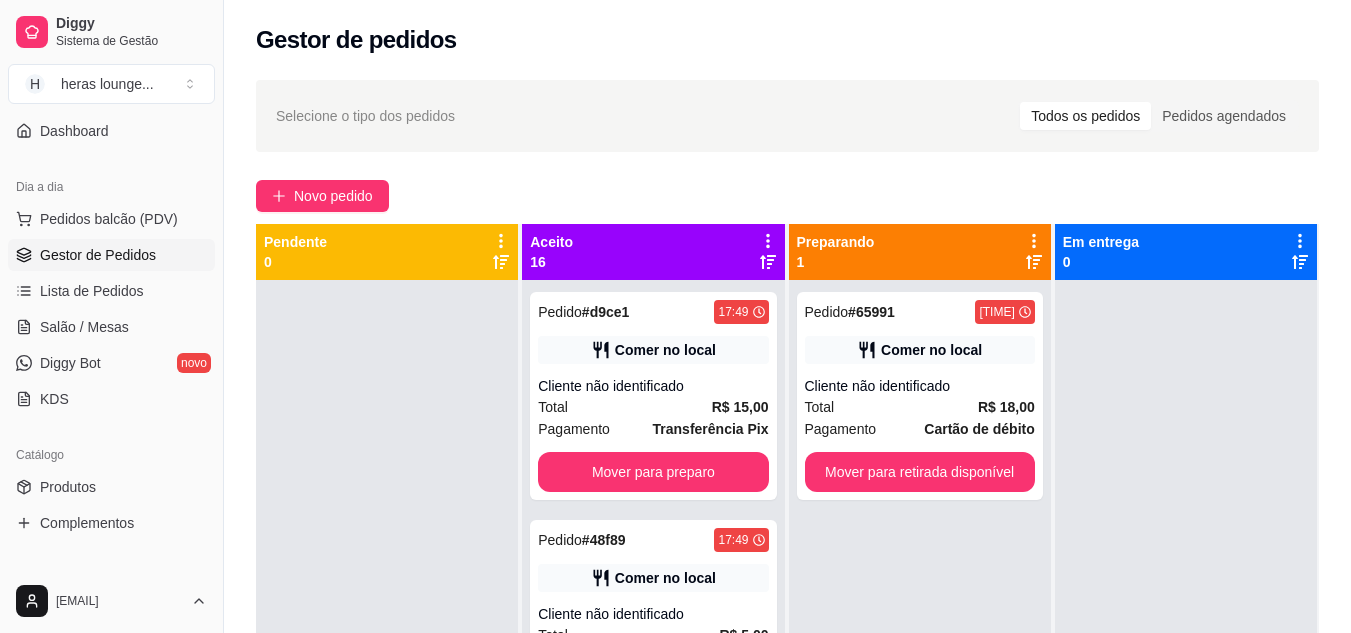 click on "Mover para retirada disponível" at bounding box center [920, 472] 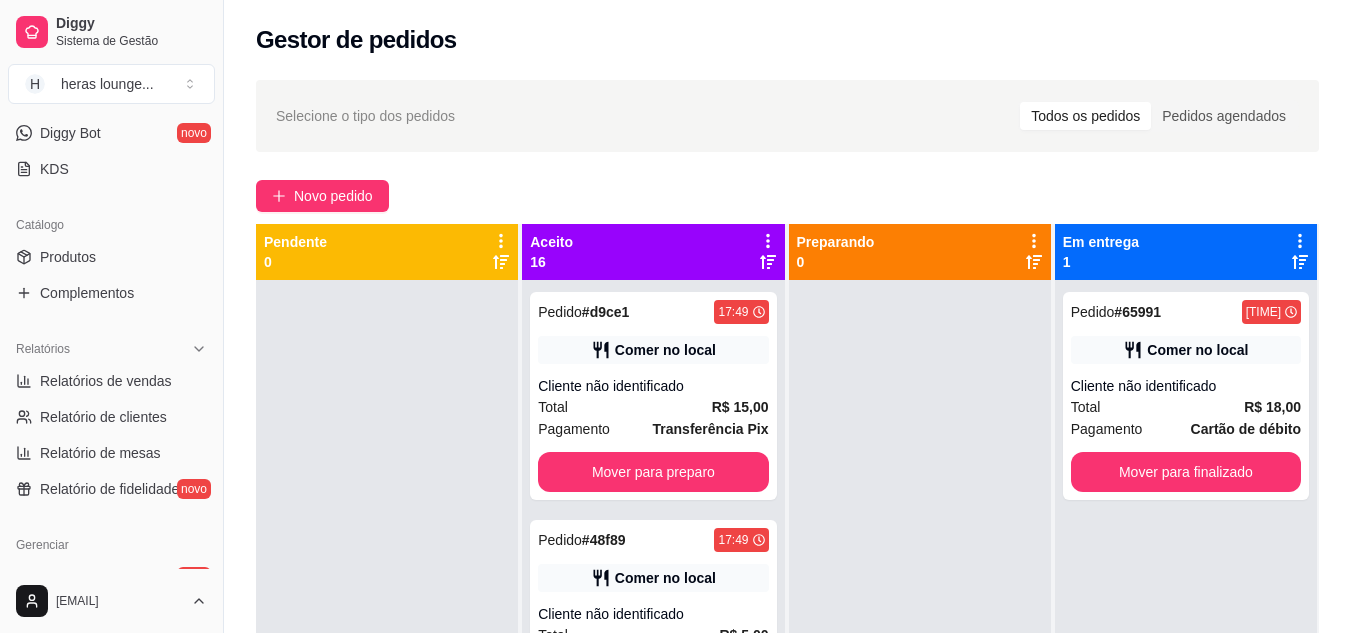 scroll, scrollTop: 399, scrollLeft: 0, axis: vertical 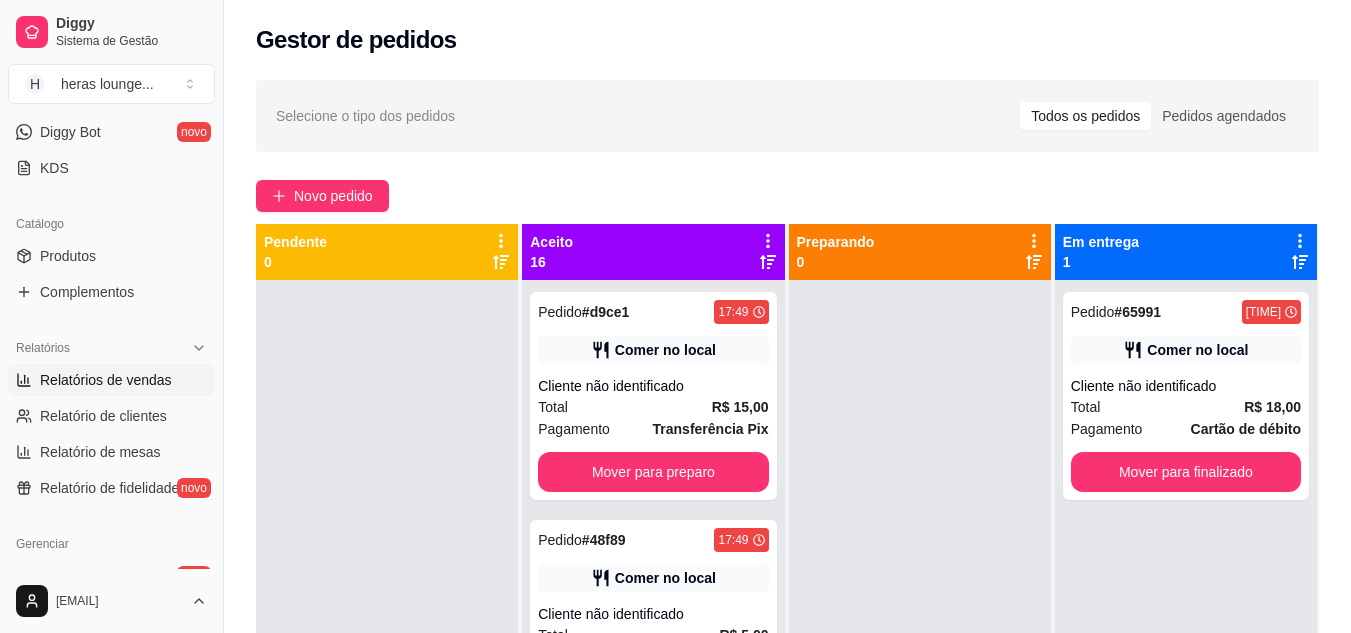 click on "Relatórios de vendas" at bounding box center (106, 380) 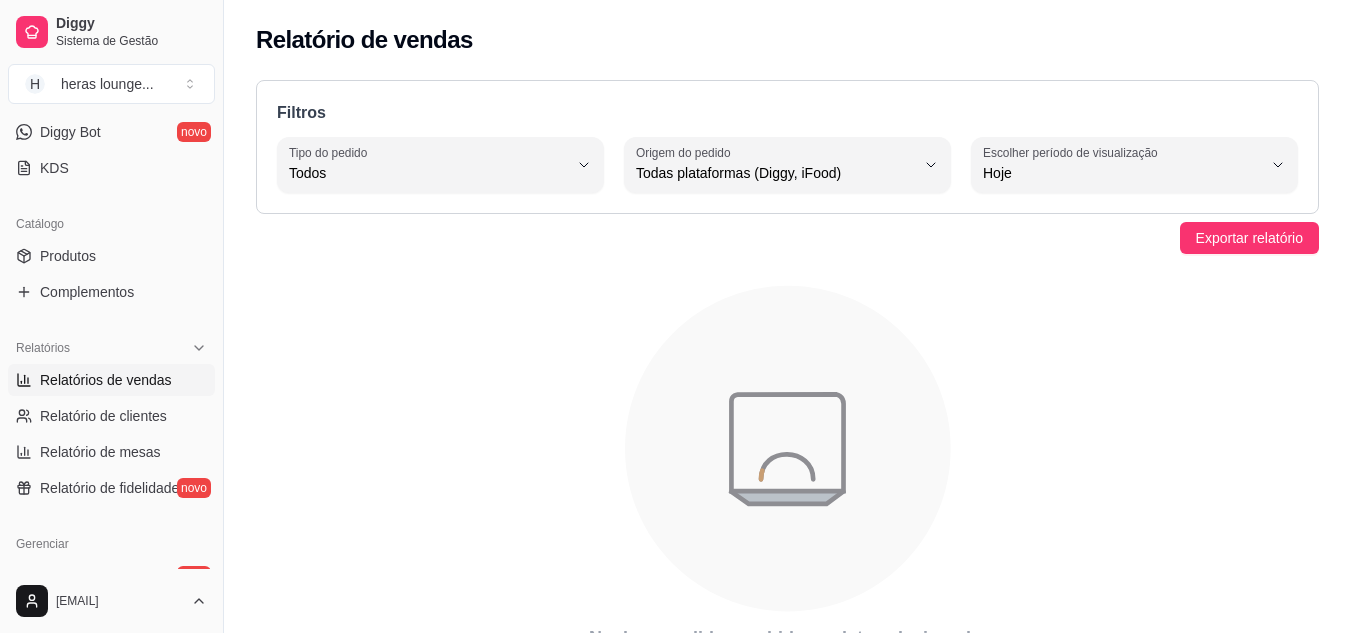 click on "Escolher período de visualização Hoje" at bounding box center (1134, 165) 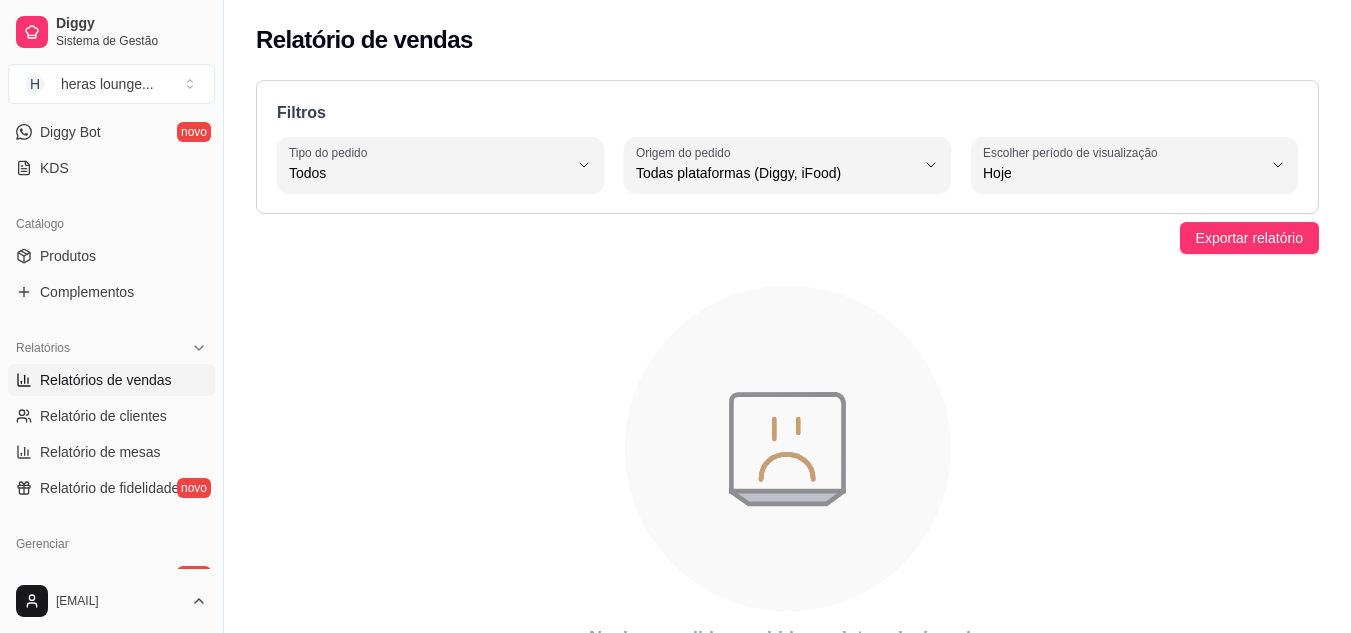 click on "Escolher período de visualização Hoje" at bounding box center (1134, 165) 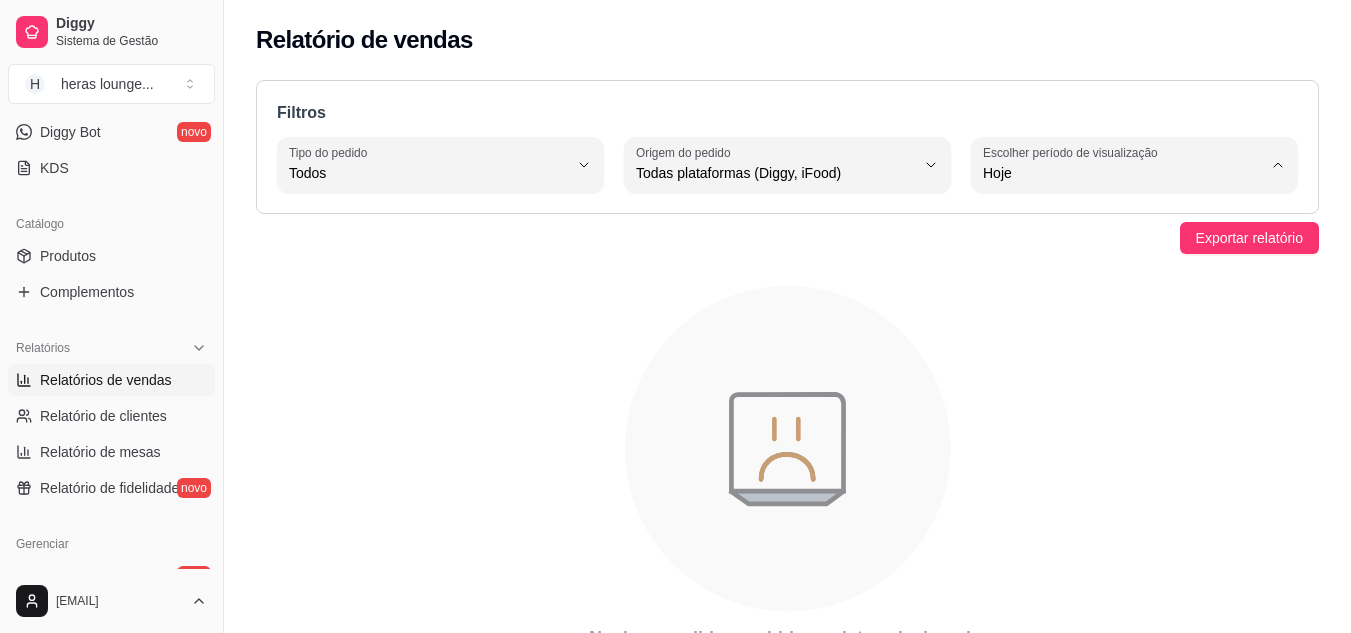 click on "Ontem" at bounding box center [1125, 253] 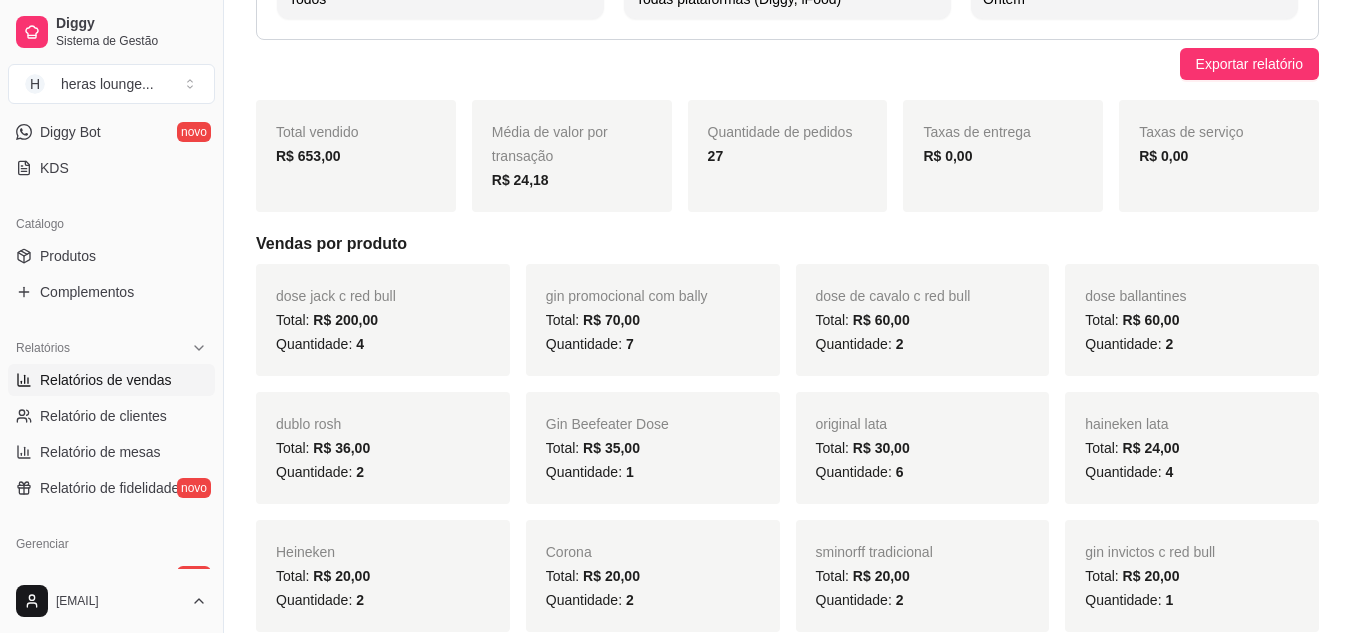 scroll, scrollTop: 0, scrollLeft: 0, axis: both 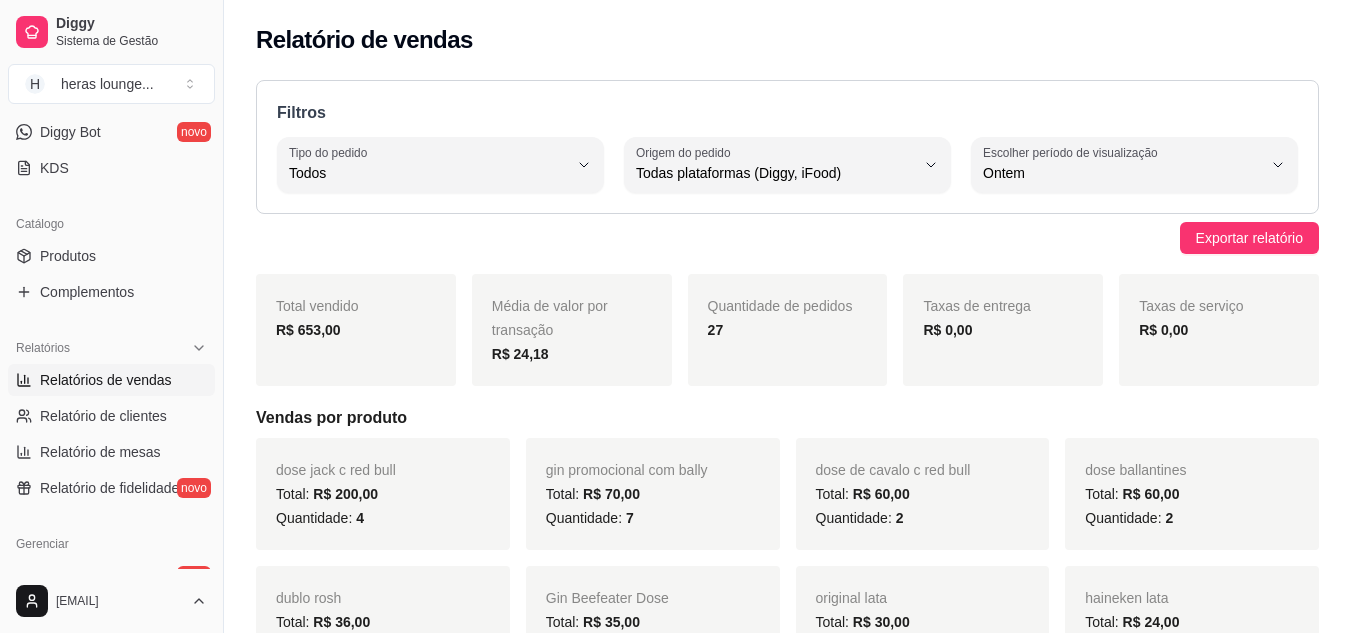 click on "Escolher período de visualização" at bounding box center (1073, 152) 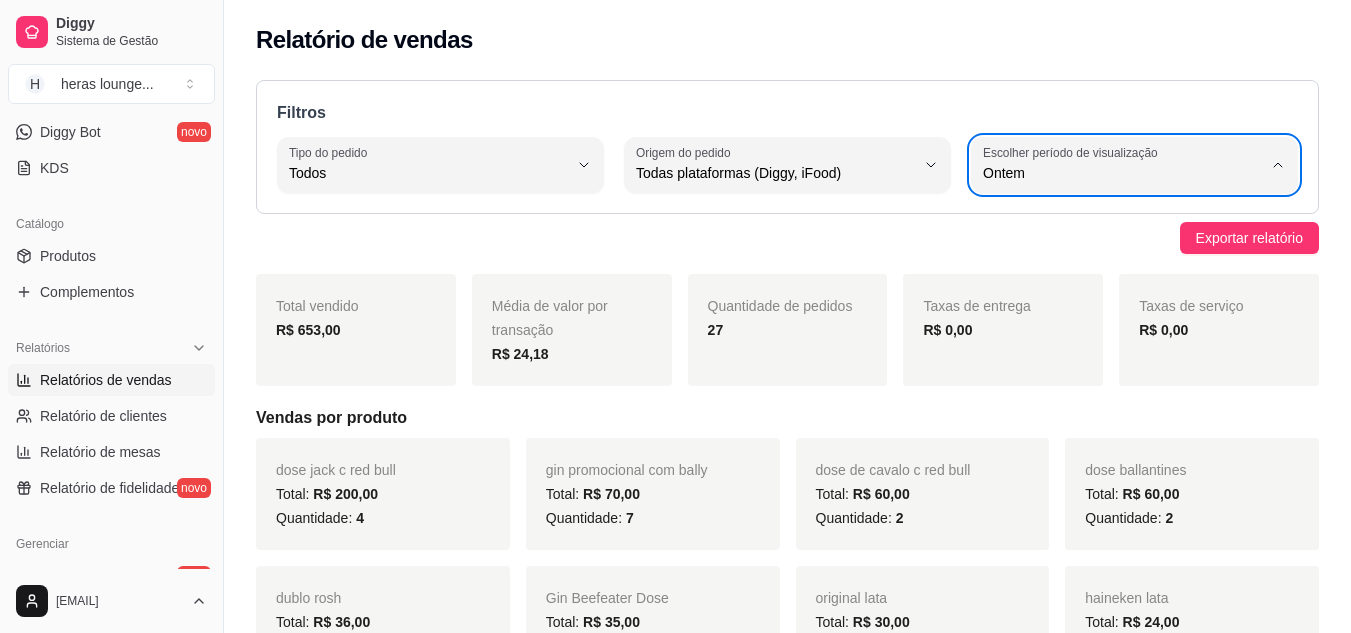 click on "Hoje" at bounding box center (1125, 220) 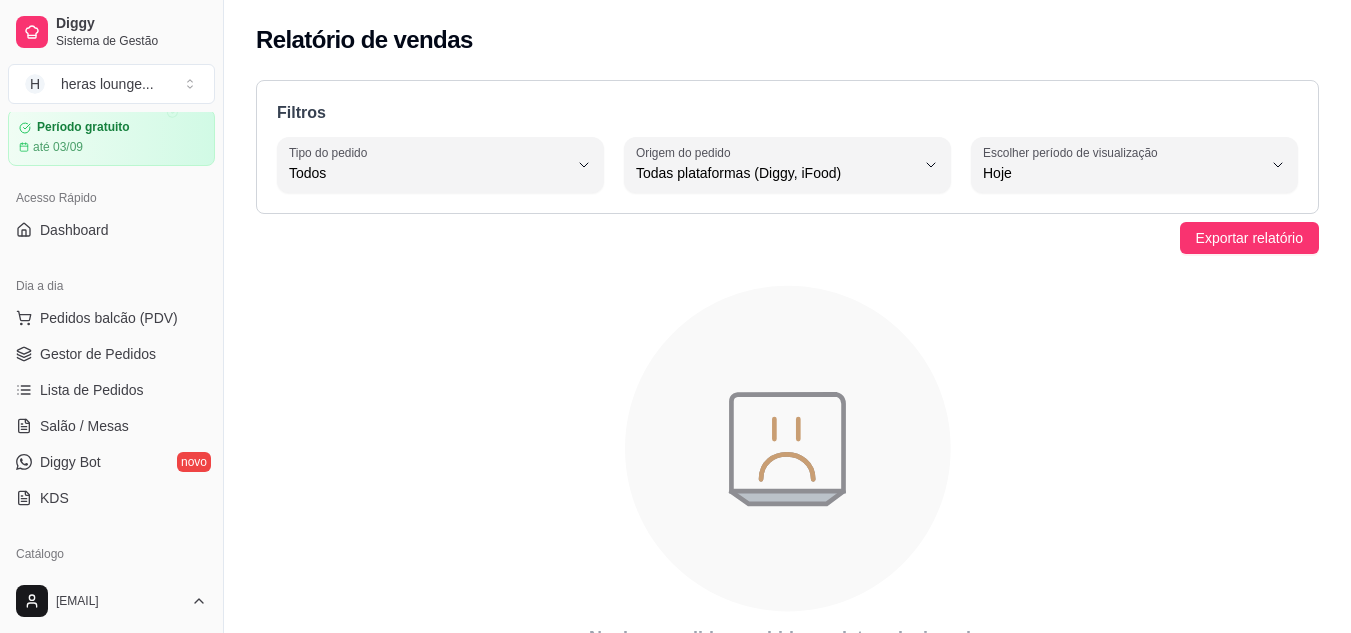scroll, scrollTop: 66, scrollLeft: 0, axis: vertical 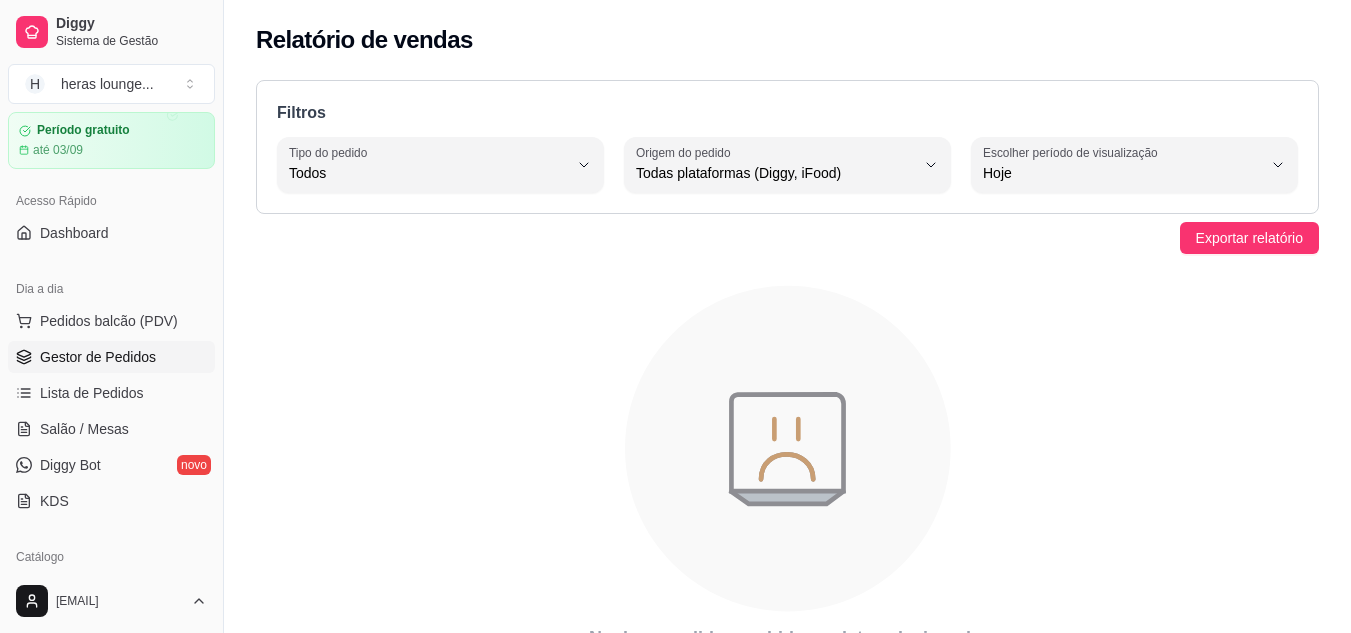 click on "Gestor de Pedidos" at bounding box center [111, 357] 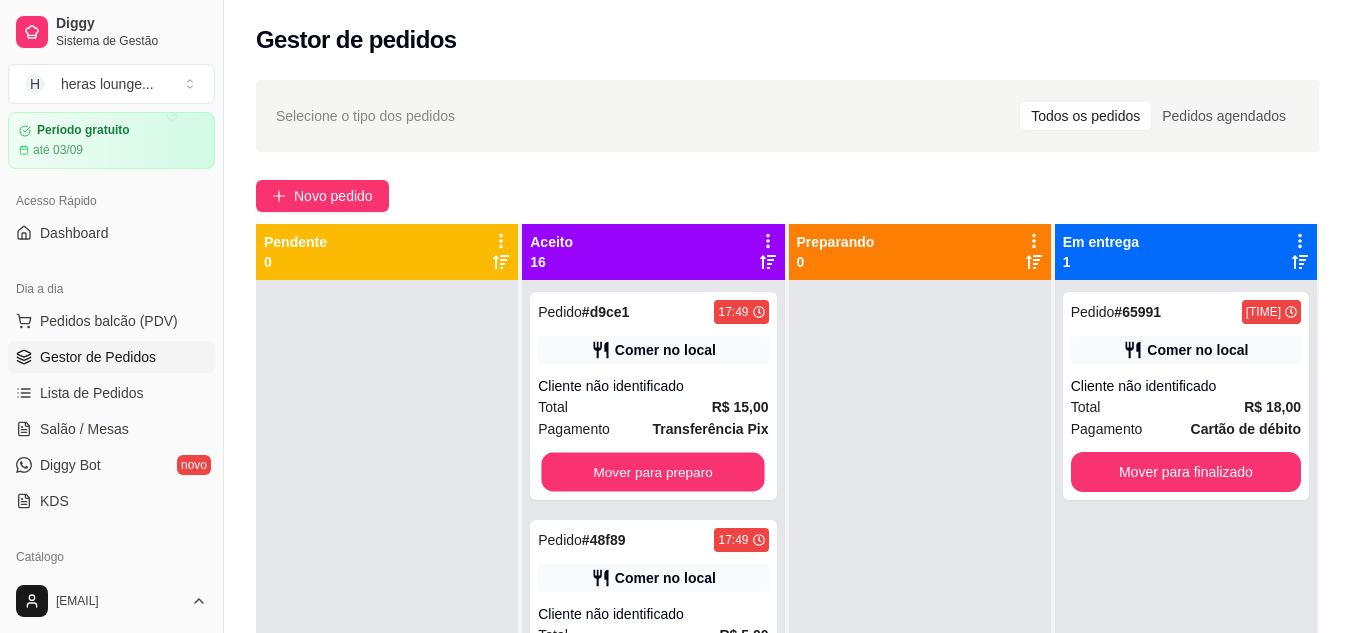 click on "Mover para preparo" at bounding box center [653, 472] 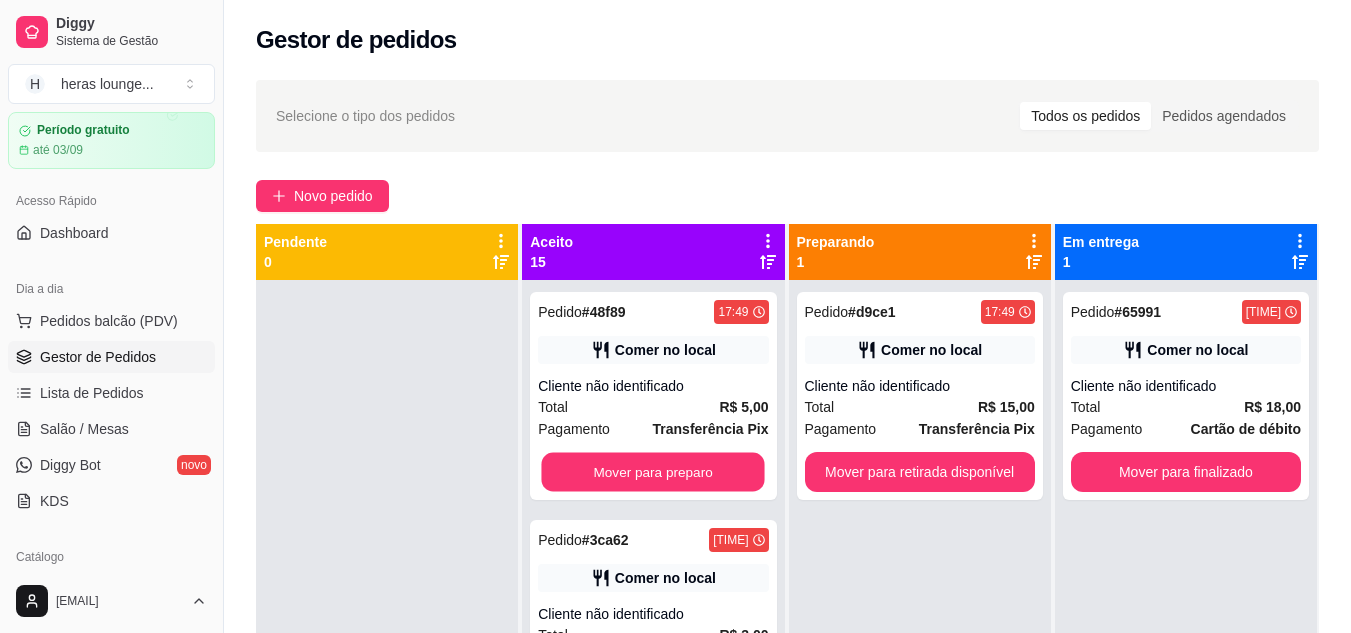 click on "Mover para preparo" at bounding box center [653, 472] 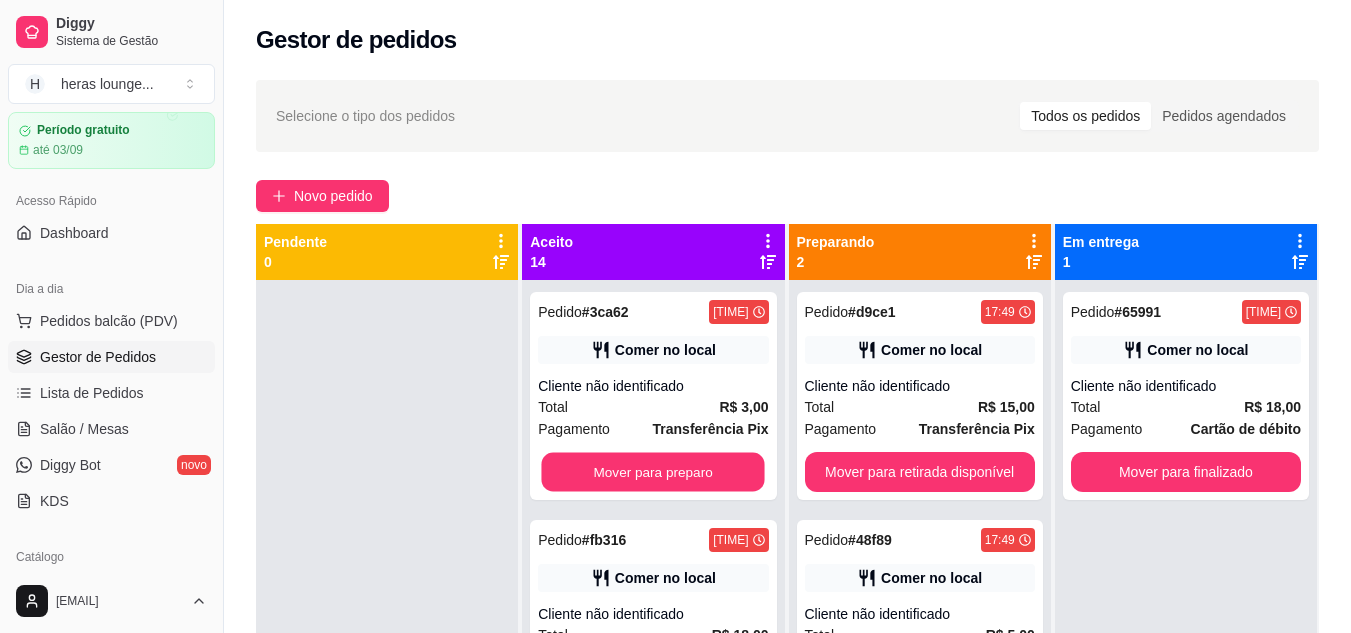 click on "Mover para preparo" at bounding box center (653, 472) 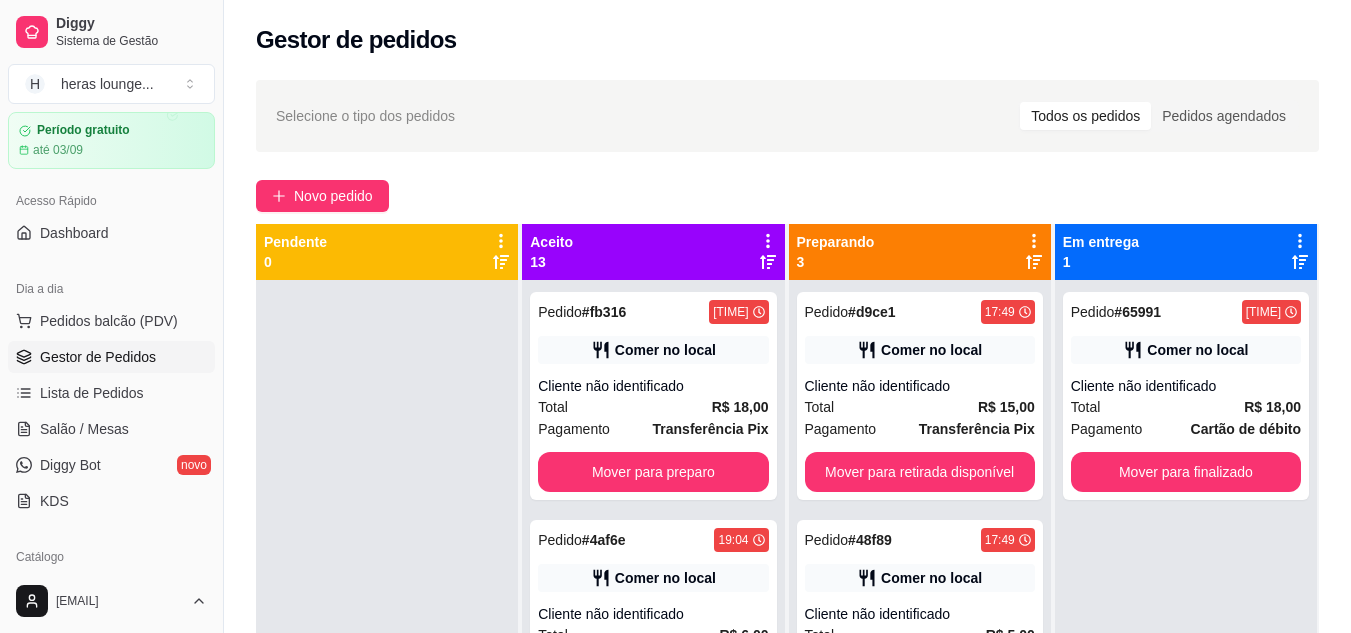 click on "Mover para preparo" at bounding box center (653, 472) 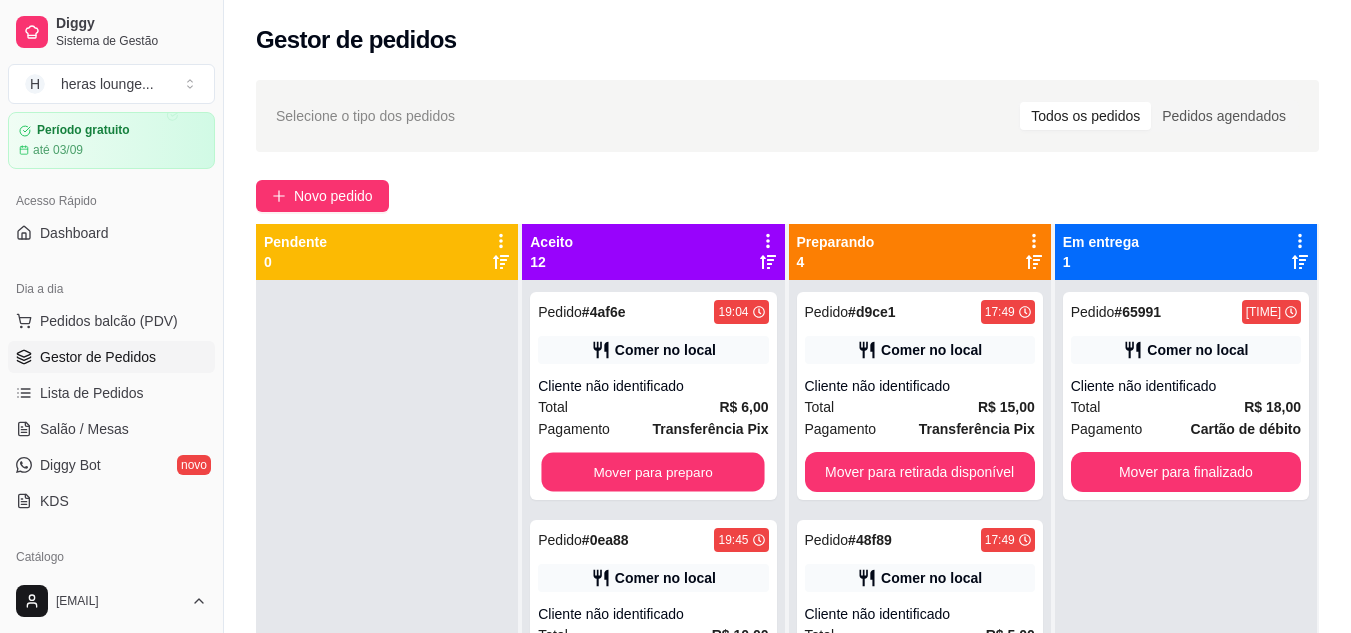 click on "Mover para preparo" at bounding box center [653, 472] 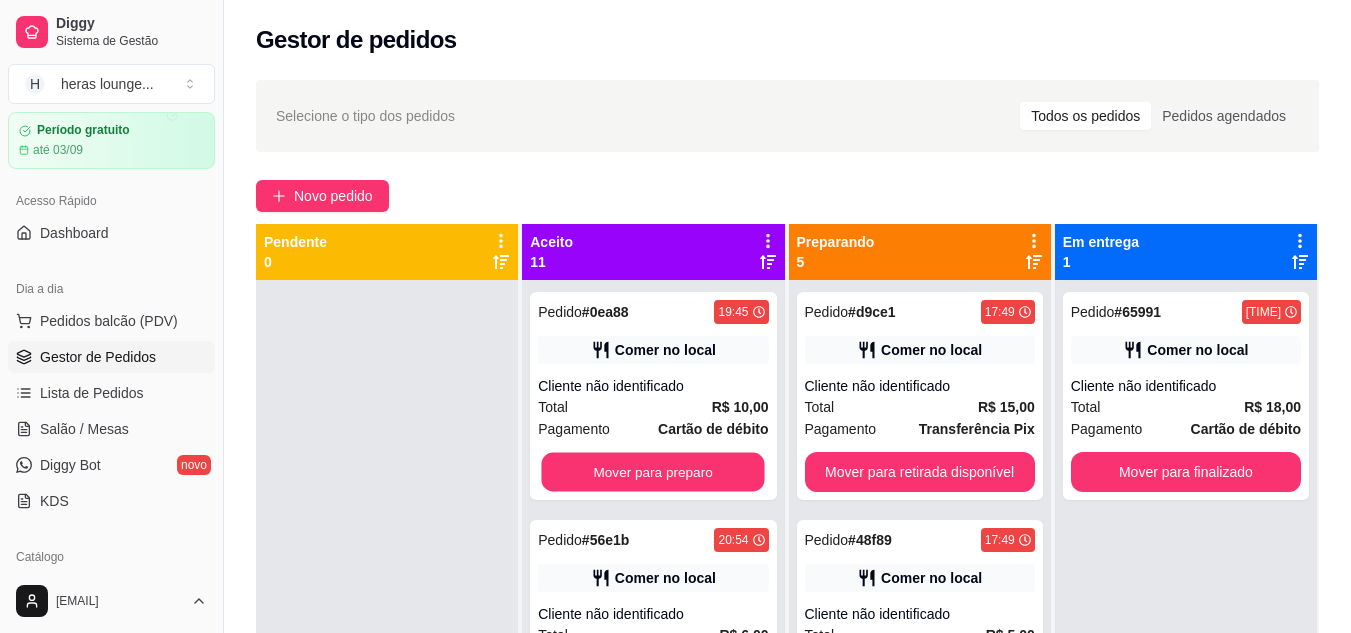 click on "Mover para preparo" at bounding box center (653, 472) 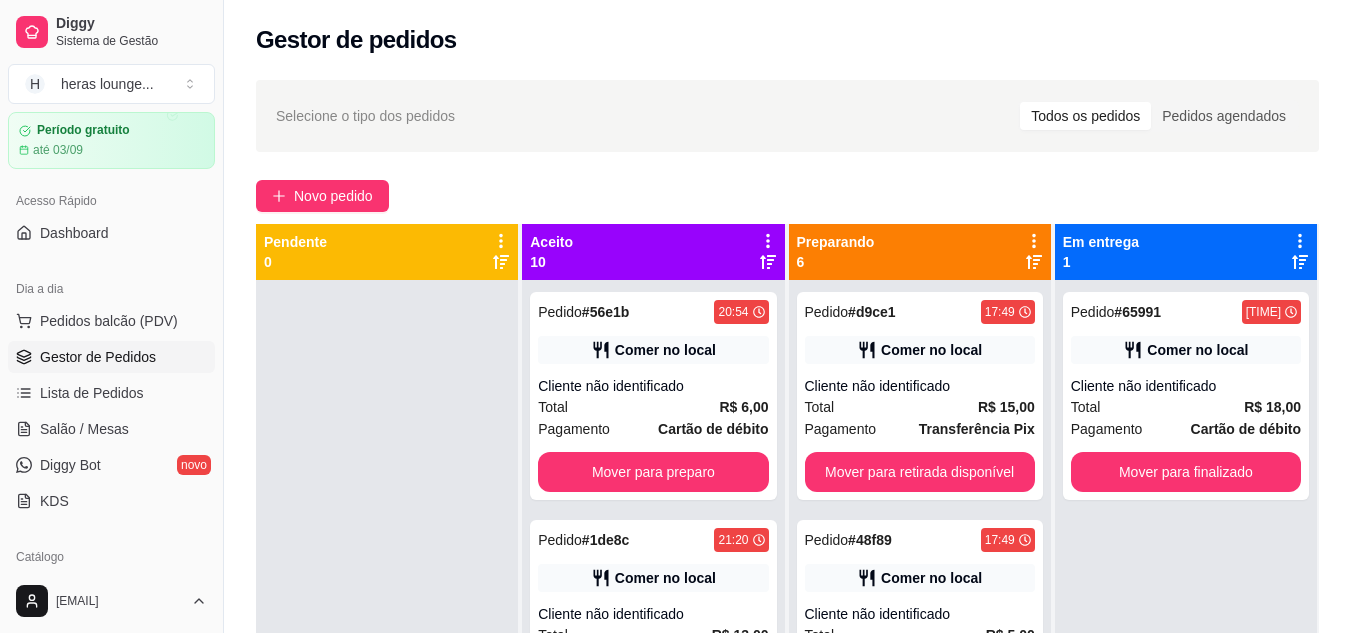 click on "Mover para preparo" at bounding box center [653, 472] 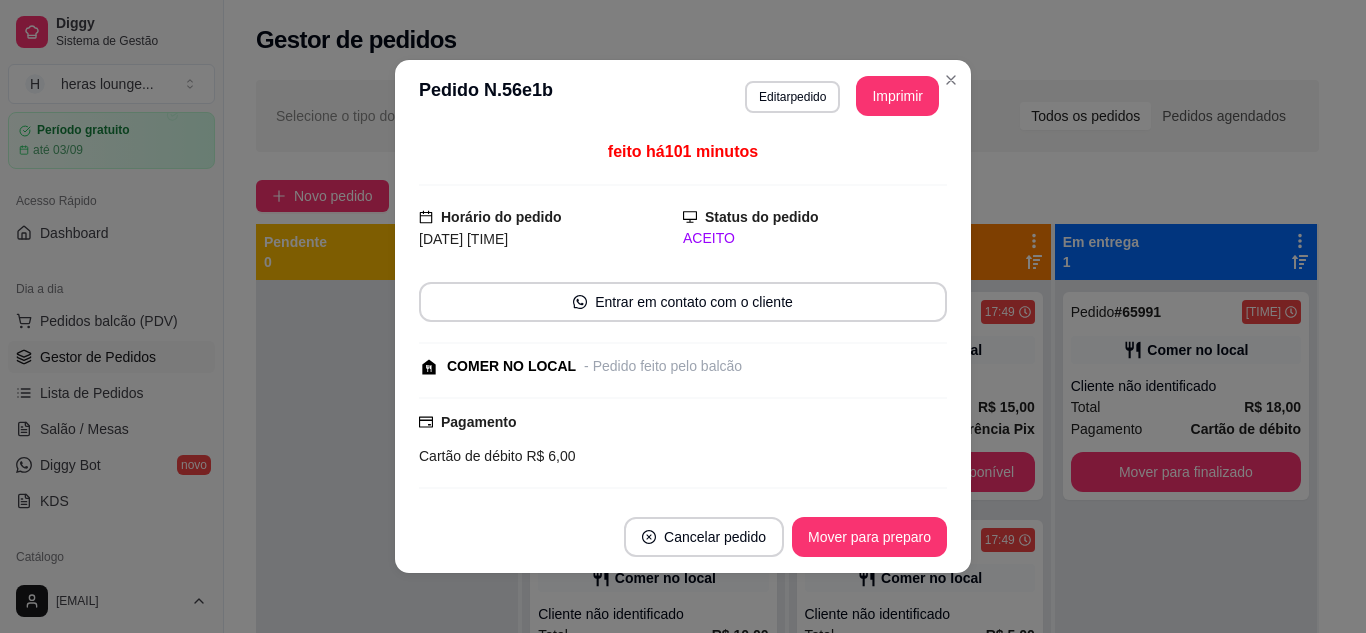 click on "Selecione o tipo dos pedidos Todos os pedidos Pedidos agendados" at bounding box center (787, 116) 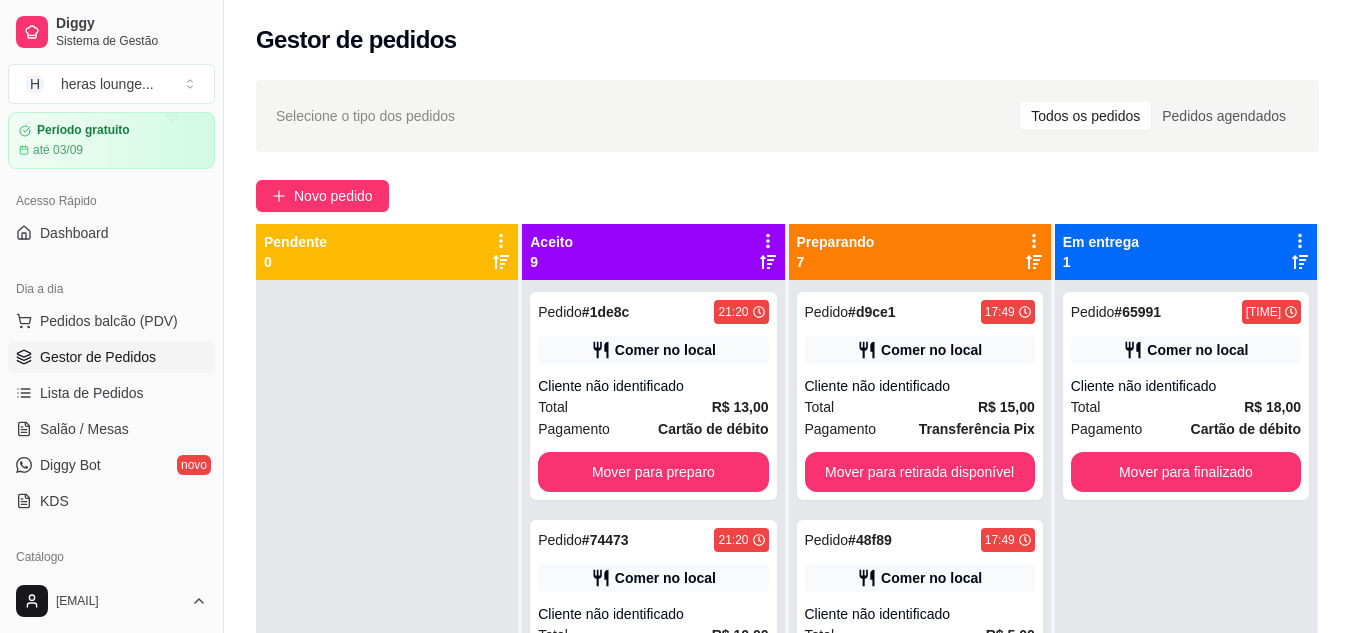 scroll, scrollTop: 11, scrollLeft: 0, axis: vertical 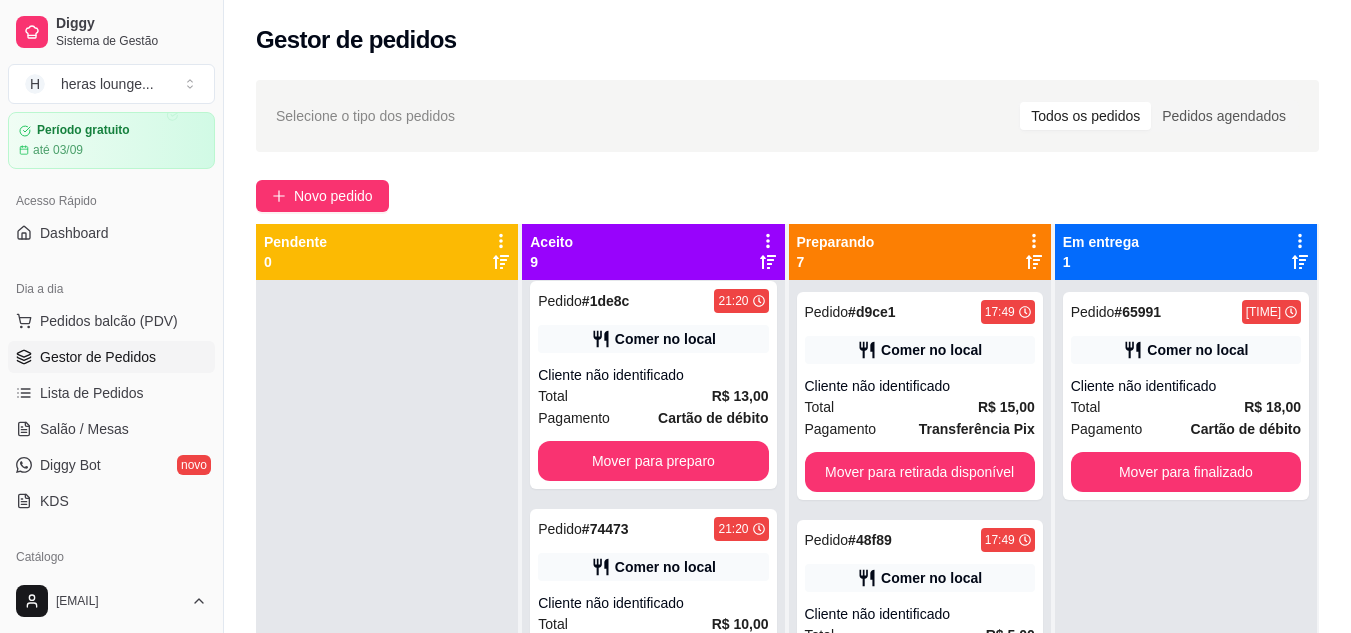 click on "Mover para preparo" at bounding box center [653, 461] 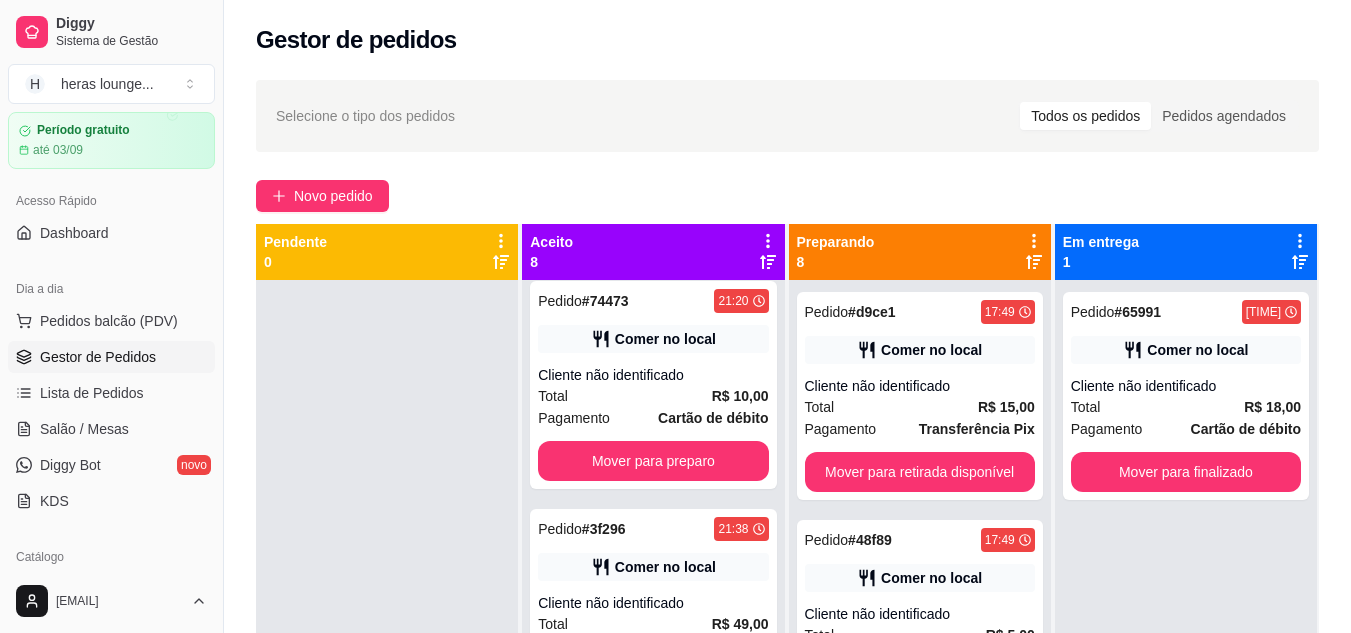 scroll, scrollTop: 0, scrollLeft: 0, axis: both 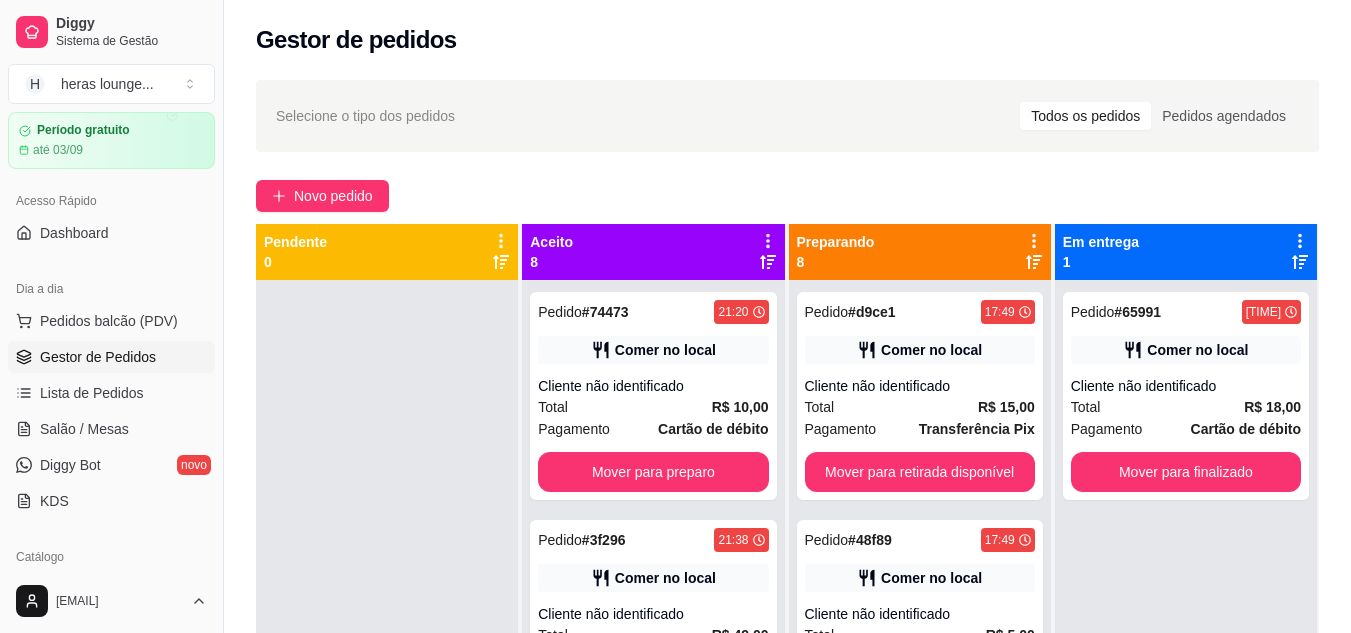 click on "Mover para preparo" at bounding box center [653, 472] 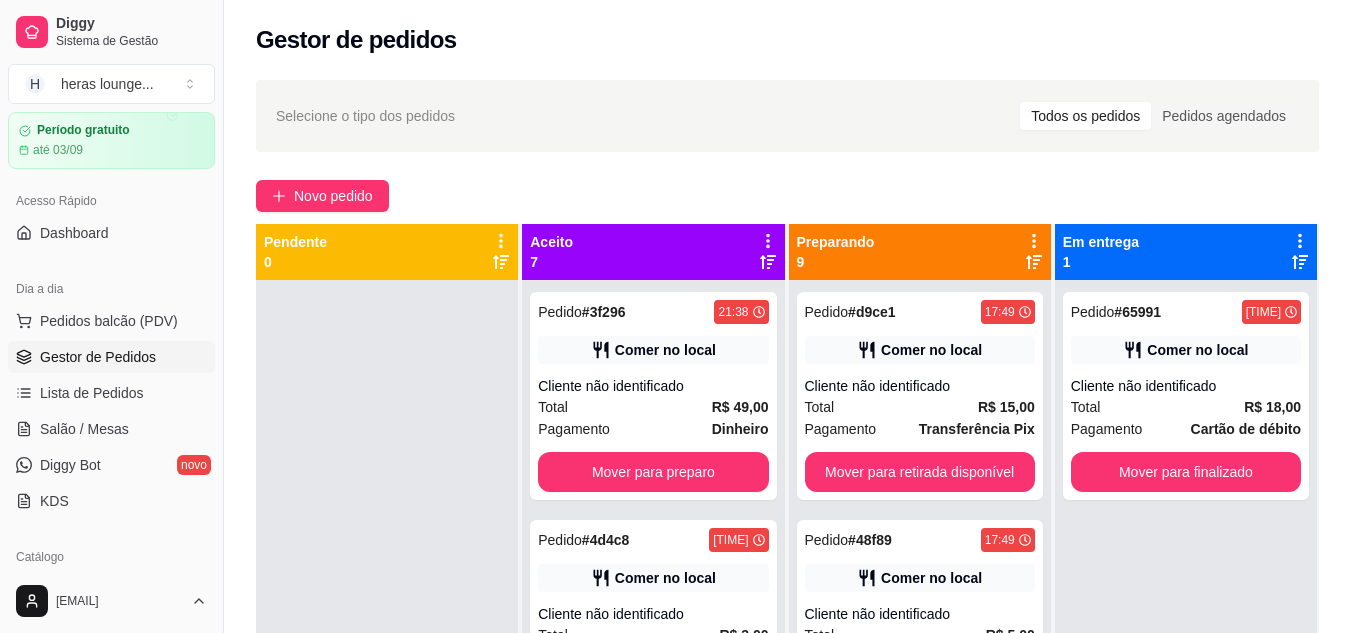click on "Mover para preparo" at bounding box center [653, 472] 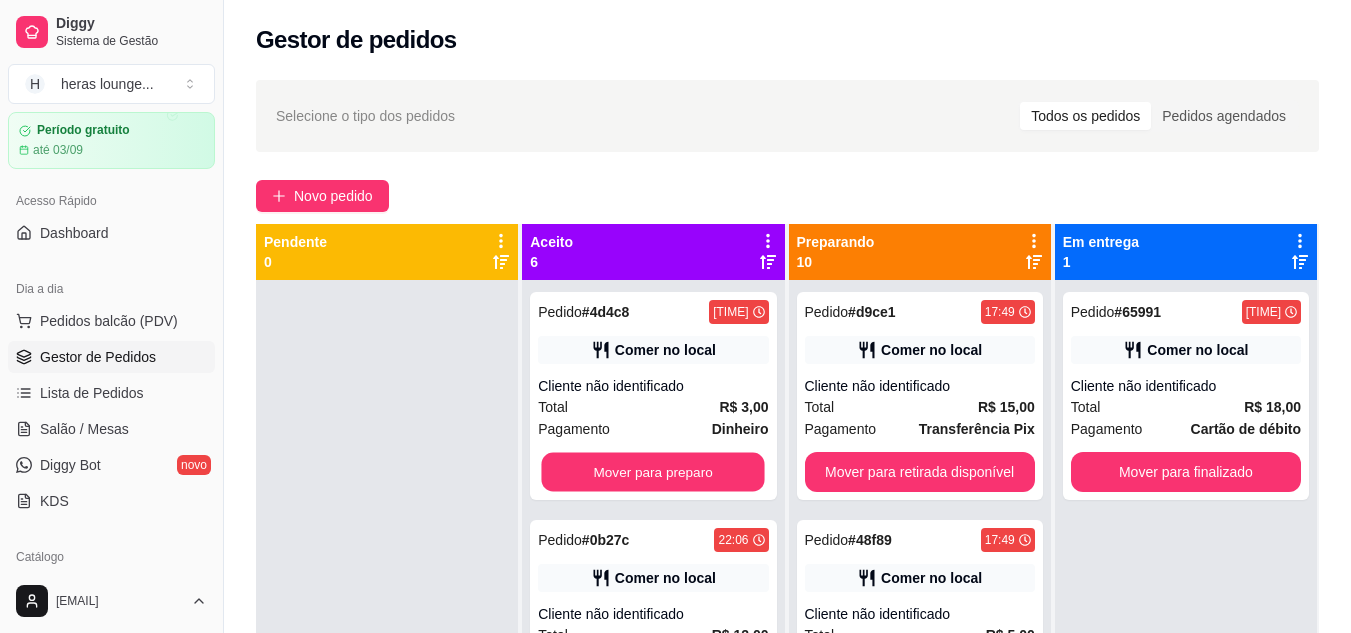 click on "Mover para preparo" at bounding box center (653, 472) 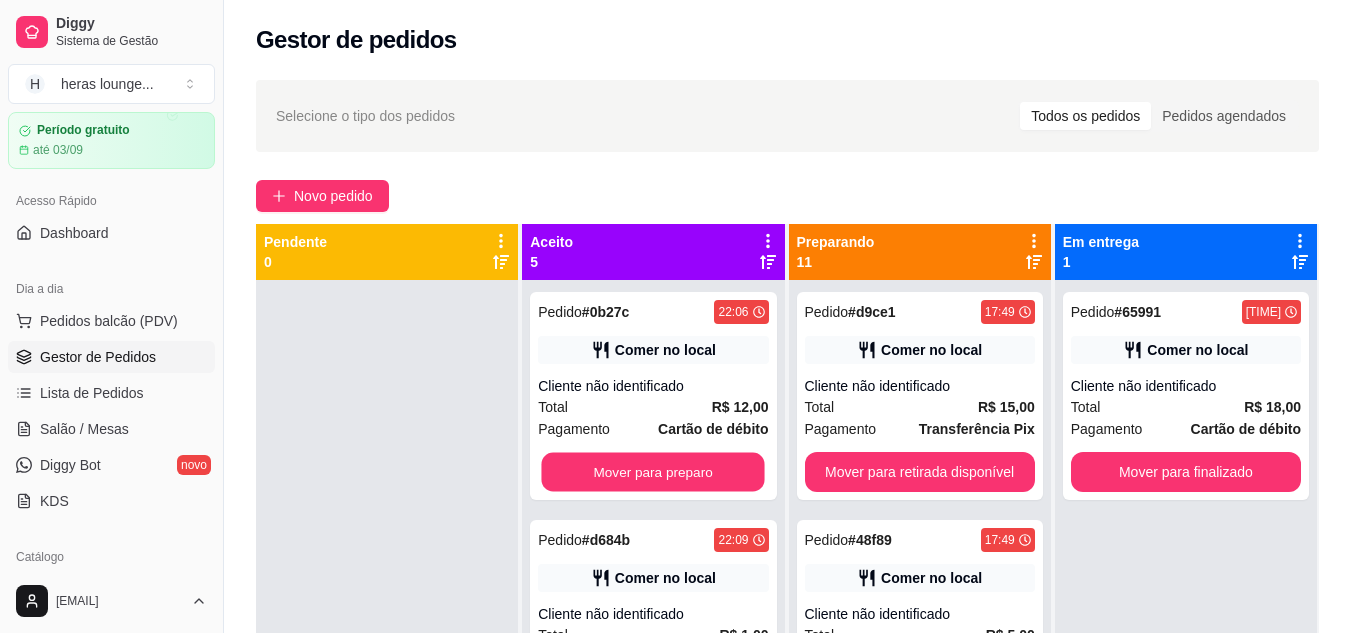 click on "Mover para preparo" at bounding box center (653, 472) 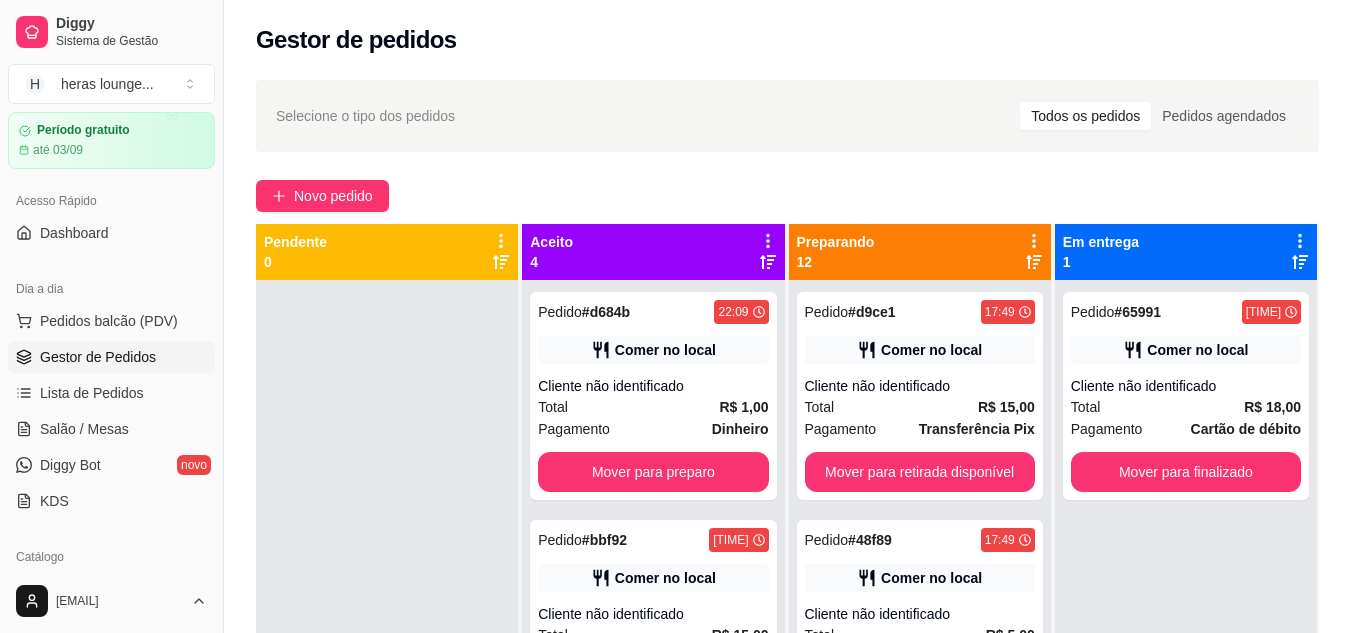 click on "Mover para preparo" at bounding box center (653, 472) 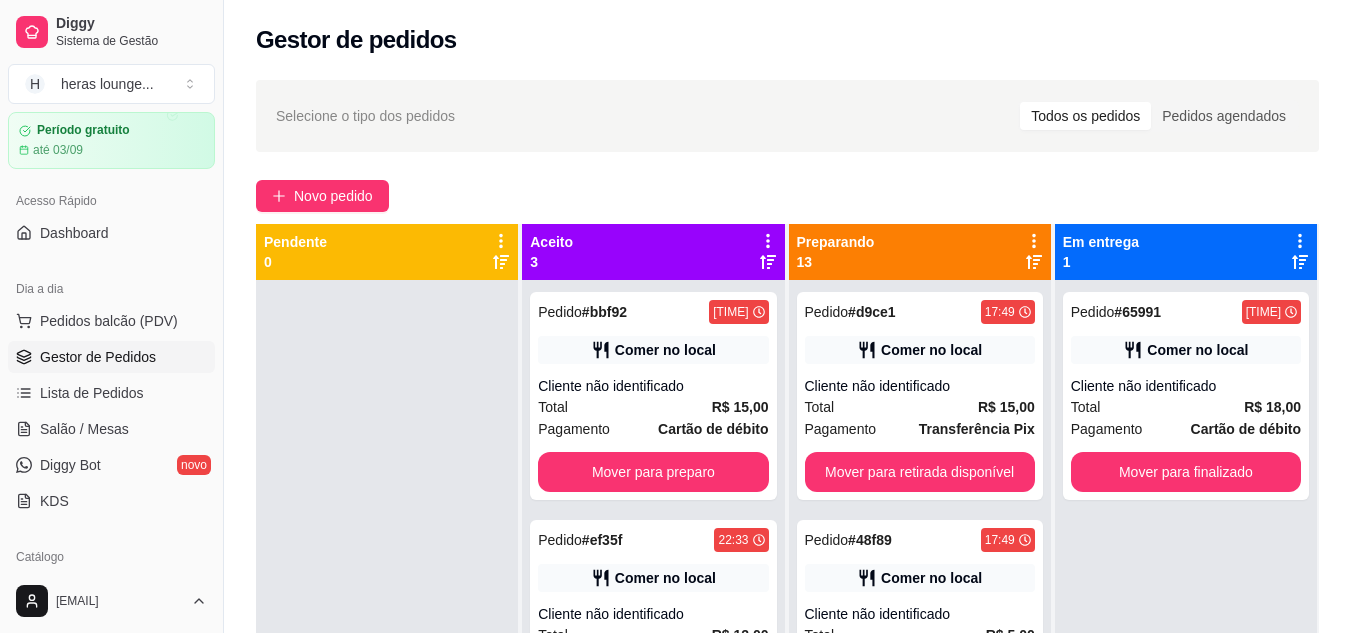 click on "Mover para preparo" at bounding box center [653, 472] 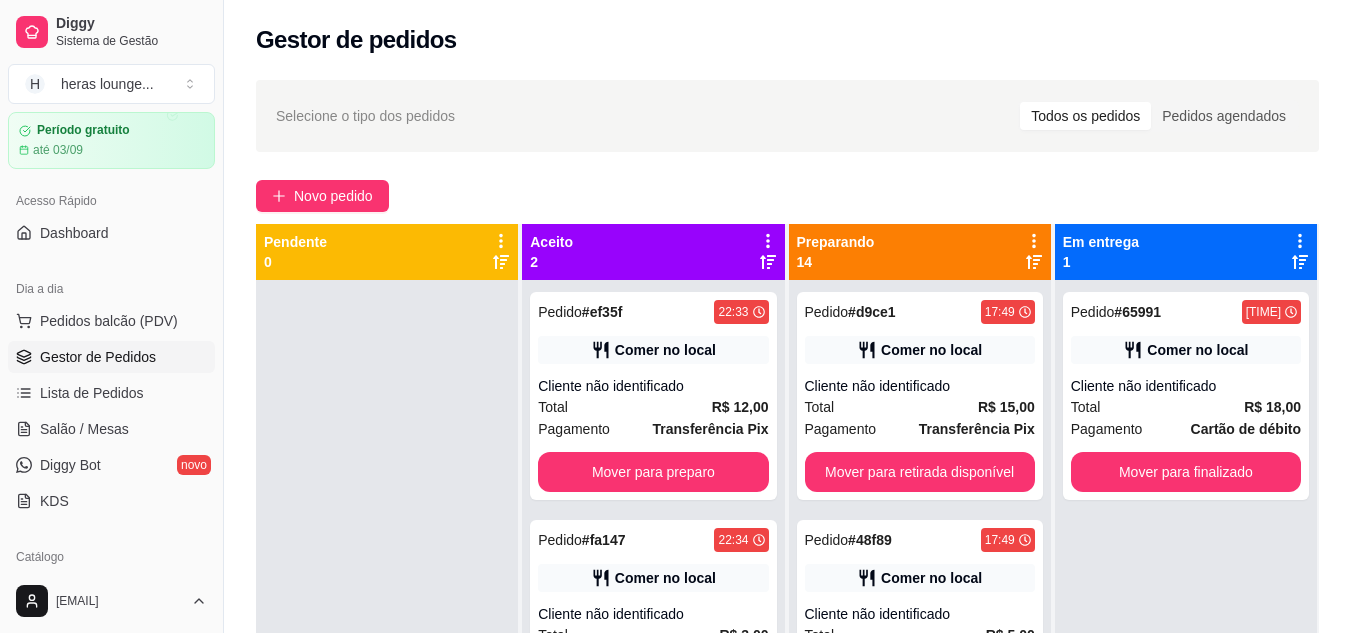 click on "Mover para preparo" at bounding box center [653, 472] 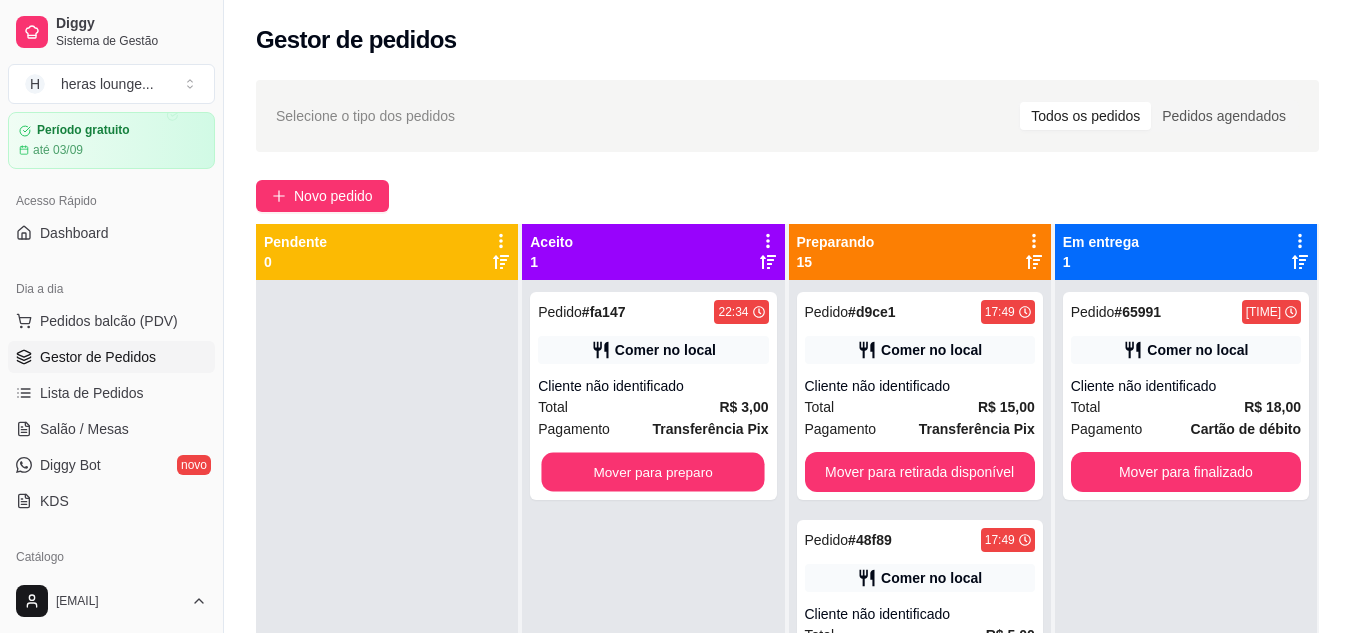 click on "Mover para preparo" at bounding box center (653, 472) 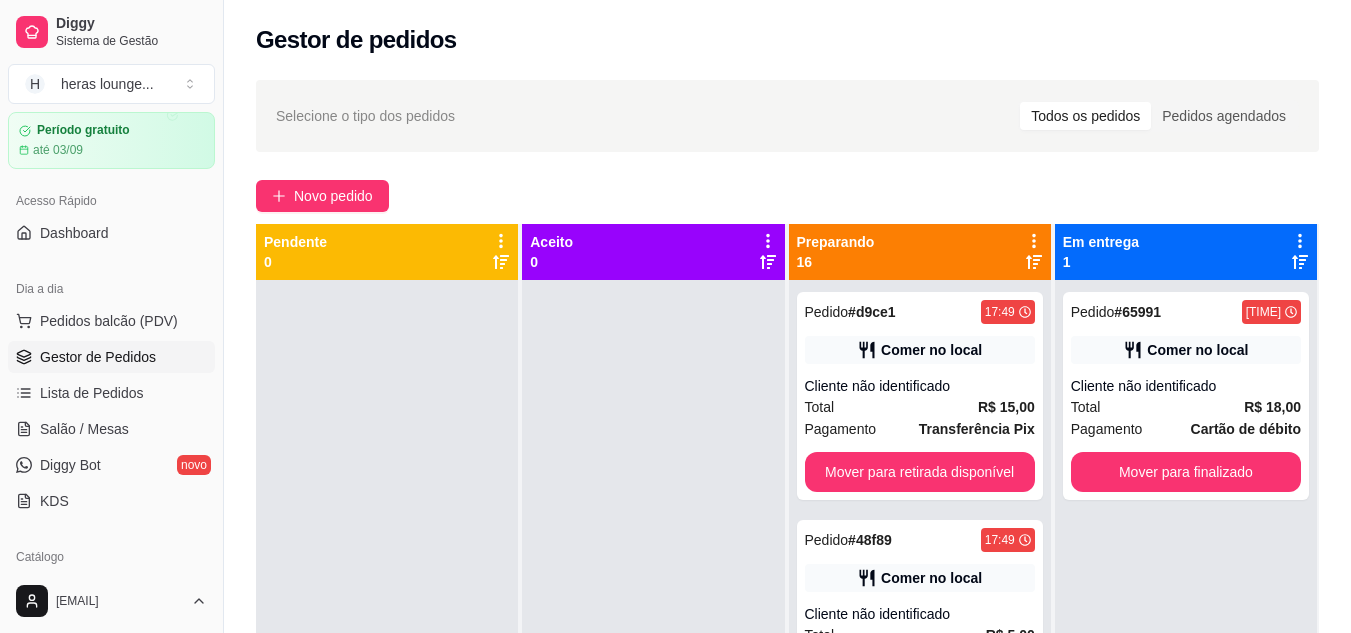 click on "Mover para retirada disponível" at bounding box center [920, 472] 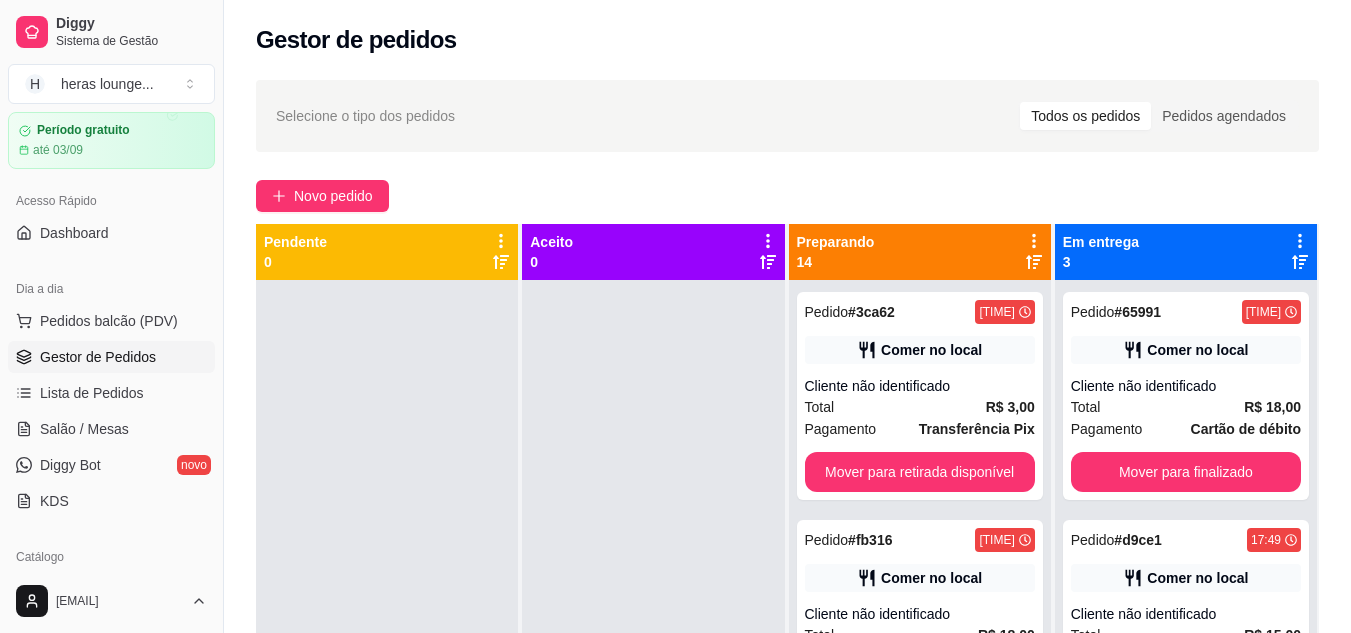 click on "Mover para retirada disponível" at bounding box center (920, 472) 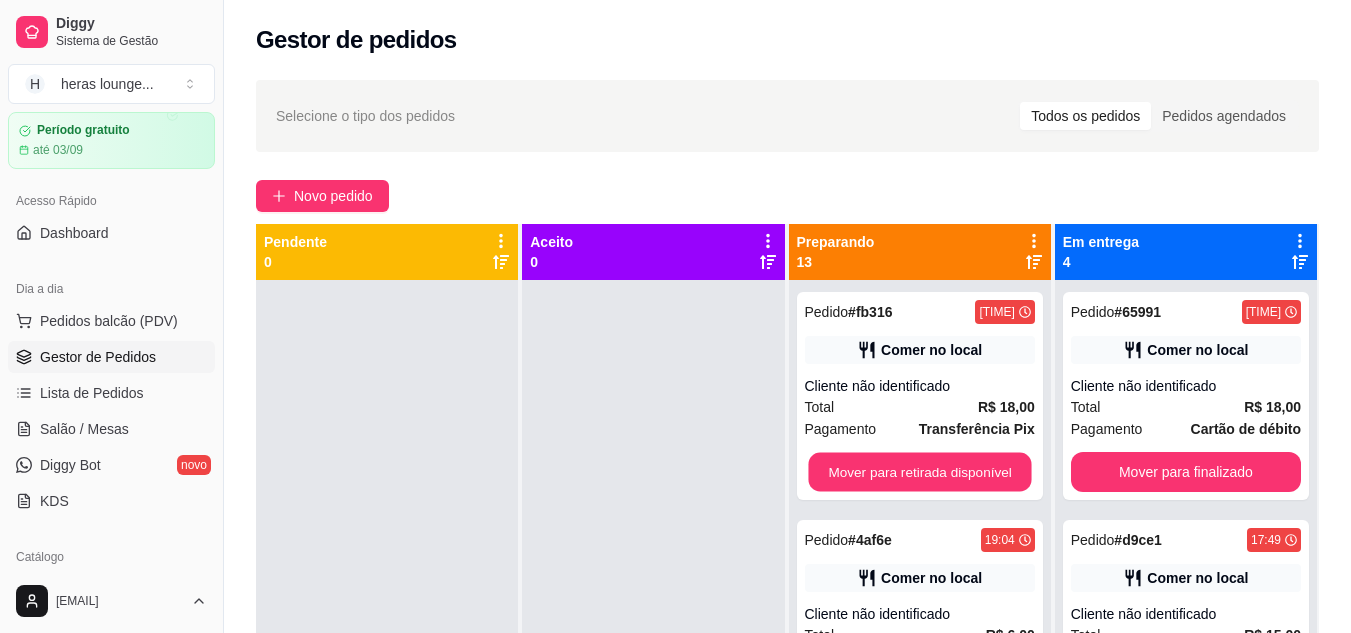 click on "Mover para retirada disponível" at bounding box center [919, 472] 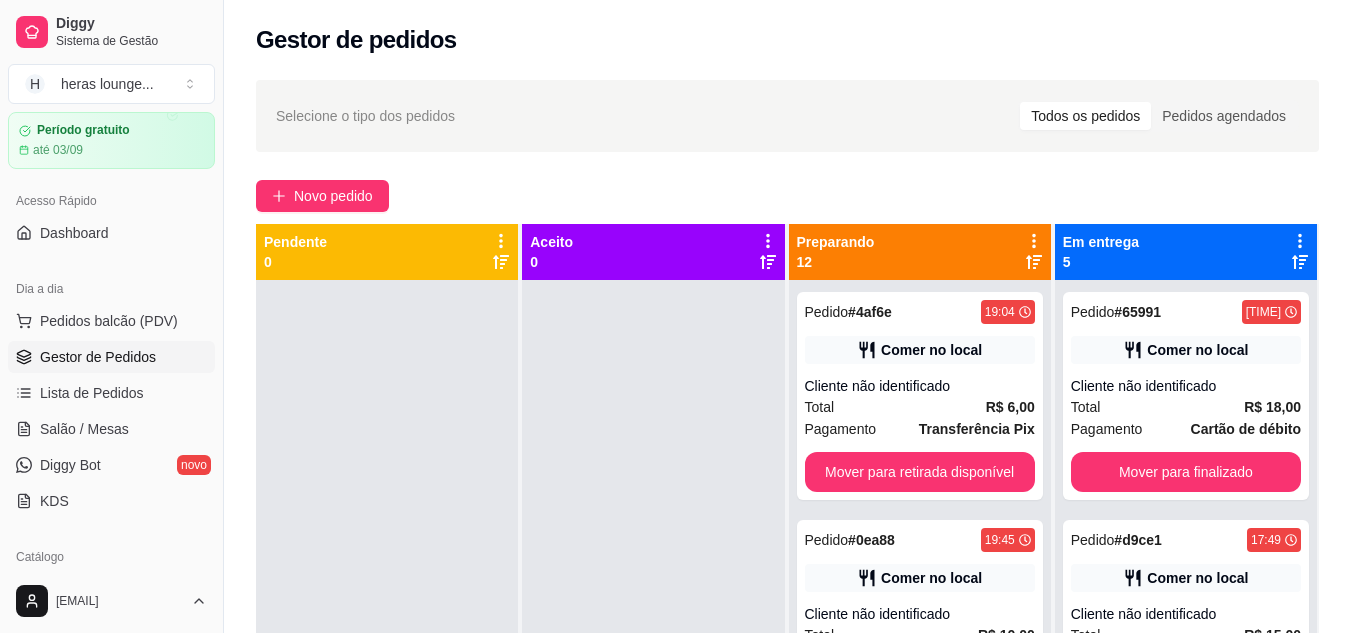 click on "Mover para retirada disponível" at bounding box center [920, 472] 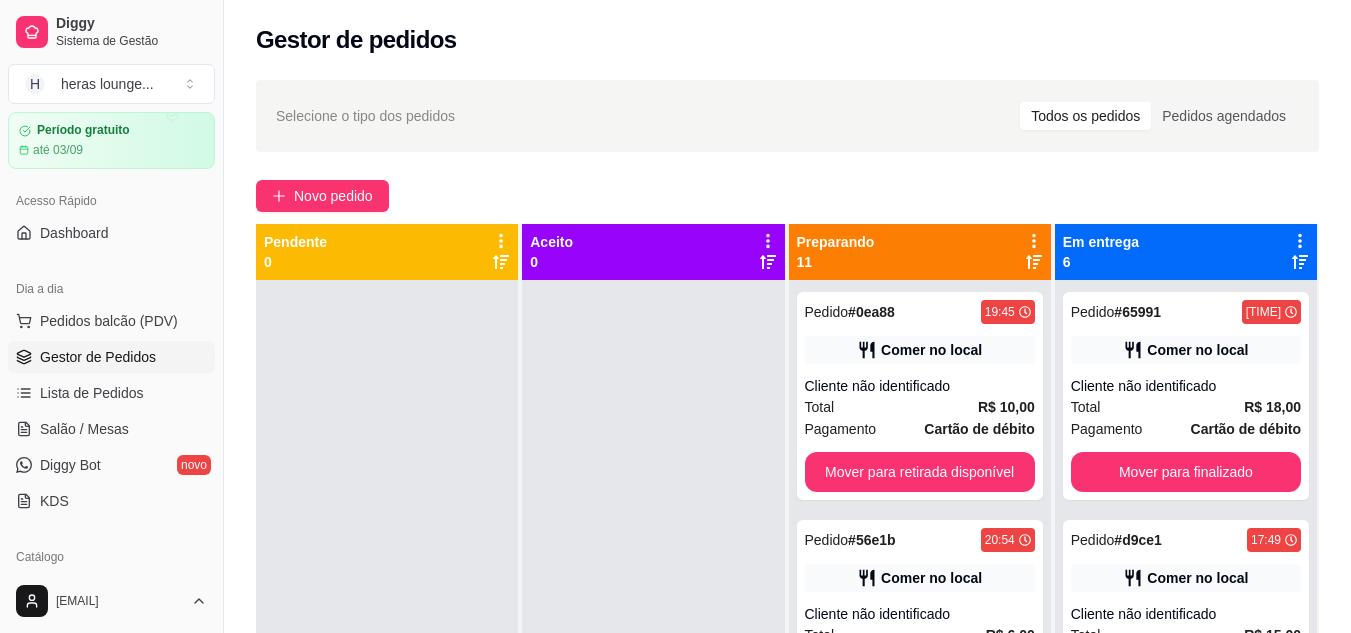 click on "Mover para retirada disponível" at bounding box center [920, 472] 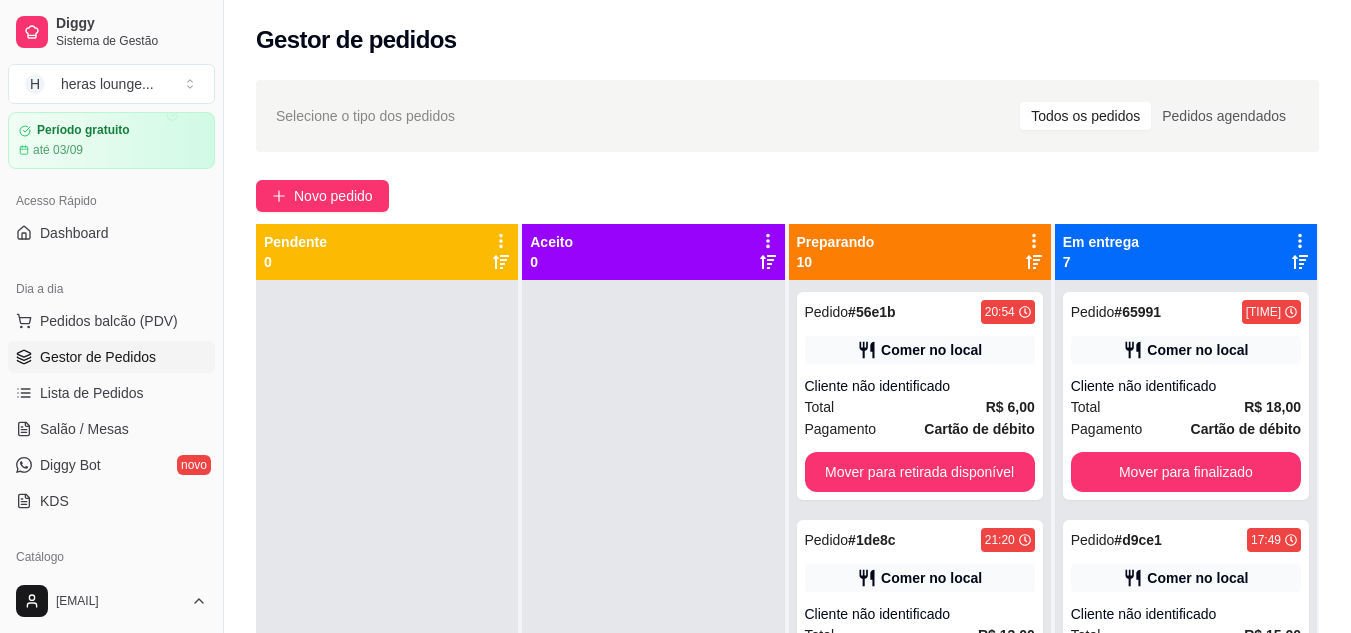 click on "Mover para retirada disponível" at bounding box center [920, 472] 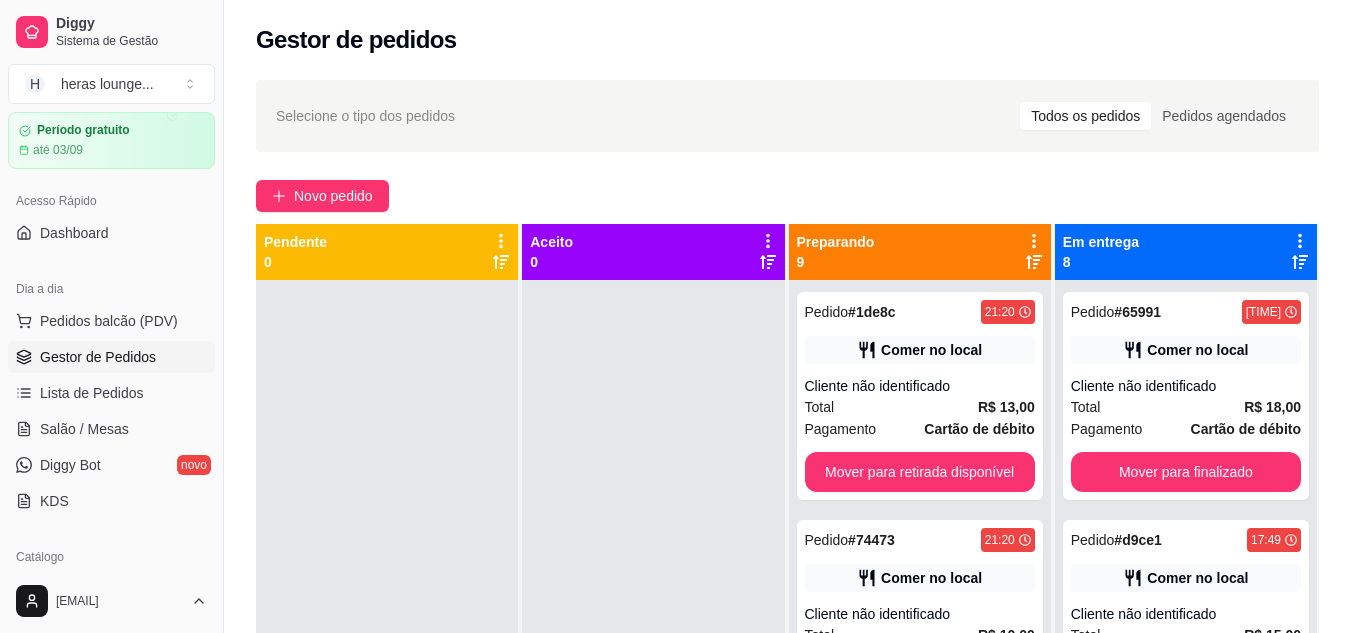 click on "Mover para retirada disponível" at bounding box center (920, 472) 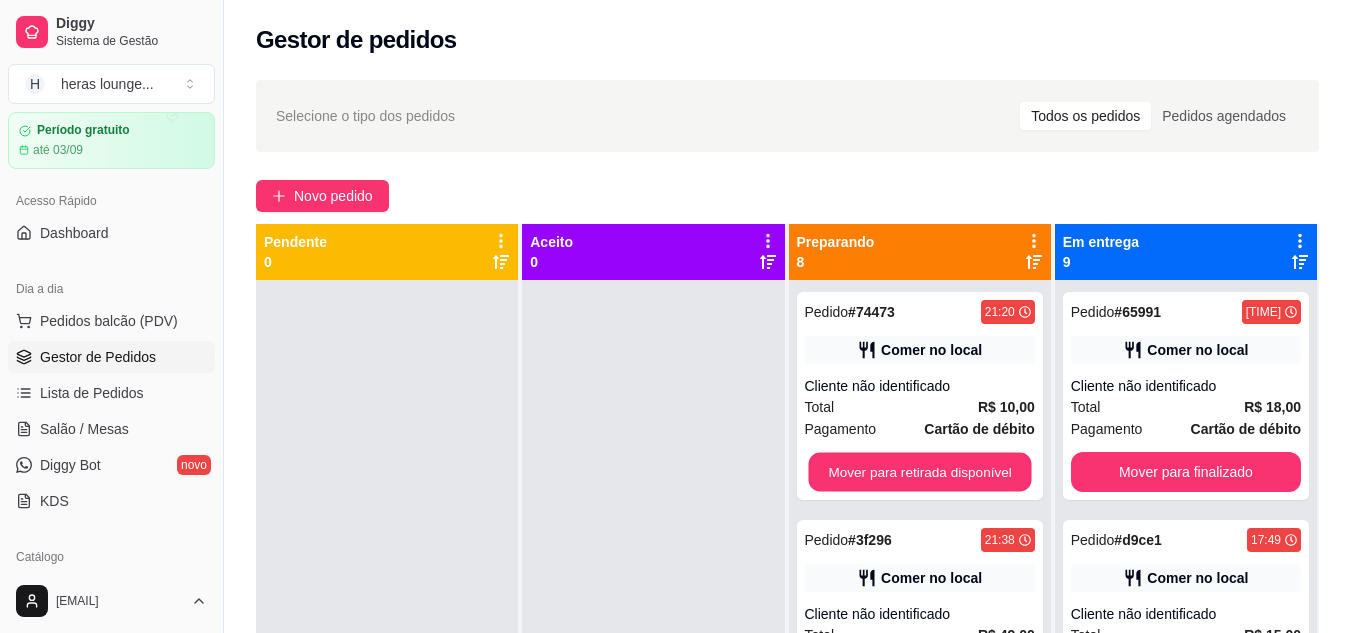 click on "Mover para retirada disponível" at bounding box center (919, 472) 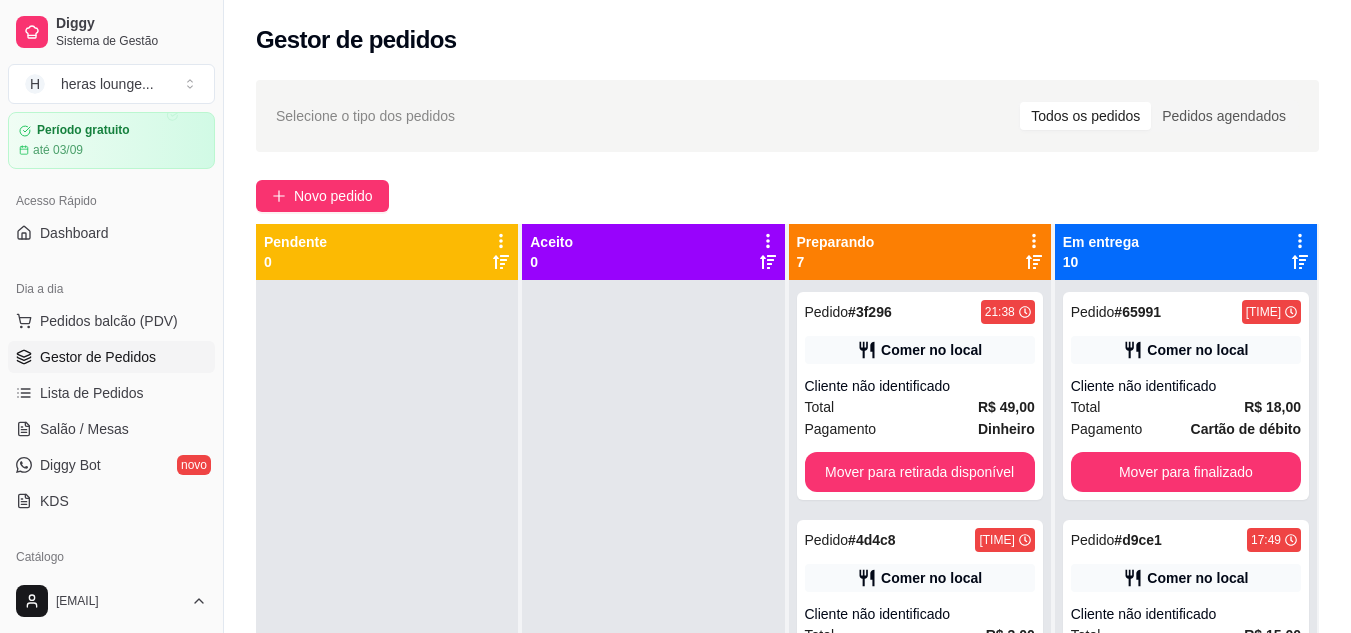 click on "Mover para retirada disponível" at bounding box center [920, 472] 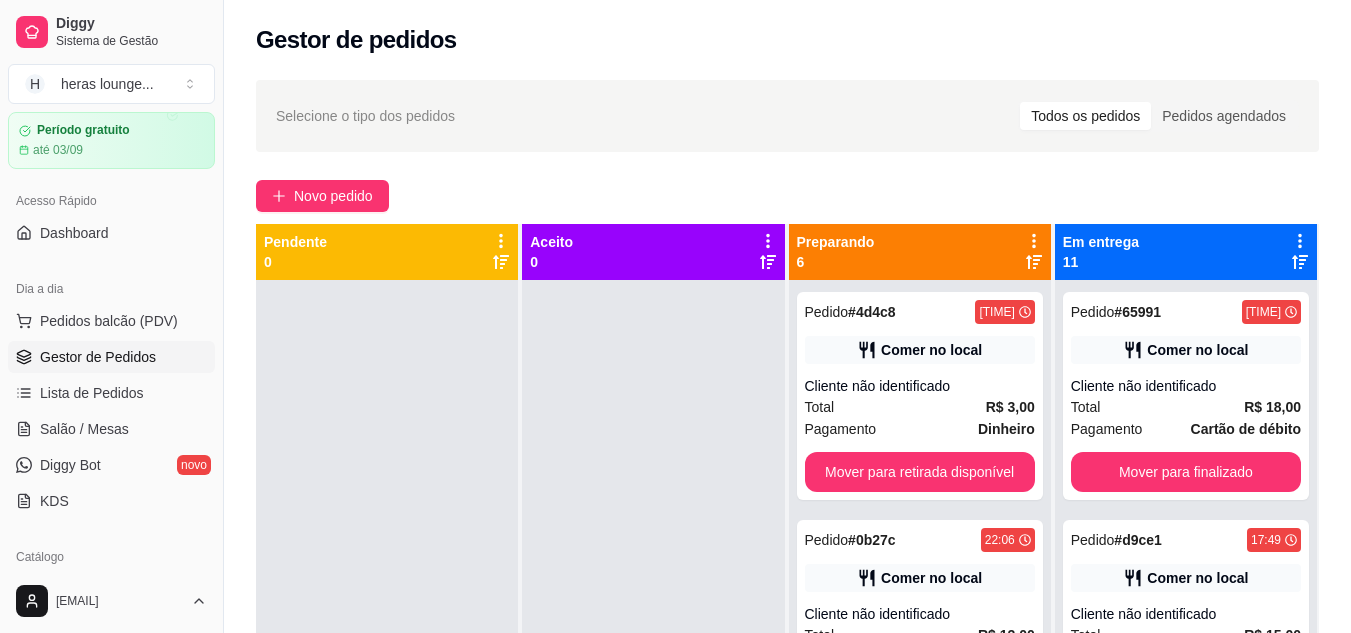 click on "Mover para retirada disponível" at bounding box center [920, 472] 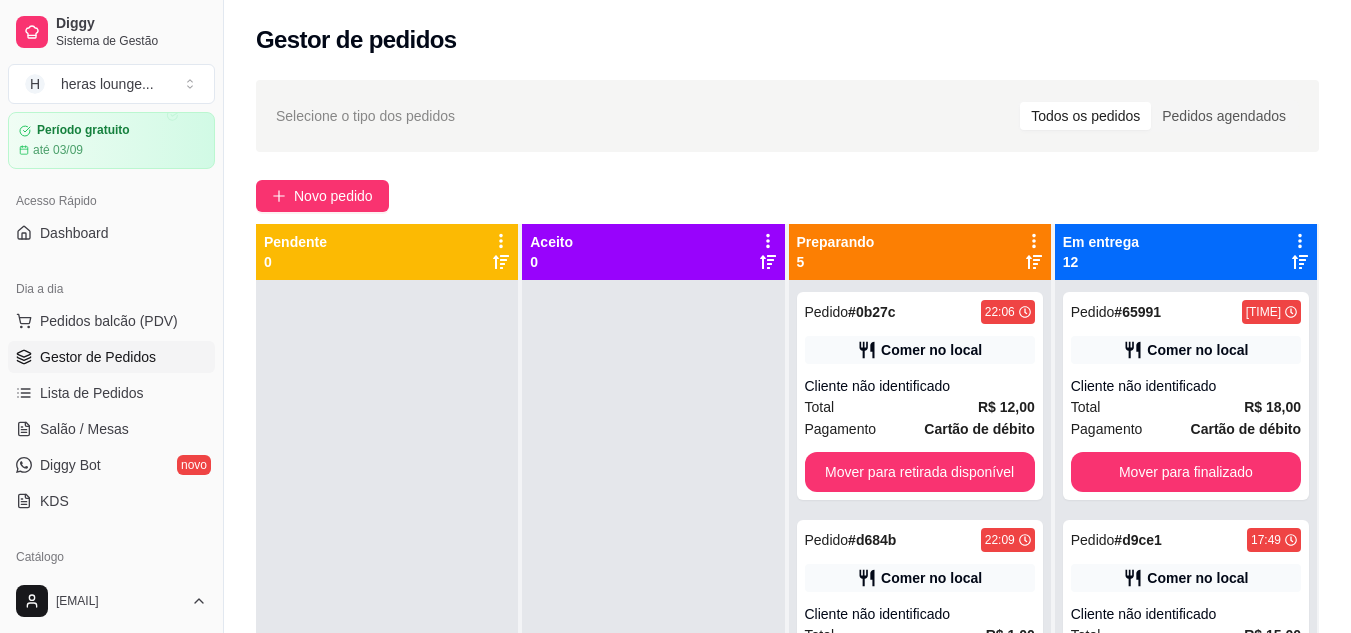 click on "Mover para retirada disponível" at bounding box center [920, 472] 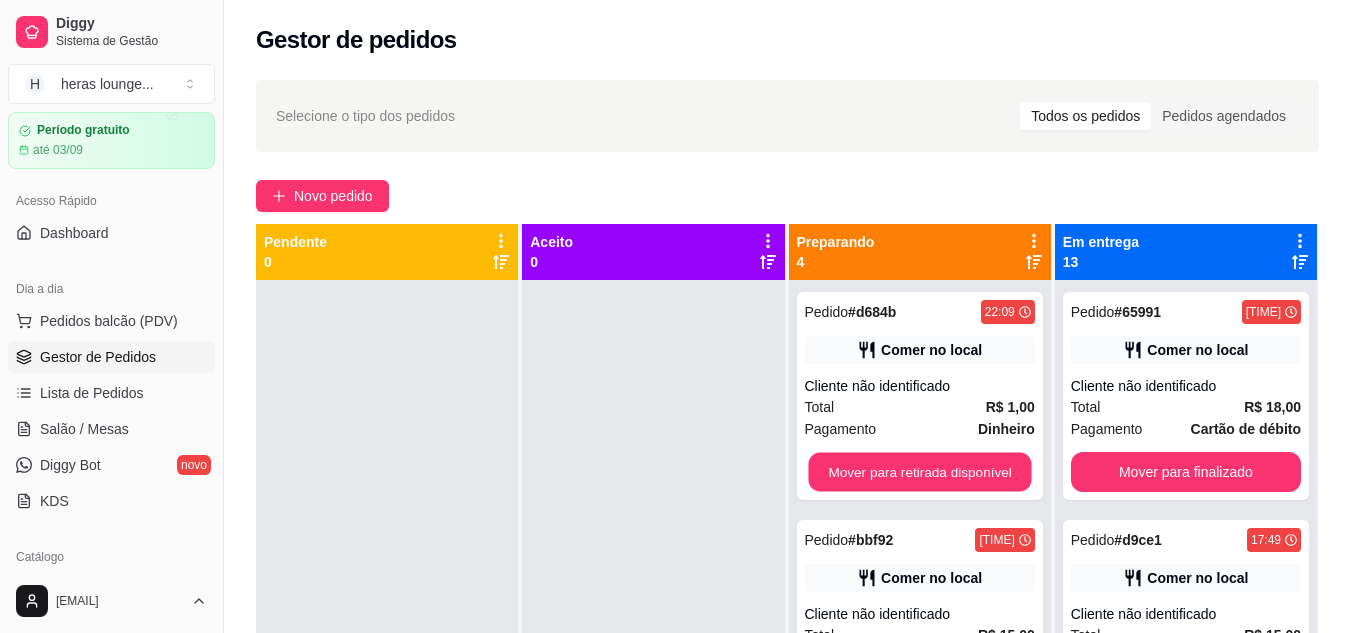 click on "Mover para retirada disponível" at bounding box center [919, 472] 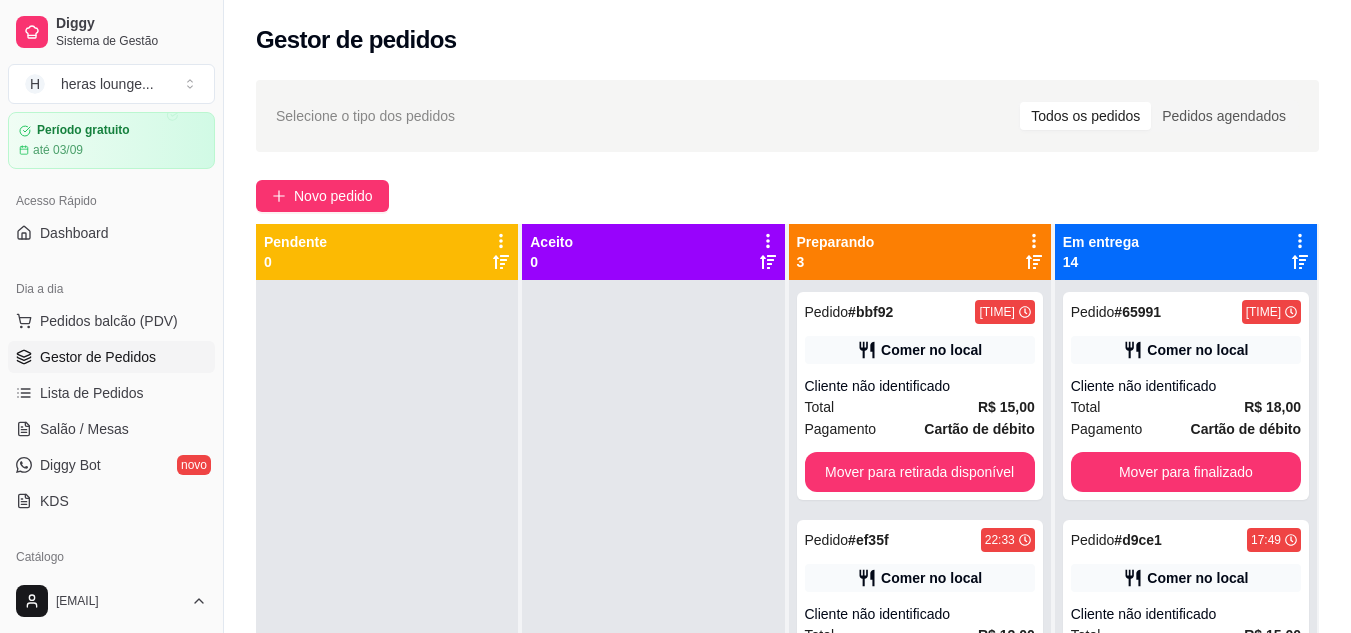 click on "Mover para retirada disponível" at bounding box center [920, 472] 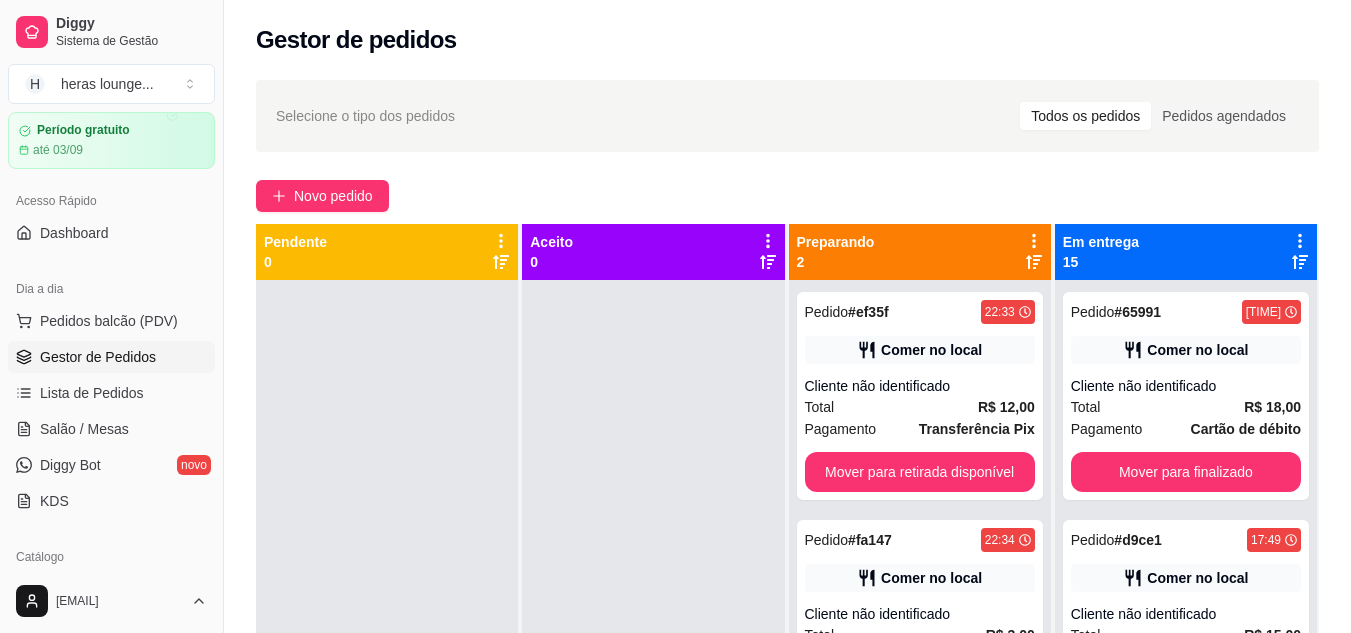 click on "Mover para retirada disponível" at bounding box center [920, 472] 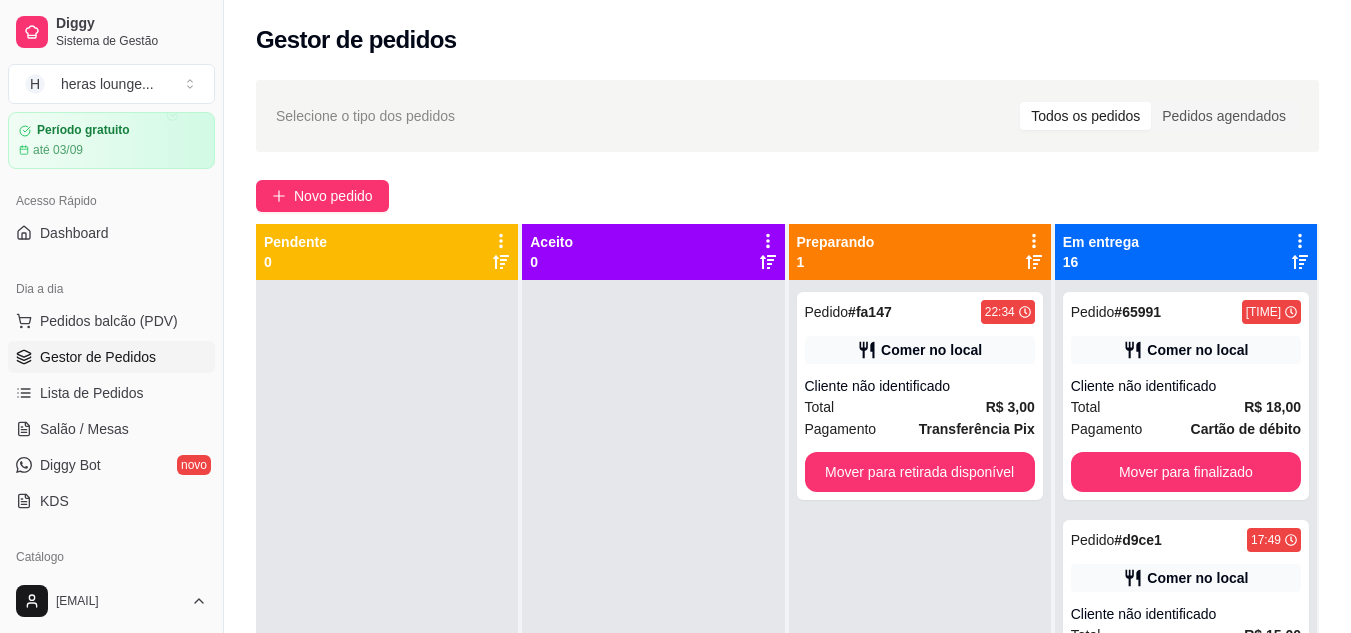click on "Mover para retirada disponível" at bounding box center (920, 472) 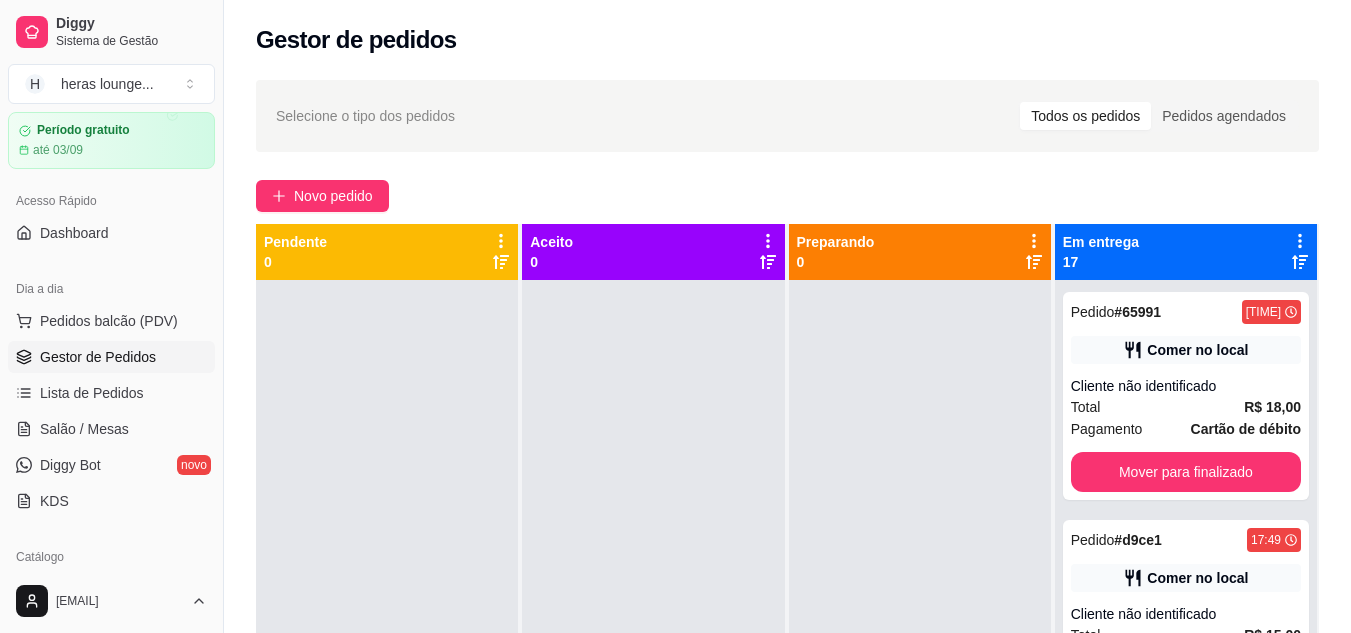 click on "Mover para finalizado" at bounding box center (1186, 472) 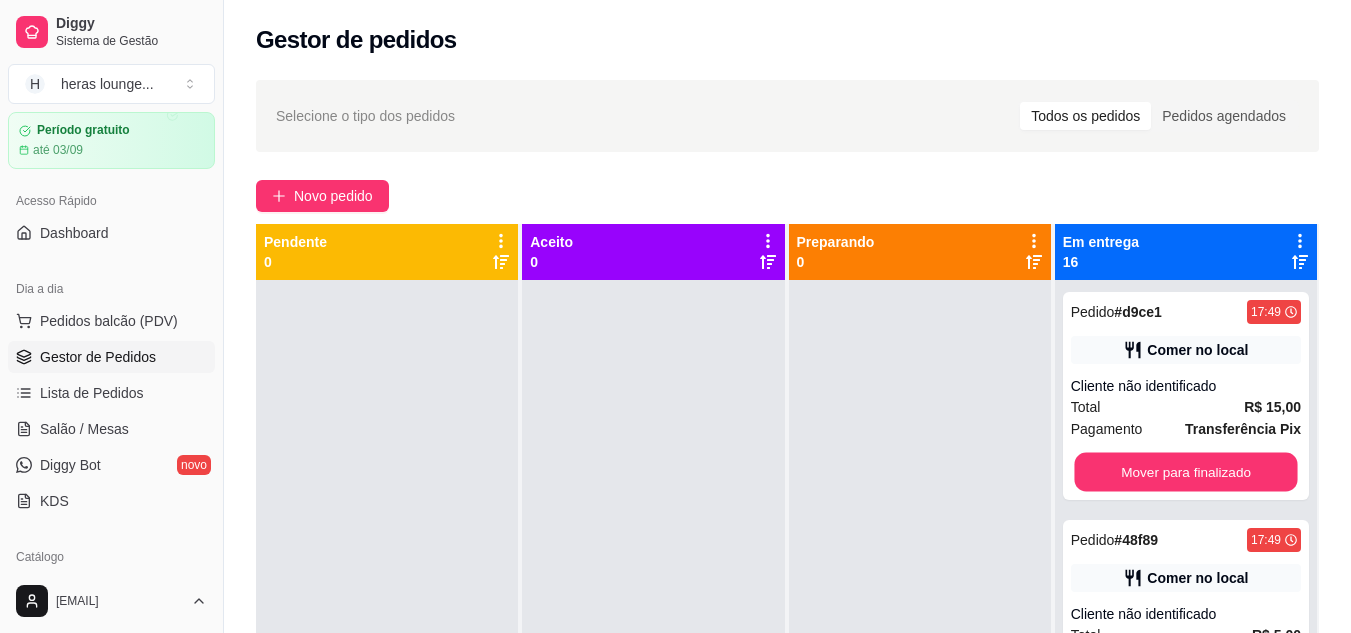 click on "Mover para finalizado" at bounding box center [1185, 472] 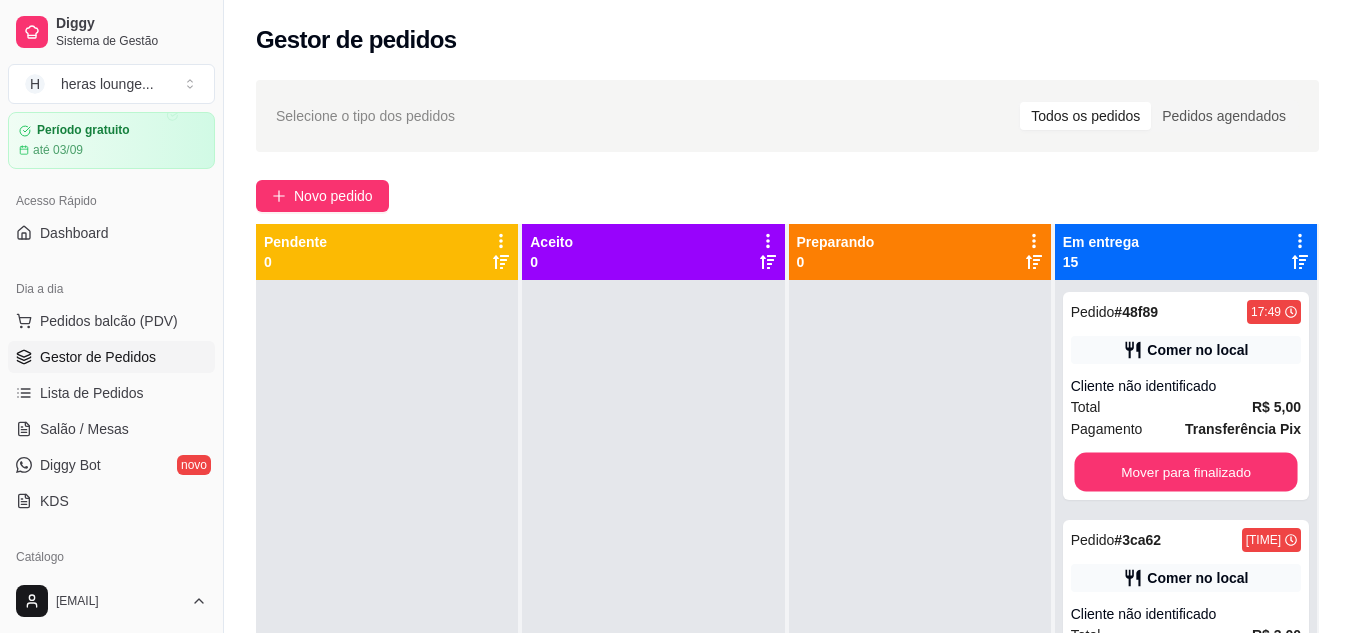 click on "Mover para finalizado" at bounding box center [1185, 472] 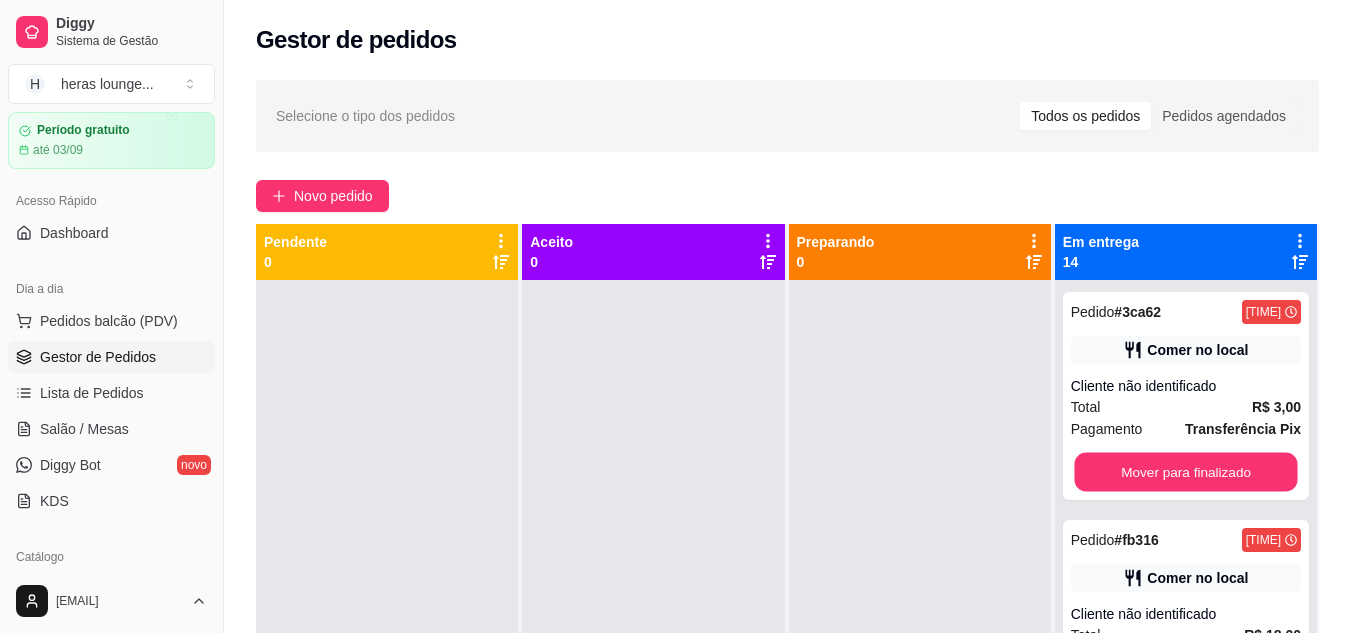 click on "Mover para finalizado" at bounding box center (1185, 472) 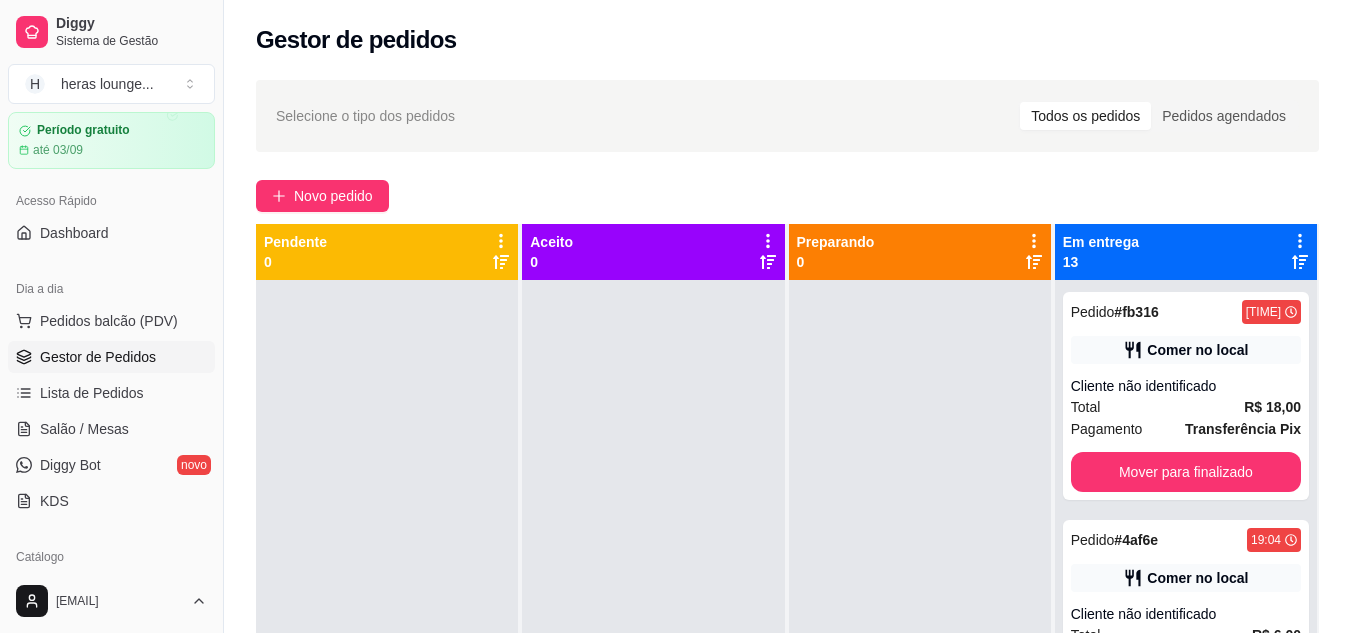 click on "Mover para finalizado" at bounding box center (1186, 472) 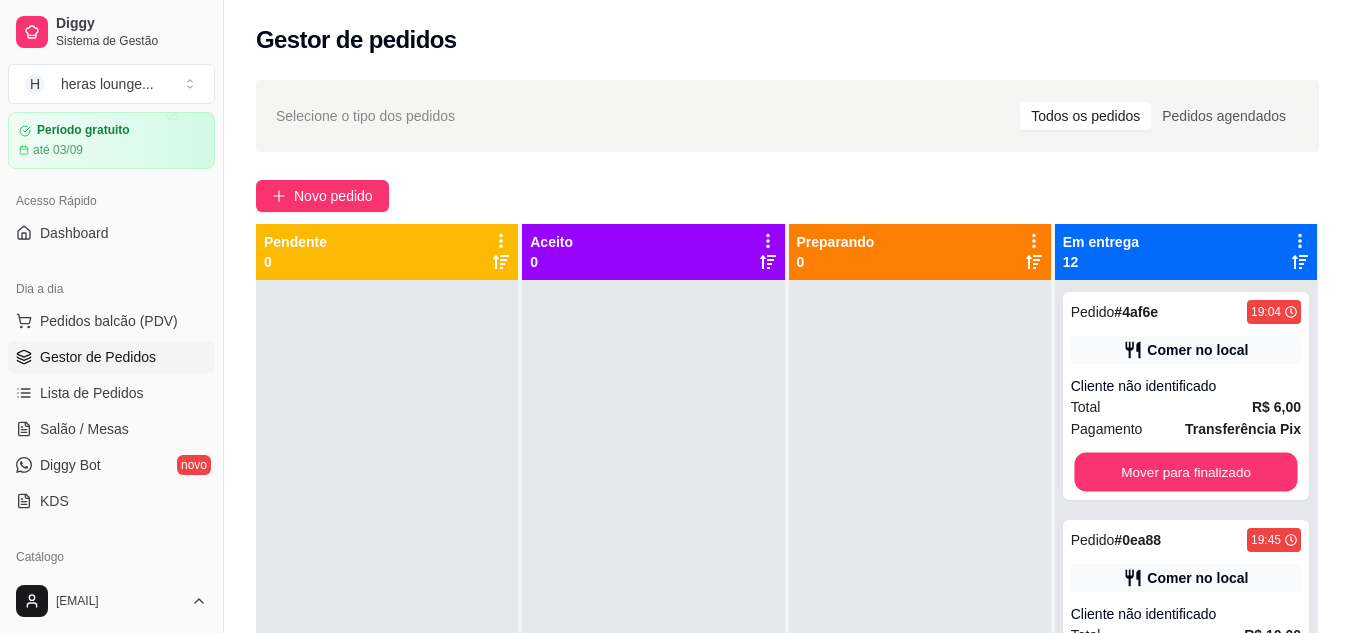 click on "Mover para finalizado" at bounding box center [1185, 472] 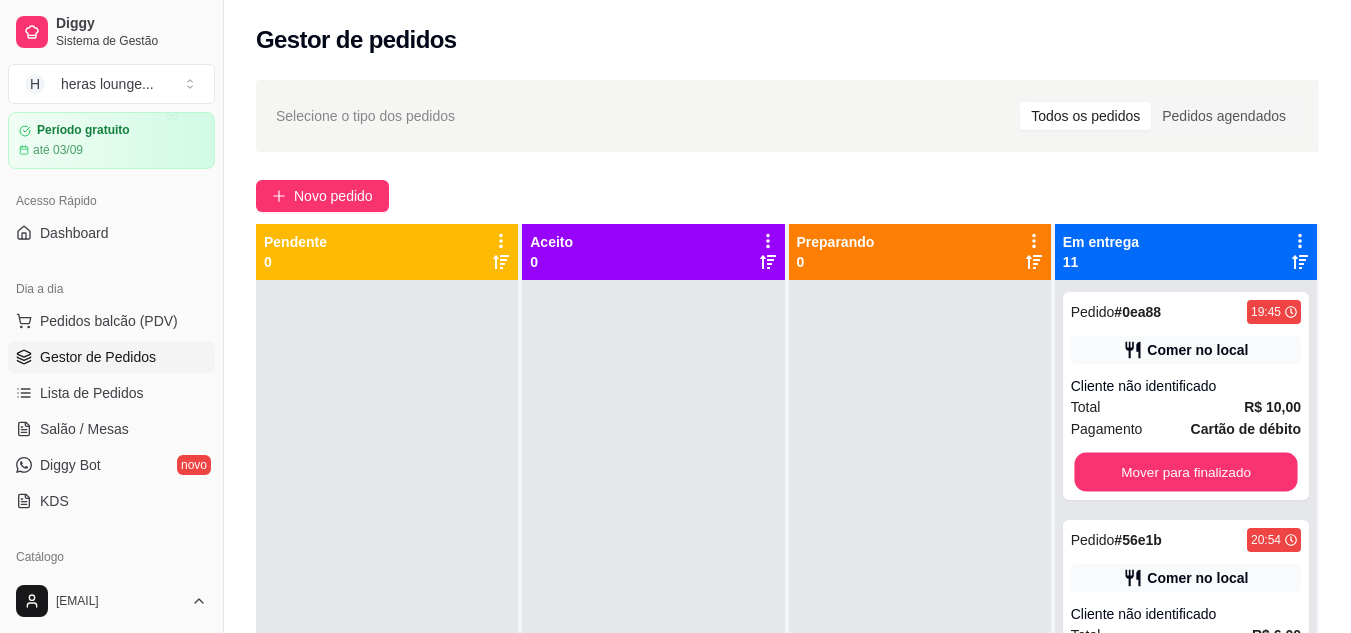 click on "Mover para finalizado" at bounding box center (1185, 472) 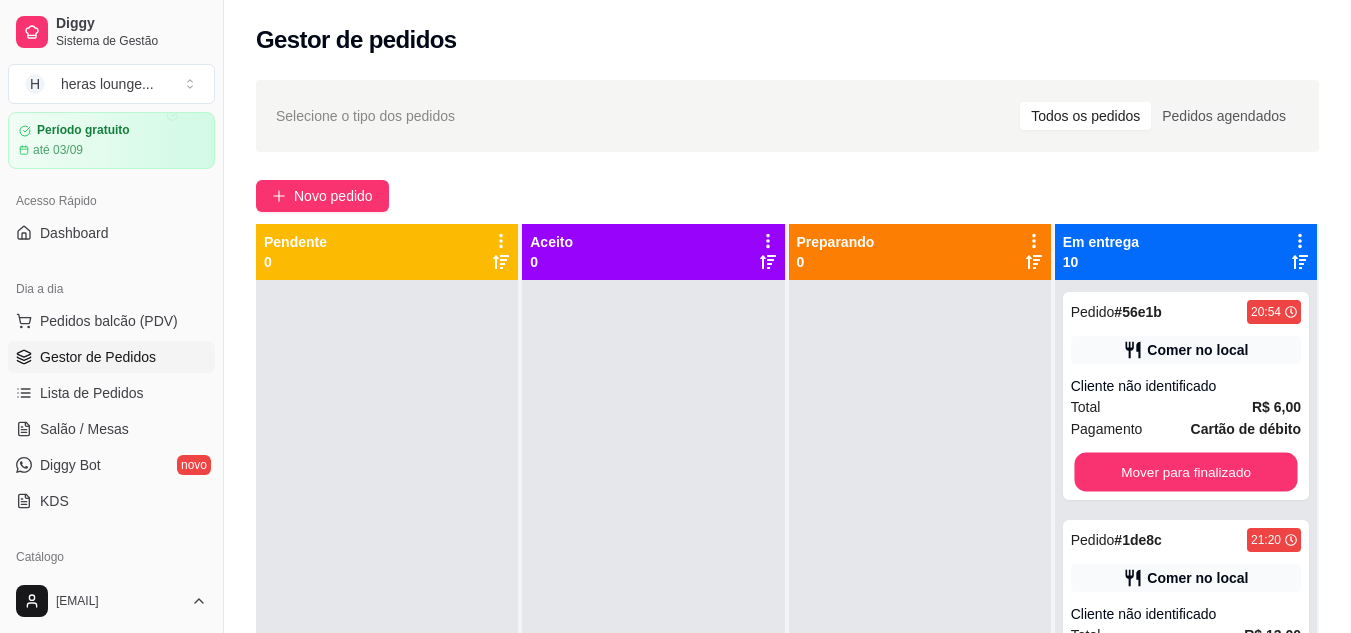click on "Mover para finalizado" at bounding box center (1185, 472) 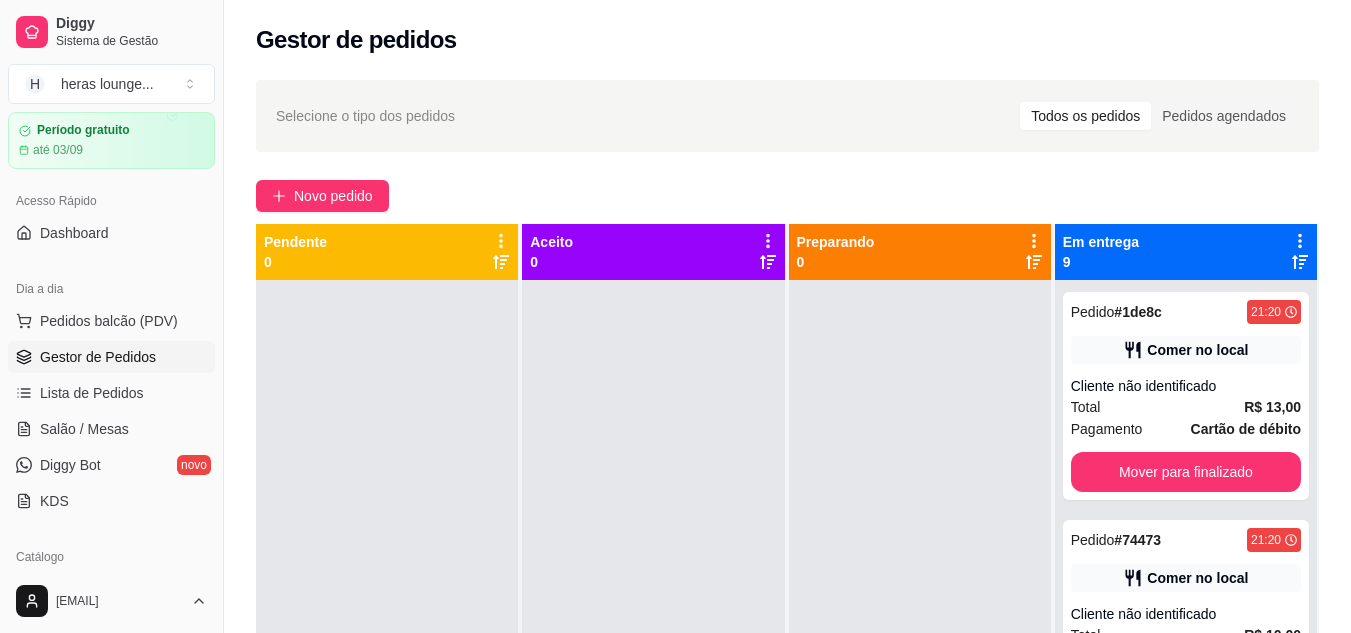 click on "Mover para finalizado" at bounding box center [1186, 472] 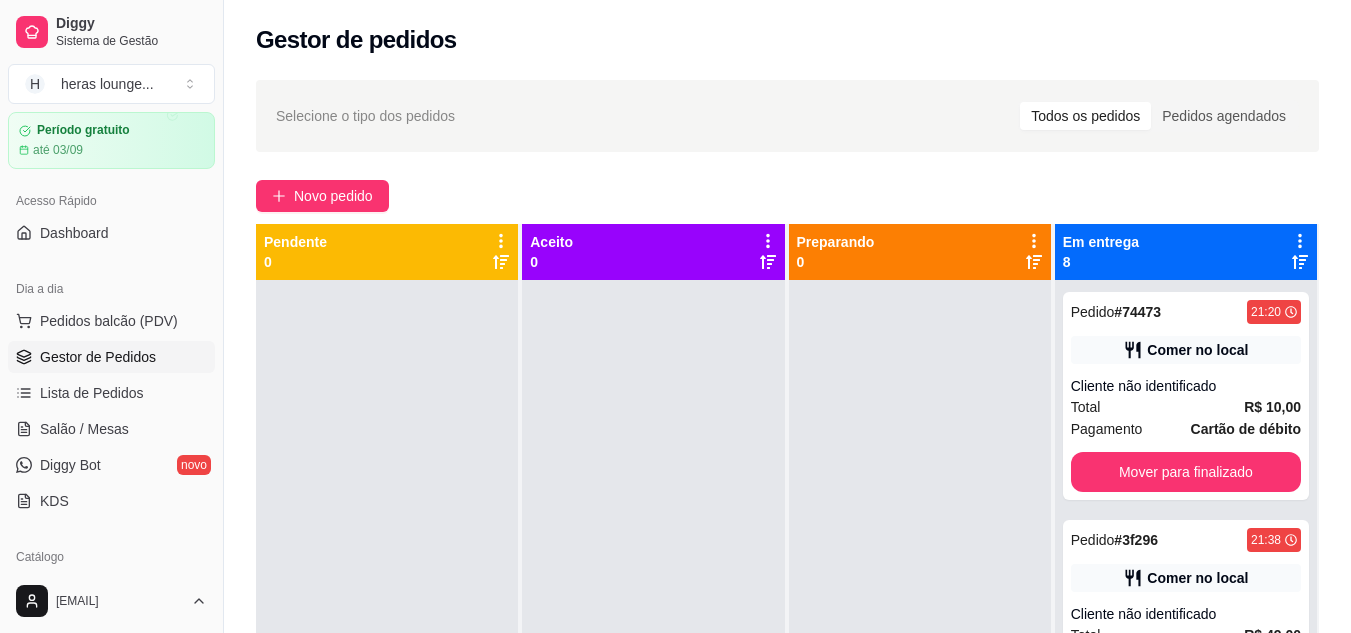 click on "Mover para finalizado" at bounding box center [1186, 472] 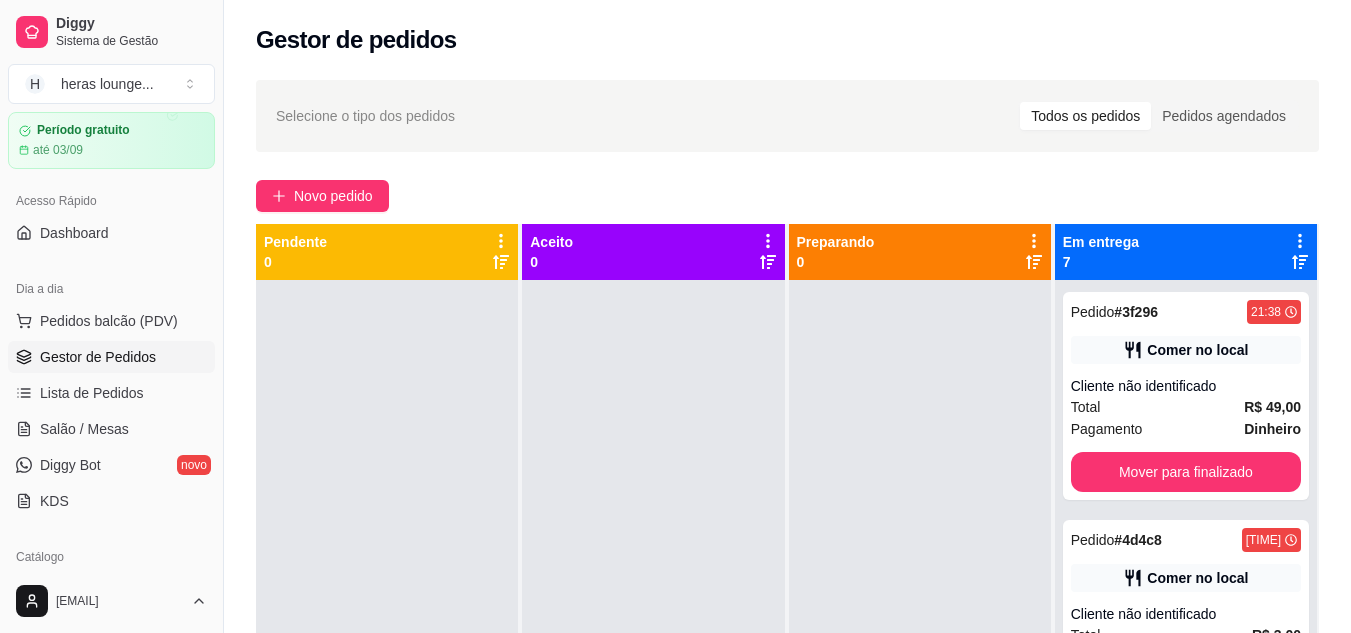 click on "Mover para finalizado" at bounding box center [1186, 472] 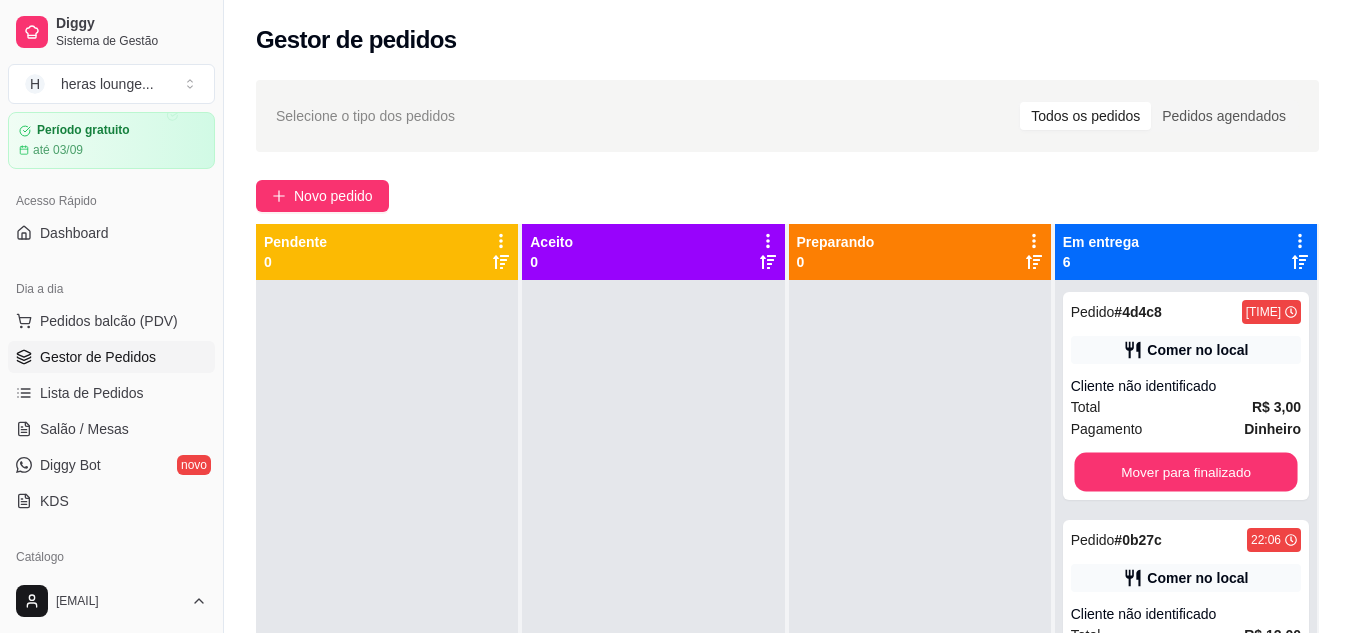 click on "Mover para finalizado" at bounding box center (1185, 472) 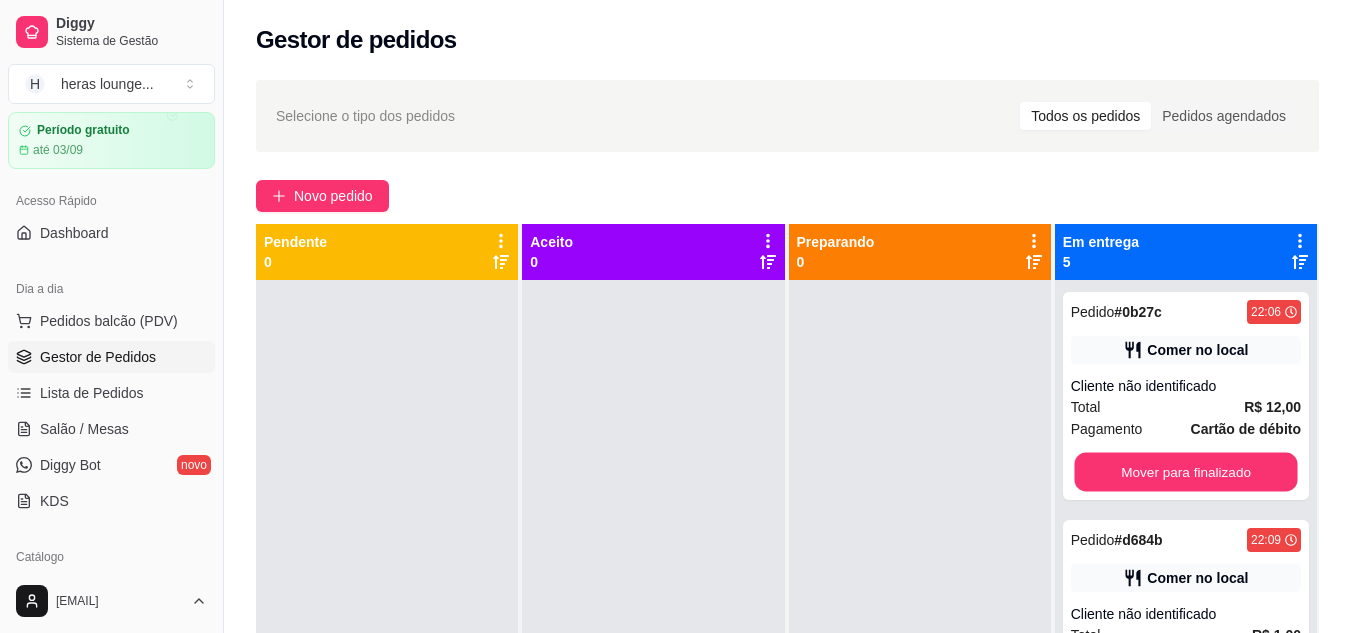 click on "Mover para finalizado" at bounding box center (1185, 472) 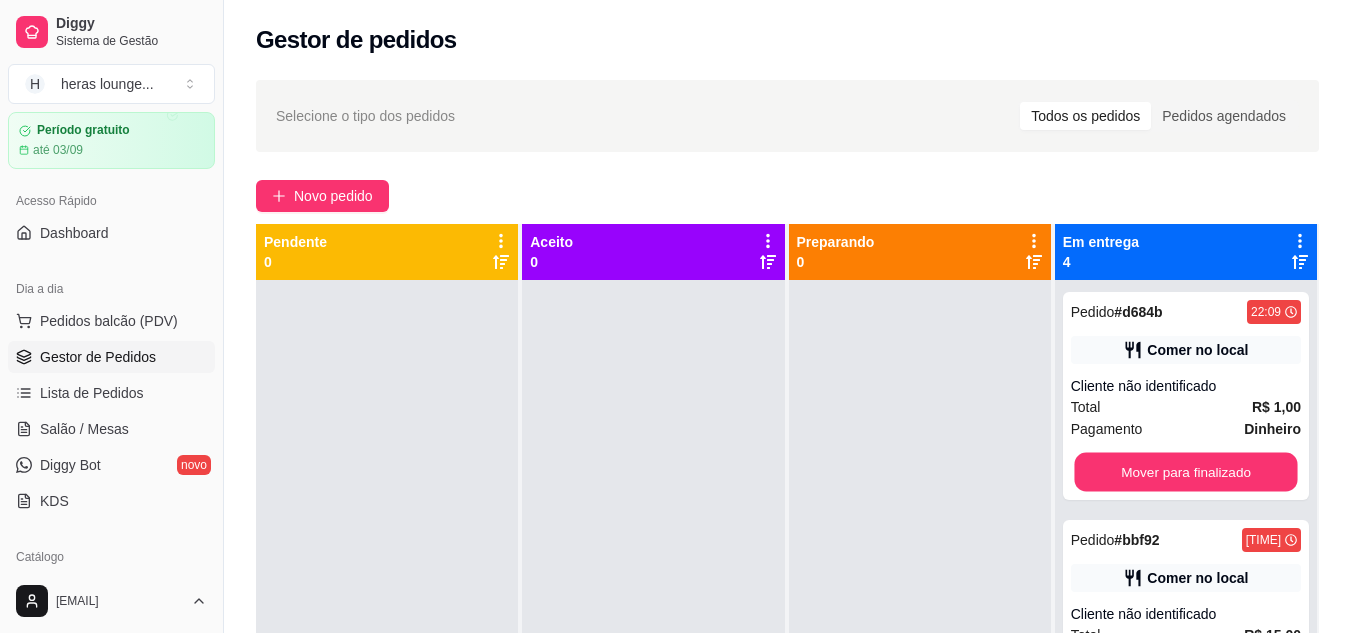 click on "Mover para finalizado" at bounding box center [1185, 472] 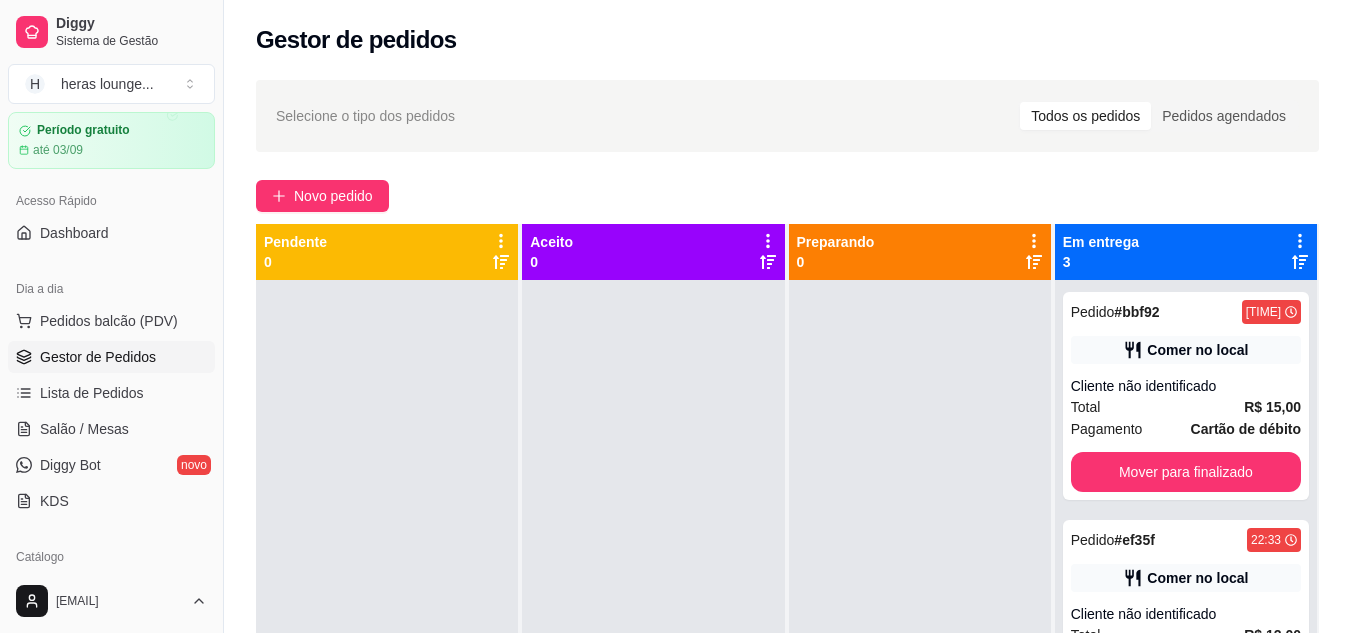 click on "Mover para finalizado" at bounding box center [1186, 472] 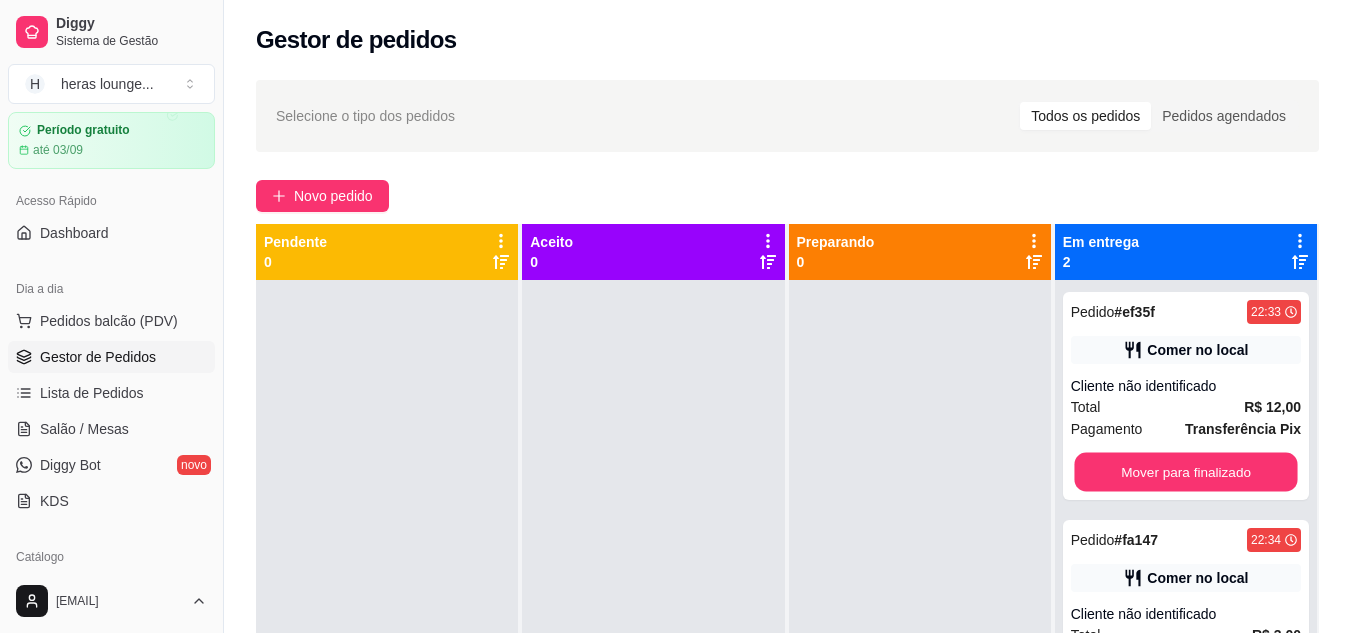 click on "Mover para finalizado" at bounding box center [1185, 472] 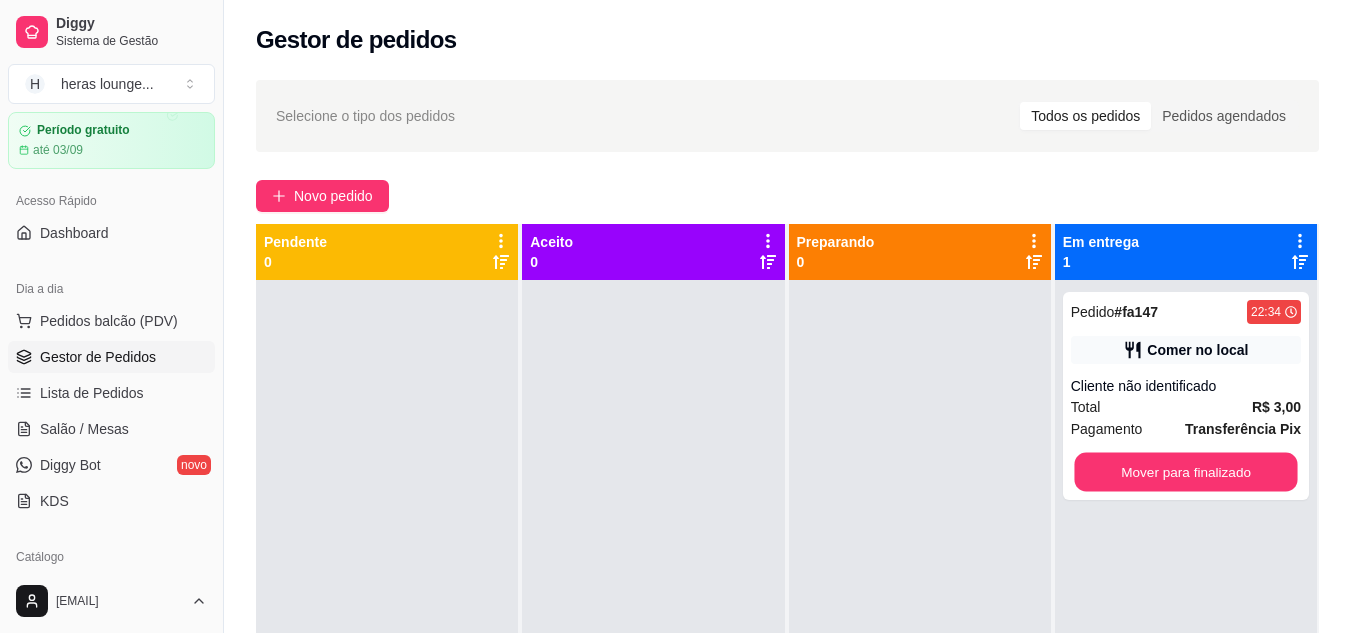 click on "Mover para finalizado" at bounding box center (1185, 472) 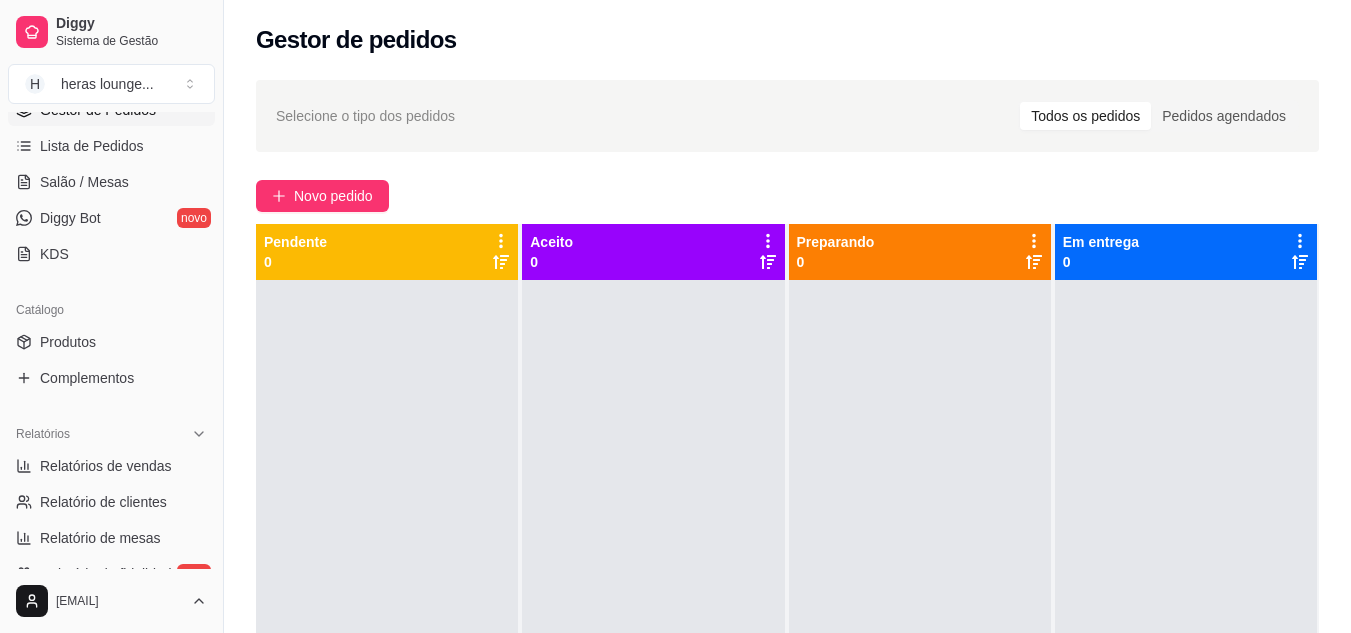 scroll, scrollTop: 398, scrollLeft: 0, axis: vertical 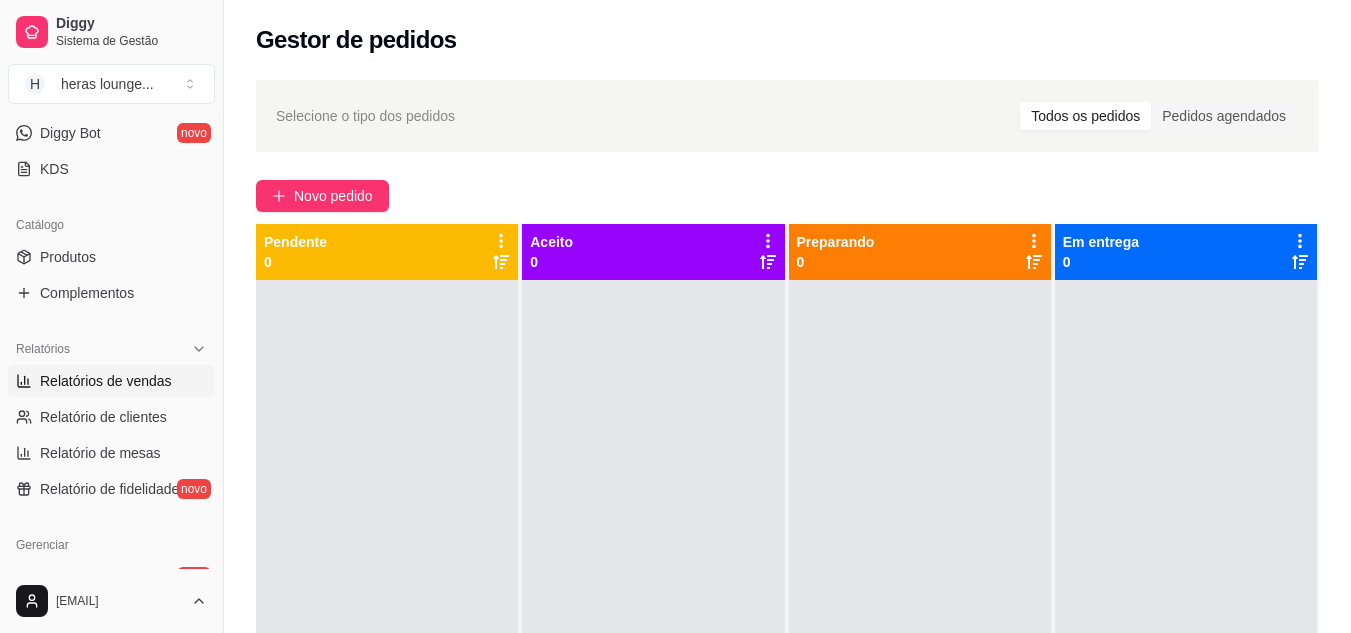 click on "Relatórios de vendas" at bounding box center [106, 381] 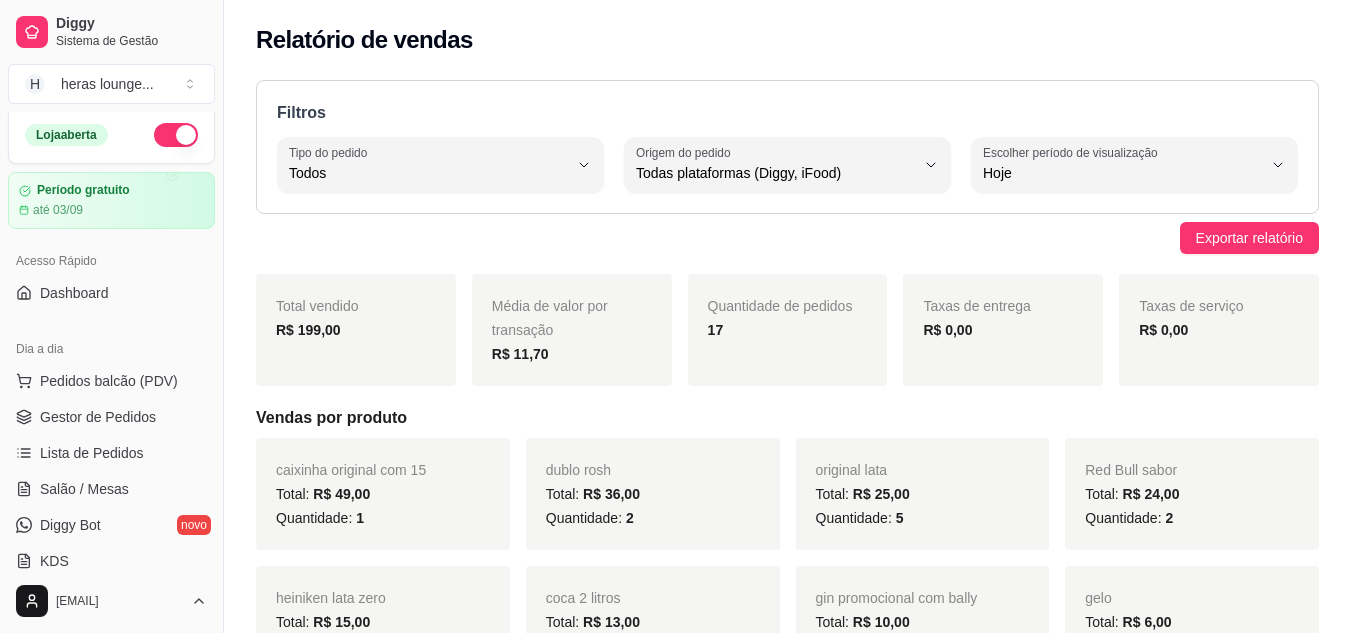 scroll, scrollTop: 0, scrollLeft: 0, axis: both 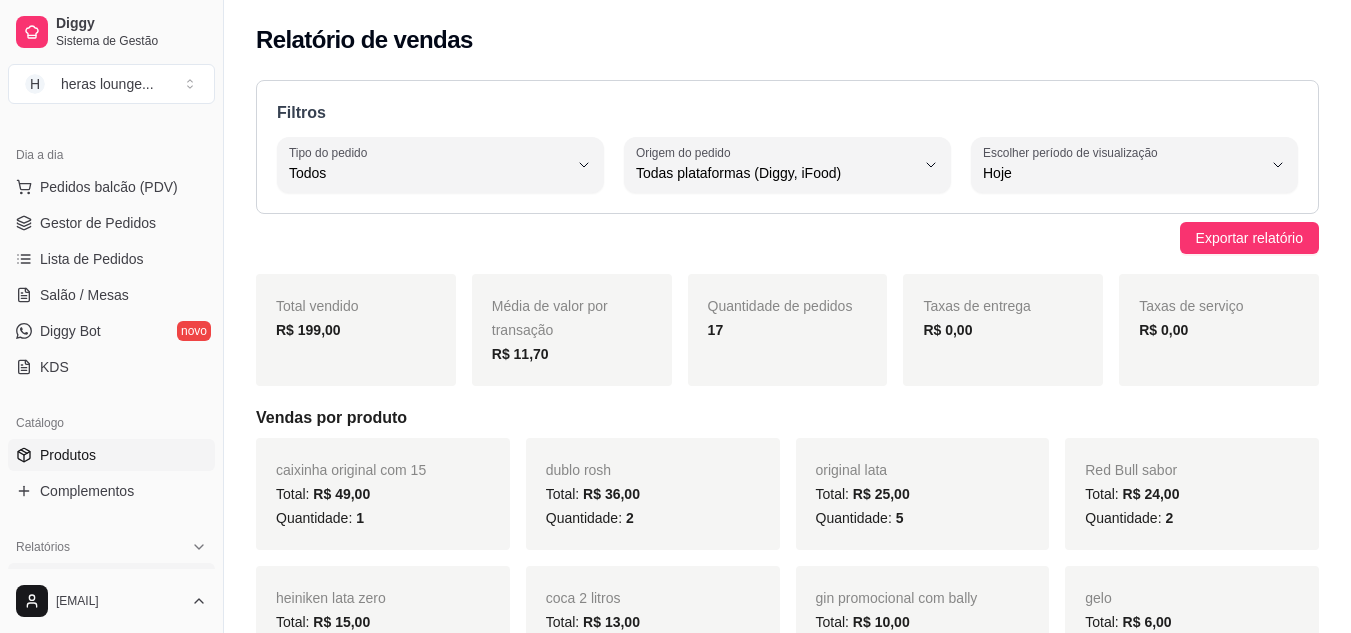 click on "Produtos" at bounding box center (111, 455) 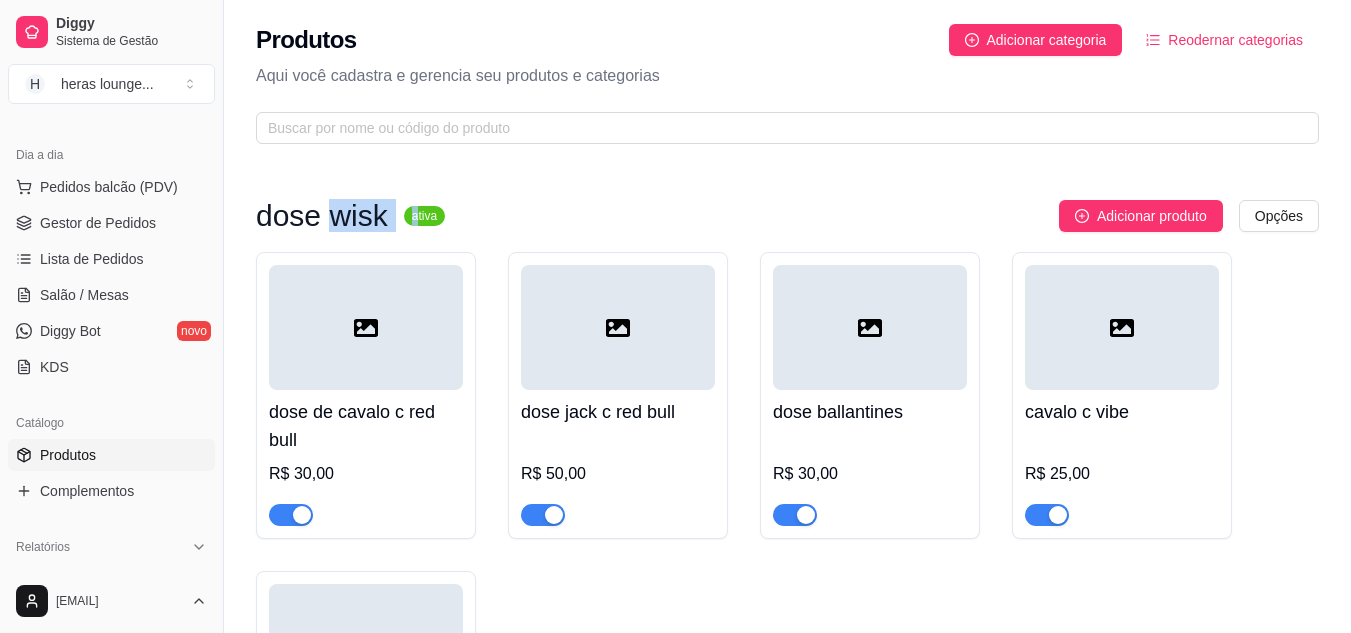 drag, startPoint x: 329, startPoint y: 203, endPoint x: 412, endPoint y: 194, distance: 83.48653 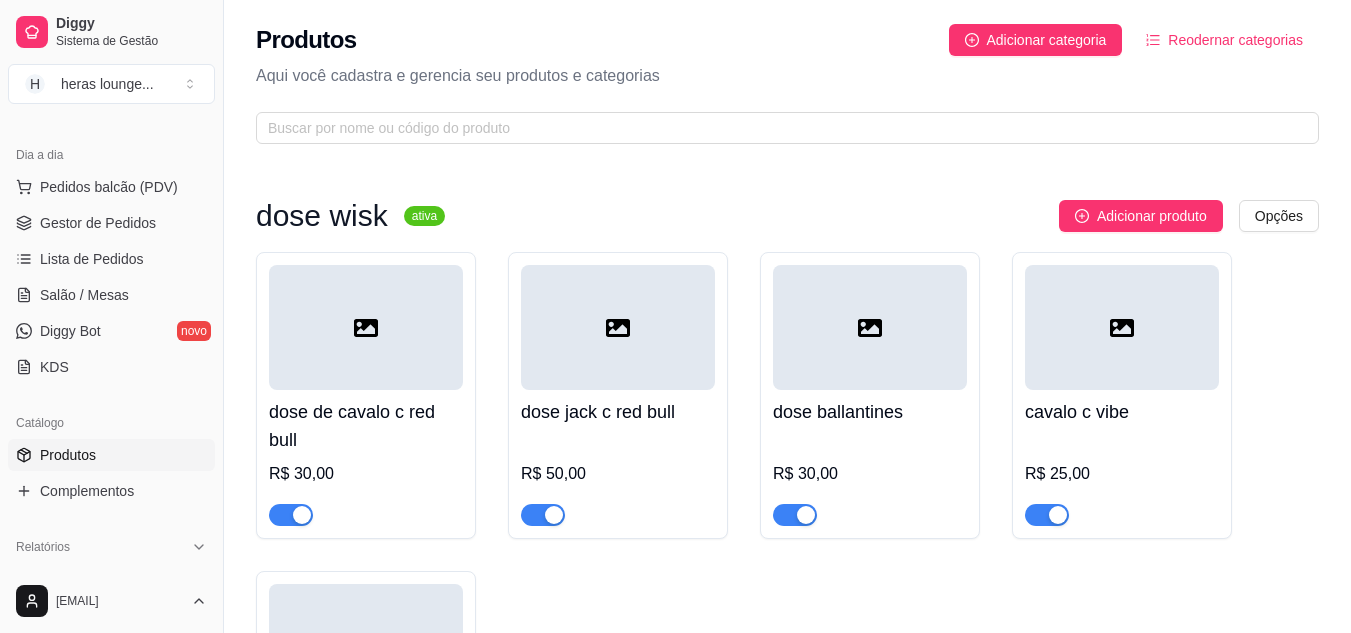 click on "dose wisk  ativa Adicionar produto Opções dose de cavalo c red bull   R$ 30,00 dose jack c red bull   R$ 50,00 dose ballantines    R$ 30,00 cavalo c vibe   R$ 25,00 ballantines c vibe   R$ 25,00 gin com bally ativa Adicionar produto Opções gin invictus c bally   R$ 15,00 gin invictos c red bull   R$ 20,00 gin promocional com bally   R$ 15,00 R$ 10,00 gin promocinal bally 3 por 20   R$ 20,00 Gin intencion com bally   R$ 20,00 Gin intencion com red bull   R$ 25,00 gin rocks com bally ativa Adicionar produto Opções gin rocks c bally   R$ 20,00 gin rocks c red bull   R$ 25,00 vodka sem sabor ativa Adicionar produto Opções vodka smirnorff com bally ou vibe    R$ 18,00 vodka askov com bally ou vibe   R$ 15,00 absolut com monster ou red bull   R$ 30,00 malibu com bally    R$ 25,00 malibu com monster ou red bull   R$ 30,00 ciroc com red bull   R$ 50,00 rosh ativa Adicionar produto Opções rosh   R$ 10,00 dublo rosh    R$ 20,00 R$ 18,00 sminorff ice  ativa Adicionar produto Opções" at bounding box center [787, 4518] 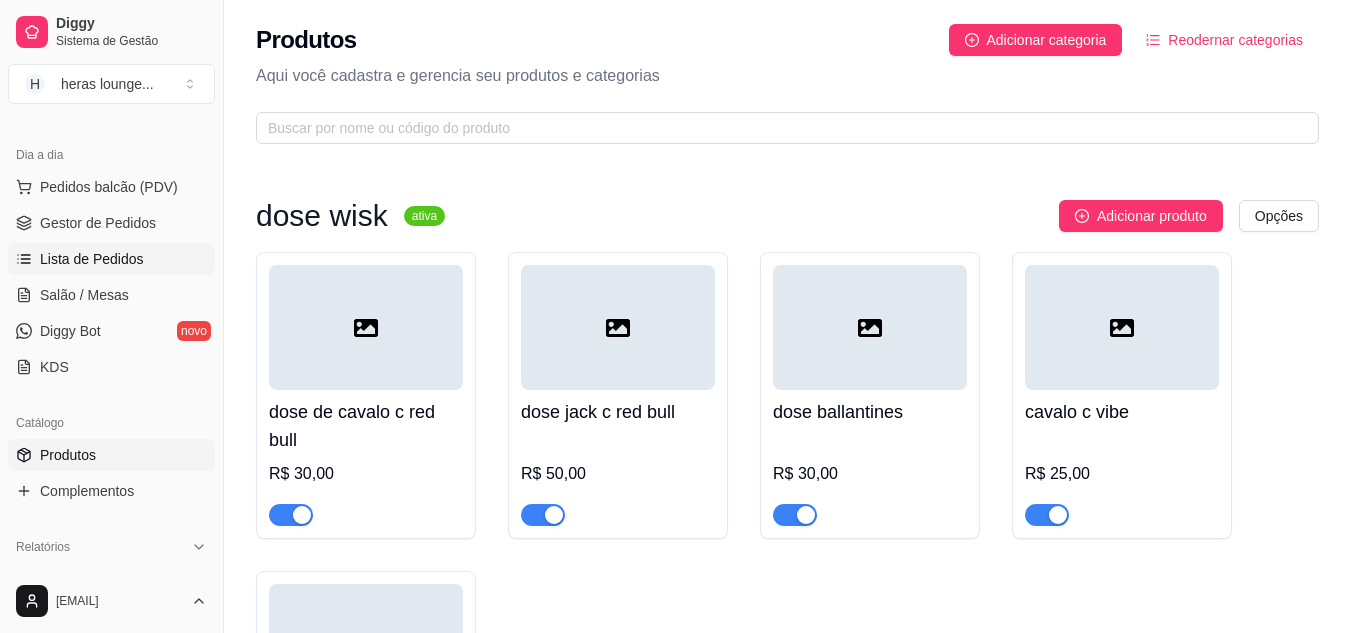 click on "Lista de Pedidos" at bounding box center (111, 259) 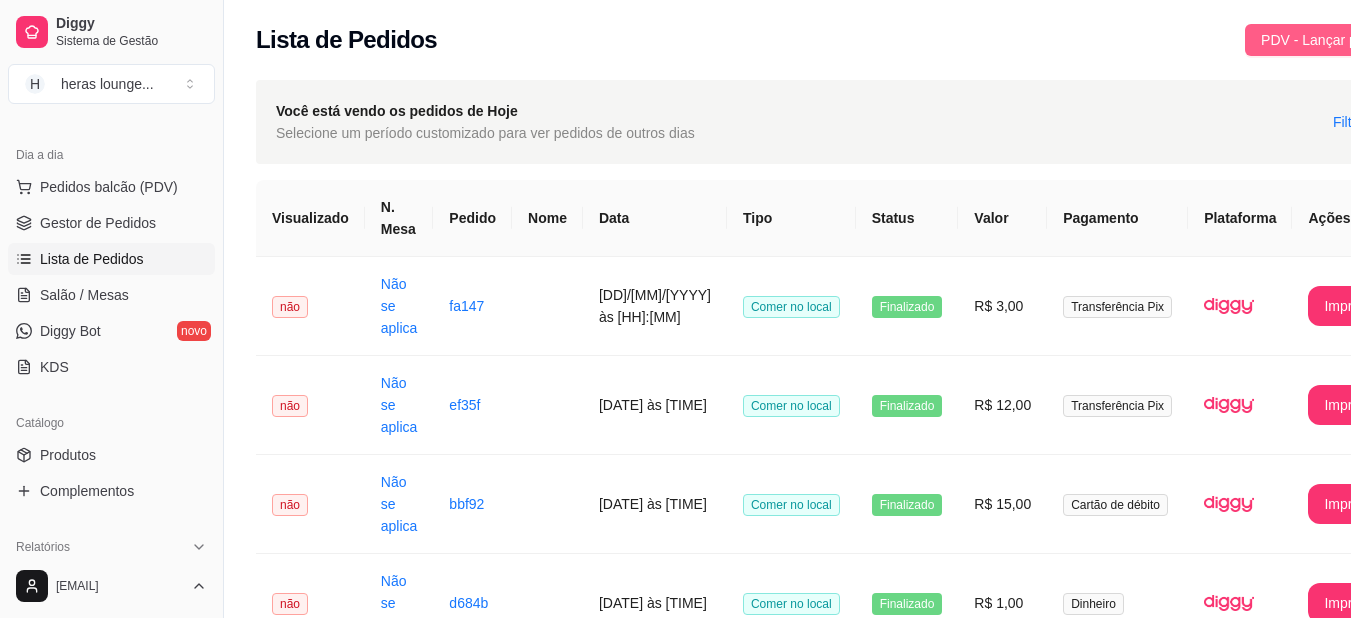 click on "PDV - Lançar pedido" at bounding box center [1326, 40] 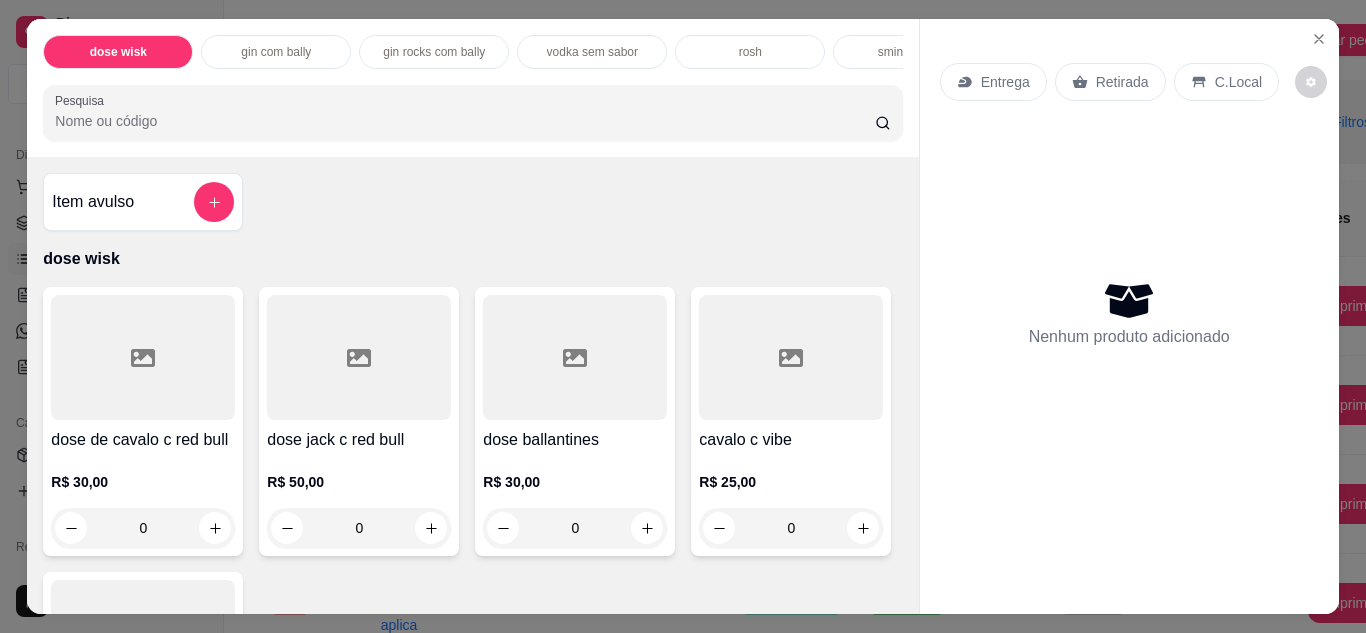 click on "Pesquisa" at bounding box center [465, 121] 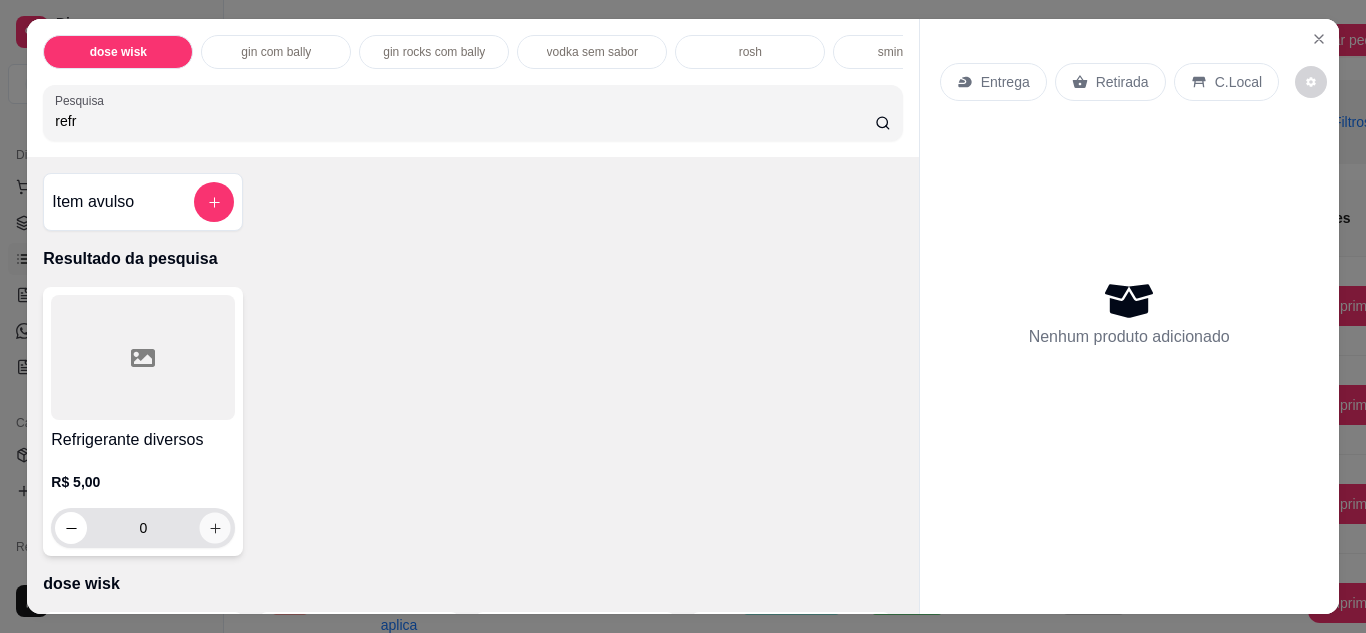 click at bounding box center (215, 527) 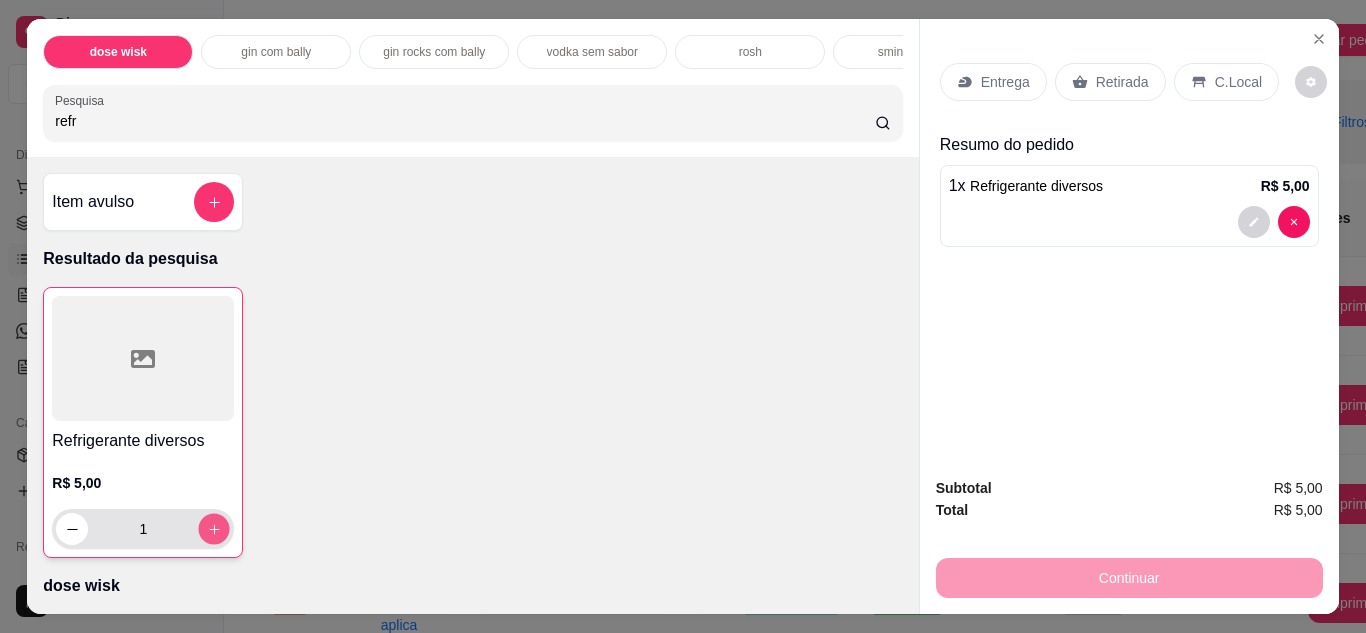 click at bounding box center [214, 528] 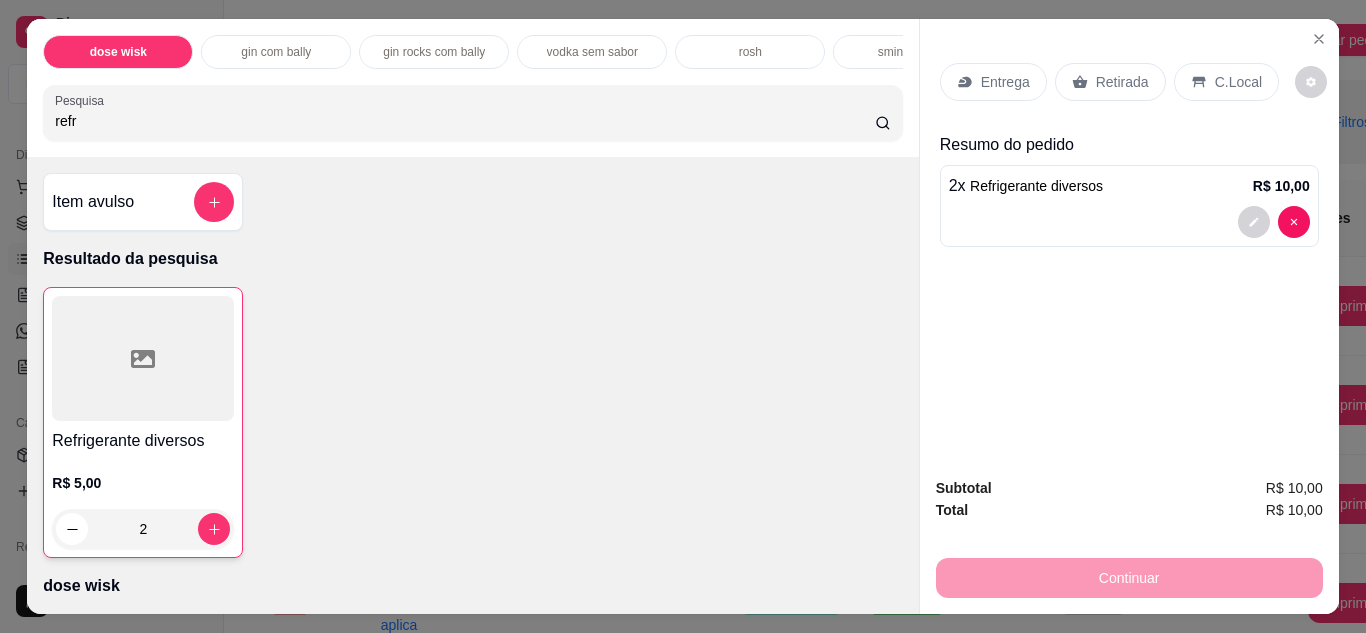 click on "C.Local" at bounding box center (1226, 82) 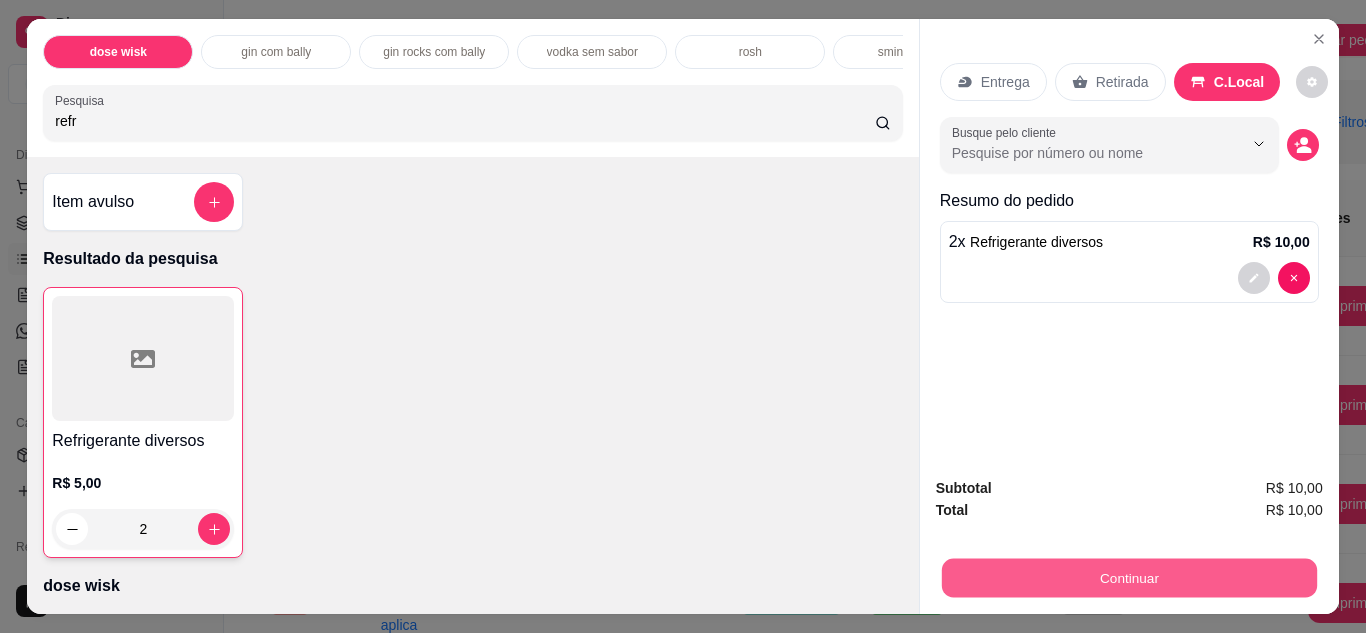 click on "Continuar" at bounding box center [1128, 578] 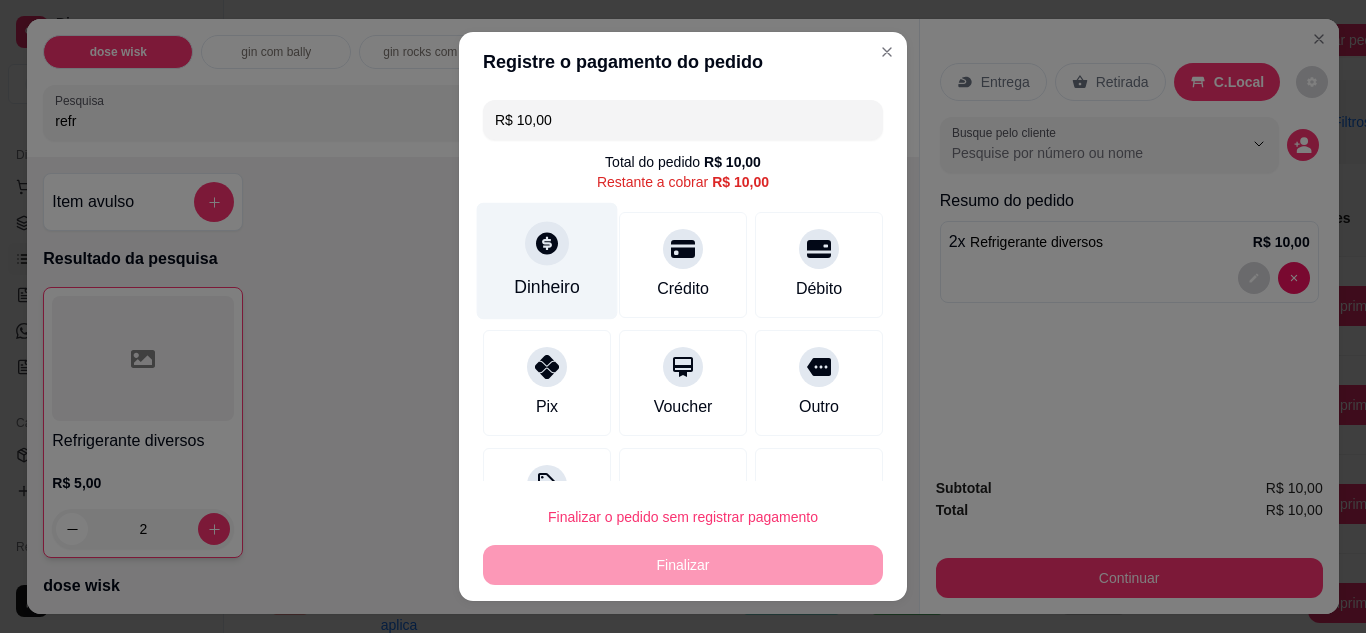 click on "Dinheiro" at bounding box center [547, 260] 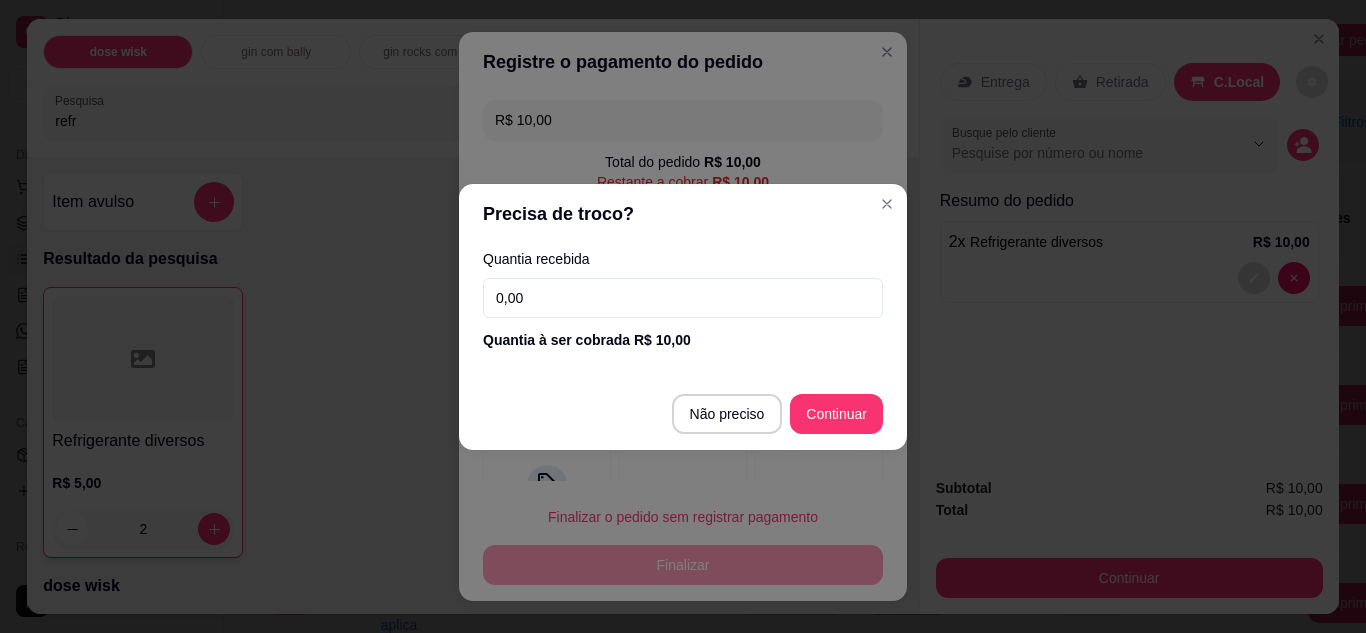 click on "0,00" at bounding box center (683, 298) 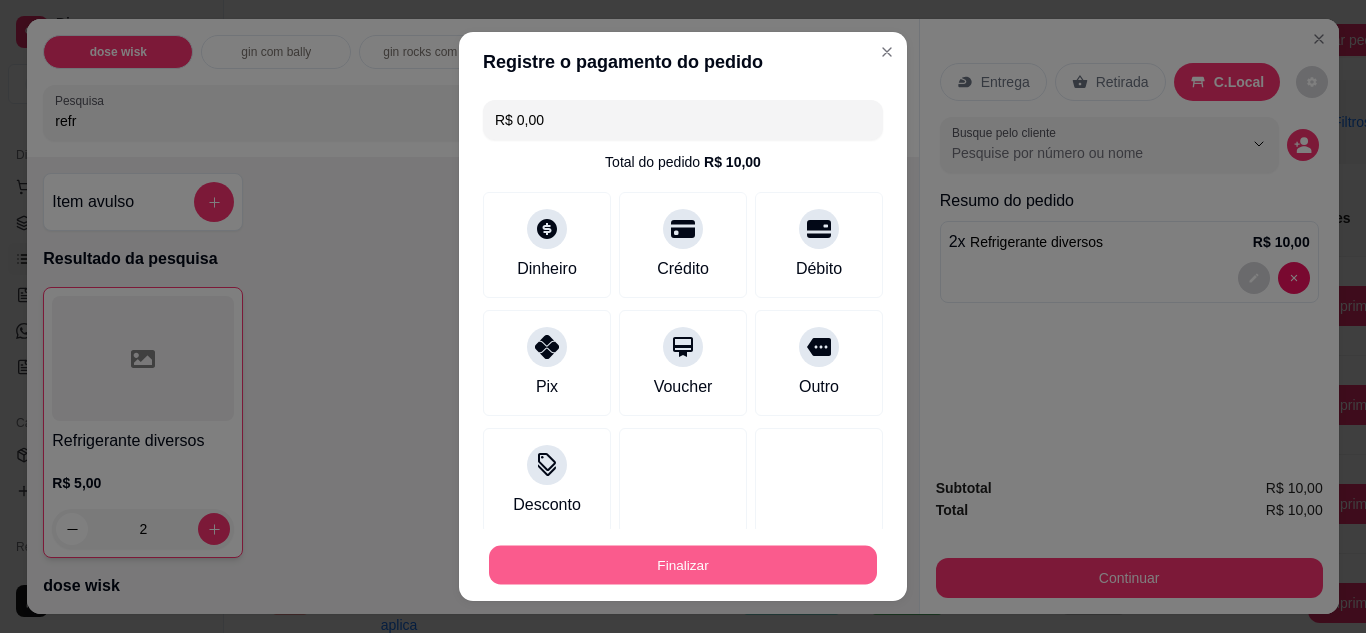 click on "Finalizar" at bounding box center [683, 565] 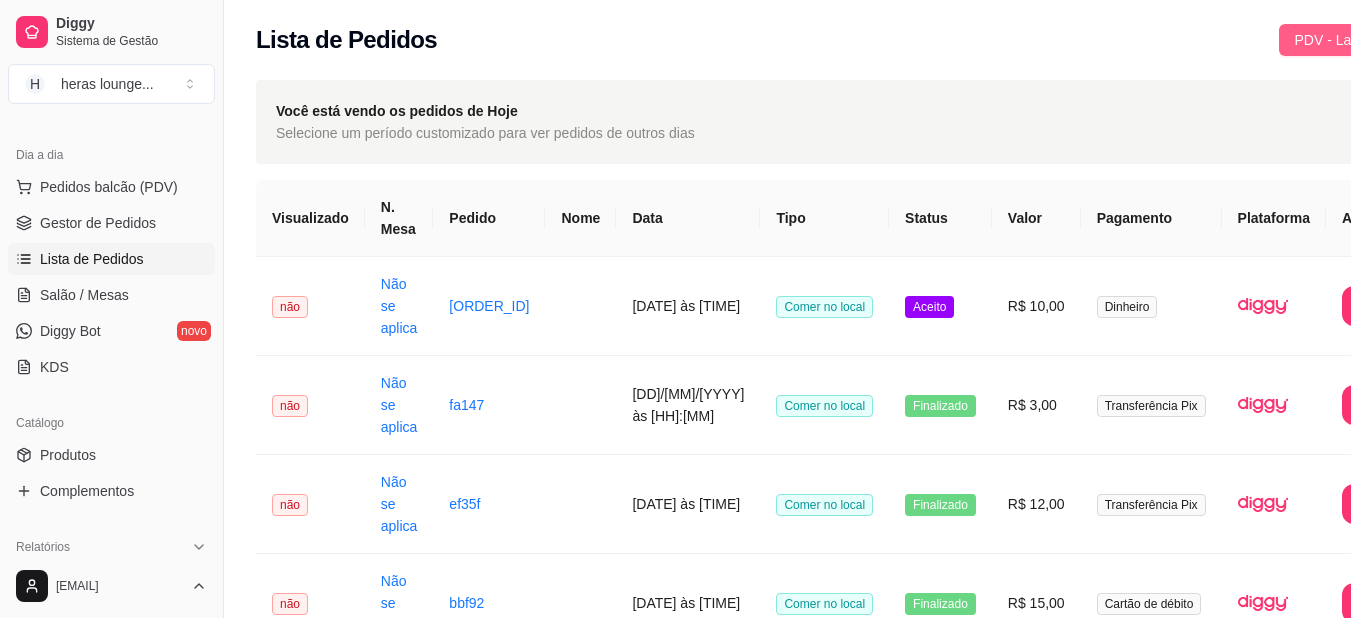 click on "PDV - Lançar pedido" at bounding box center (1360, 40) 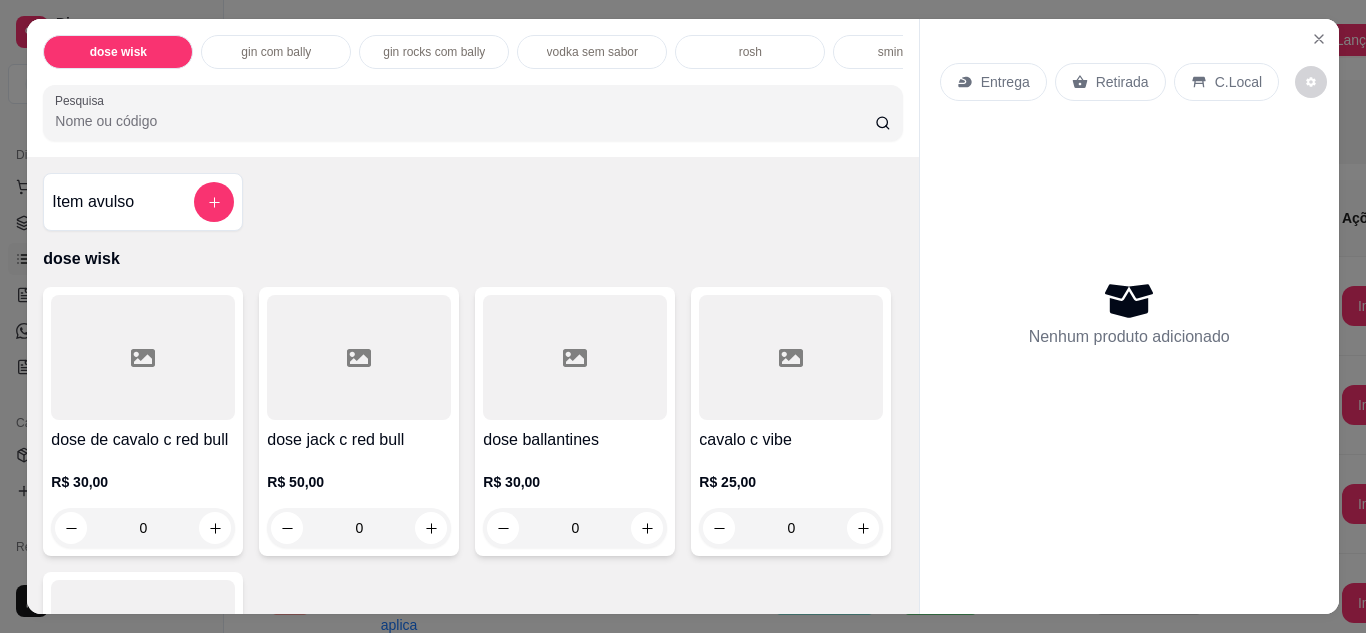 click on "Pesquisa" at bounding box center (465, 121) 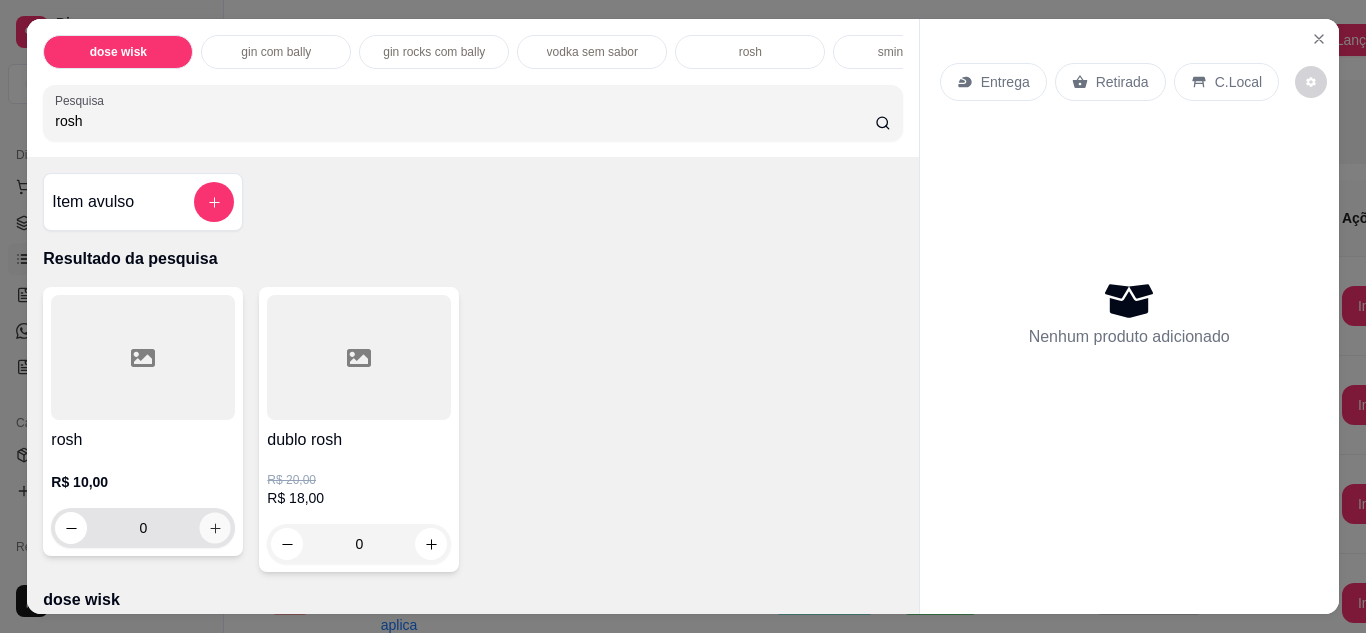 click 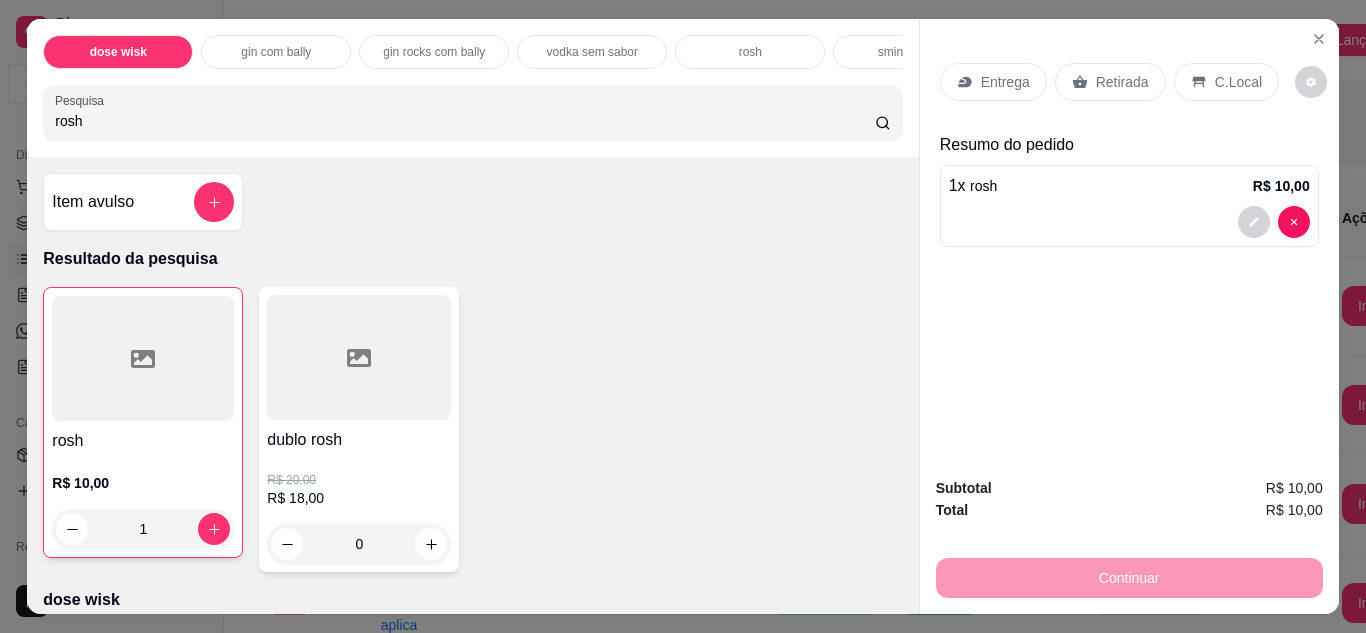 click on "C.Local" at bounding box center [1226, 82] 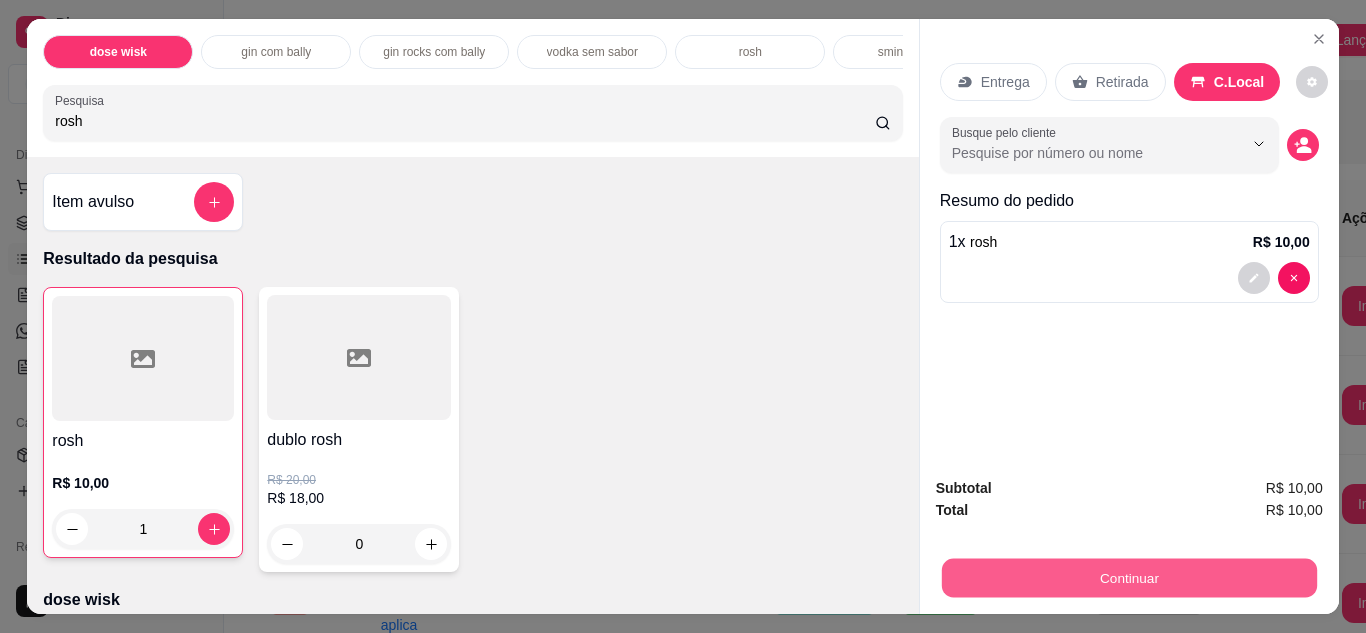 click on "Continuar" at bounding box center [1128, 578] 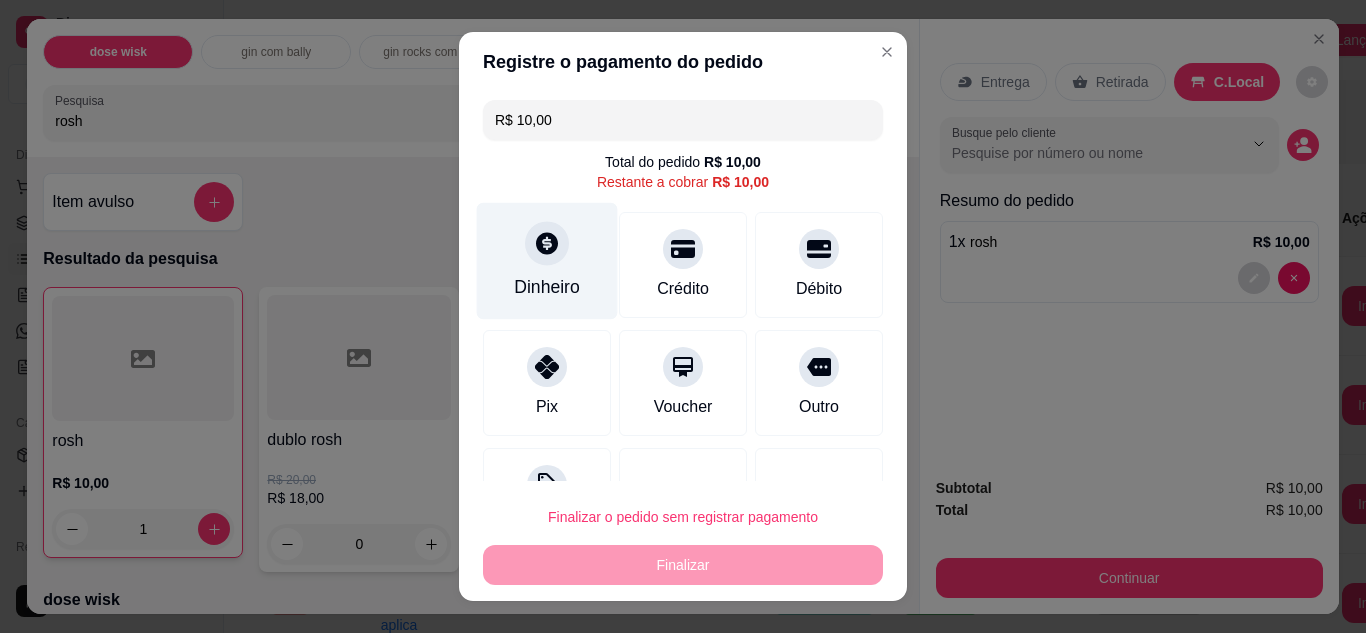 click at bounding box center (547, 243) 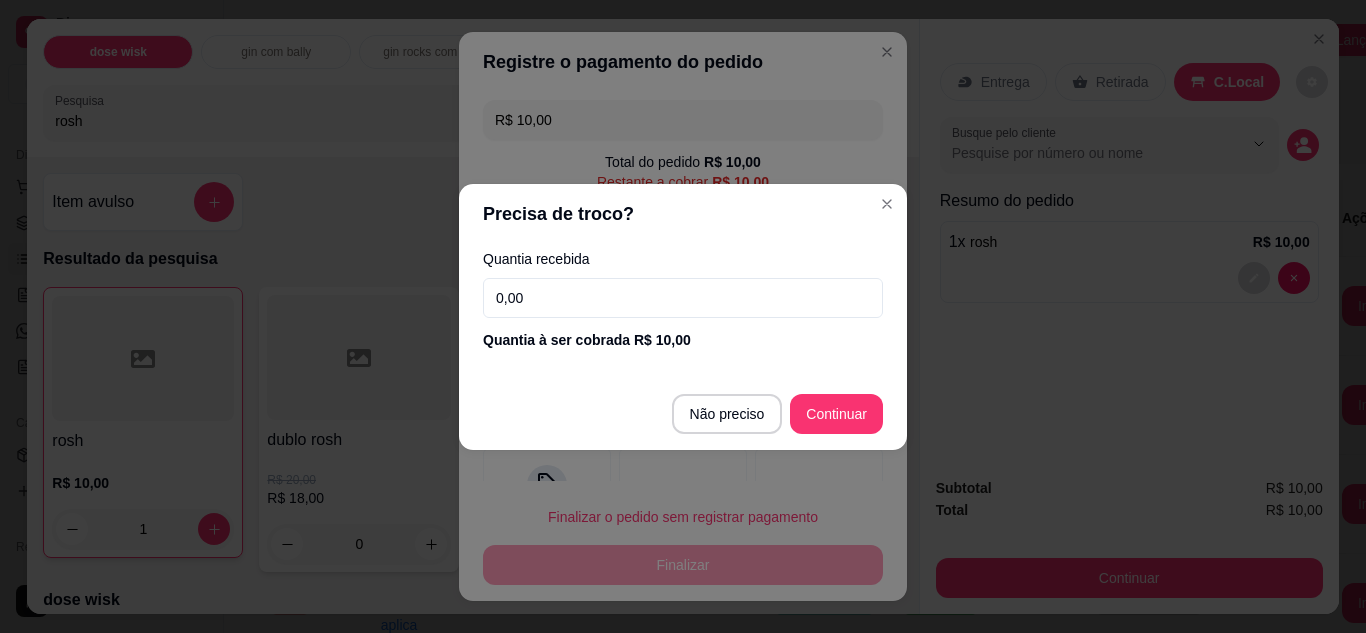 click on "0,00" at bounding box center [683, 298] 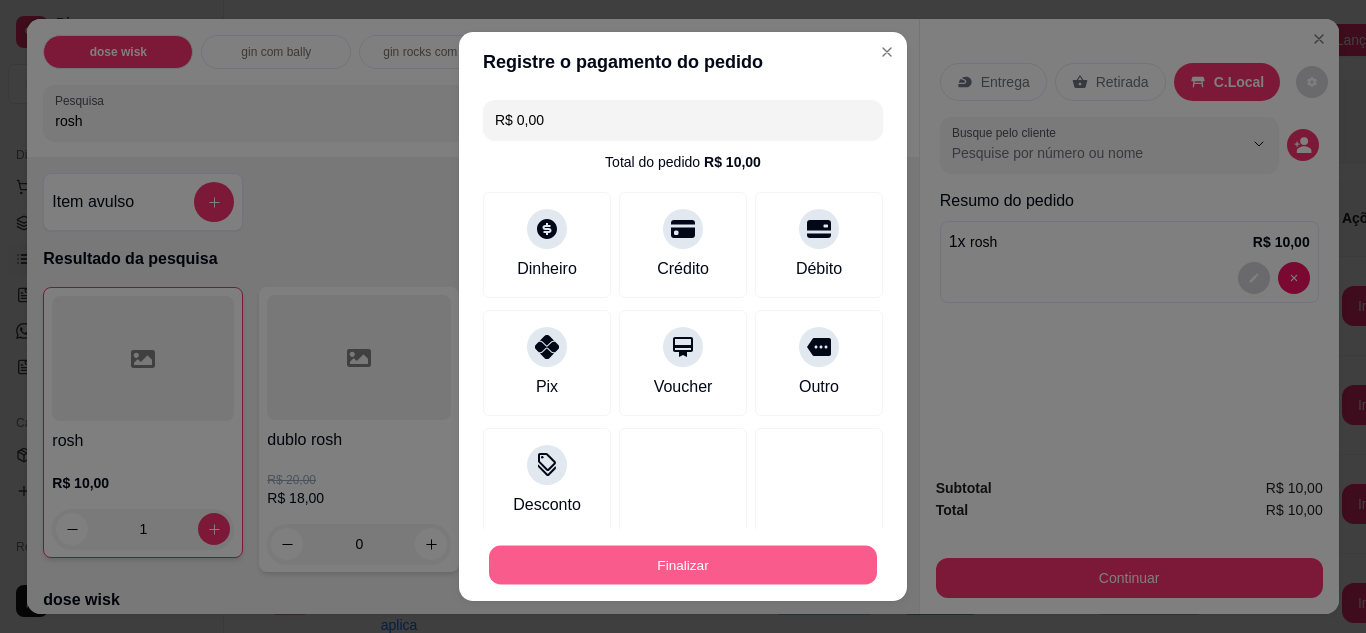 click on "Finalizar" at bounding box center (683, 565) 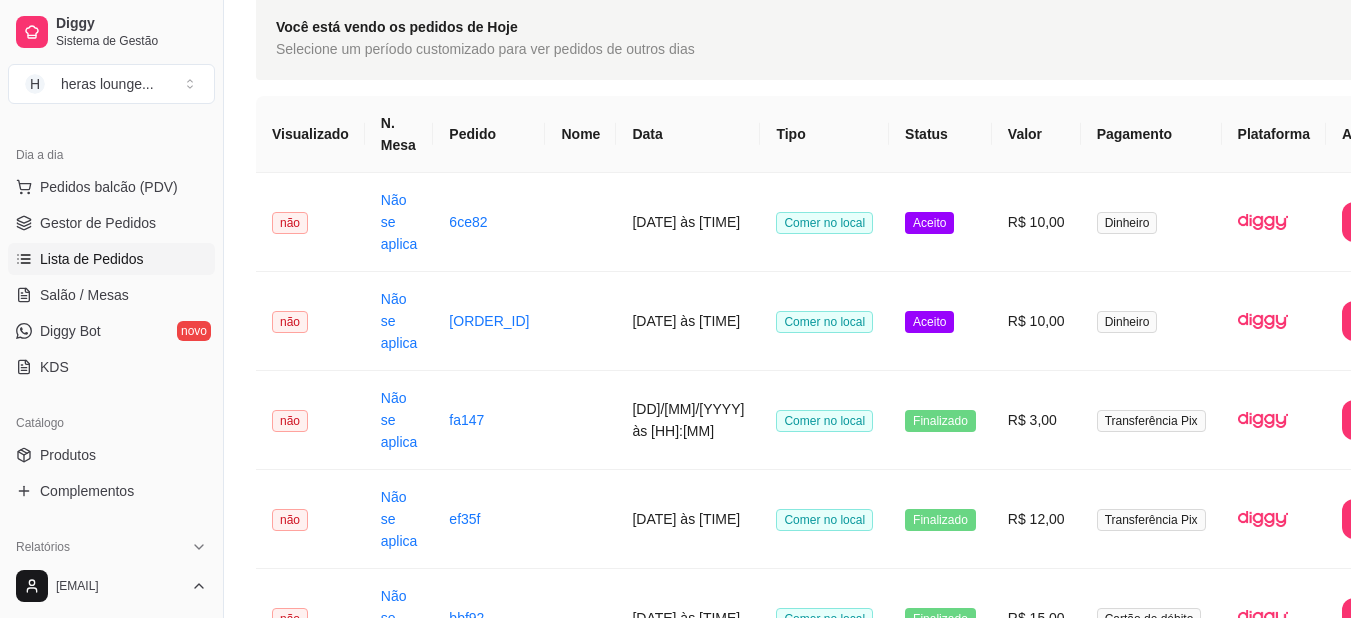 scroll, scrollTop: 120, scrollLeft: 0, axis: vertical 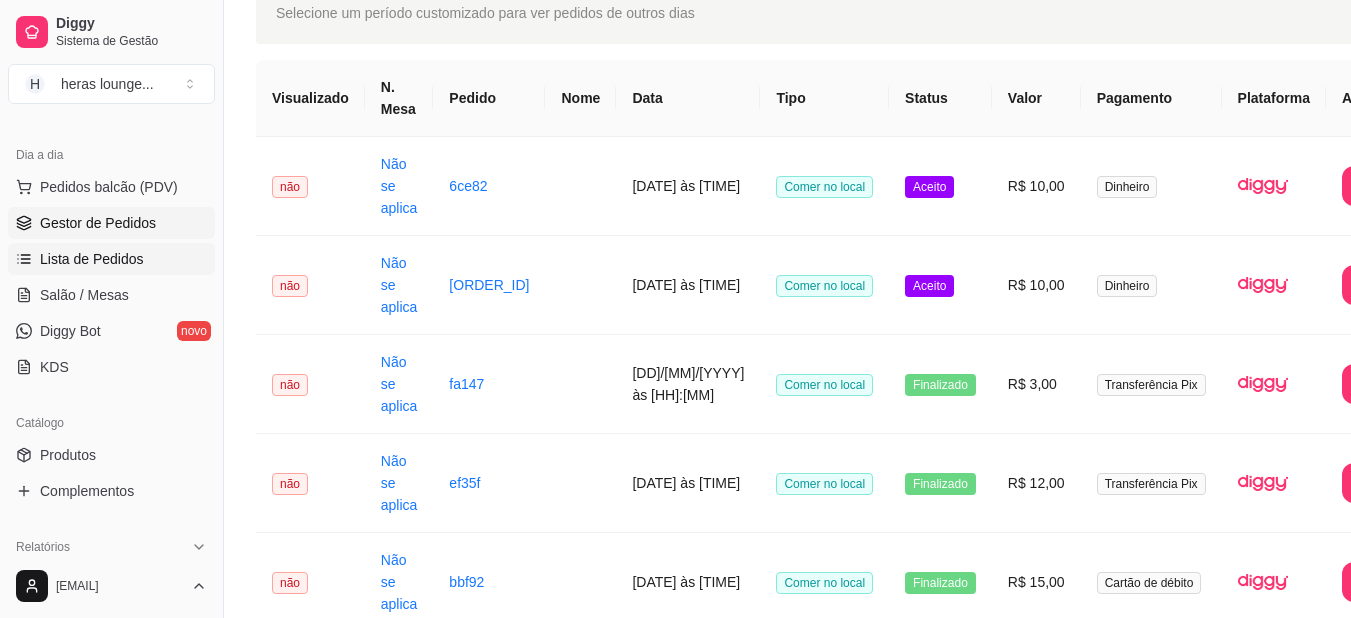 click on "Gestor de Pedidos" at bounding box center [111, 223] 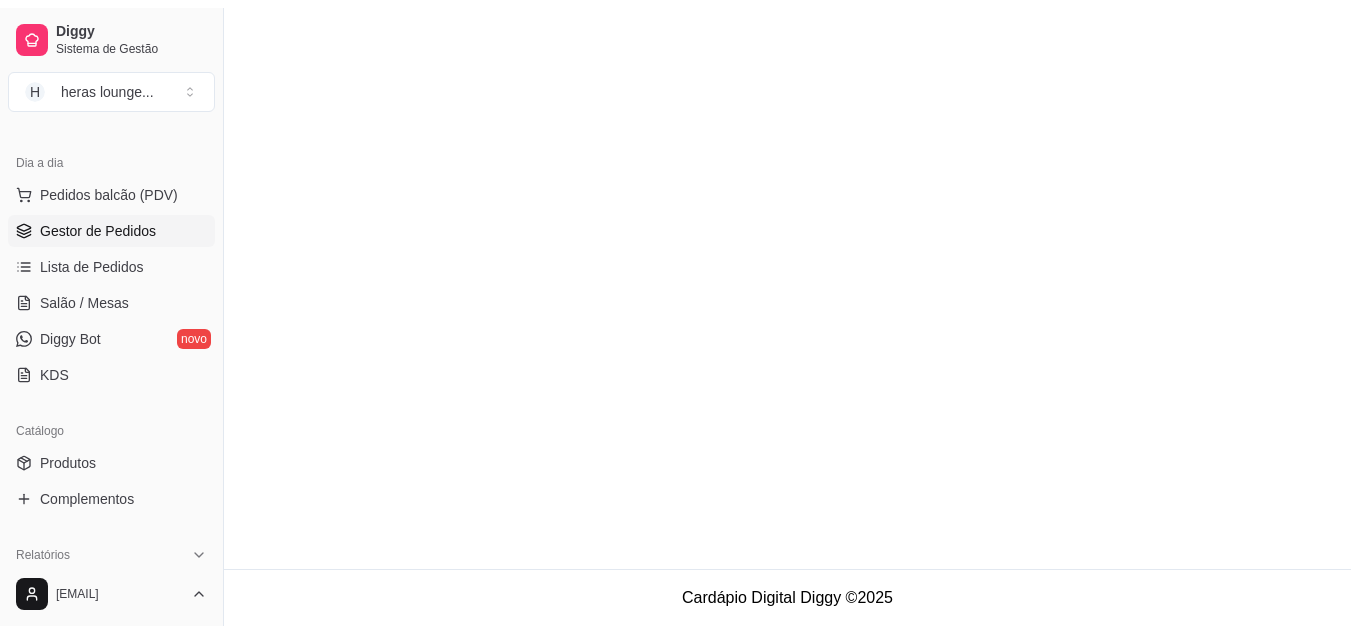scroll, scrollTop: 0, scrollLeft: 0, axis: both 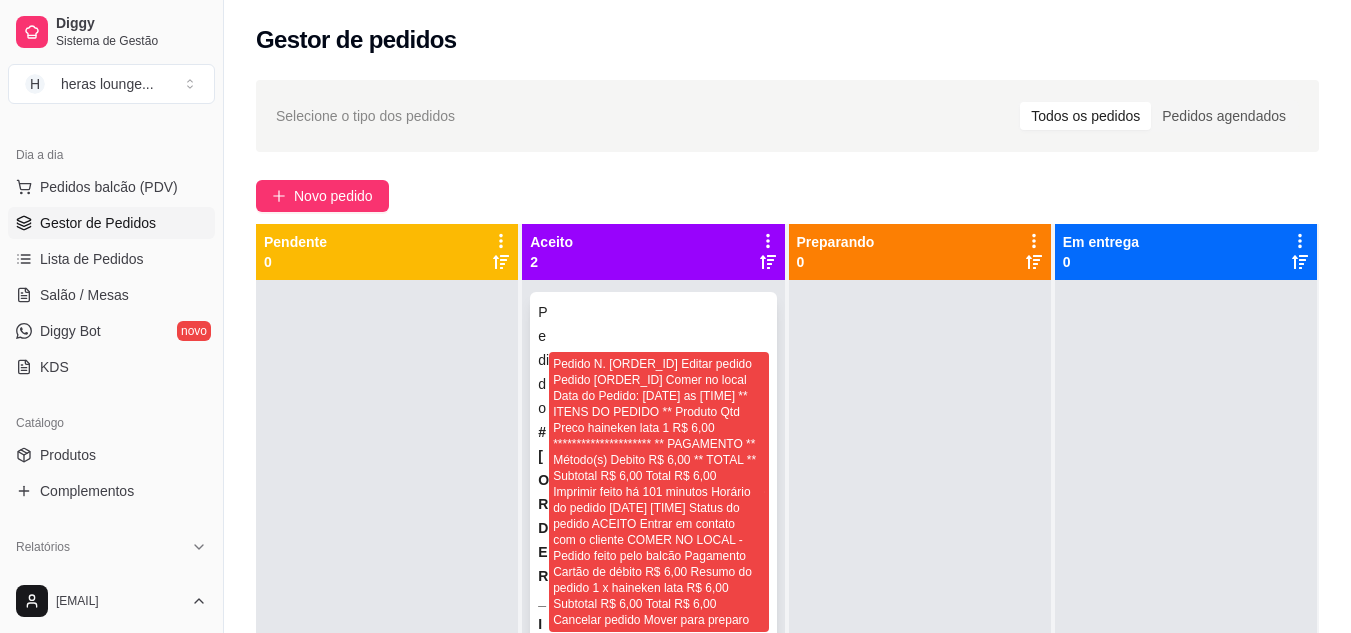 click on "Mover para preparo" at bounding box center [653, 832] 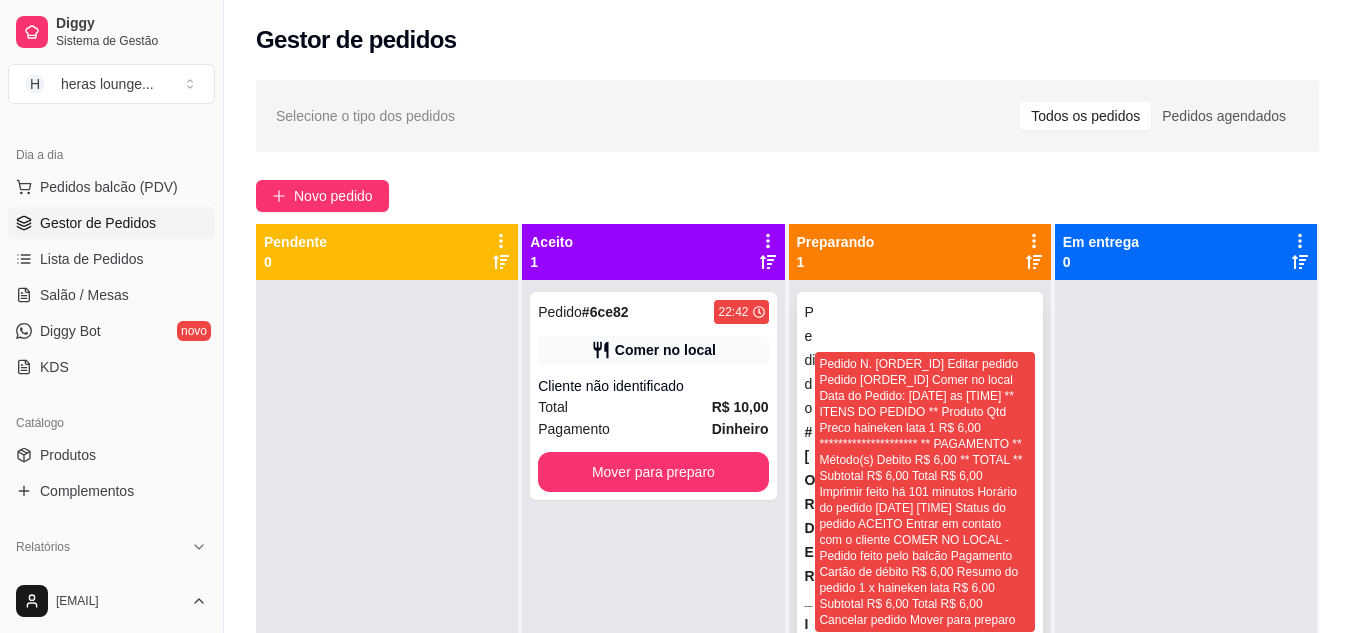 click on "Mover para retirada disponível" at bounding box center [919, 832] 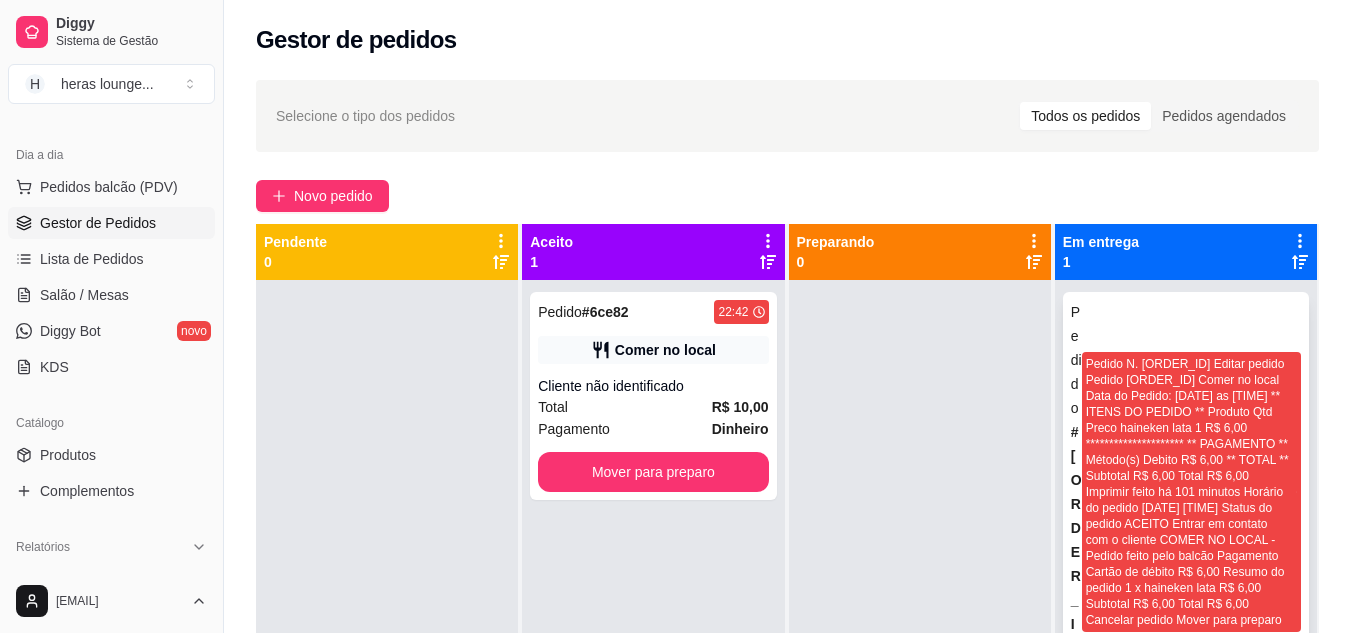 click on "Mover para finalizado" at bounding box center (1185, 832) 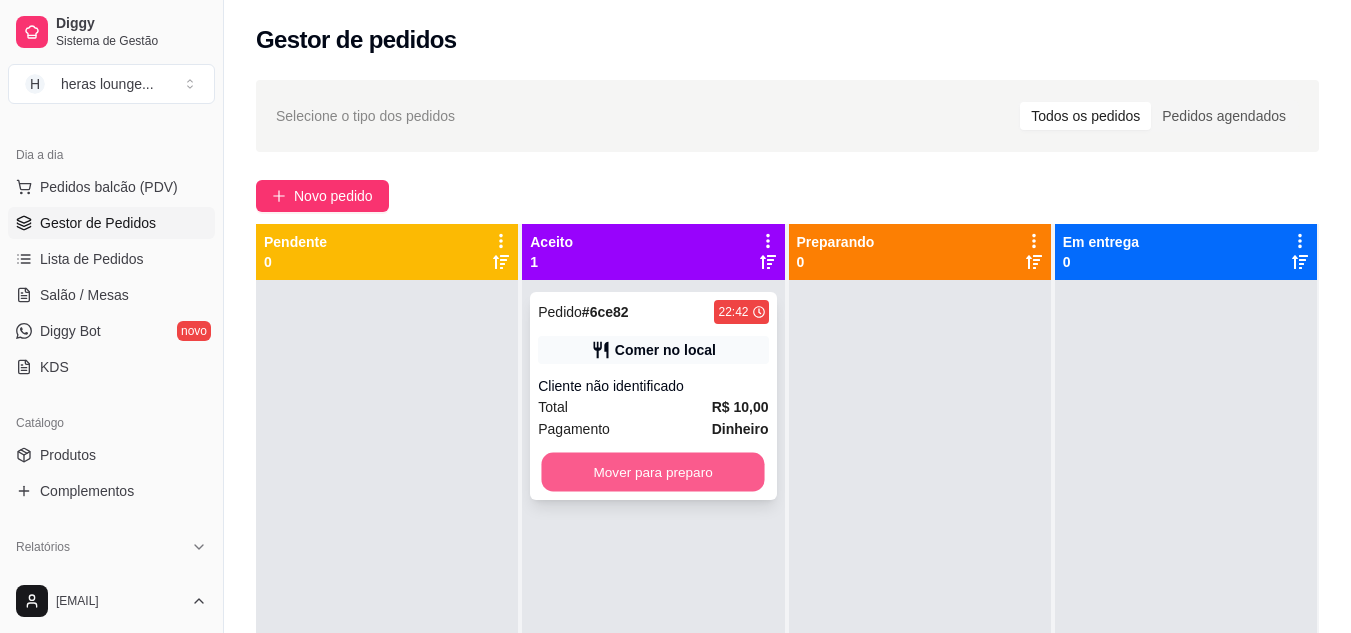 click on "Mover para preparo" at bounding box center [653, 472] 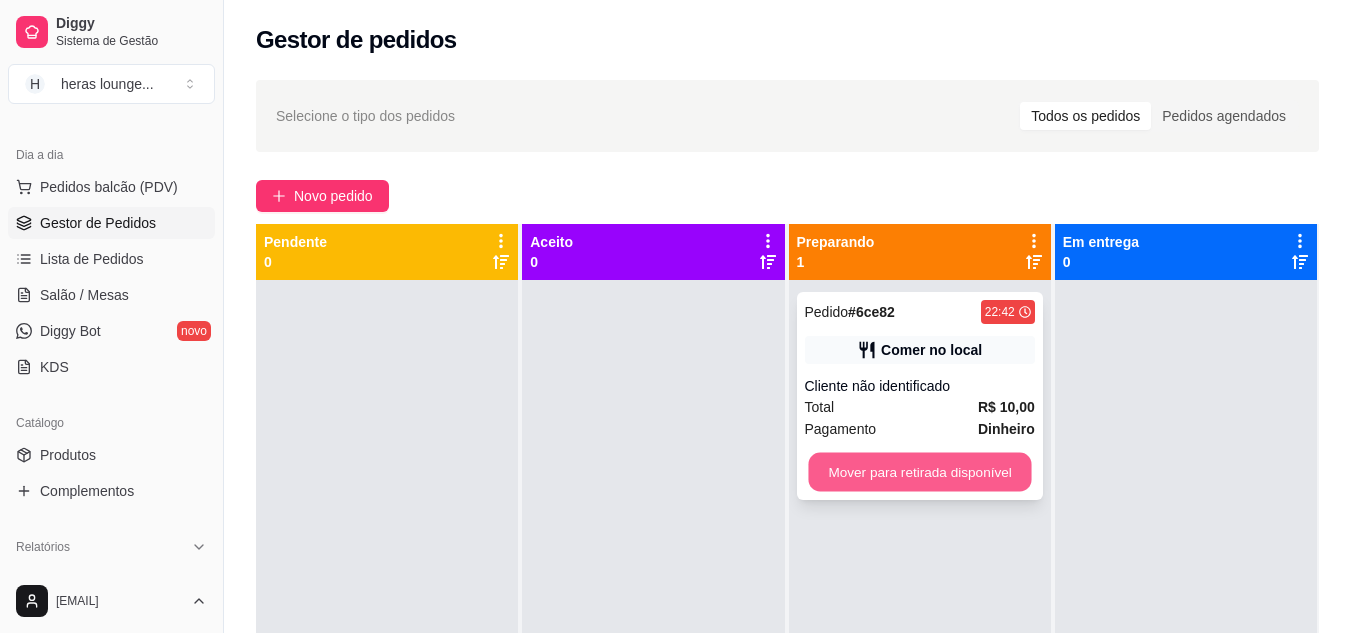 click on "Mover para retirada disponível" at bounding box center (919, 472) 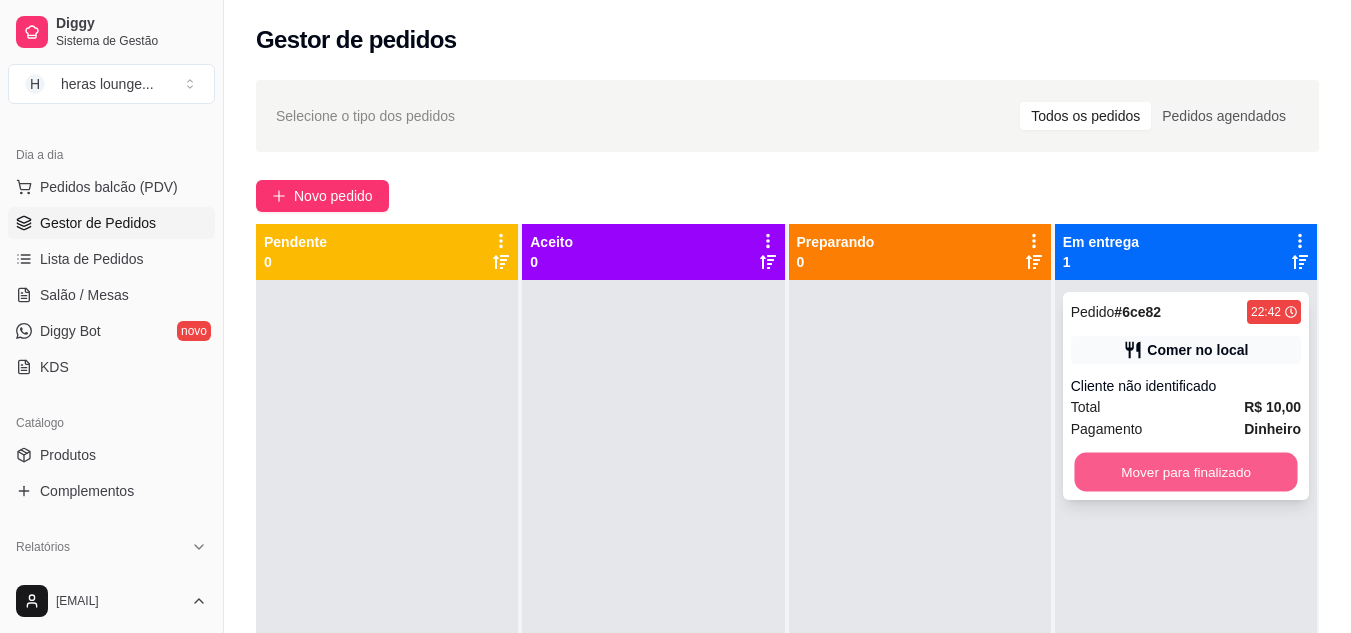 click on "Mover para finalizado" at bounding box center (1185, 472) 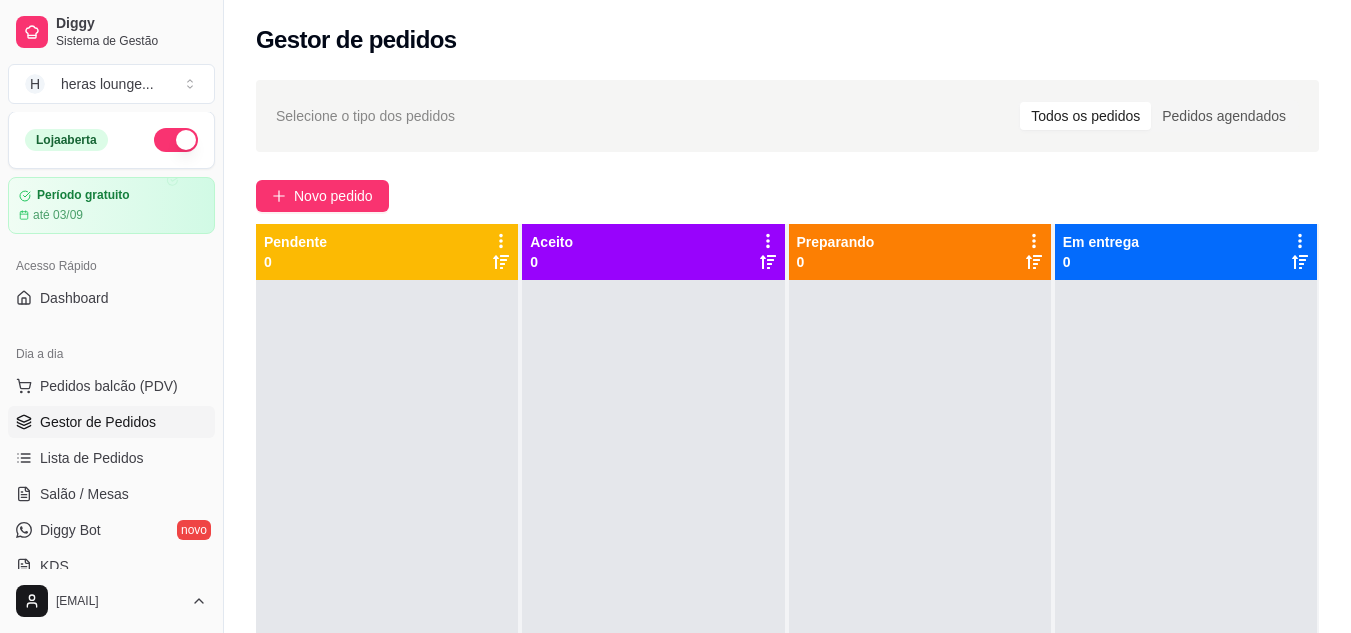 scroll, scrollTop: 0, scrollLeft: 0, axis: both 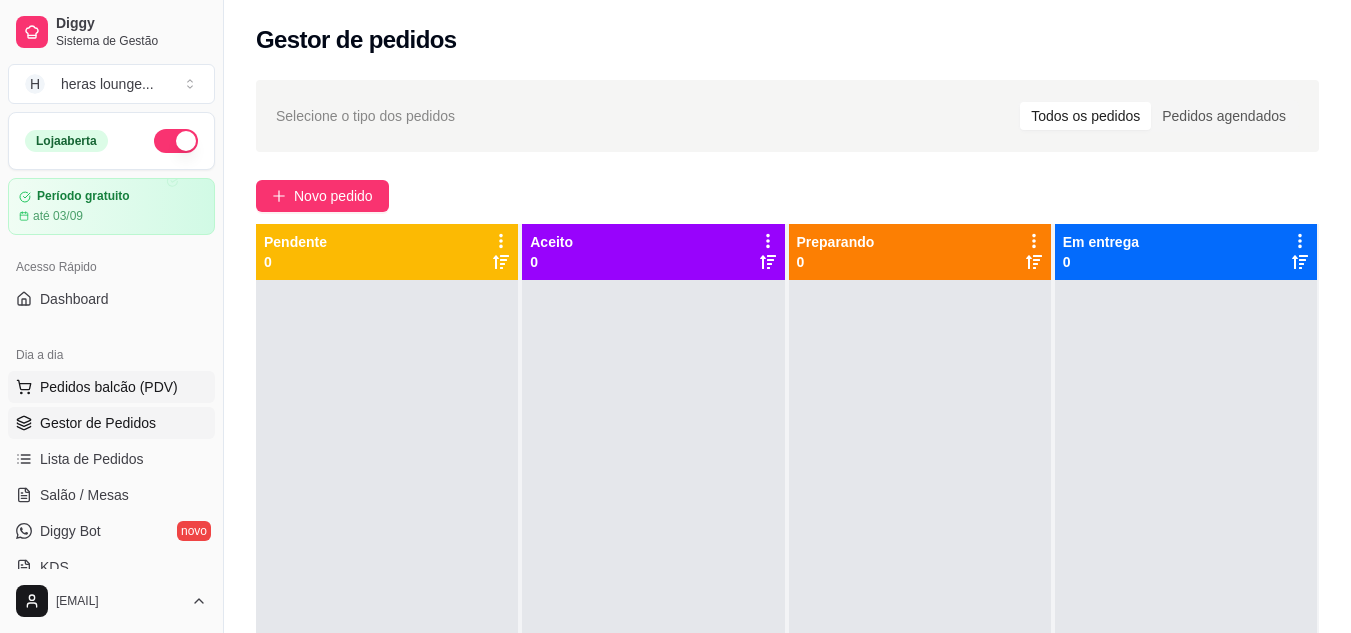 click on "Pedidos balcão (PDV)" at bounding box center [111, 387] 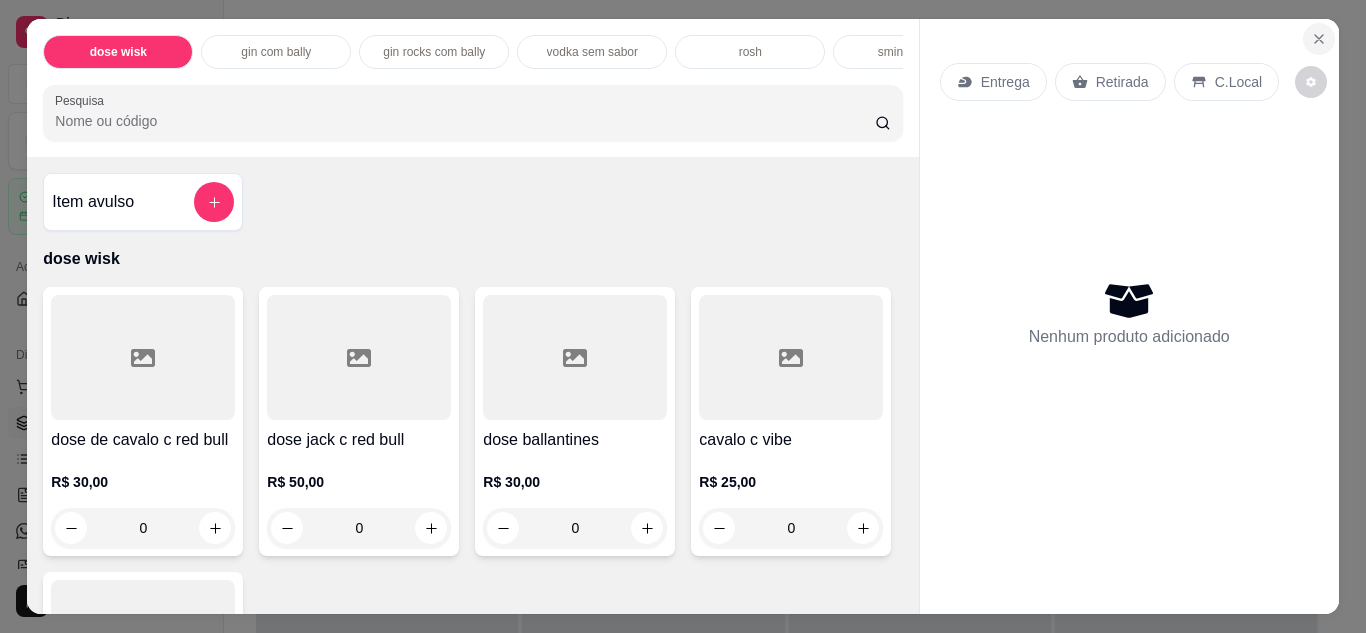 click at bounding box center [1319, 39] 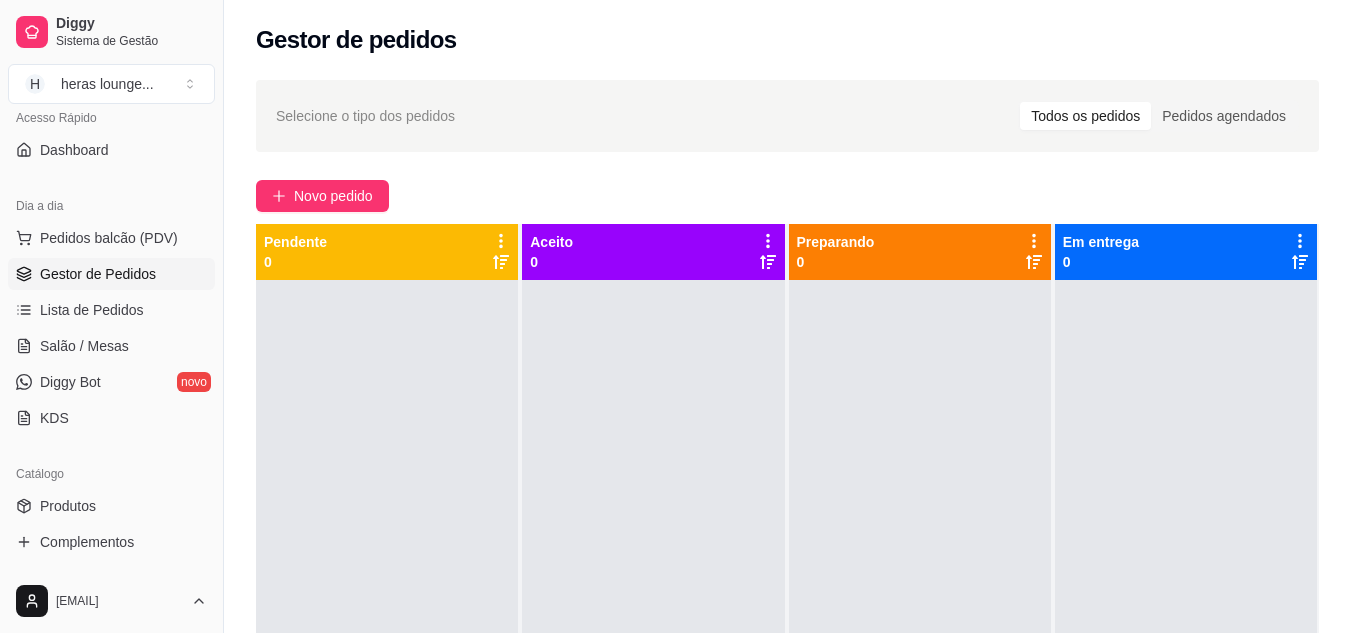 scroll, scrollTop: 200, scrollLeft: 0, axis: vertical 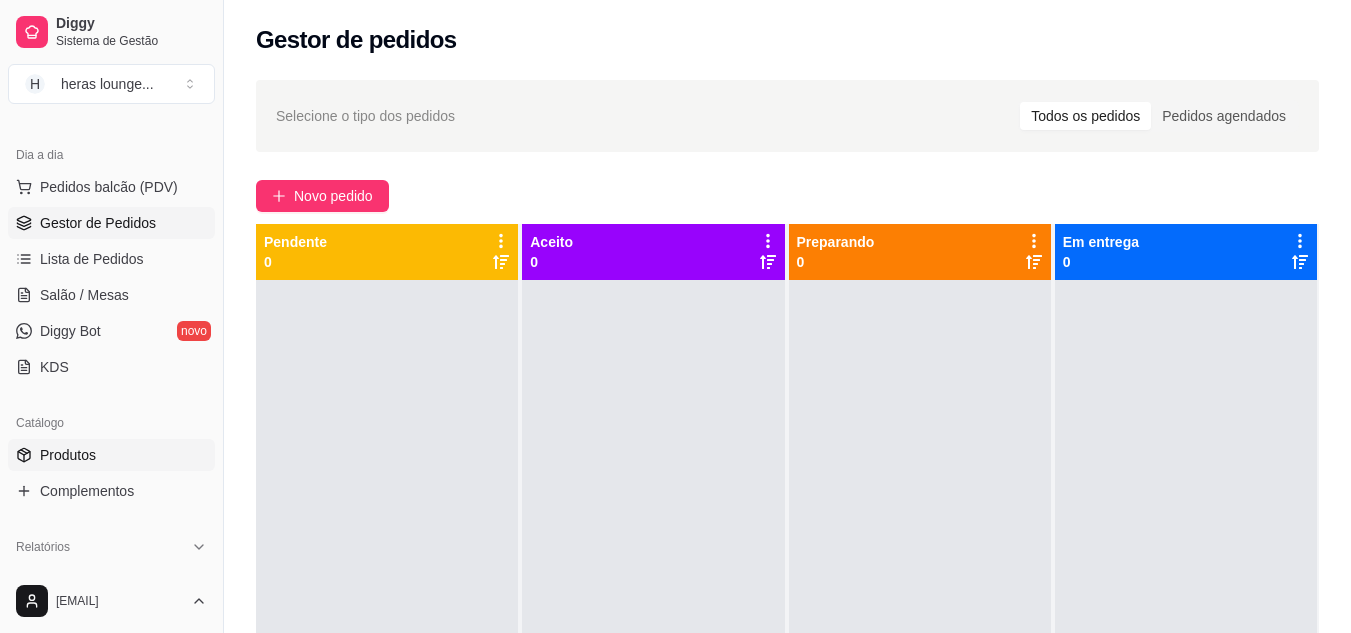 click on "Produtos" at bounding box center [111, 455] 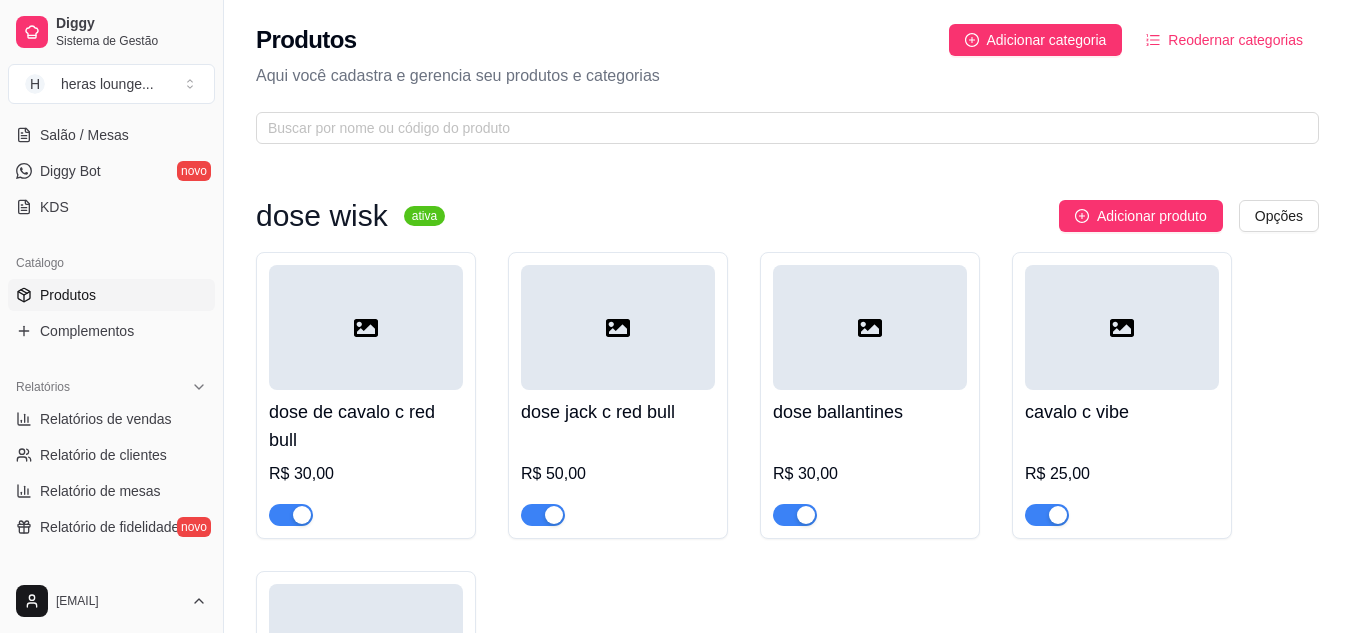 scroll, scrollTop: 400, scrollLeft: 0, axis: vertical 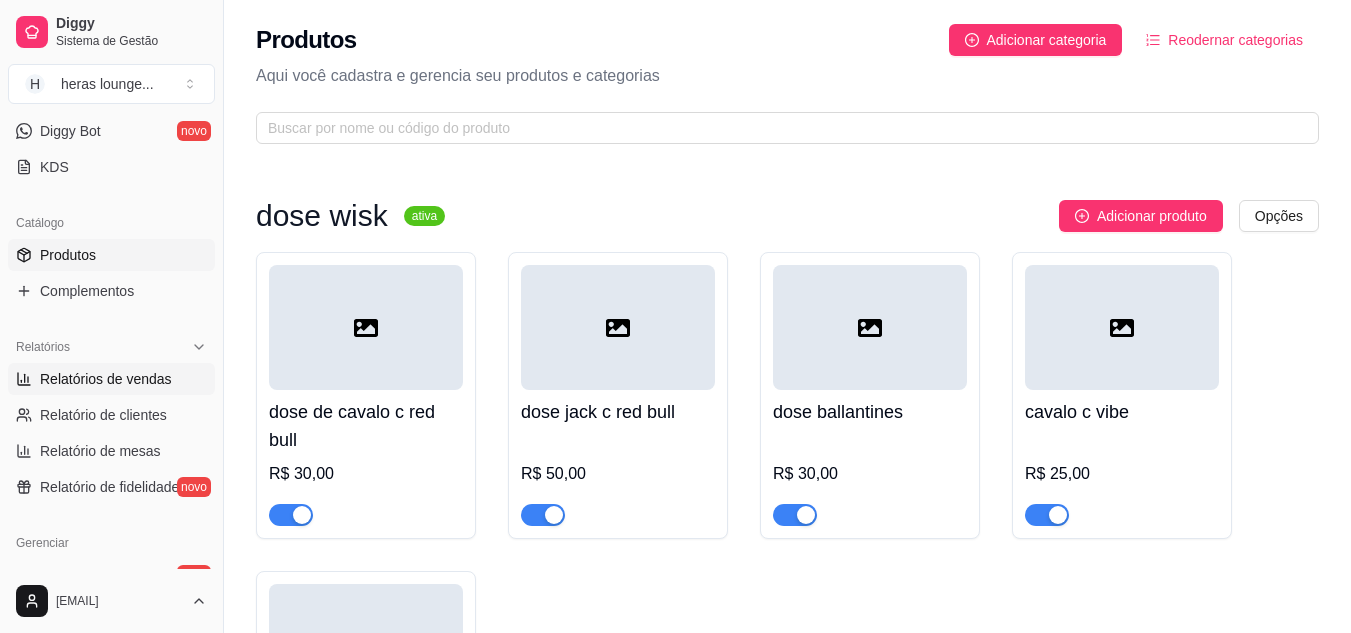 click on "Relatórios de vendas" at bounding box center (106, 379) 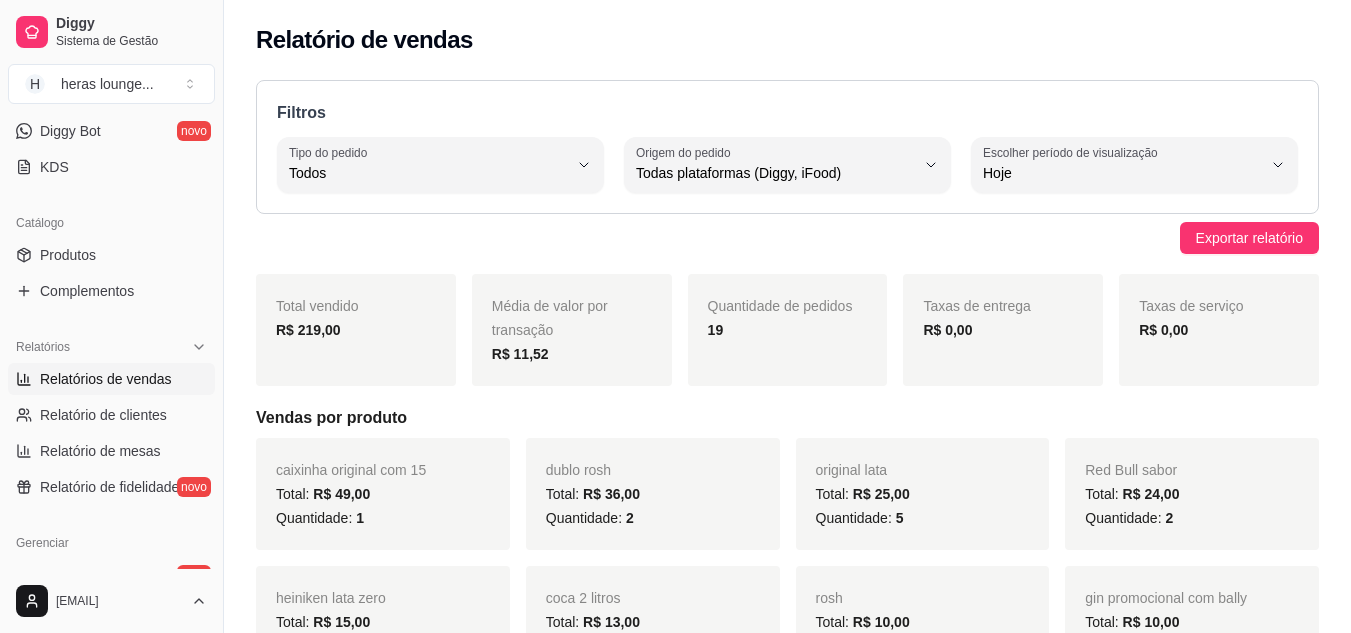click on "Filtros" at bounding box center (787, 113) 